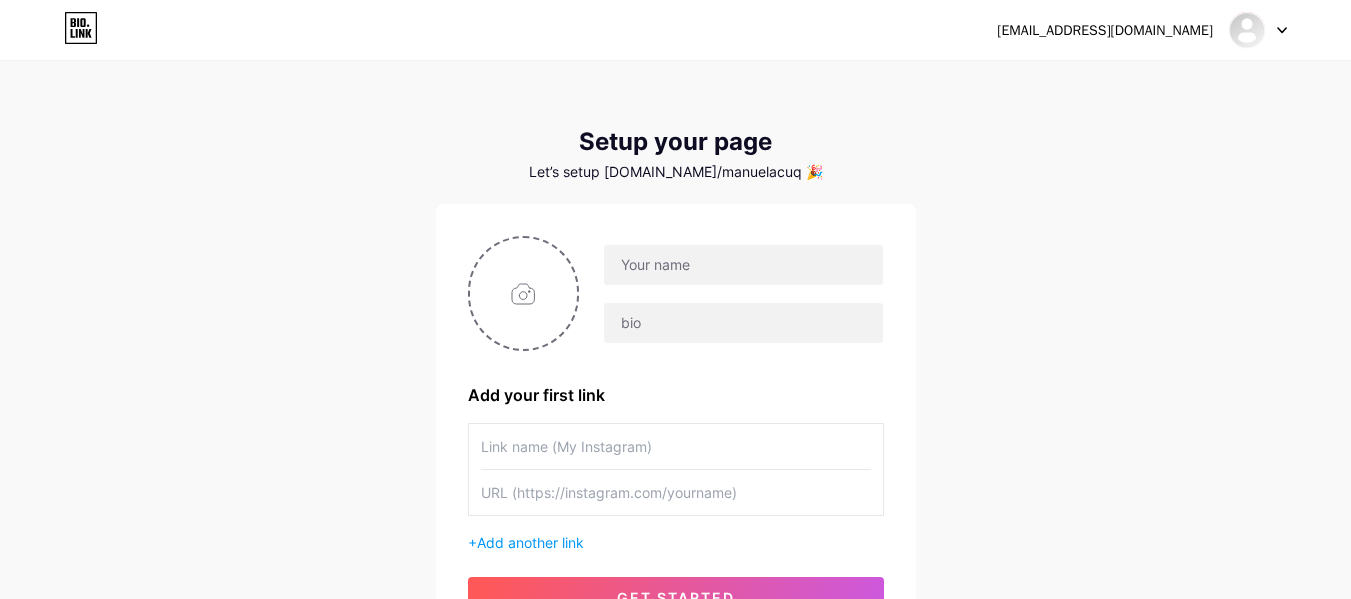 scroll, scrollTop: 194, scrollLeft: 0, axis: vertical 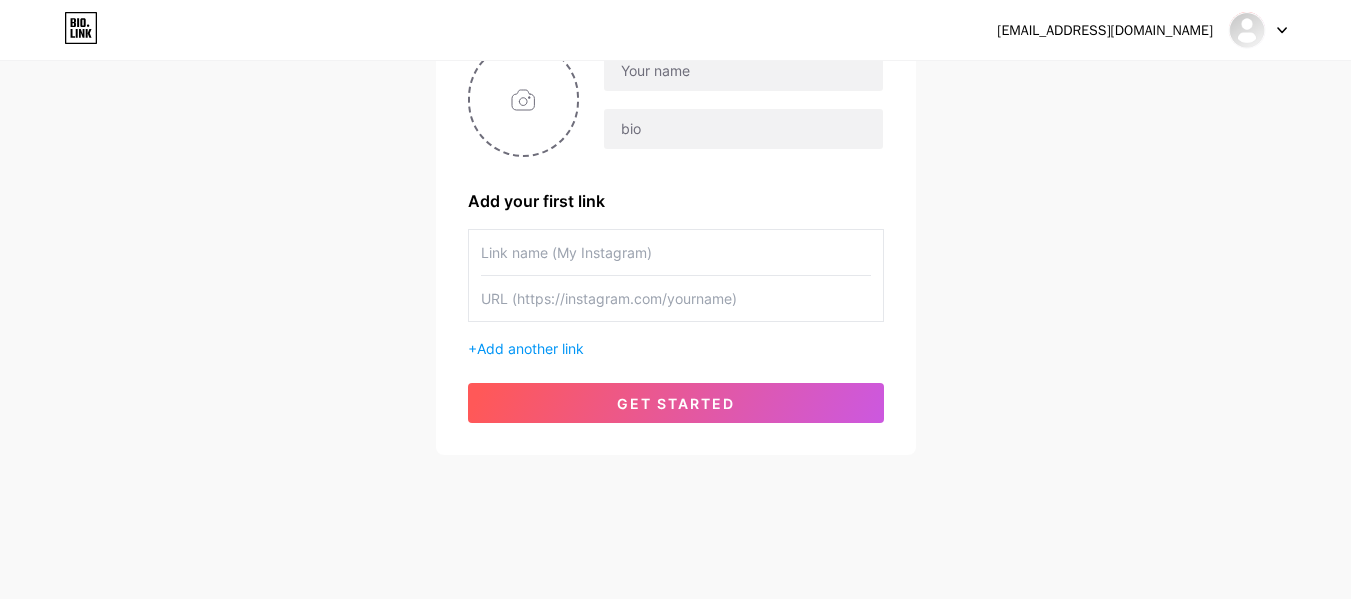 click at bounding box center (676, 252) 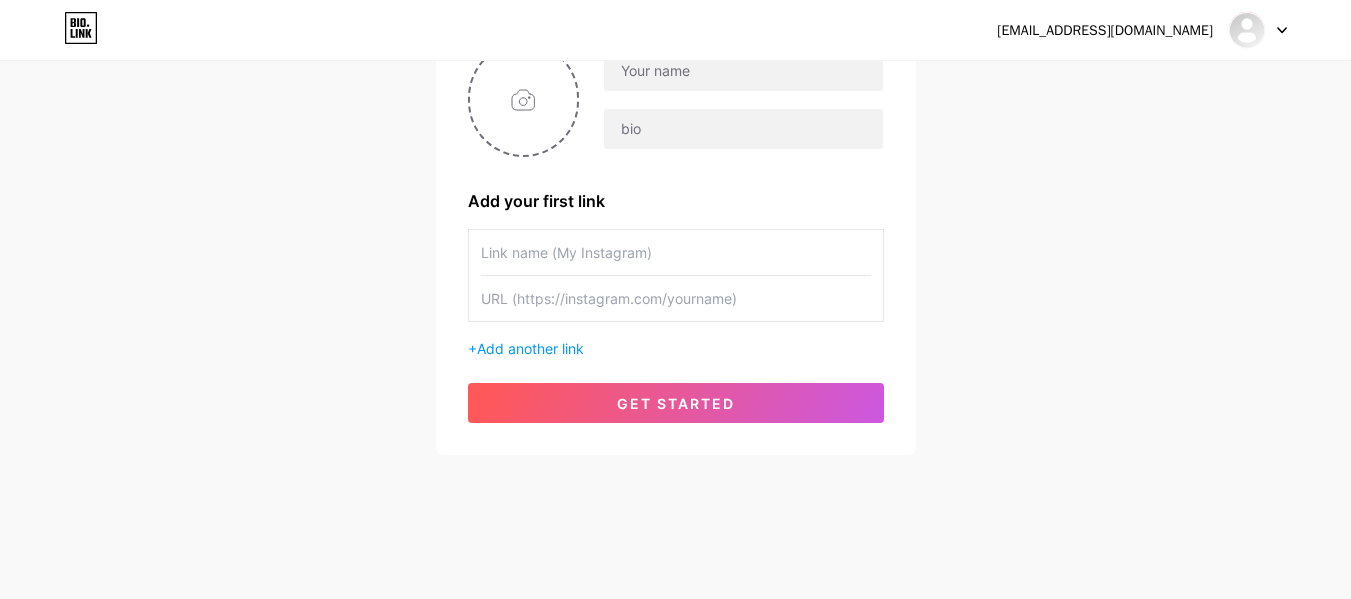 scroll, scrollTop: 0, scrollLeft: 0, axis: both 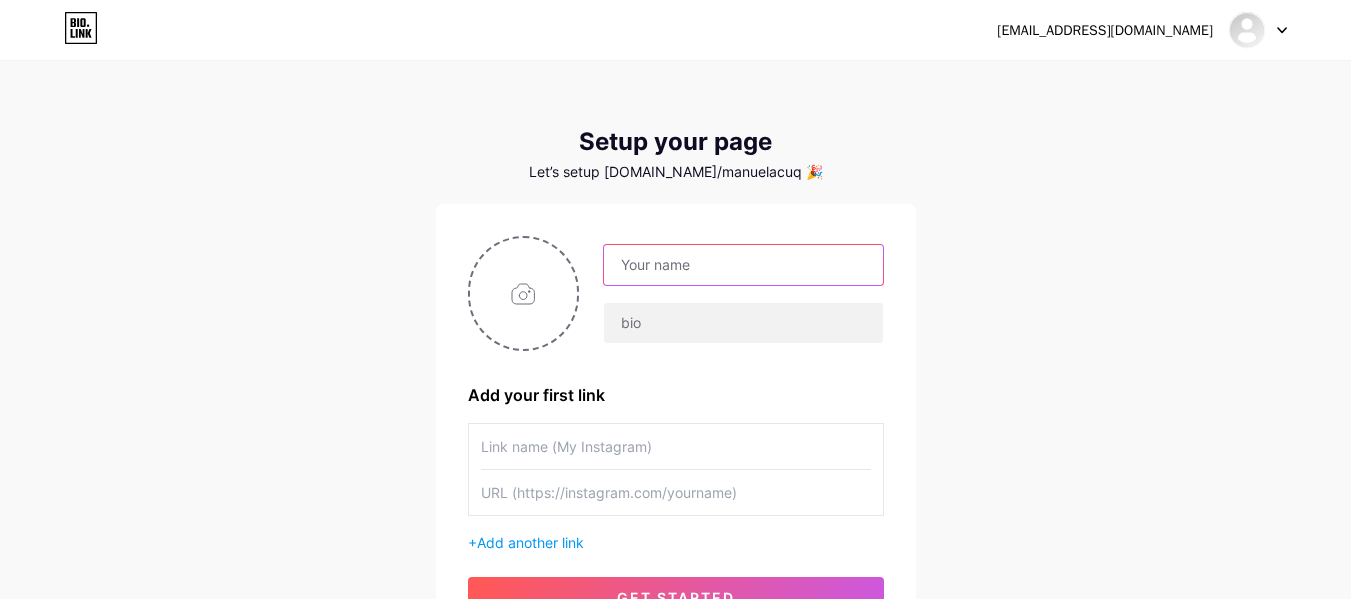 click at bounding box center (743, 265) 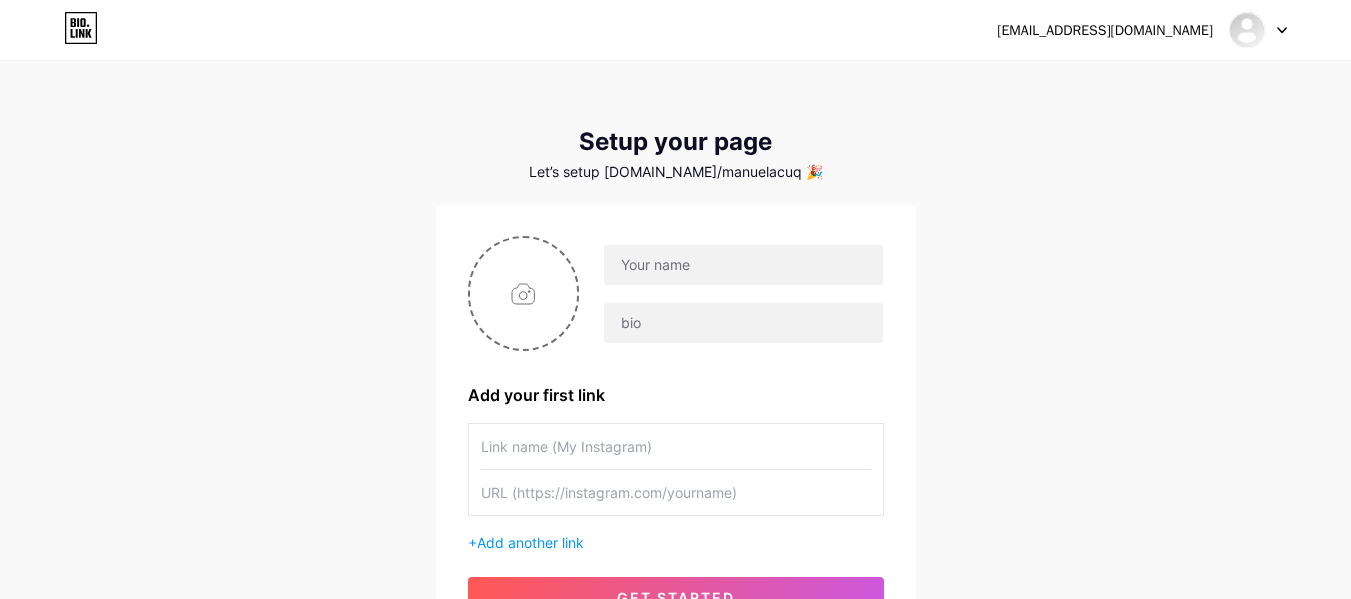 click on "[EMAIL_ADDRESS][DOMAIN_NAME]           Dashboard     Logout" at bounding box center (675, 30) 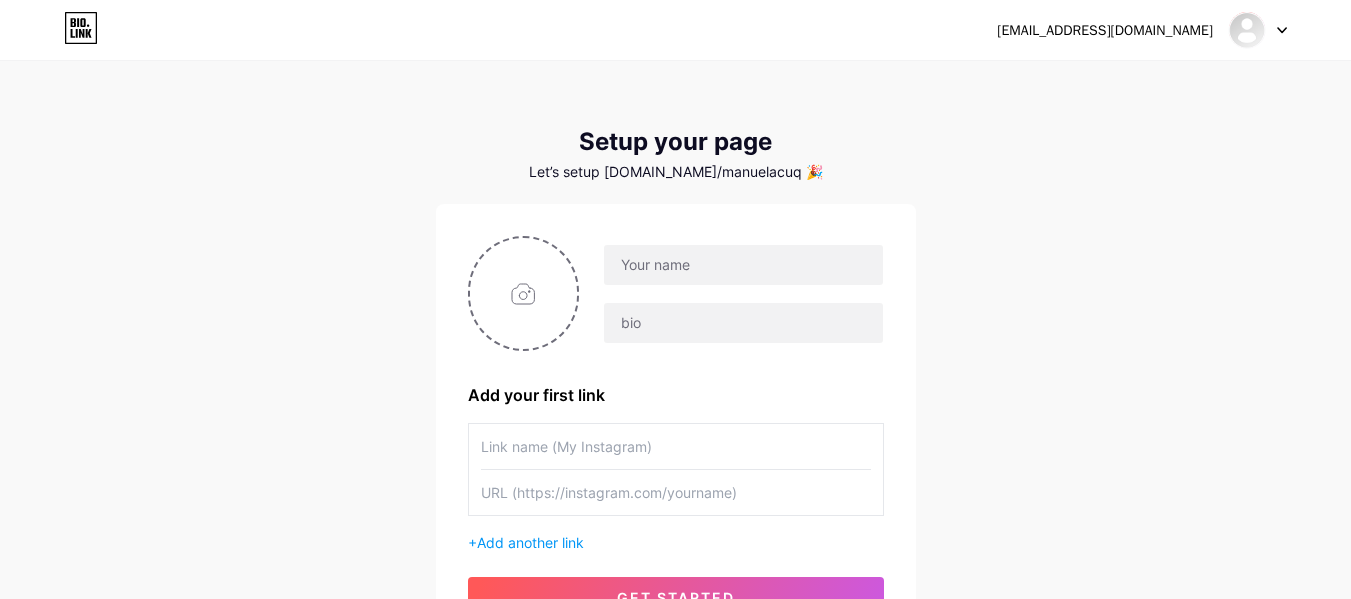 scroll, scrollTop: 100, scrollLeft: 0, axis: vertical 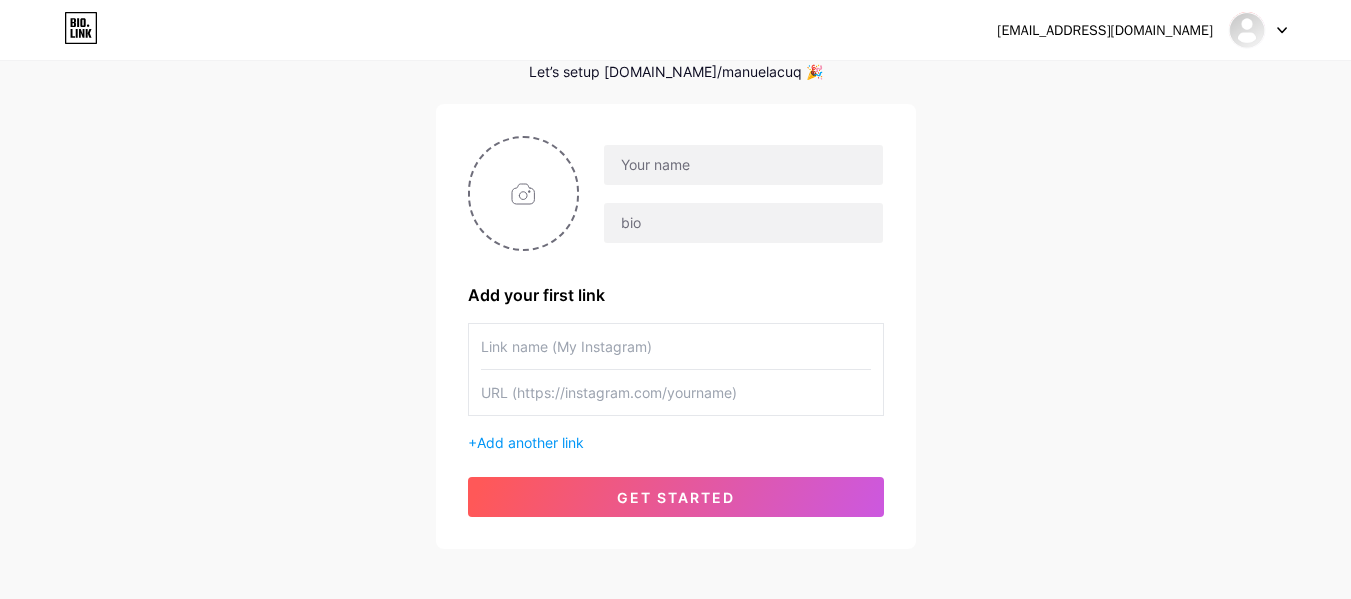 click at bounding box center (676, 193) 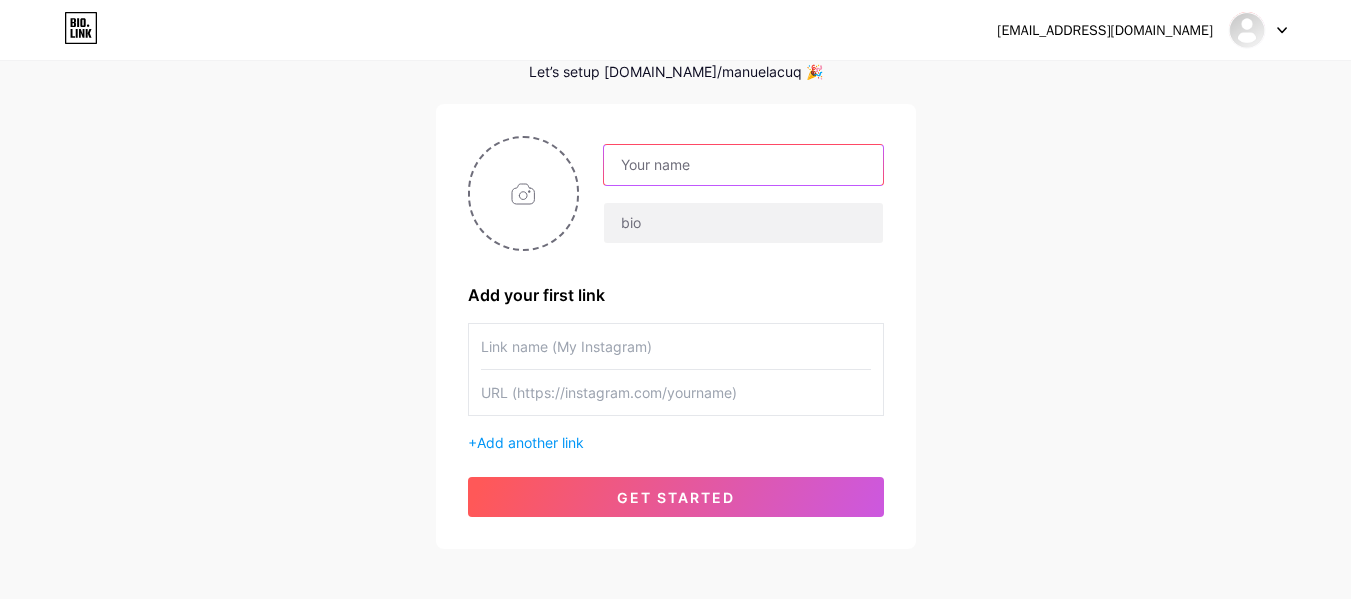 click at bounding box center [743, 165] 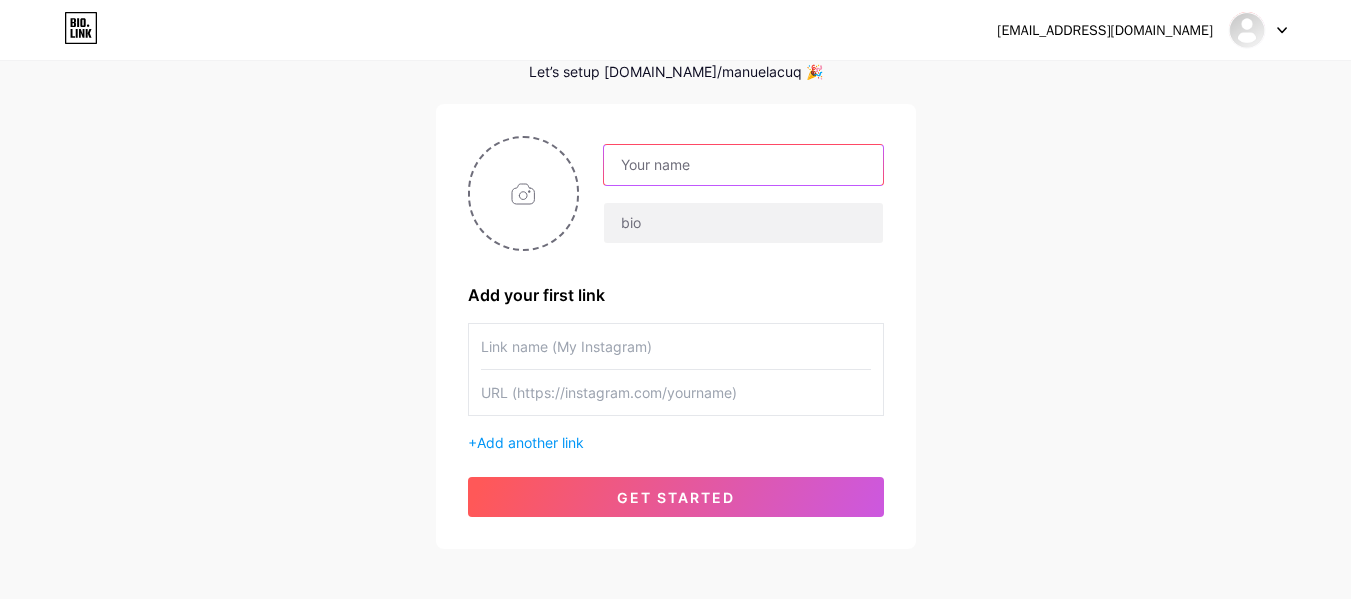 paste on "[PERSON_NAME] nail studio" 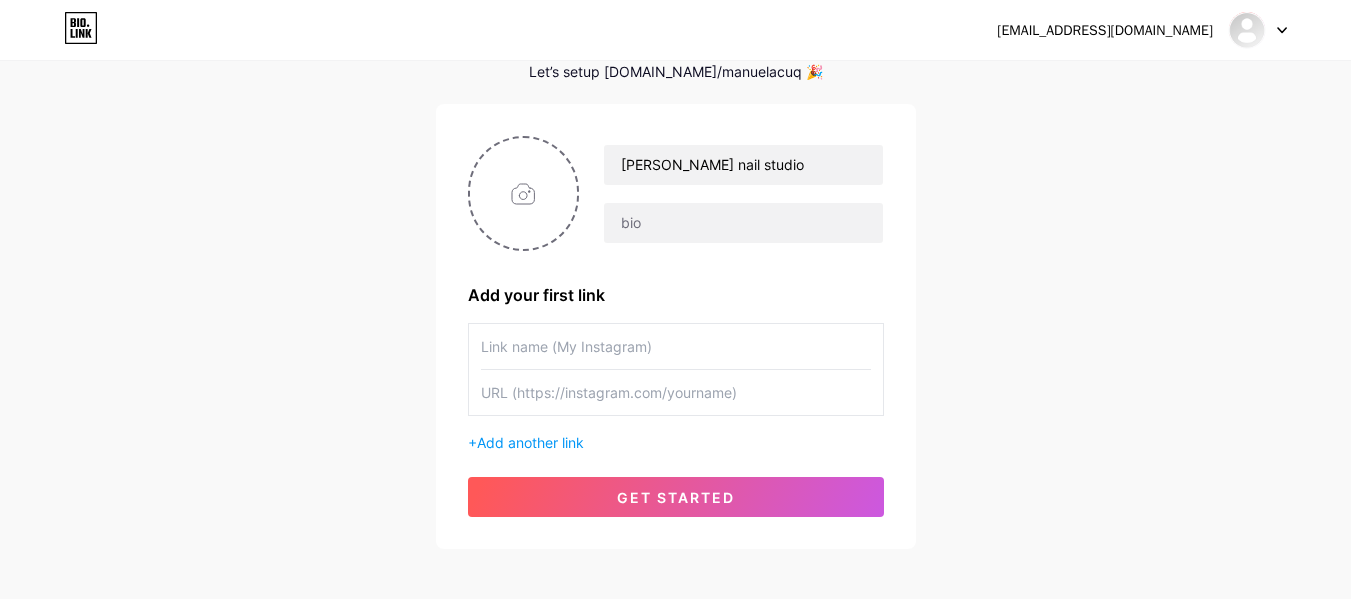 click on "[PERSON_NAME] nail studio" at bounding box center (731, 194) 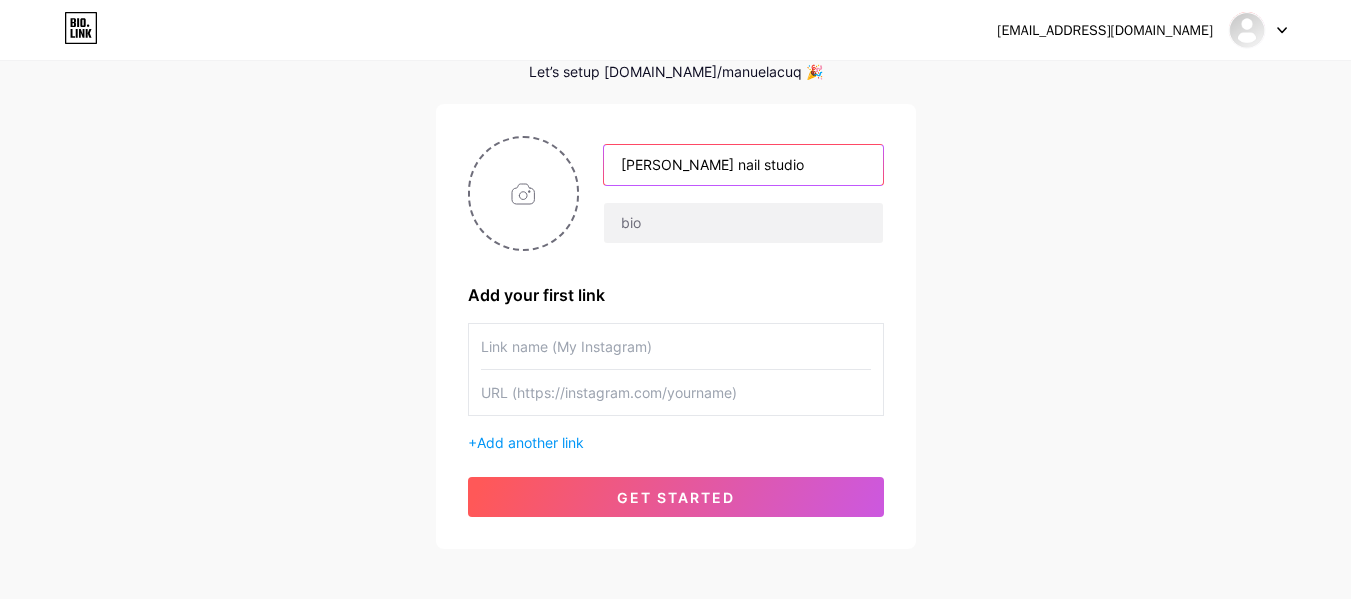 click on "[PERSON_NAME] nail studio" at bounding box center (743, 165) 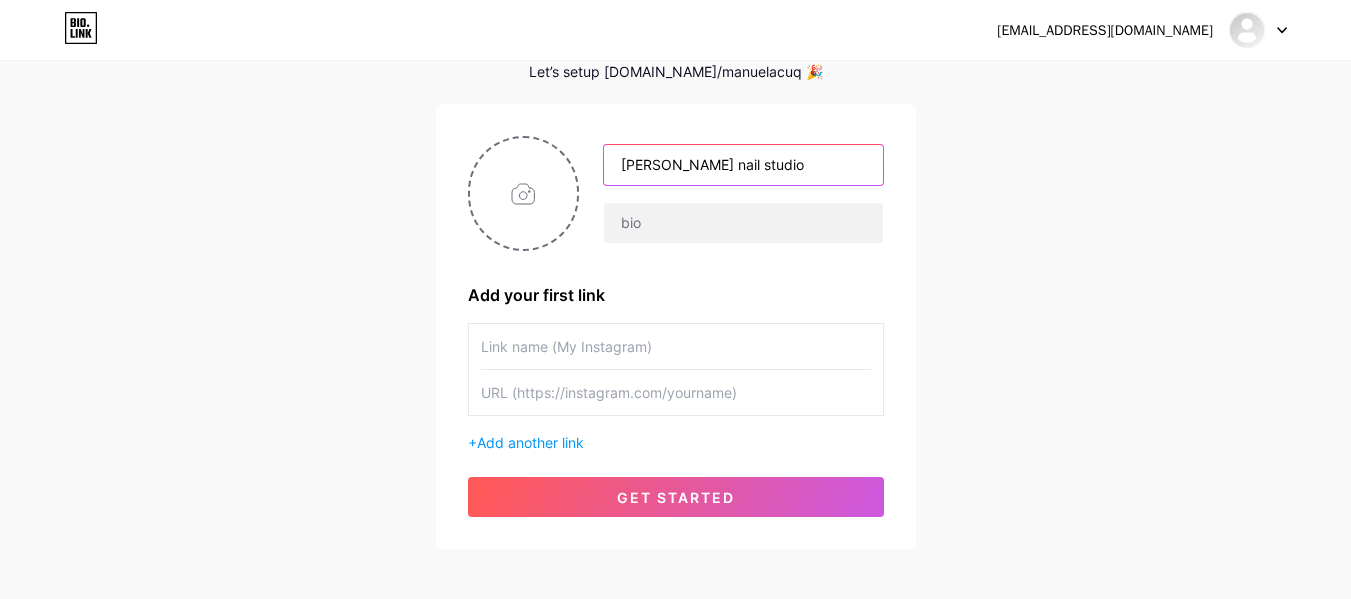 paste on "[PERSON_NAME] Nail Studio 💅✨" 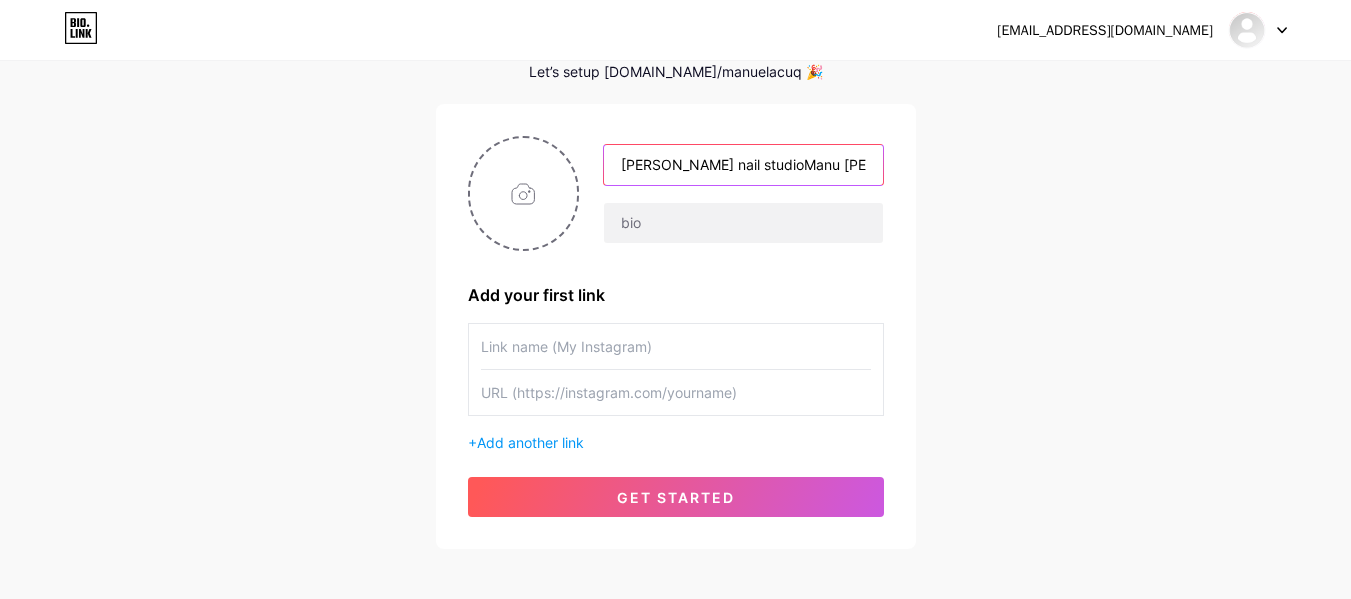 scroll, scrollTop: 0, scrollLeft: 125, axis: horizontal 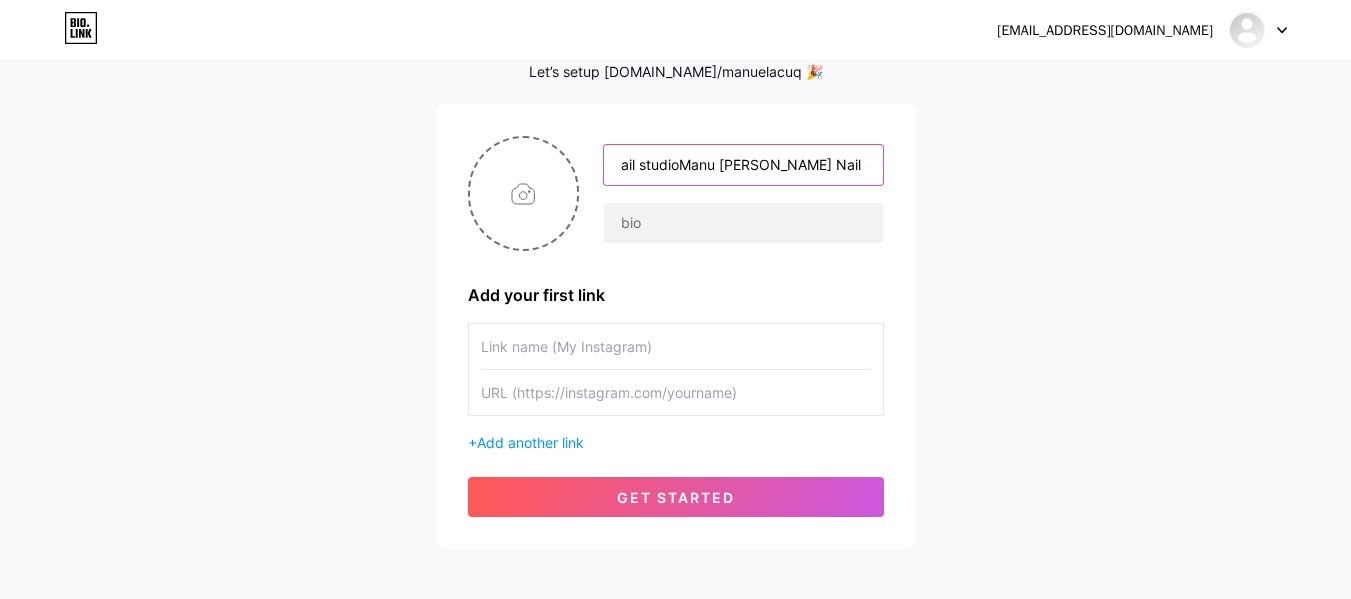 click on "[PERSON_NAME] nail studioManu [PERSON_NAME] Nail Studio 💅✨" at bounding box center [743, 165] 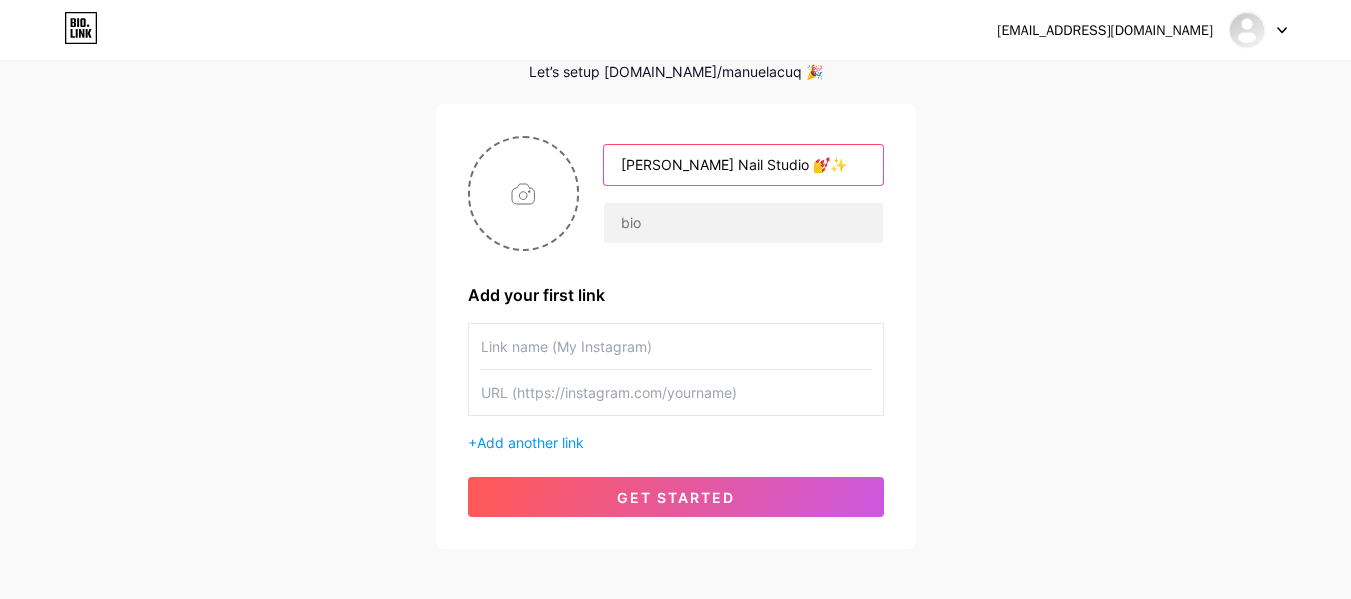 scroll, scrollTop: 0, scrollLeft: 0, axis: both 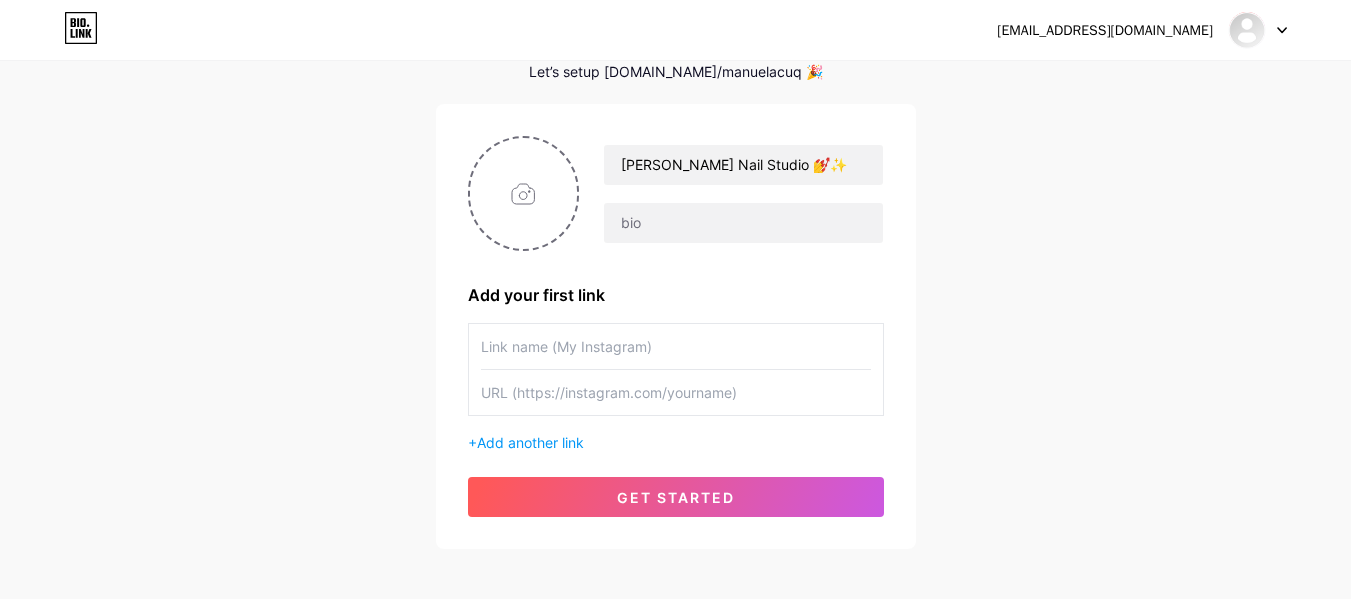 click on "[EMAIL_ADDRESS][DOMAIN_NAME]           Dashboard     Logout   Setup your page   Let’s setup [DOMAIN_NAME]/manuelacuq 🎉               [PERSON_NAME] Nail Studio 💅✨         Add your first link
+  Add another link     get started" at bounding box center [675, 256] 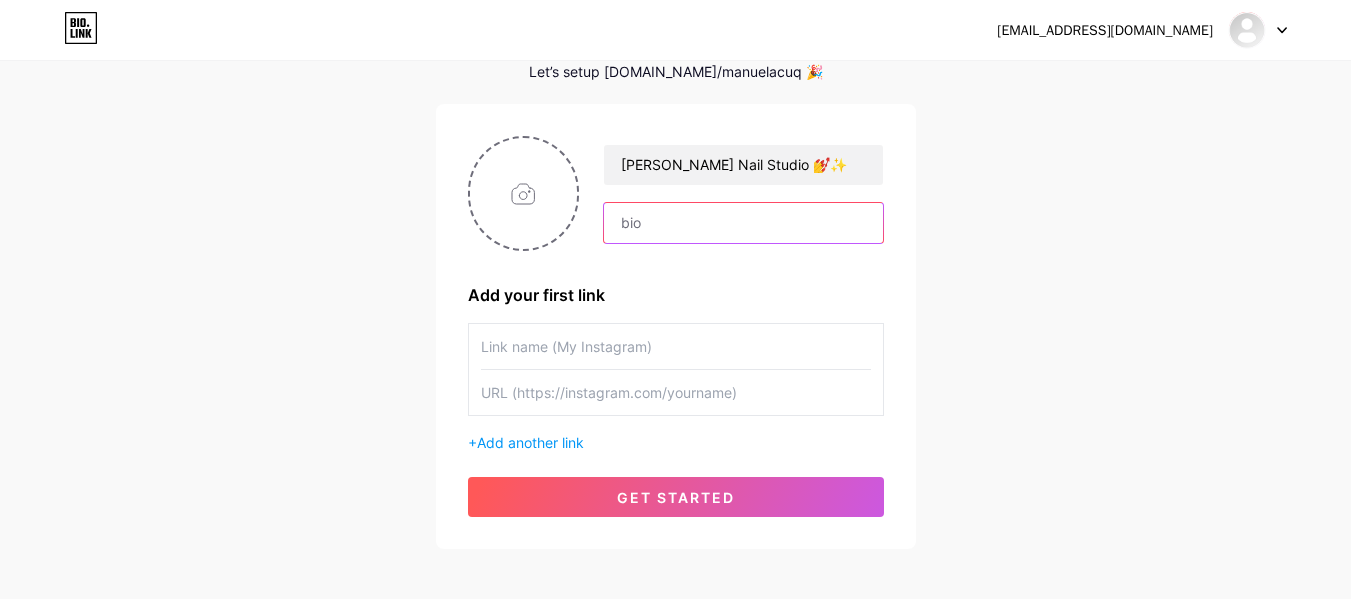 click at bounding box center (743, 223) 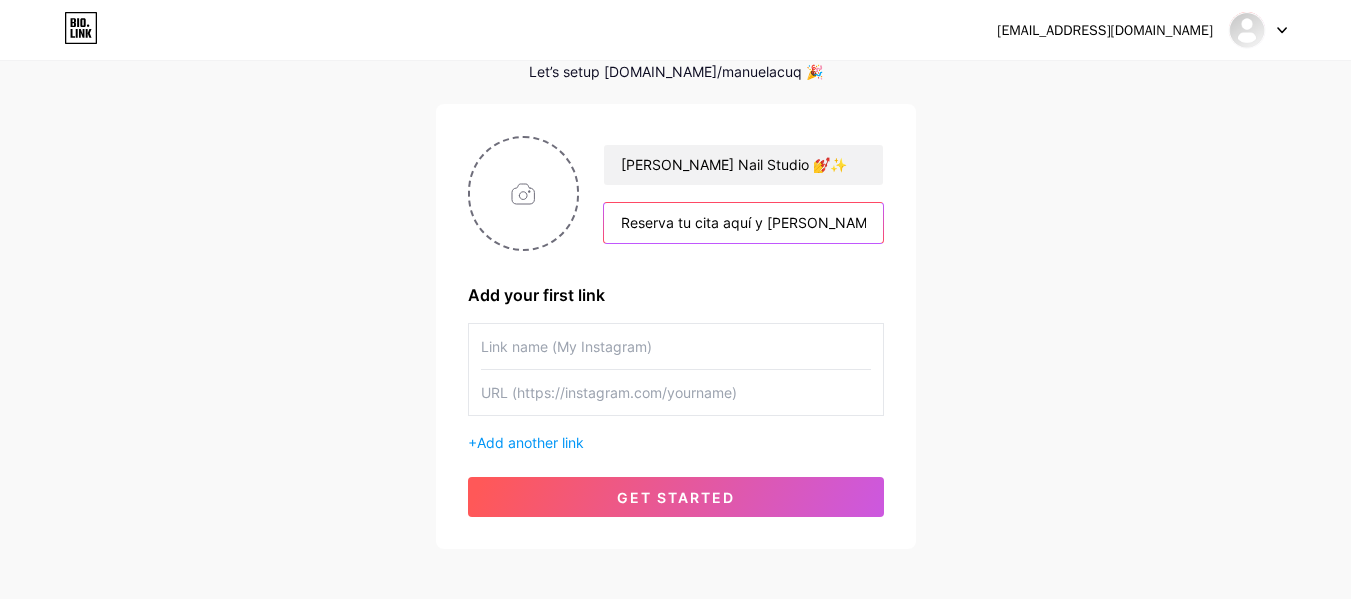 scroll, scrollTop: 0, scrollLeft: 85, axis: horizontal 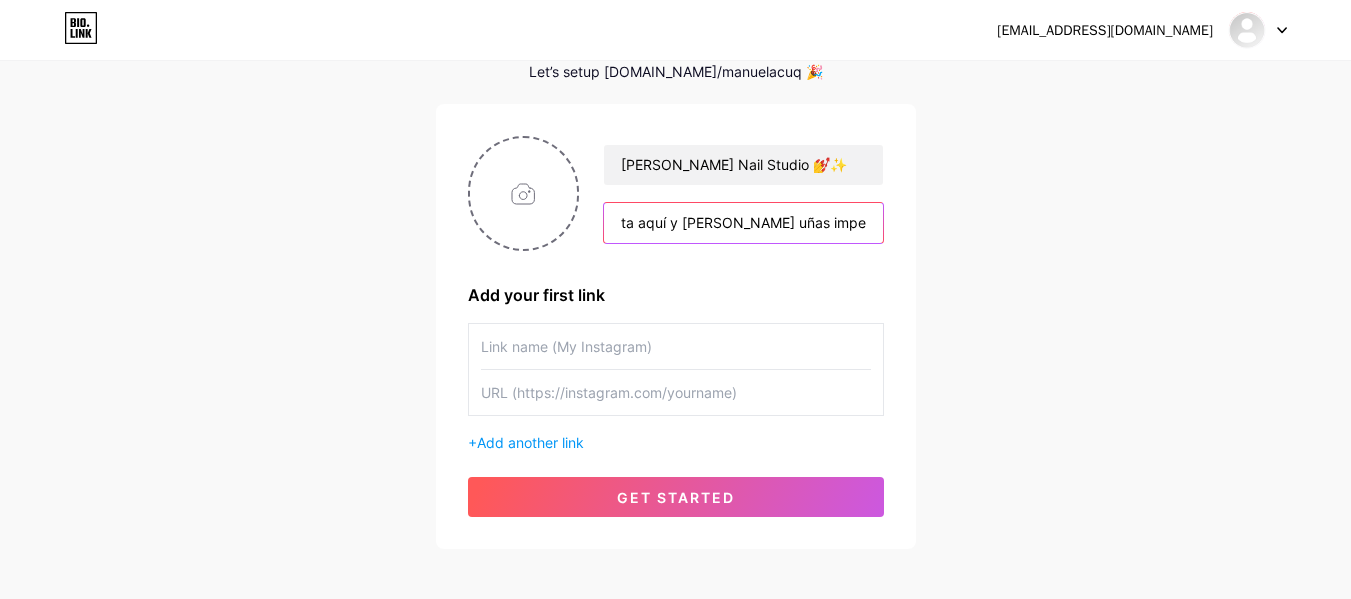 type on "Reserva tu cita aquí y [PERSON_NAME] uñas impecables.✨💅" 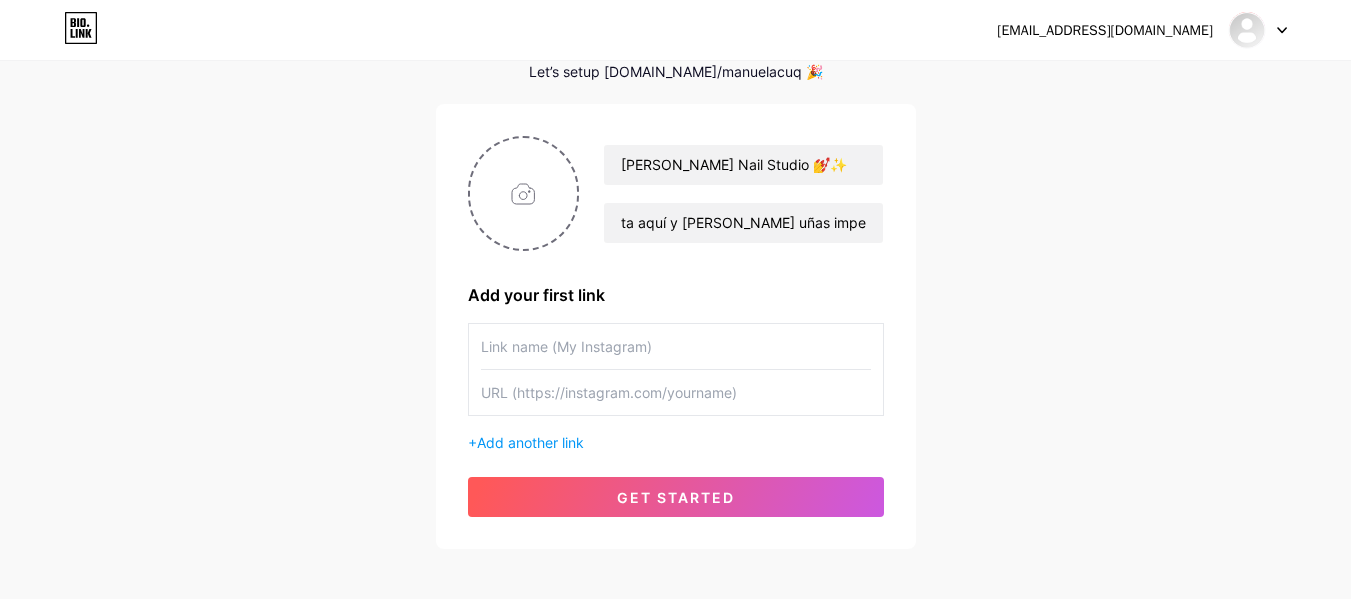 scroll, scrollTop: 0, scrollLeft: 0, axis: both 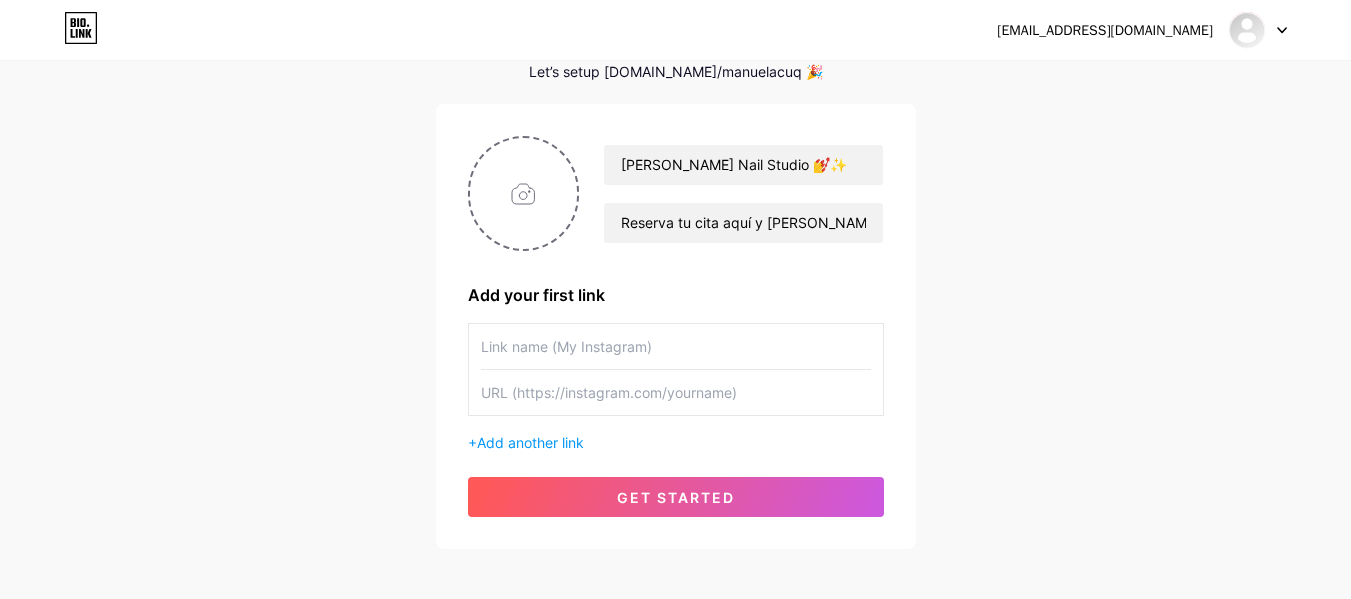 click on "[EMAIL_ADDRESS][DOMAIN_NAME]           Dashboard     Logout   Setup your page   Let’s setup [DOMAIN_NAME]/[PERSON_NAME] 🎉               [PERSON_NAME] Nail Studio 💅✨     Reserva tu cita aquí y [PERSON_NAME] uñas impecables.✨💅     Add your first link
+  Add another link     get started" at bounding box center [675, 256] 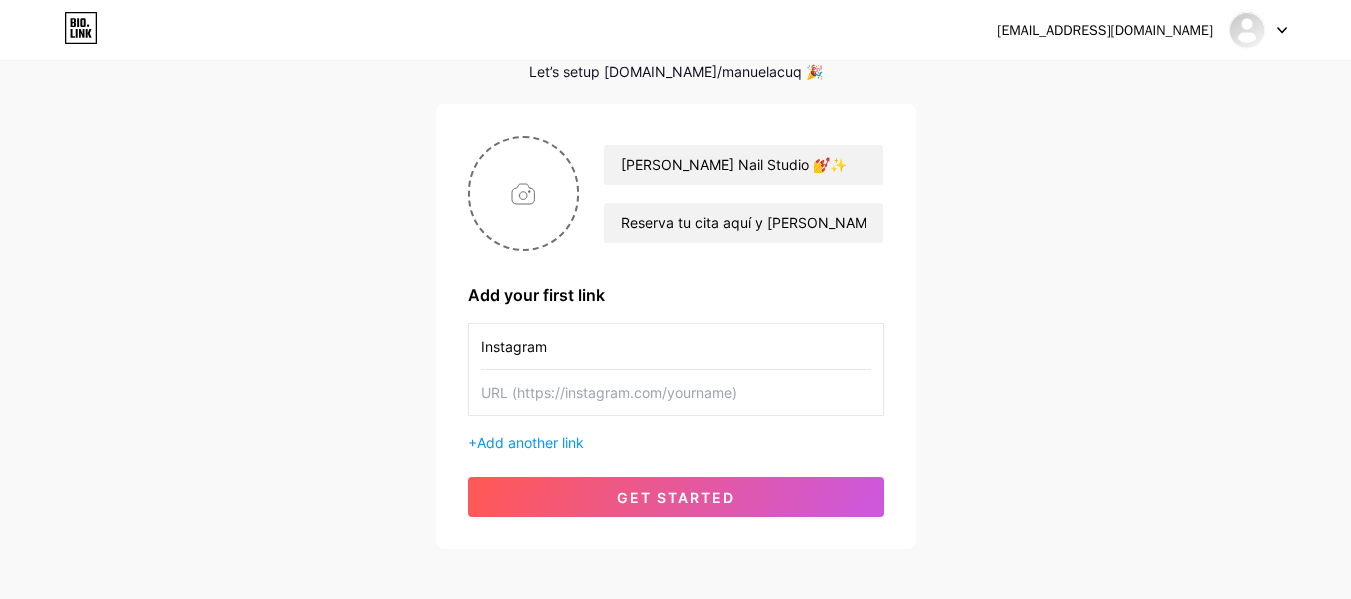 type on "Instagram" 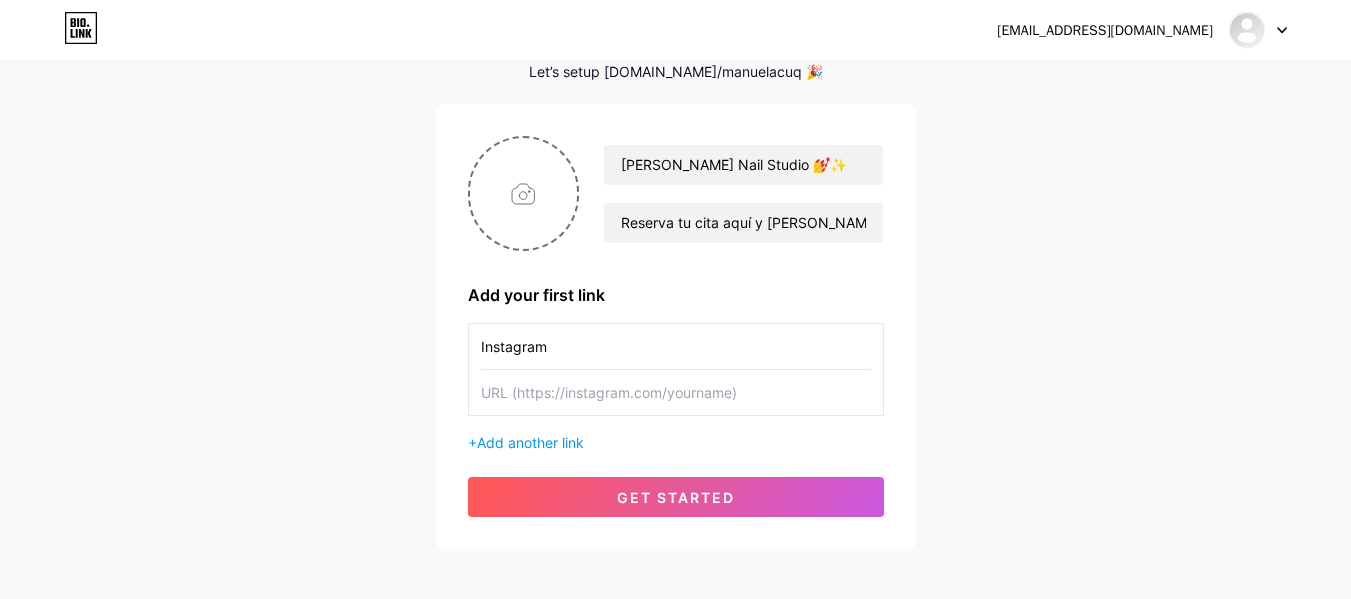 click at bounding box center [676, 392] 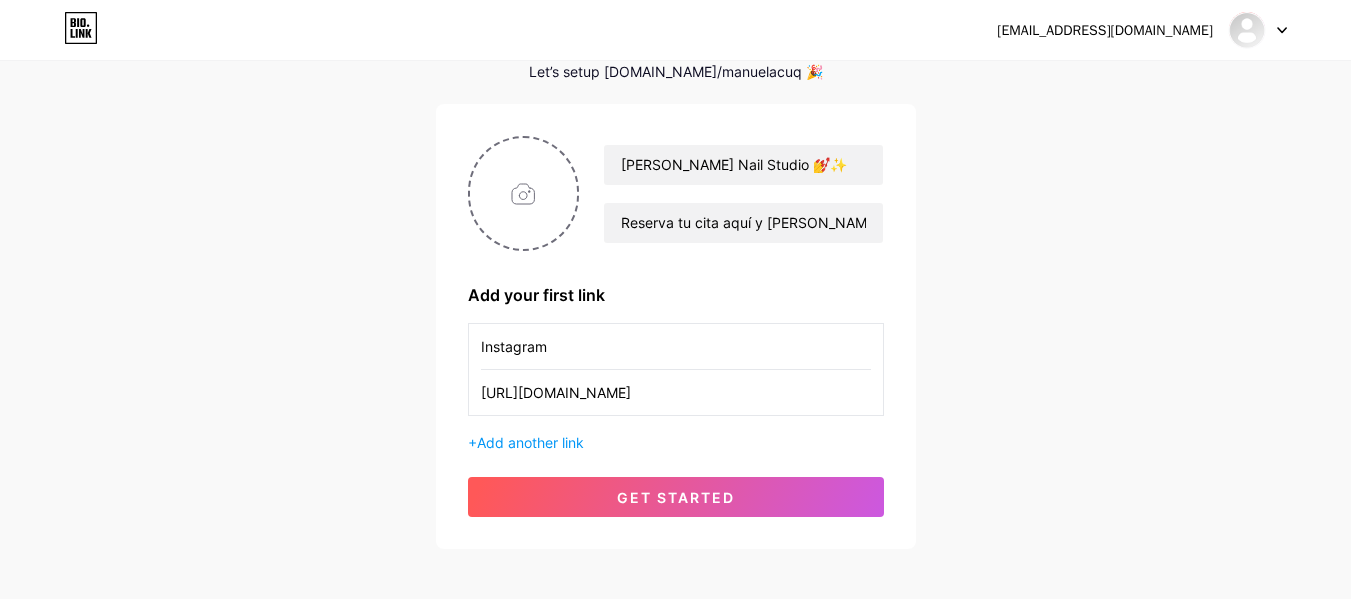 type on "[URL][DOMAIN_NAME]" 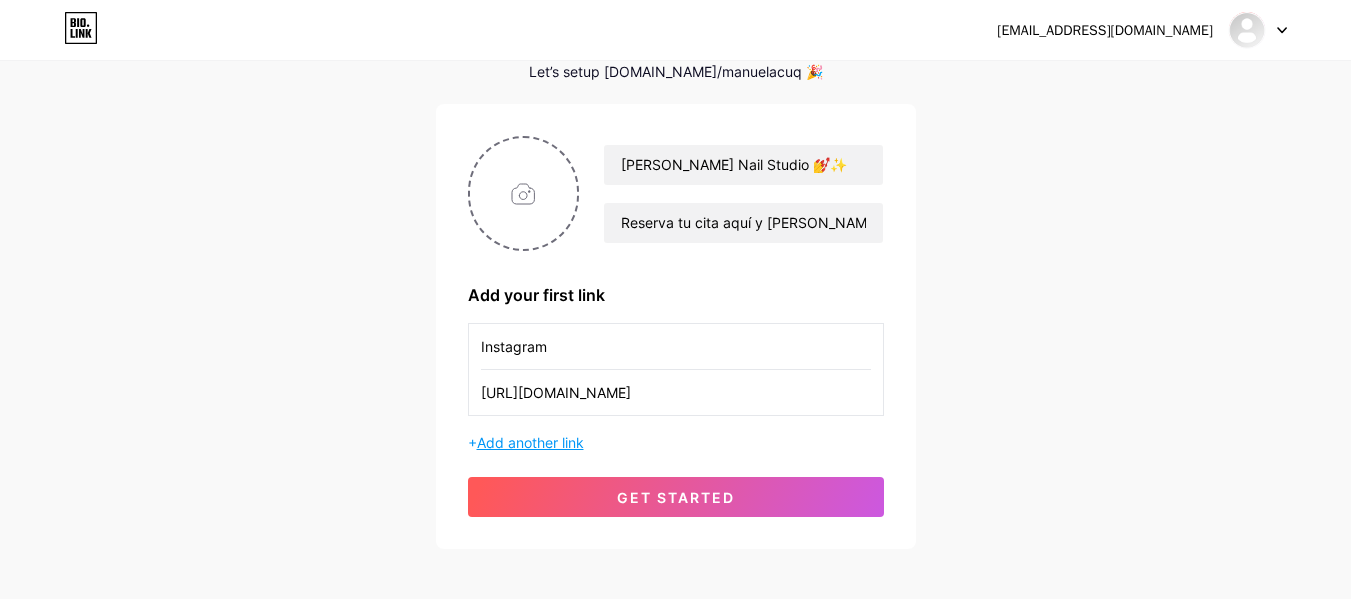click on "Add another link" at bounding box center (530, 442) 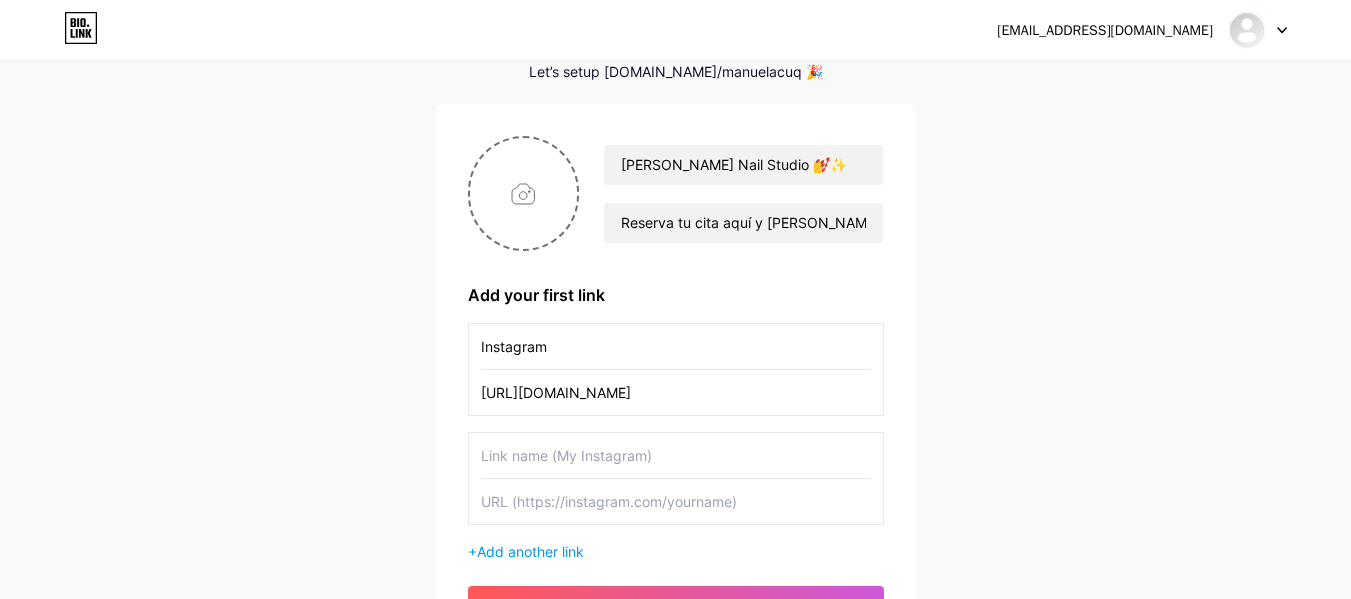 click on "Instagram   [URL][DOMAIN_NAME]
+  Add another link" at bounding box center (676, 442) 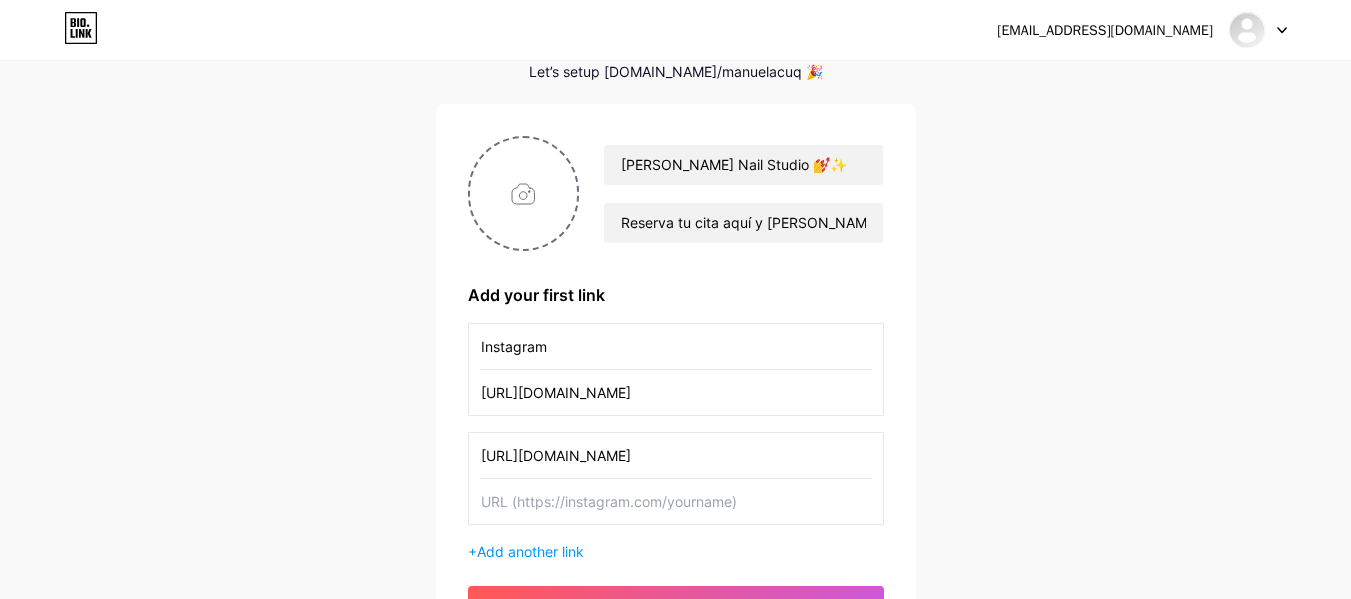 scroll, scrollTop: 0, scrollLeft: 199, axis: horizontal 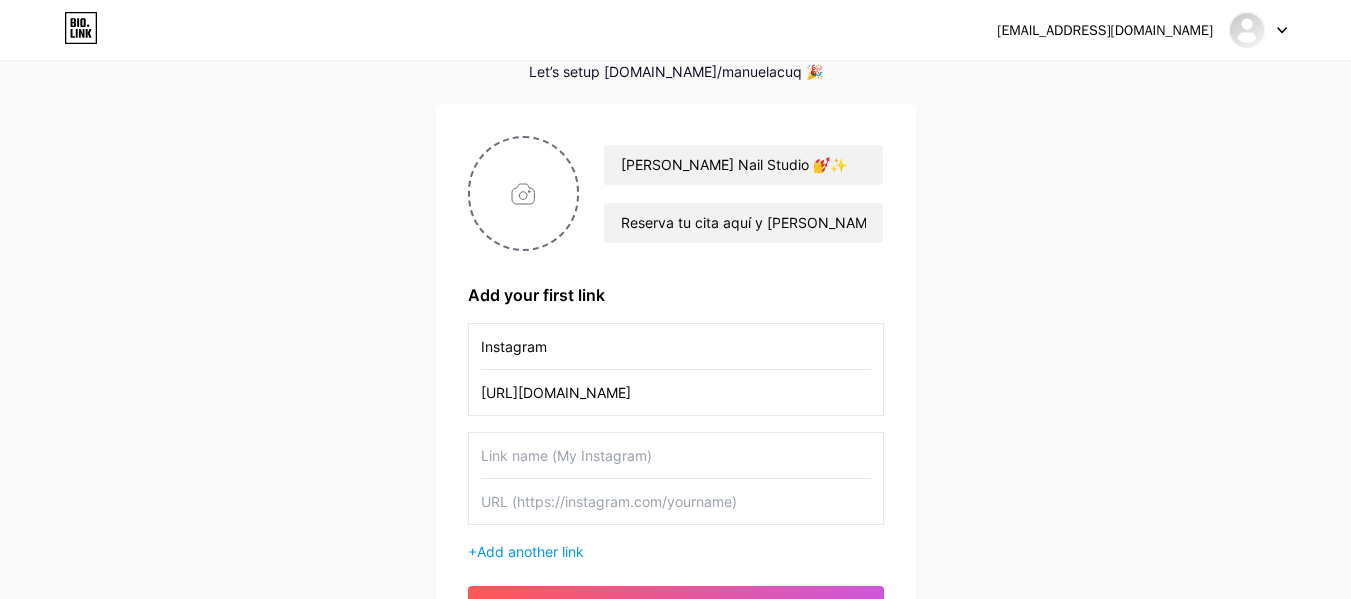 click at bounding box center [676, 501] 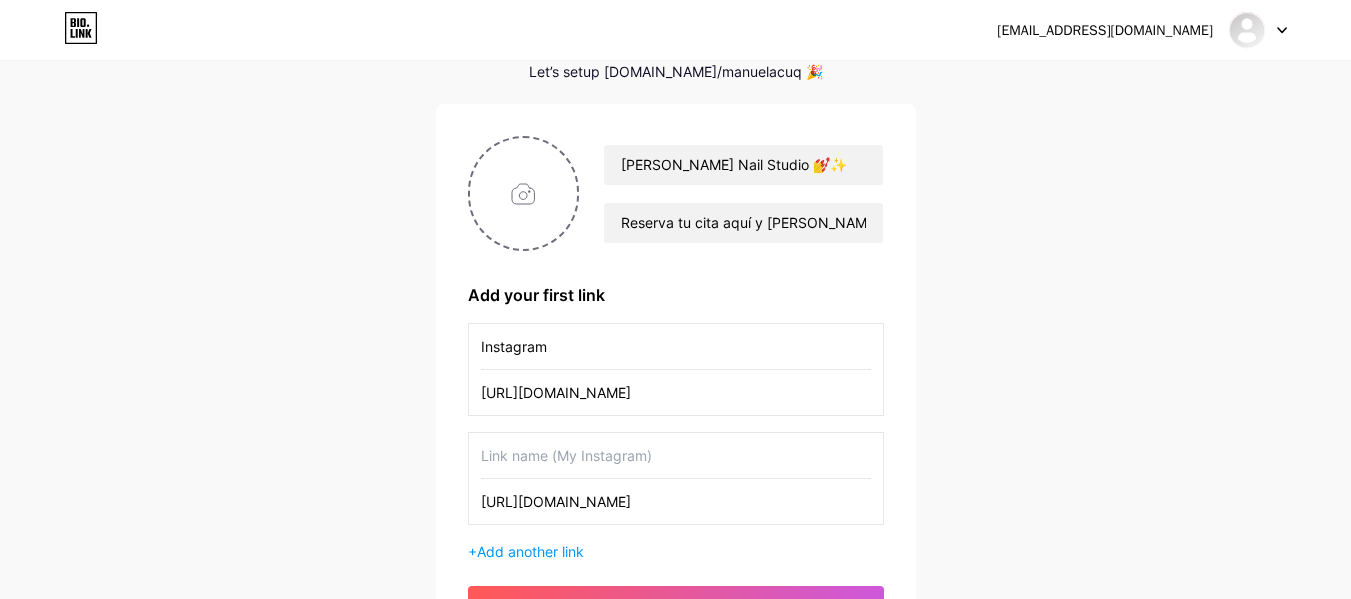 scroll, scrollTop: 0, scrollLeft: 199, axis: horizontal 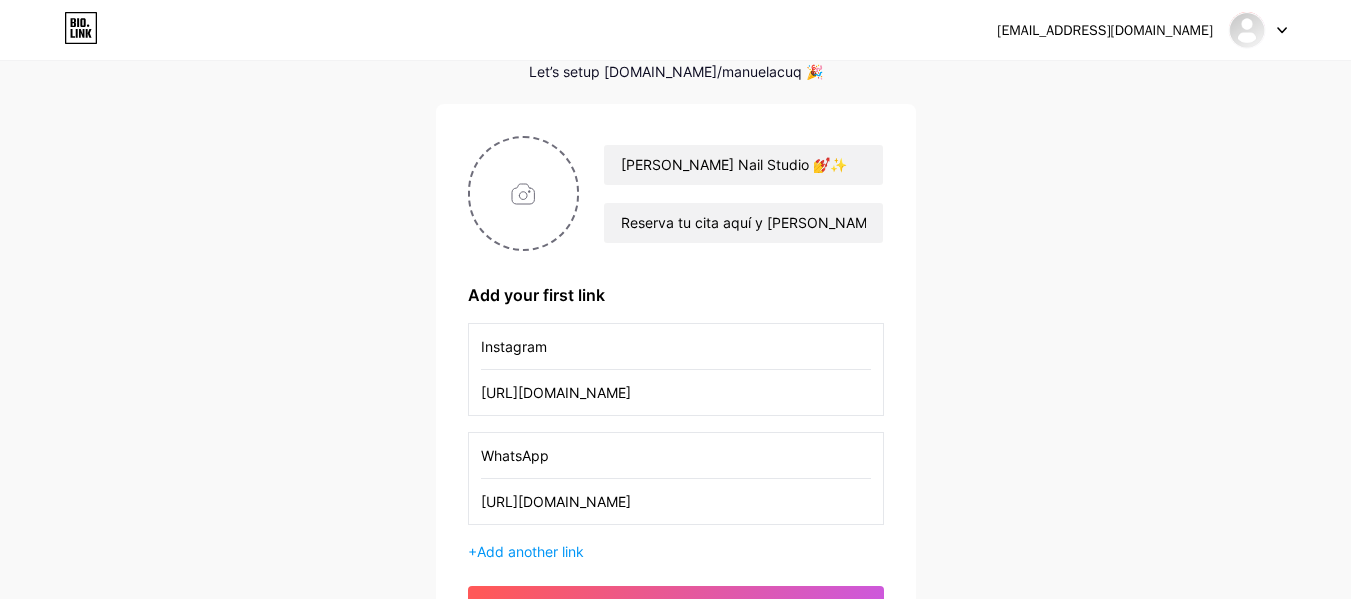 type on "WhatsApp" 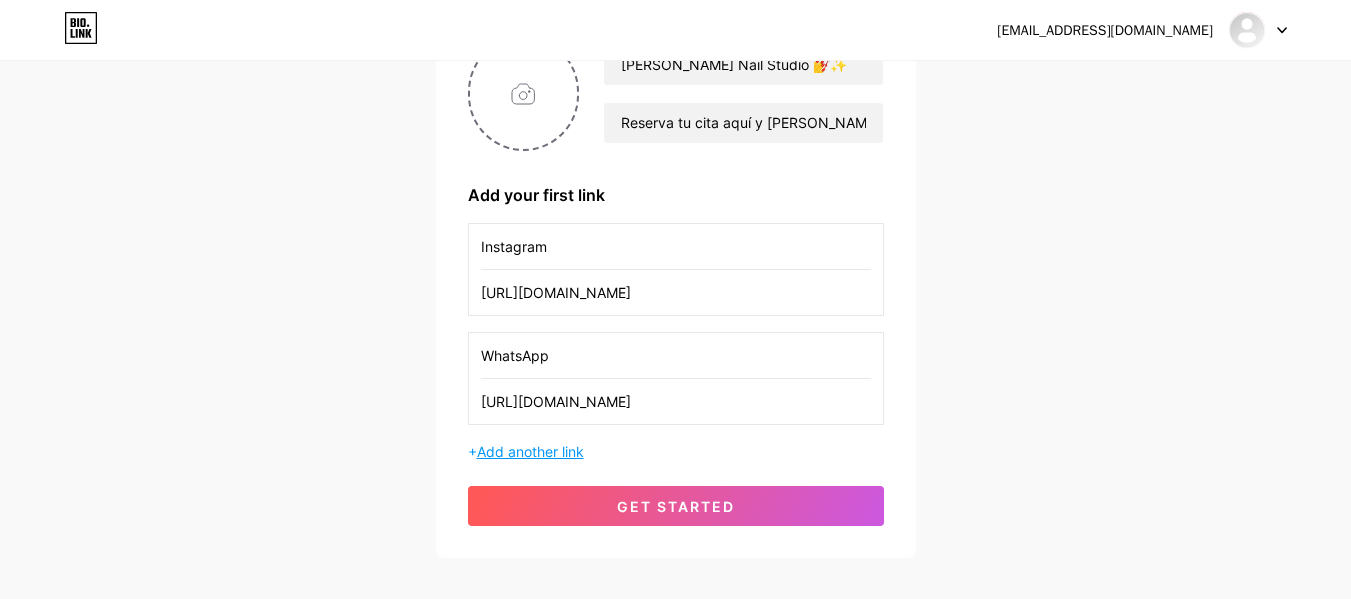 click on "Add another link" at bounding box center [530, 451] 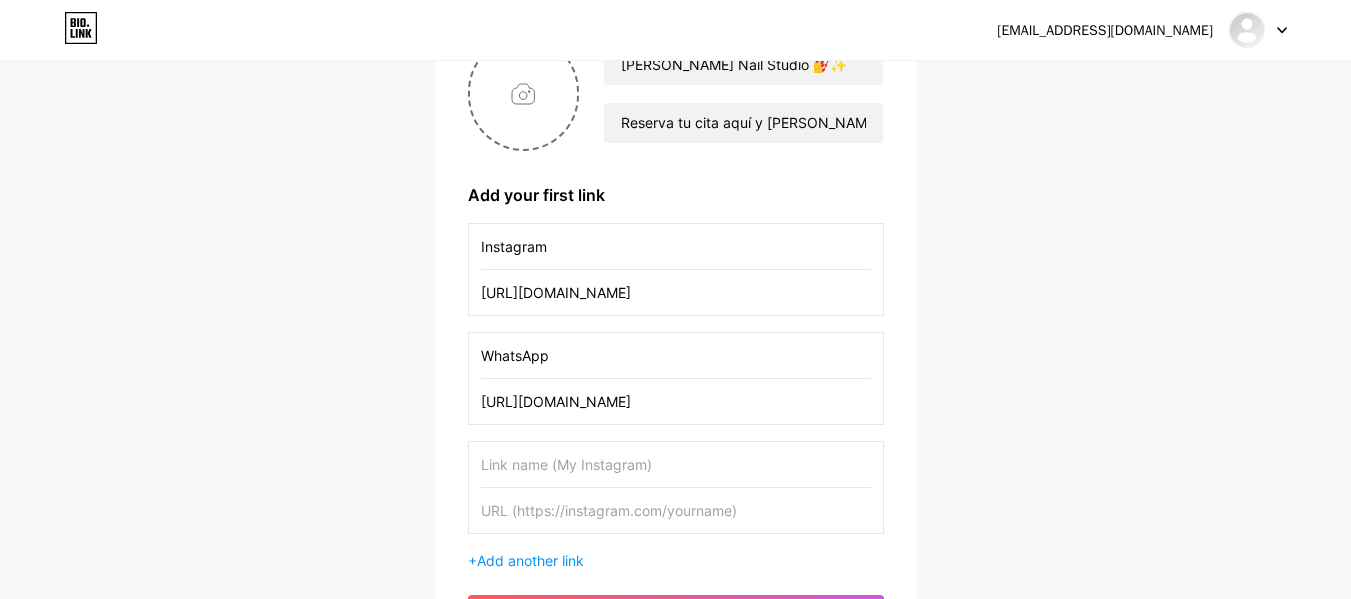 scroll, scrollTop: 400, scrollLeft: 0, axis: vertical 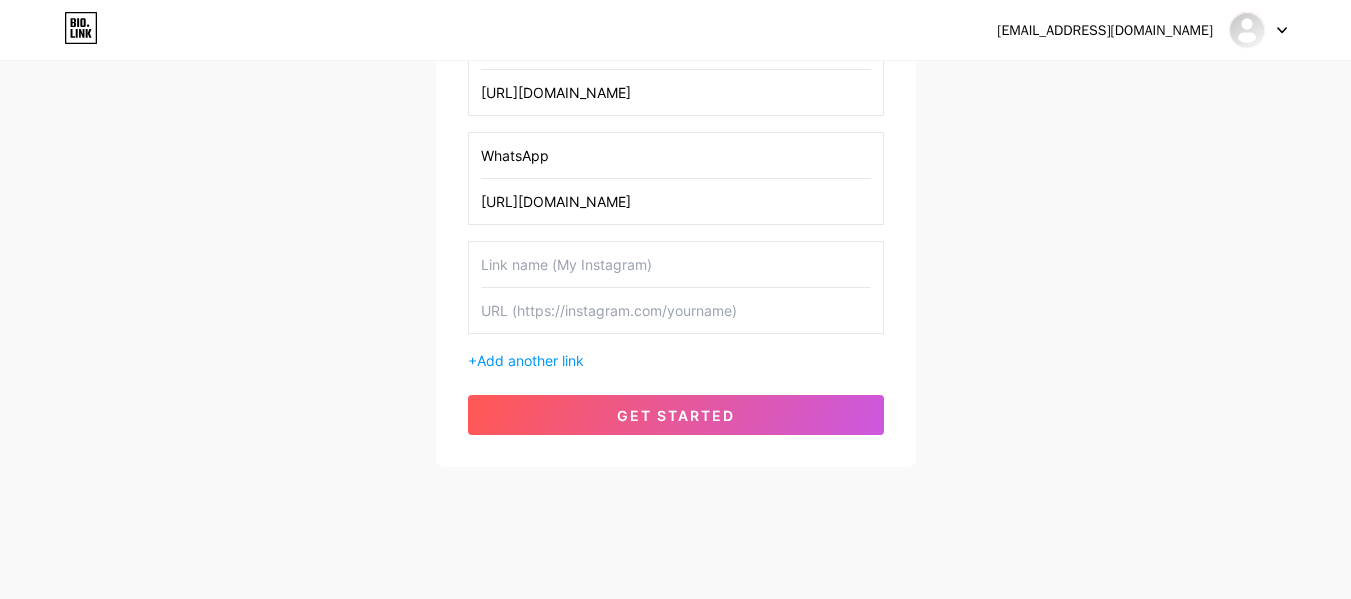 click at bounding box center (676, 310) 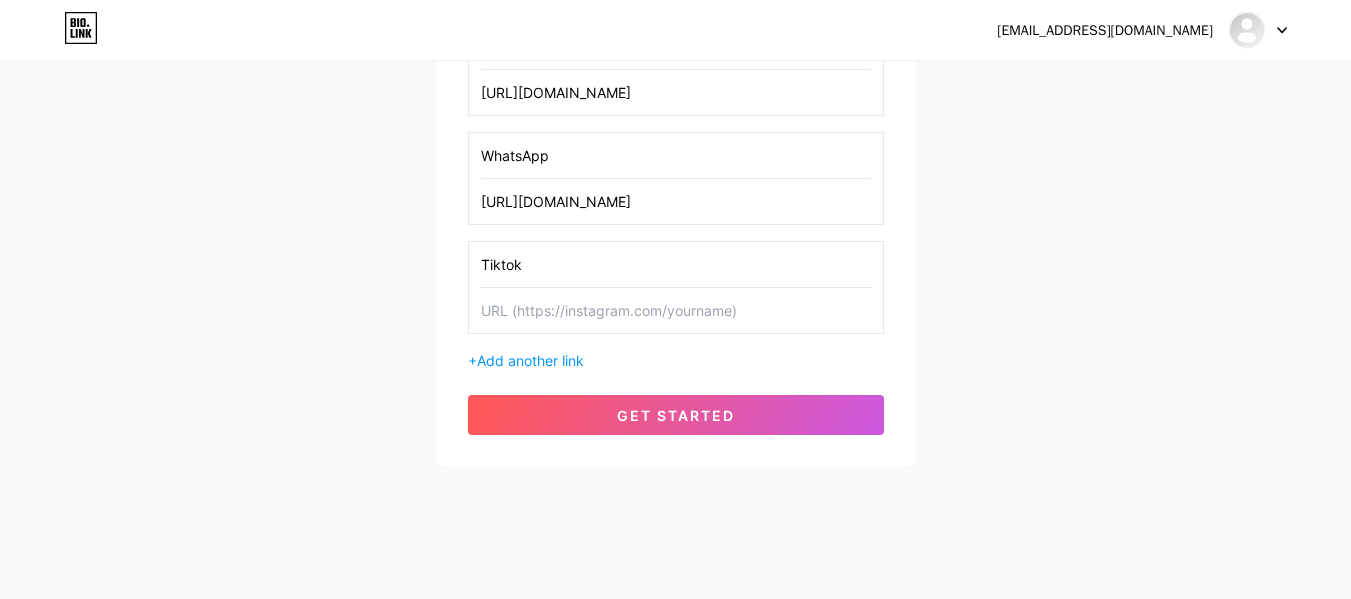 type on "Tiktok" 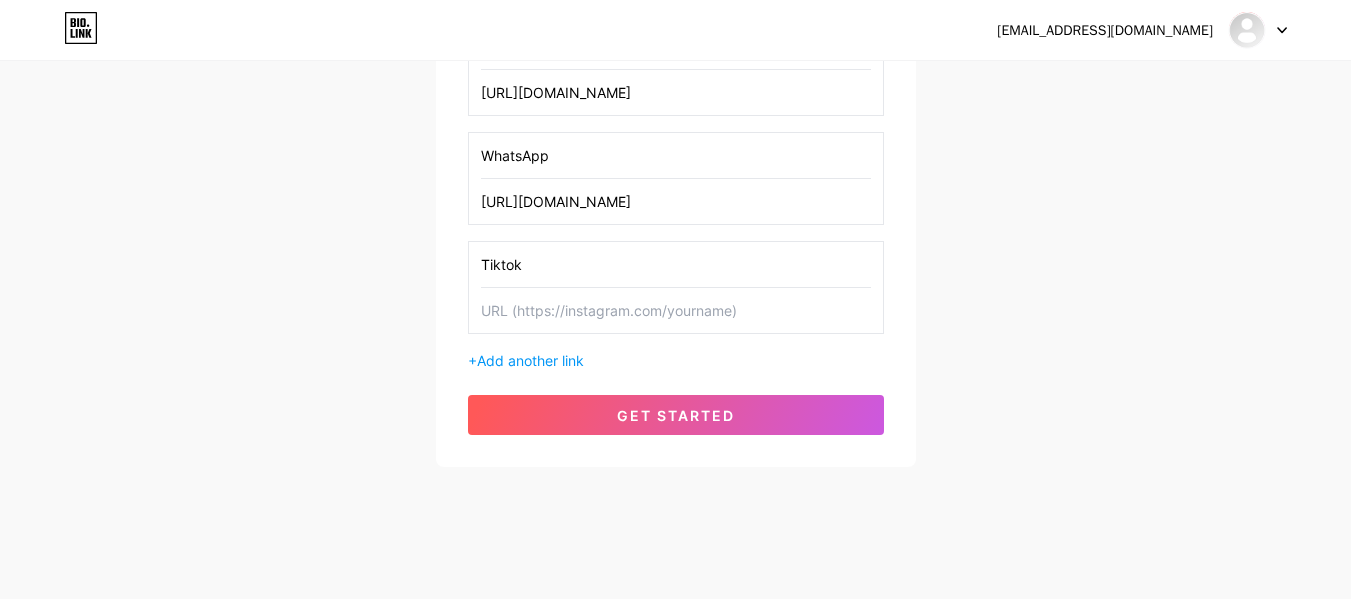 click at bounding box center [676, 310] 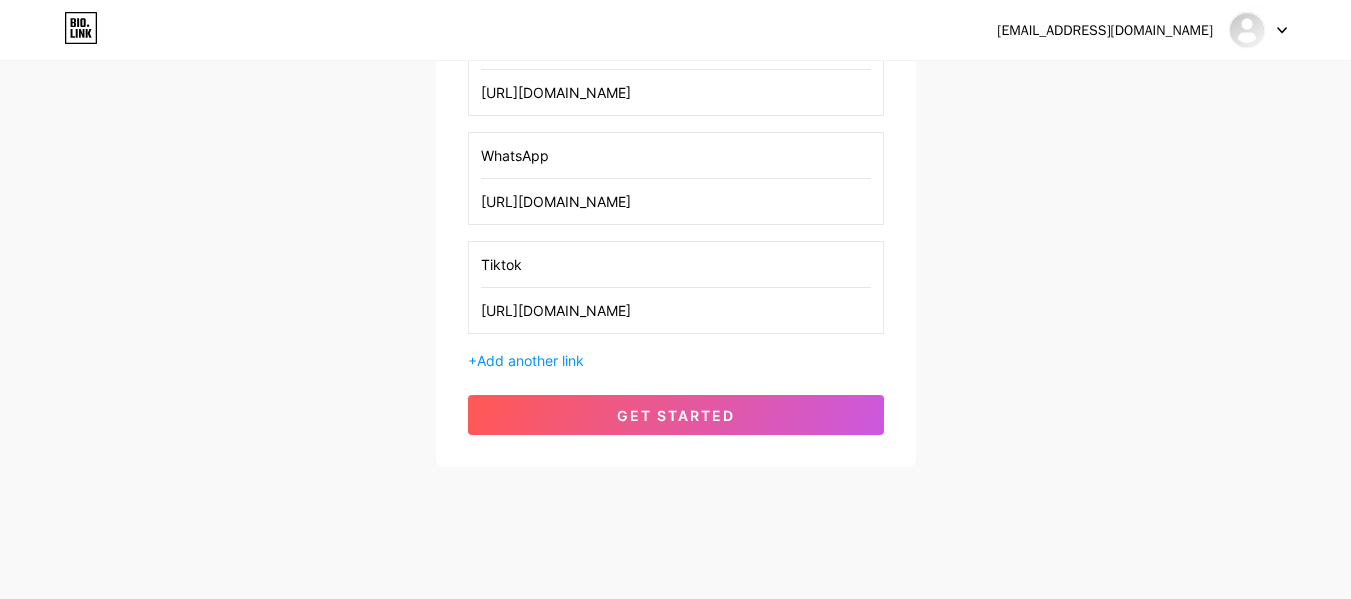 scroll, scrollTop: 0, scrollLeft: 81, axis: horizontal 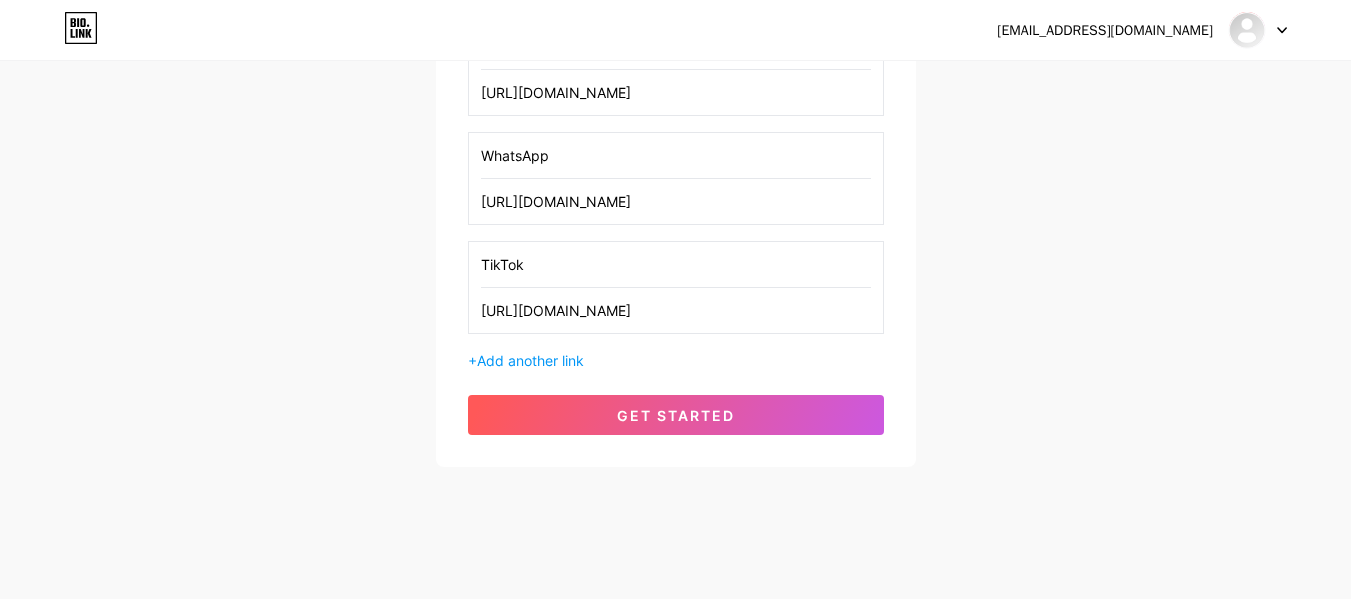 type on "TikTok" 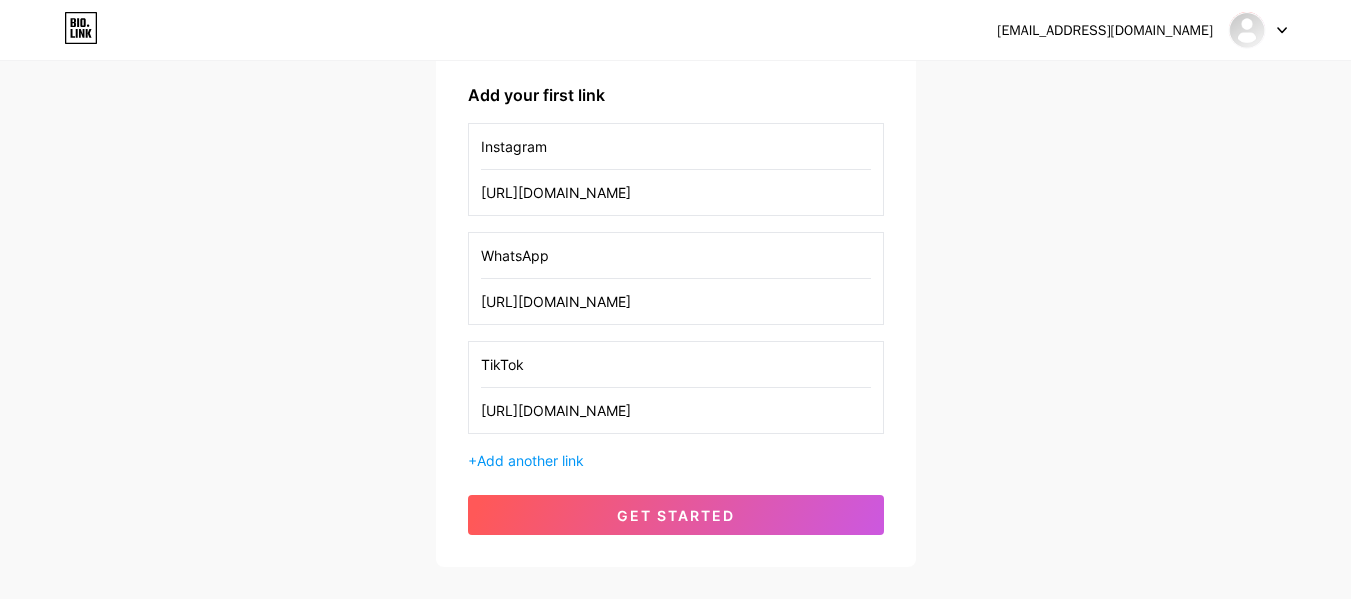 scroll, scrollTop: 100, scrollLeft: 0, axis: vertical 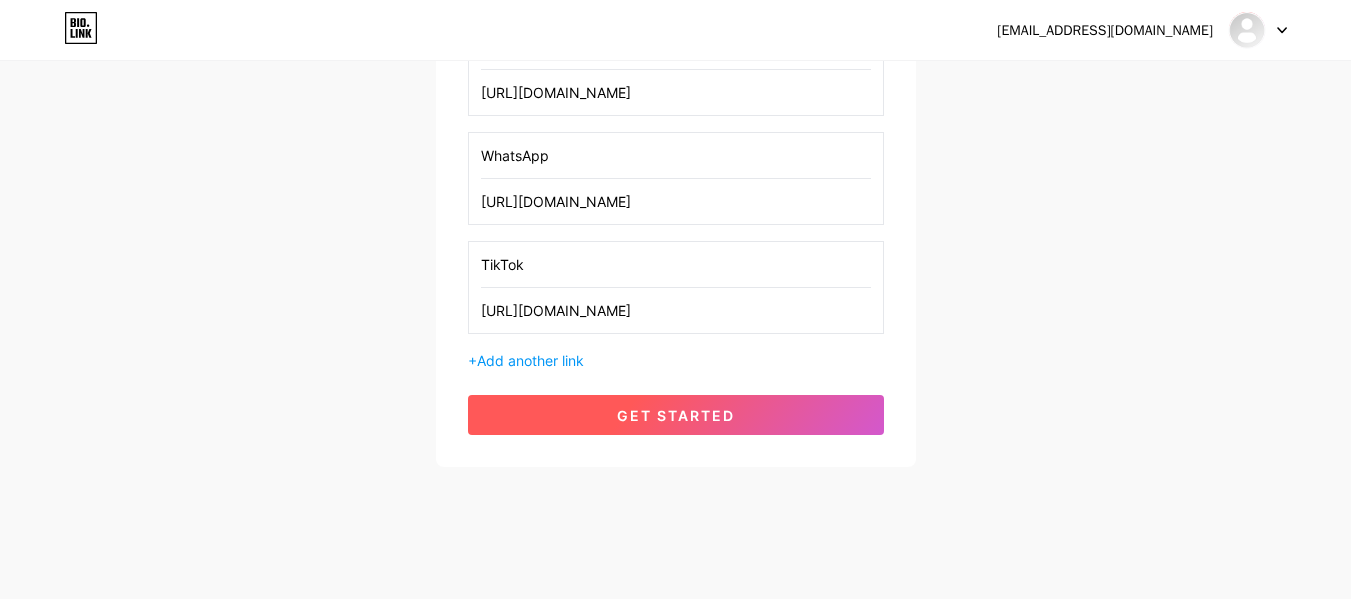 click on "get started" at bounding box center (676, 415) 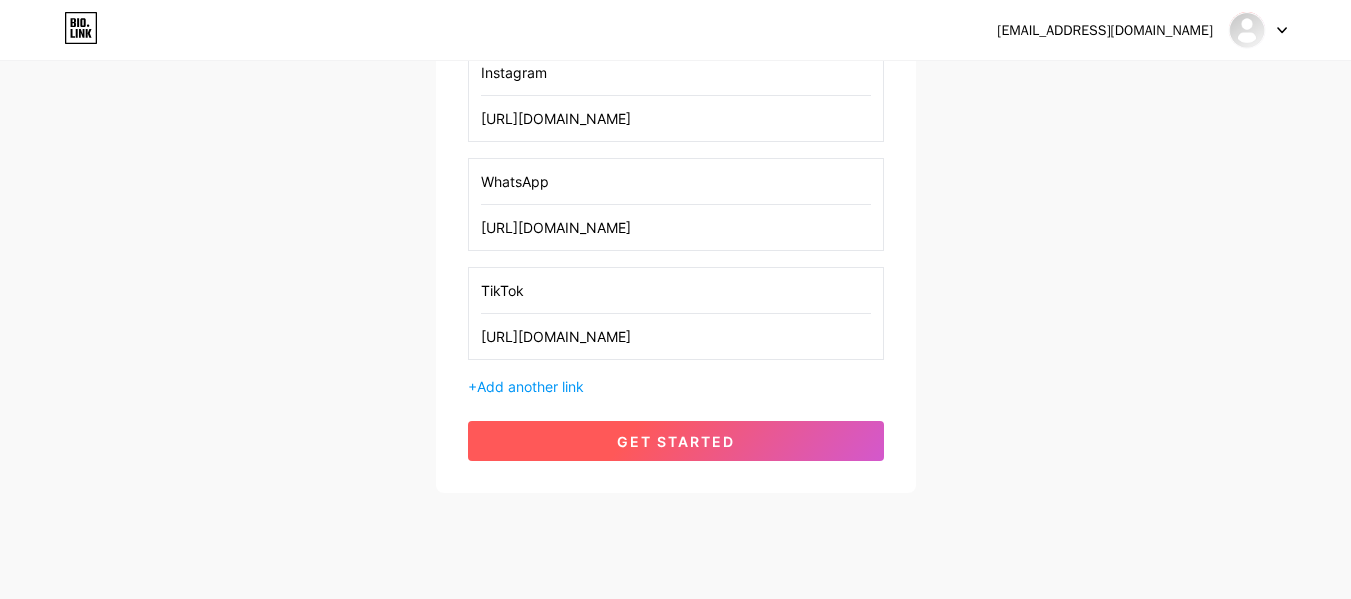 scroll, scrollTop: 426, scrollLeft: 0, axis: vertical 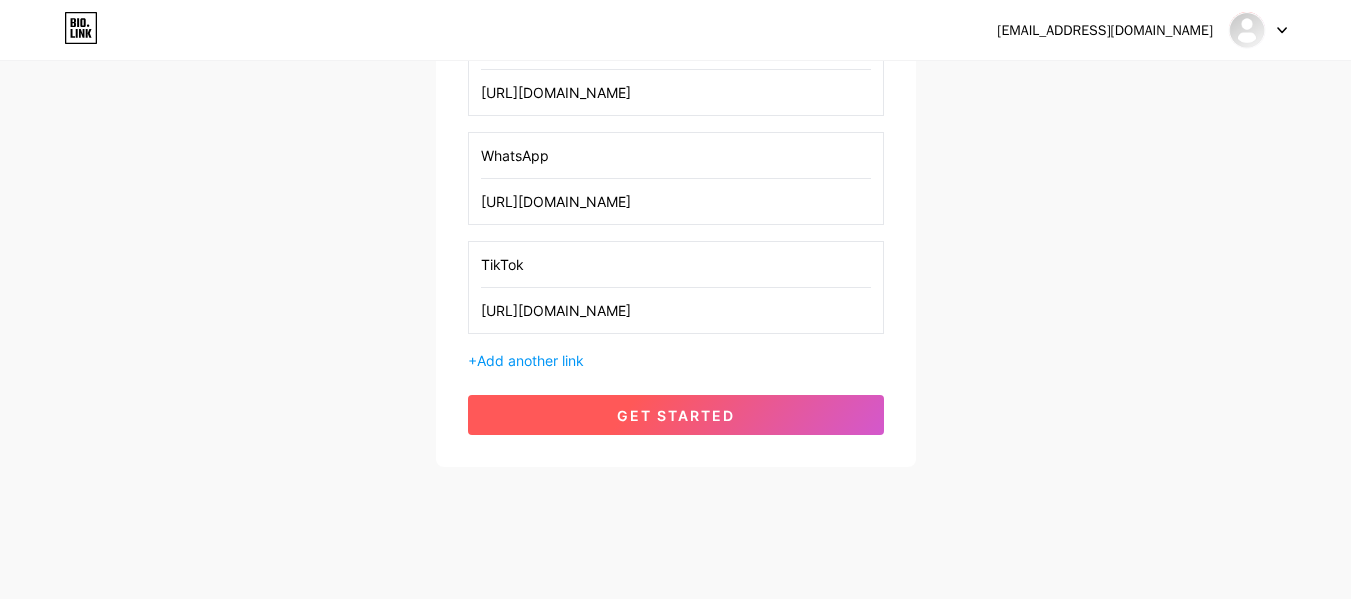 click on "get started" at bounding box center (676, 415) 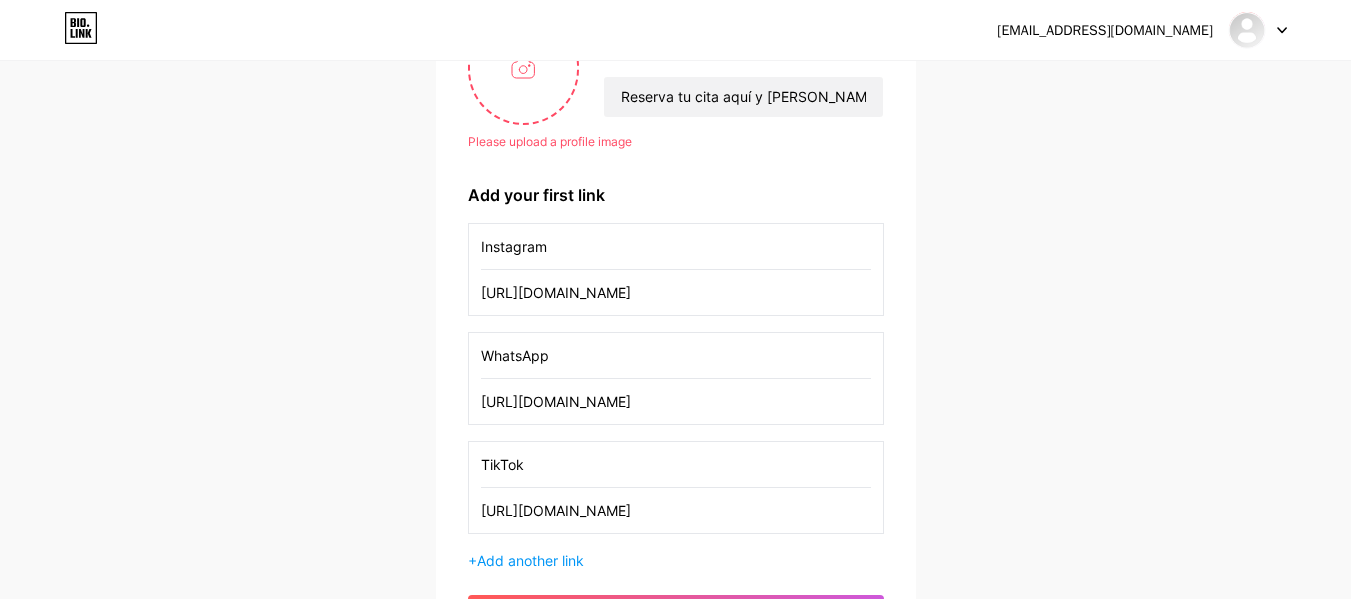 scroll, scrollTop: 126, scrollLeft: 0, axis: vertical 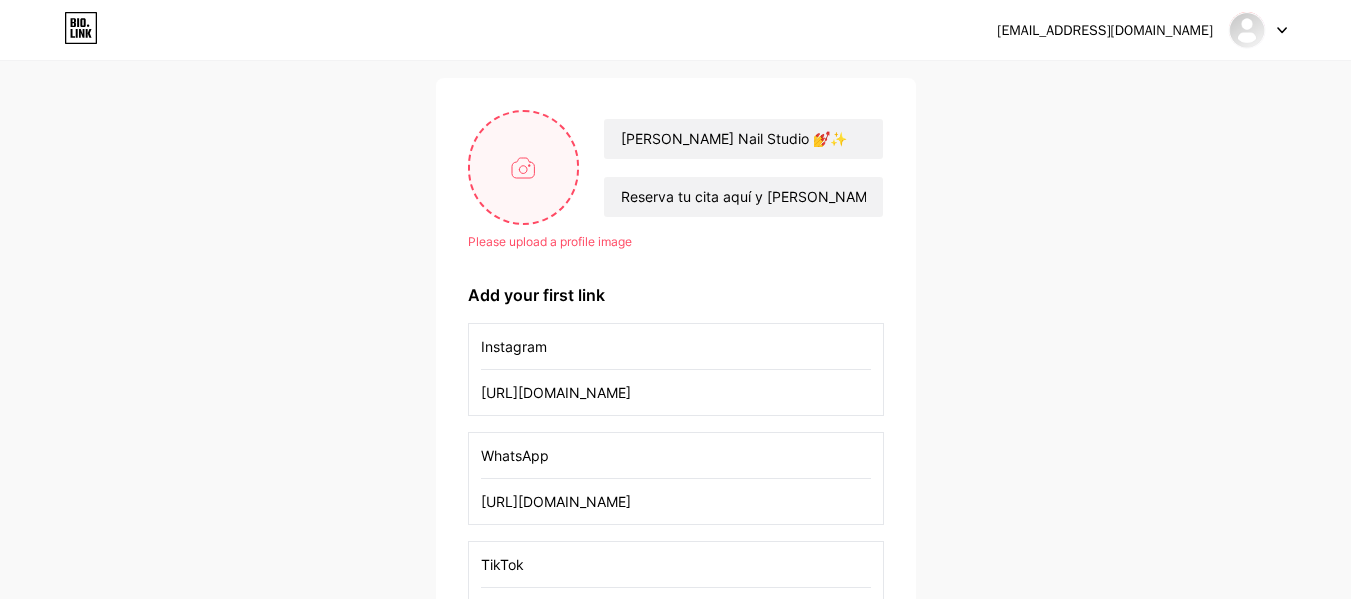 click at bounding box center (524, 167) 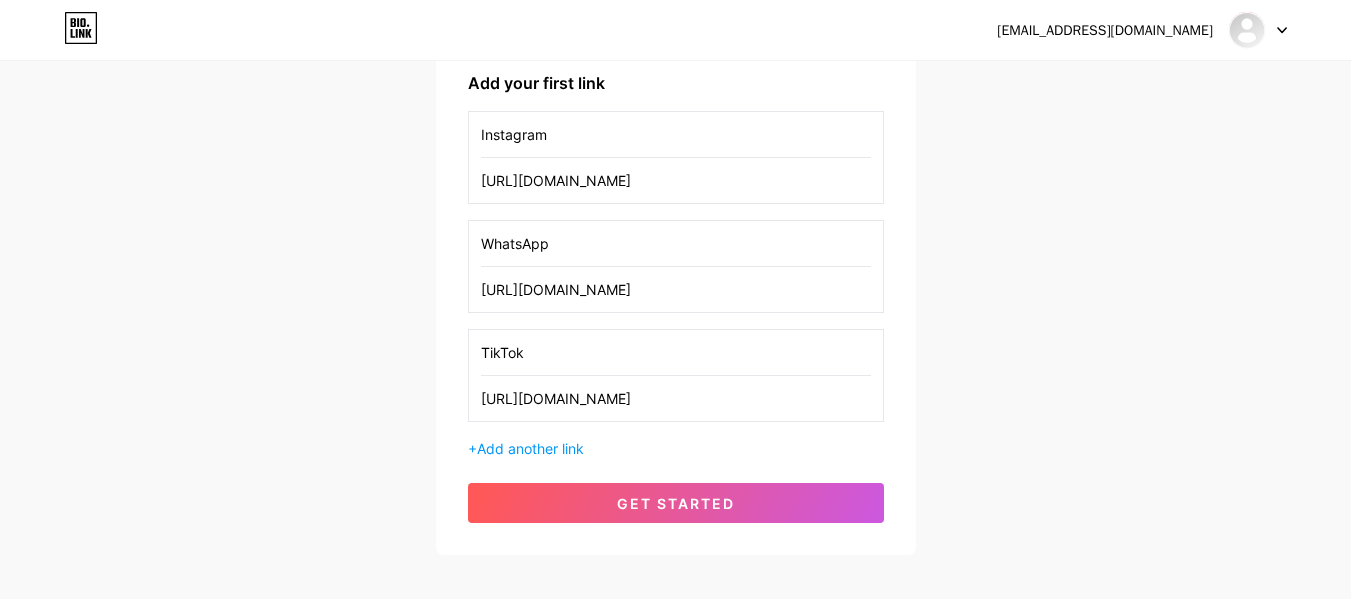 scroll, scrollTop: 412, scrollLeft: 0, axis: vertical 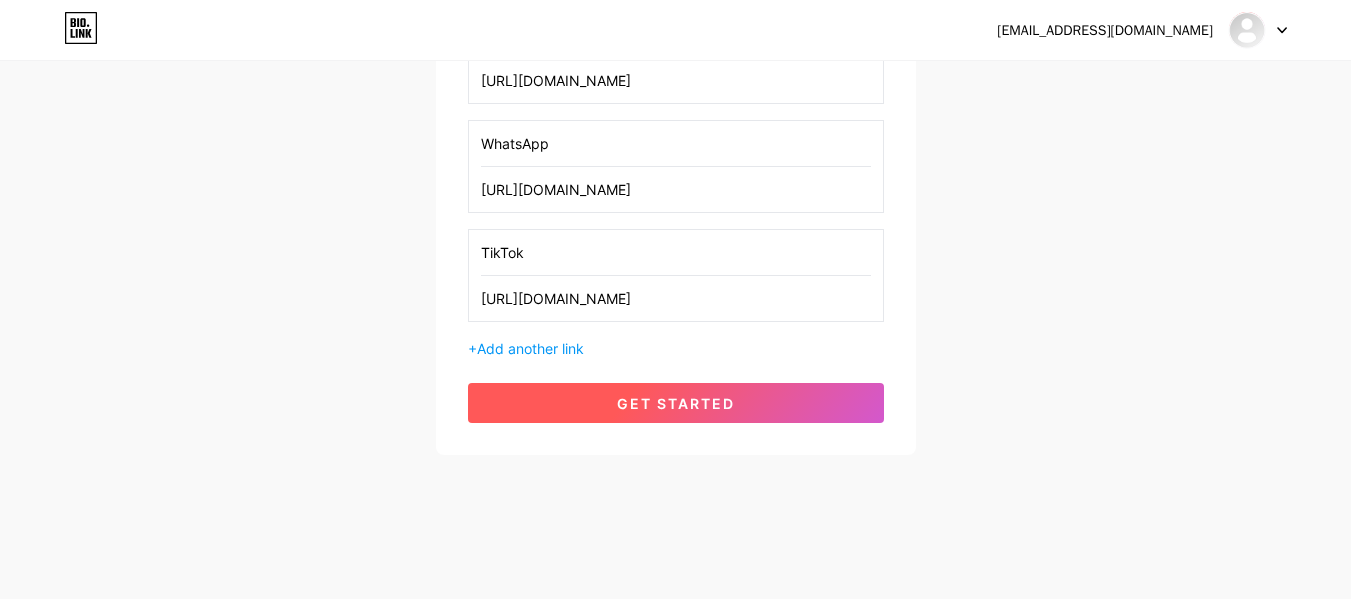 click on "get started" at bounding box center (676, 403) 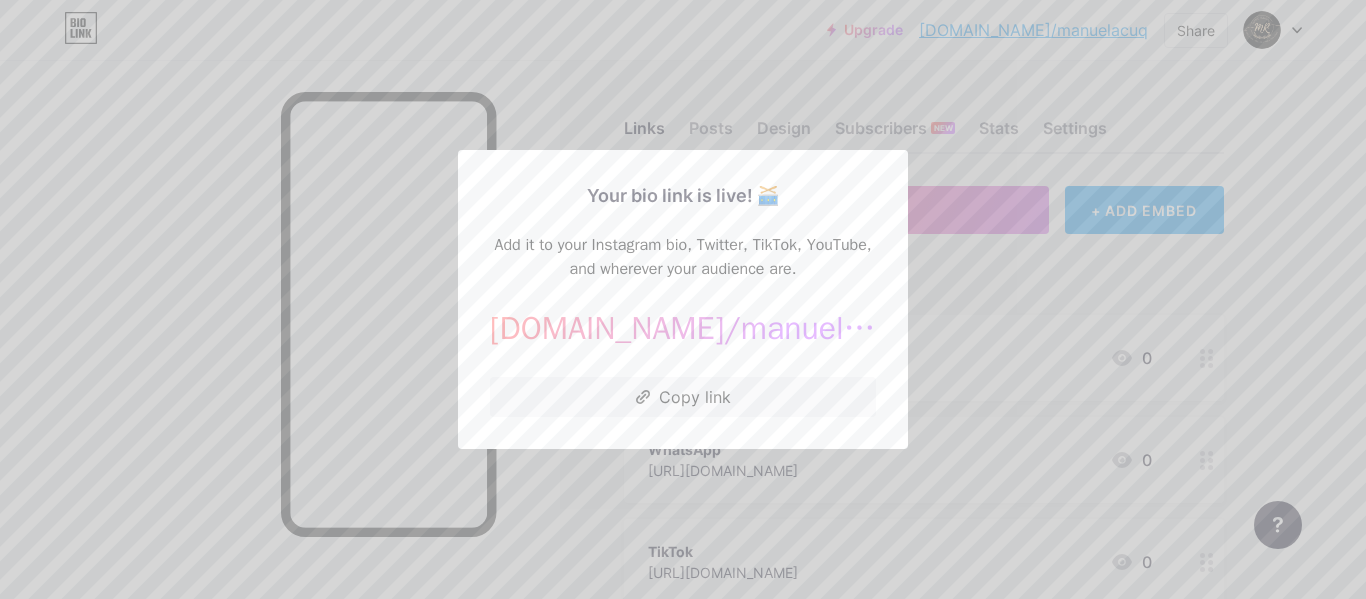 click at bounding box center [683, 299] 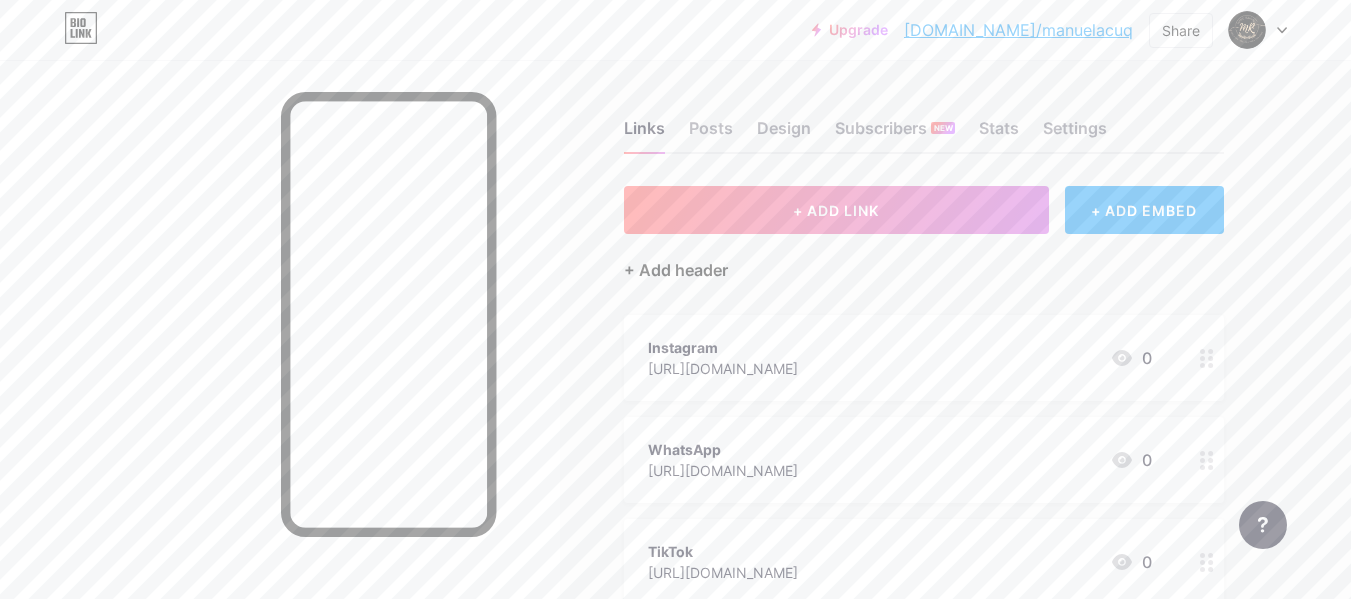 click on "+ Add header" at bounding box center [676, 270] 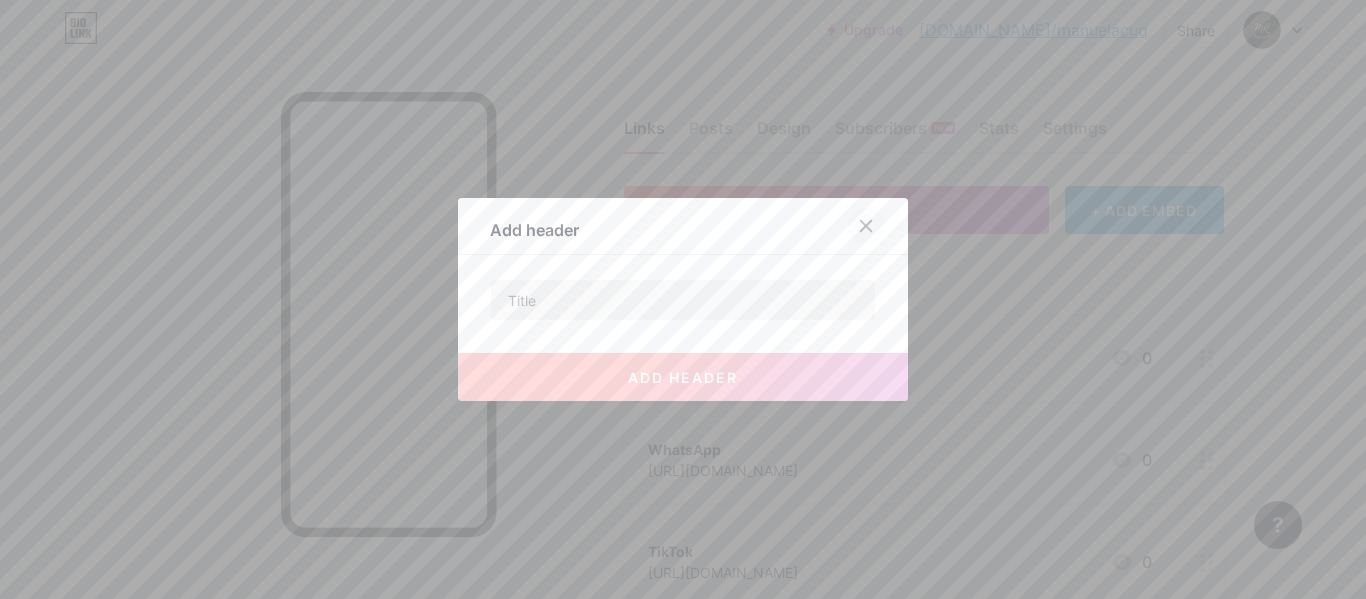 click 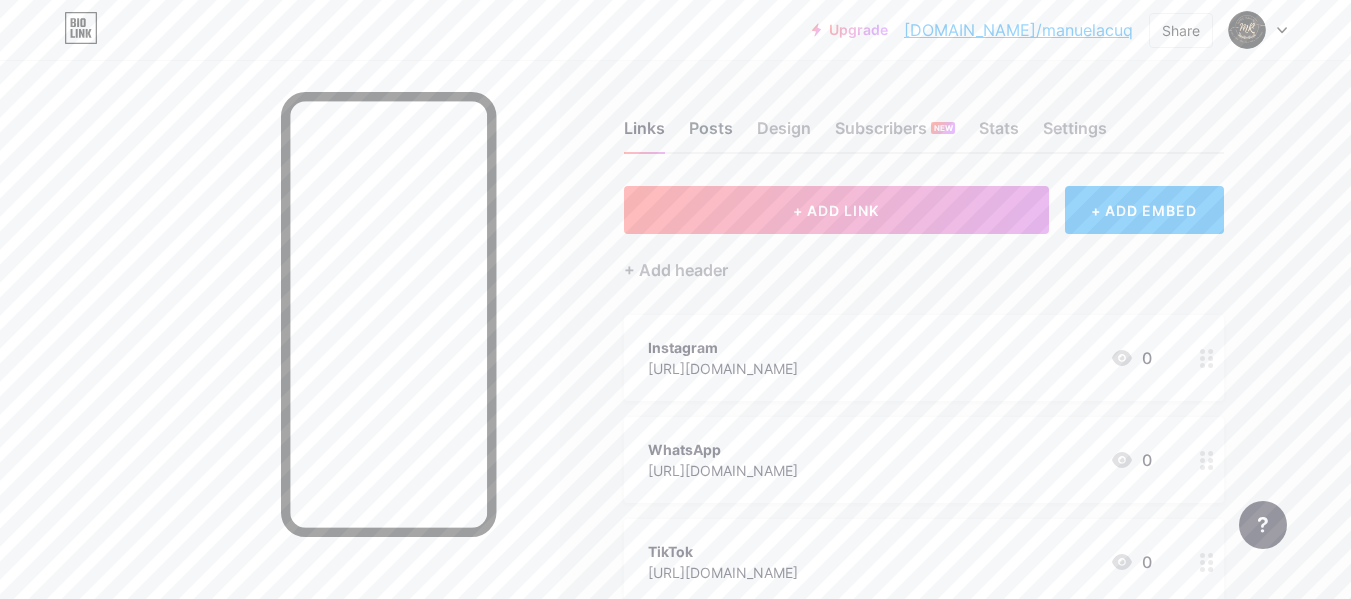 click on "Posts" at bounding box center [711, 134] 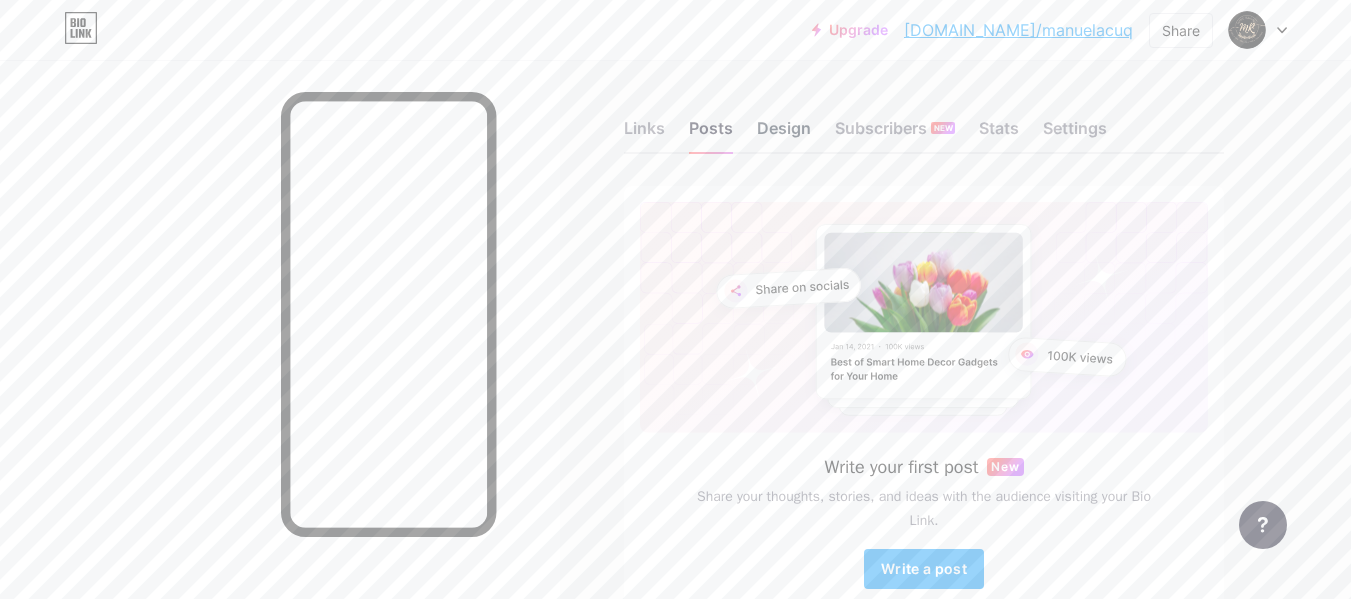 click on "Design" at bounding box center (784, 134) 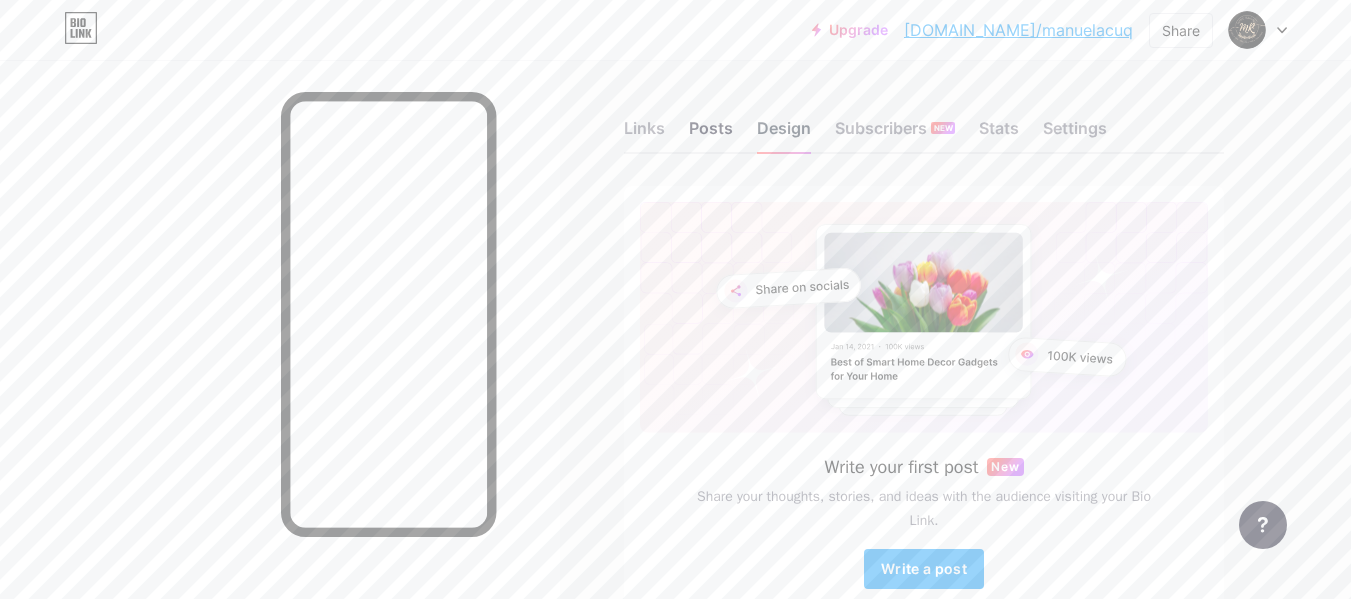 click on "Design" at bounding box center [784, 134] 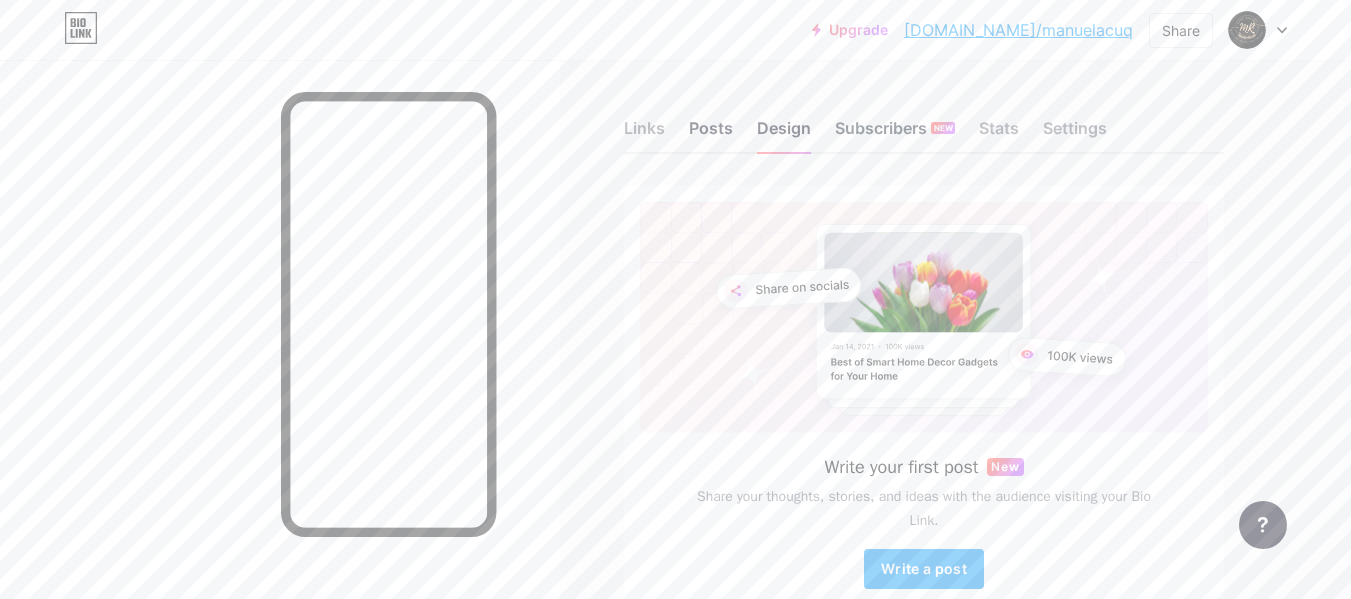 click on "Subscribers
NEW" at bounding box center [895, 134] 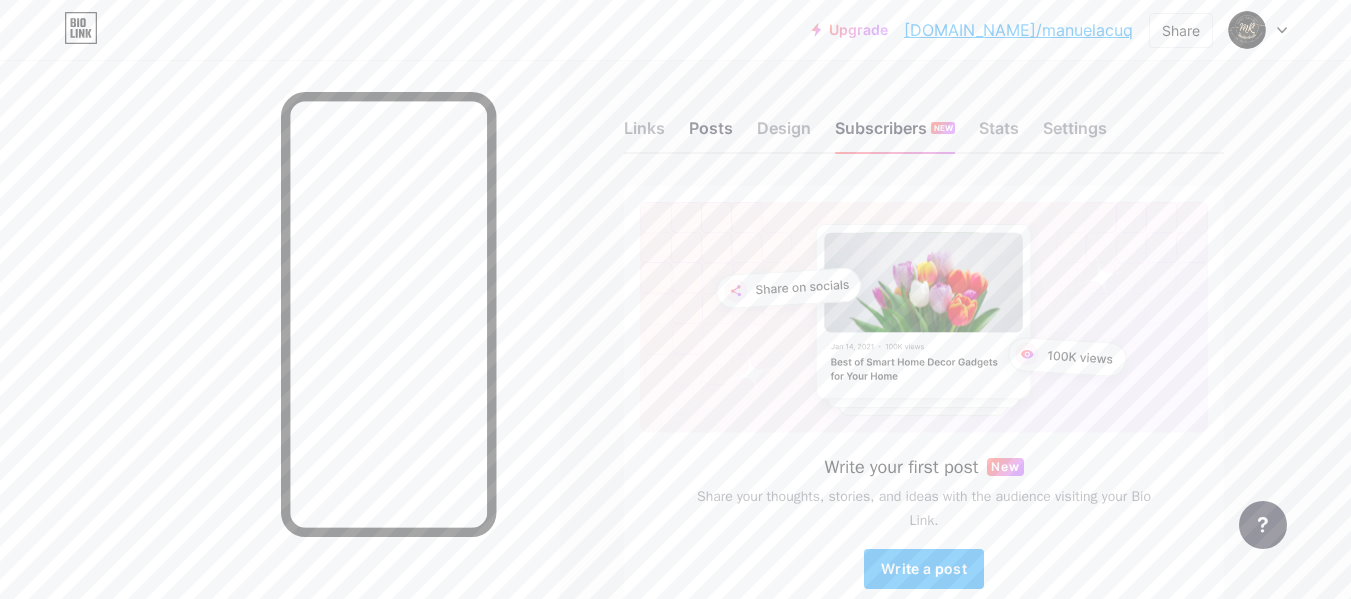 click on "Links
Posts
Design
Subscribers
NEW
Stats
Settings" at bounding box center [924, 119] 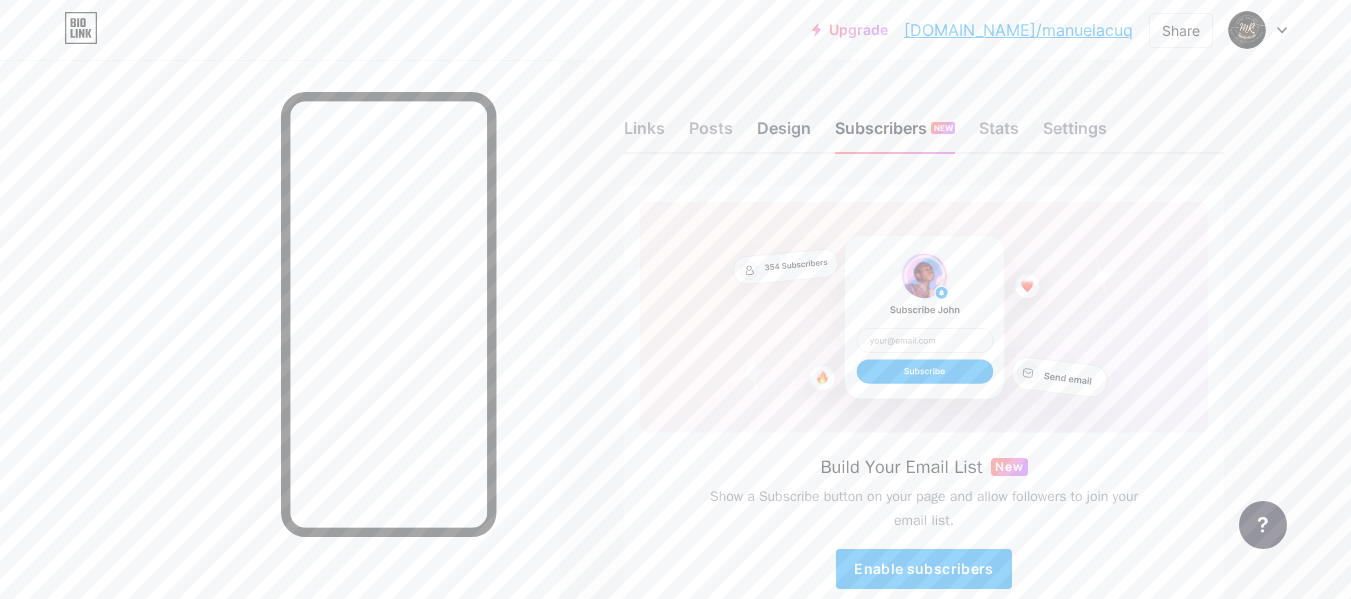 click on "Design" at bounding box center (784, 134) 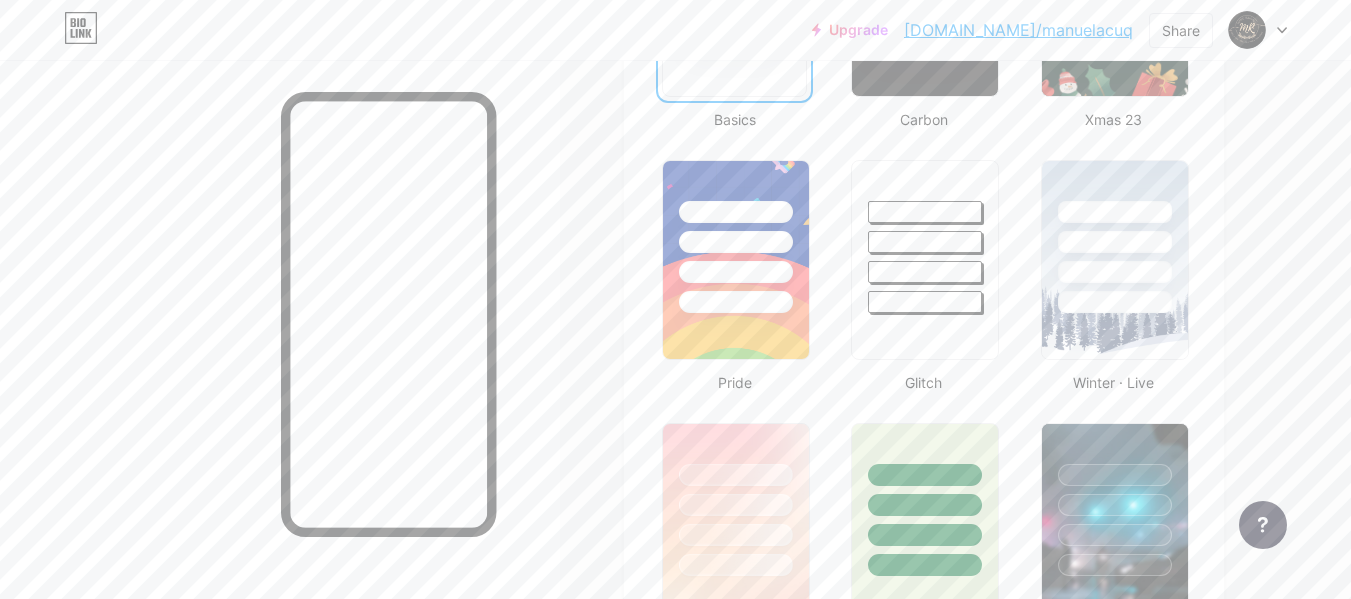 scroll, scrollTop: 1000, scrollLeft: 0, axis: vertical 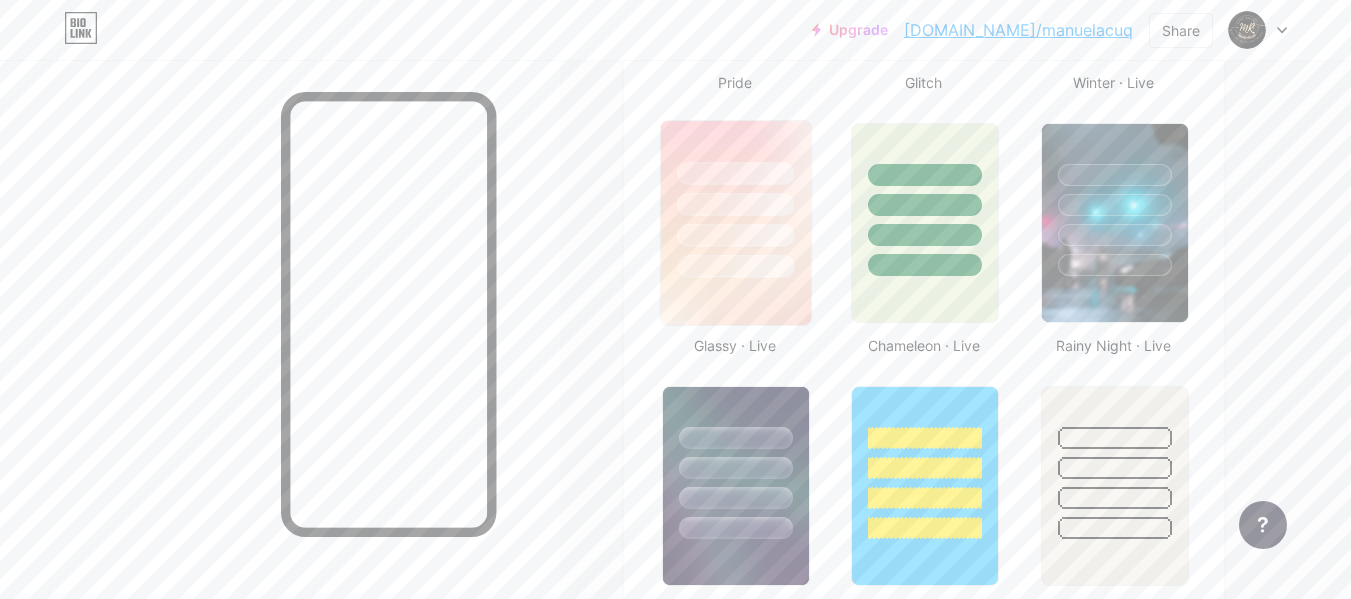 click at bounding box center (735, 266) 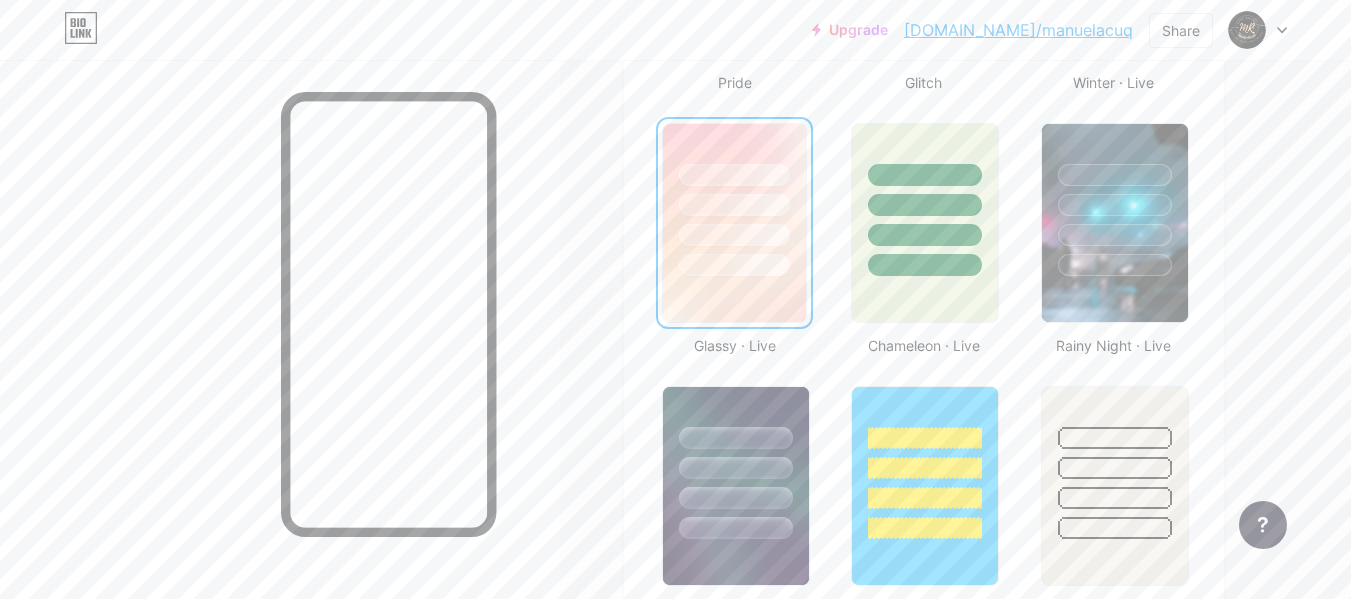 click at bounding box center [734, 265] 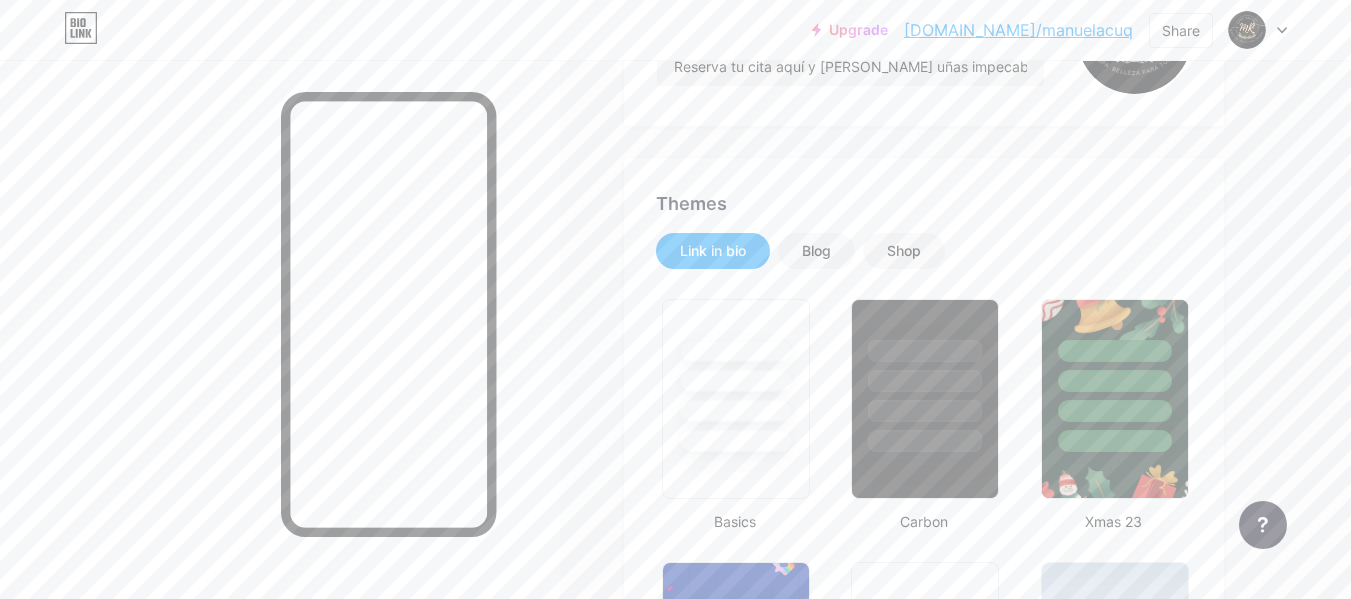 scroll, scrollTop: 0, scrollLeft: 0, axis: both 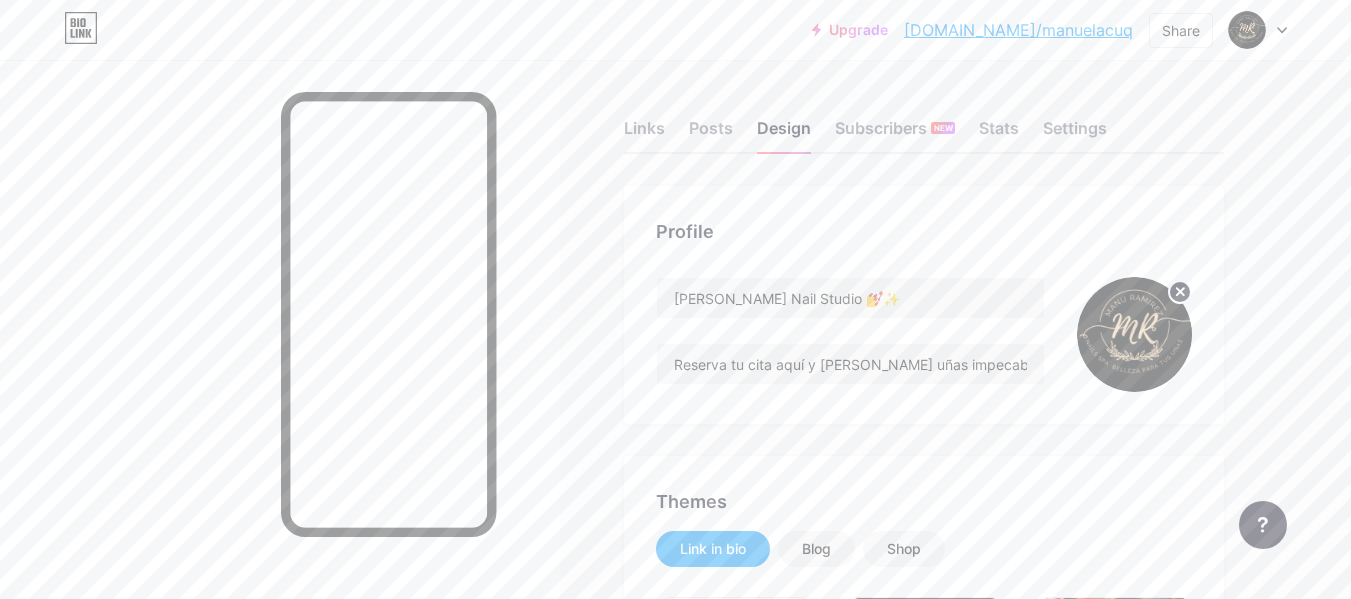 click on "Links
Posts
Design
Subscribers
NEW
Stats
Settings" at bounding box center (924, 119) 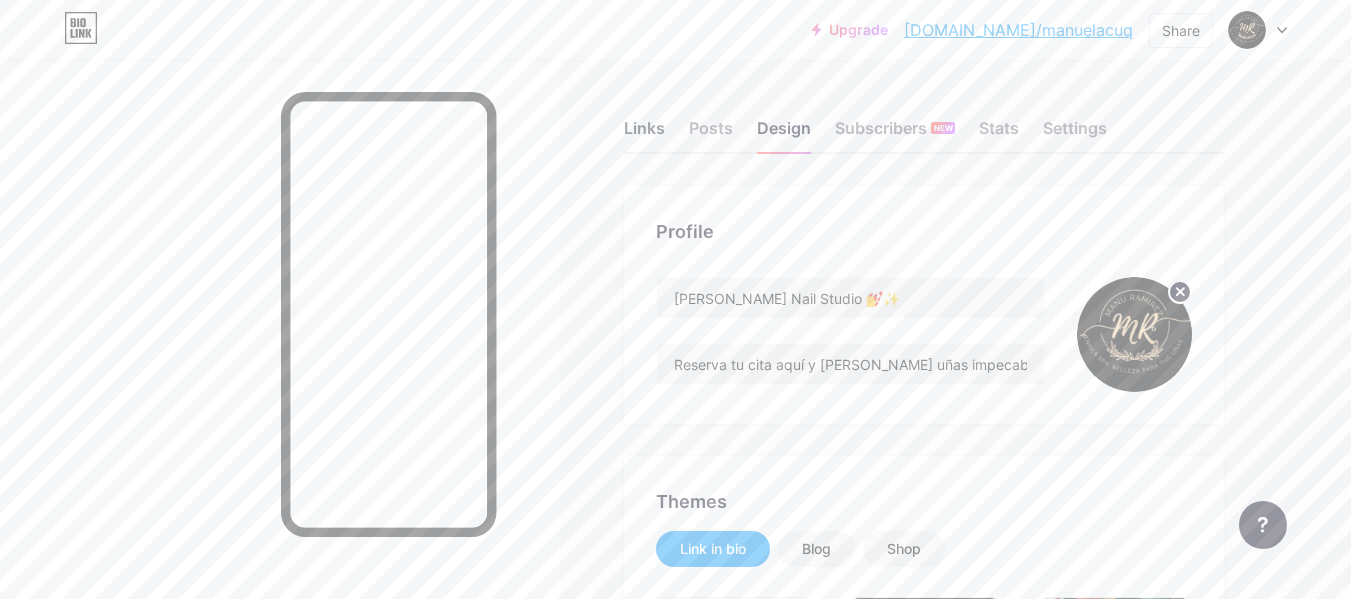 click on "Links" at bounding box center [644, 134] 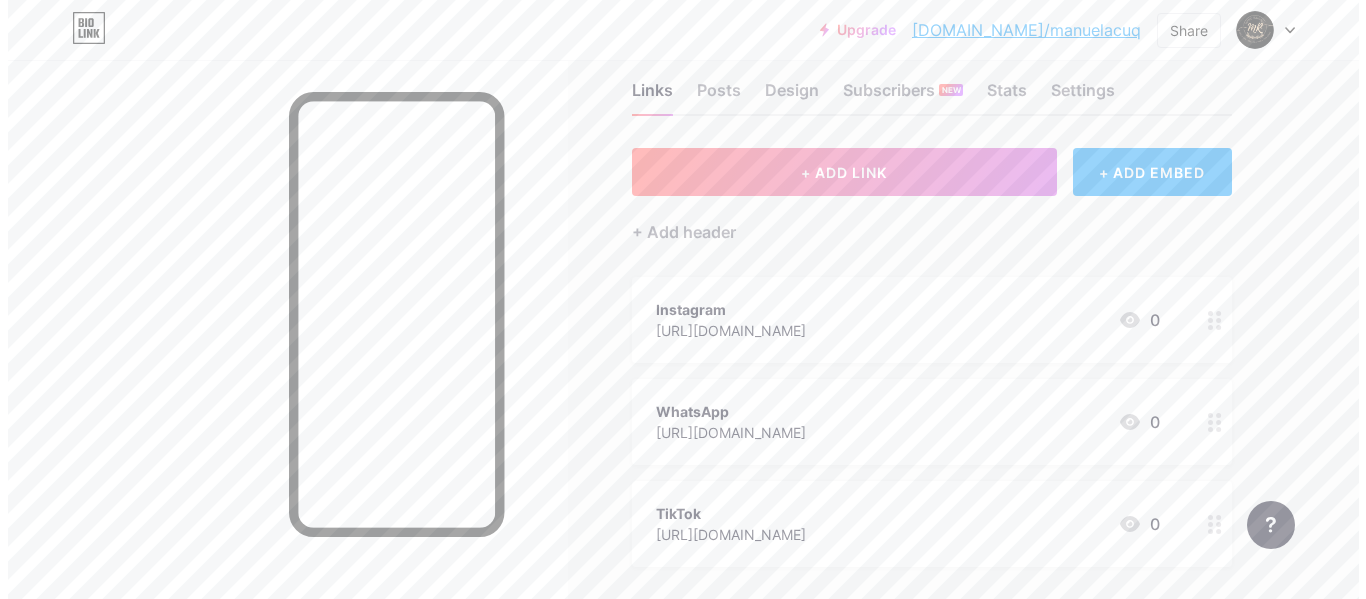scroll, scrollTop: 238, scrollLeft: 0, axis: vertical 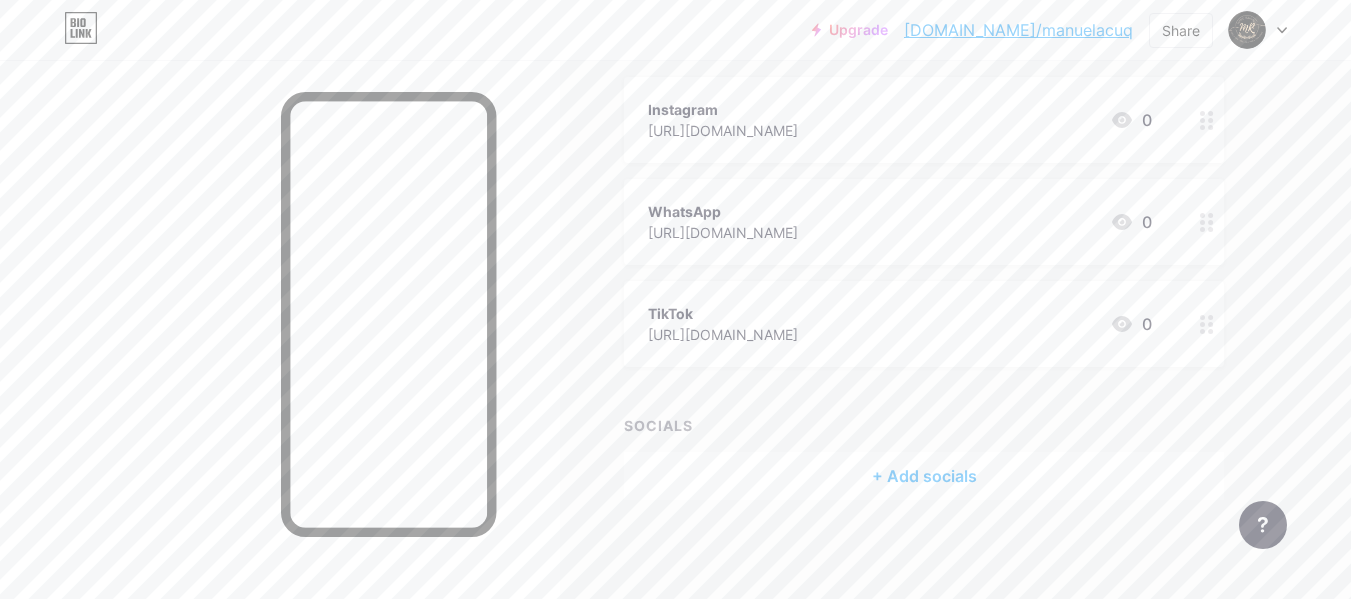 click on "+ Add socials" at bounding box center (924, 476) 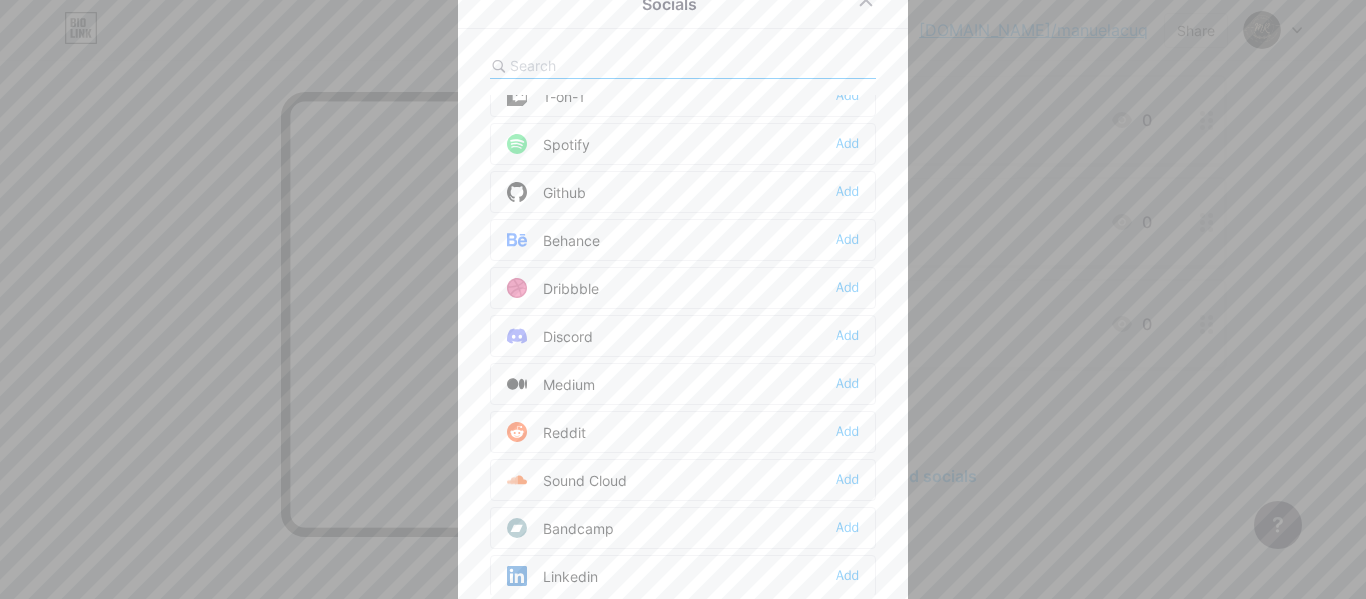 scroll, scrollTop: 0, scrollLeft: 0, axis: both 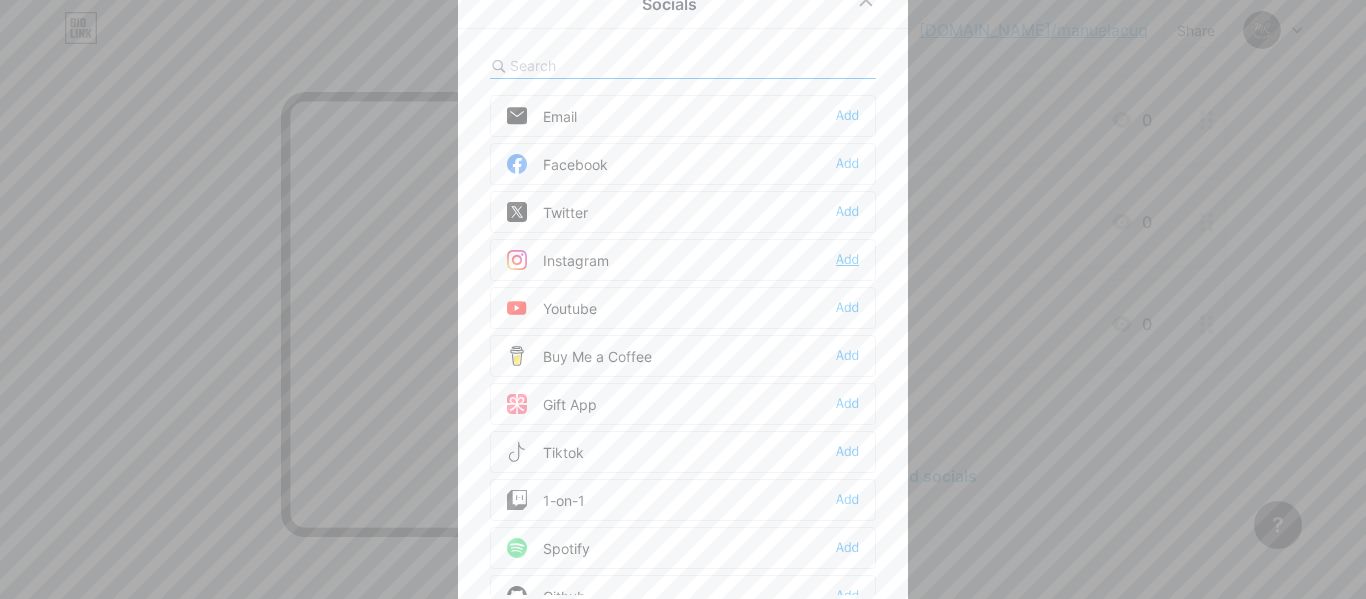 click on "Add" at bounding box center [847, 260] 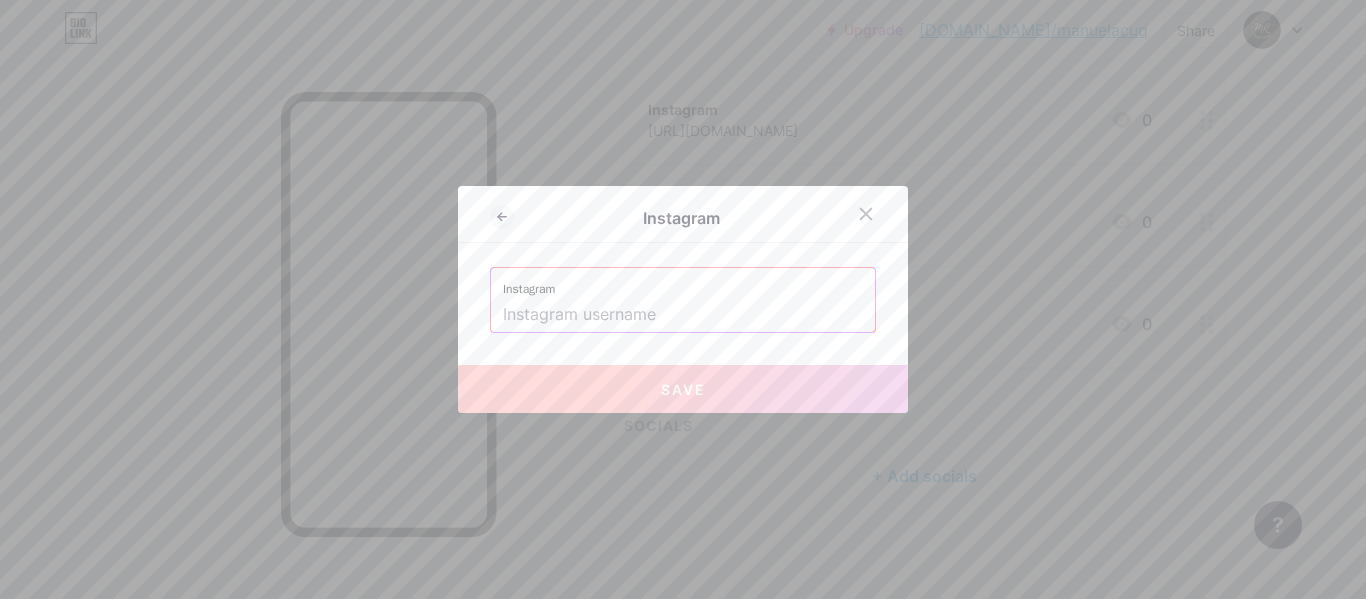 click at bounding box center [683, 315] 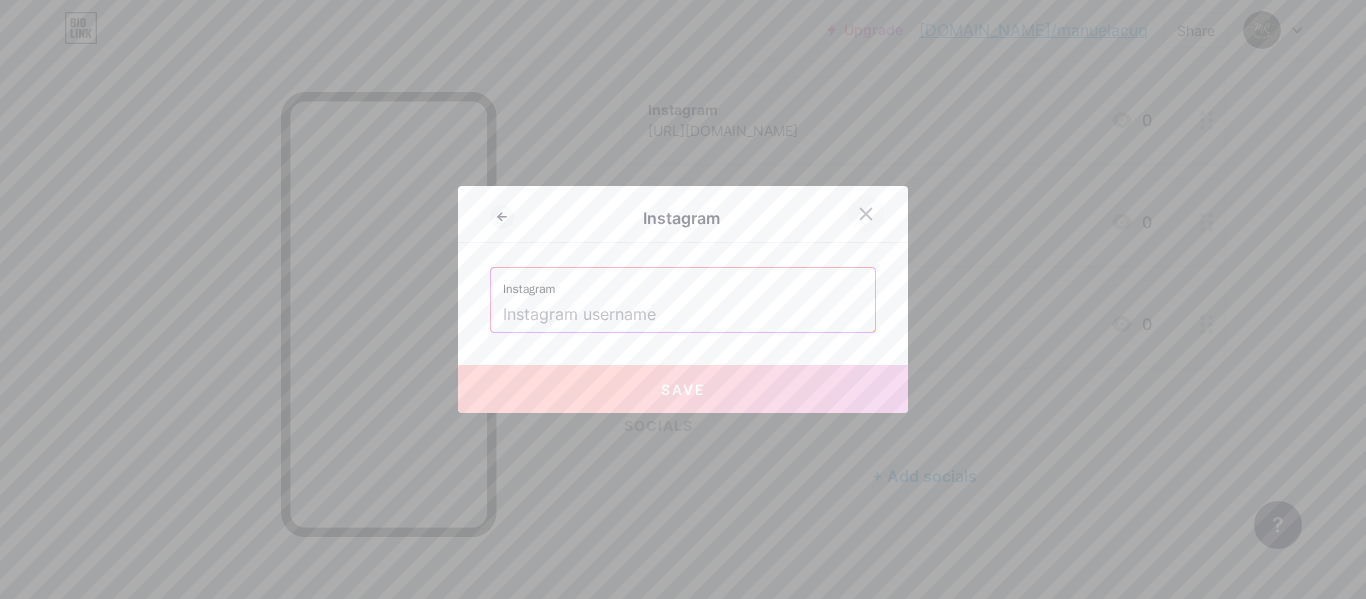 click at bounding box center (866, 214) 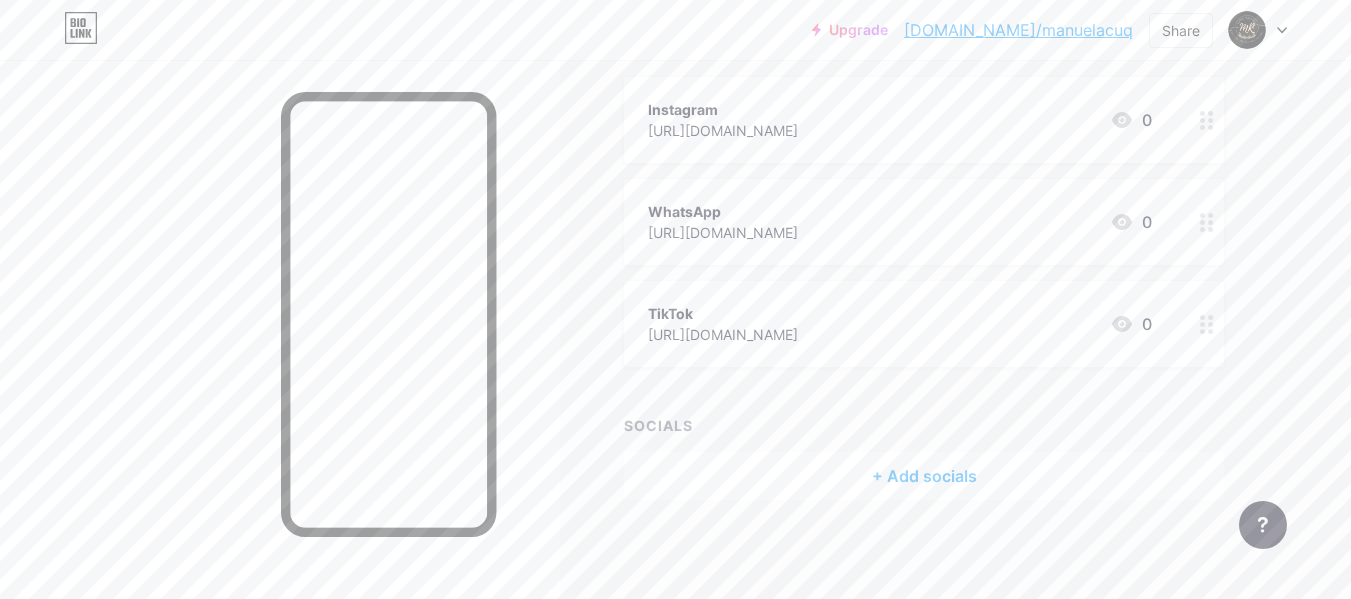 click on "[URL][DOMAIN_NAME]" at bounding box center [723, 130] 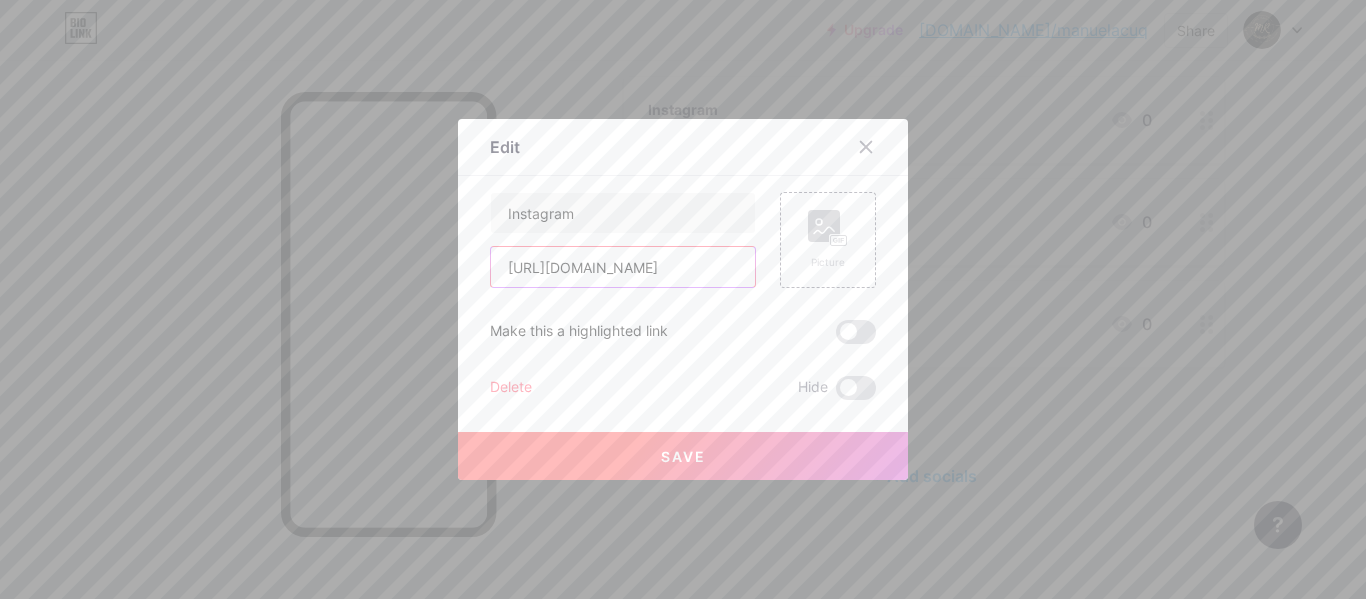 click on "[URL][DOMAIN_NAME]" at bounding box center [623, 267] 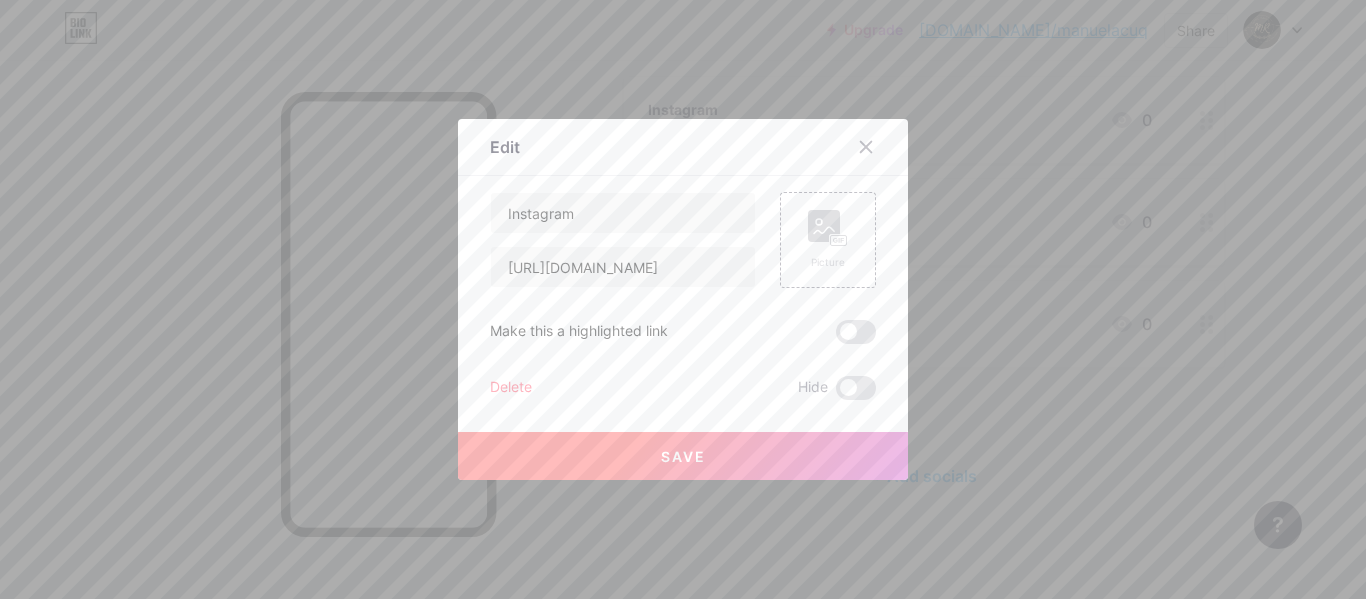 click at bounding box center [683, 299] 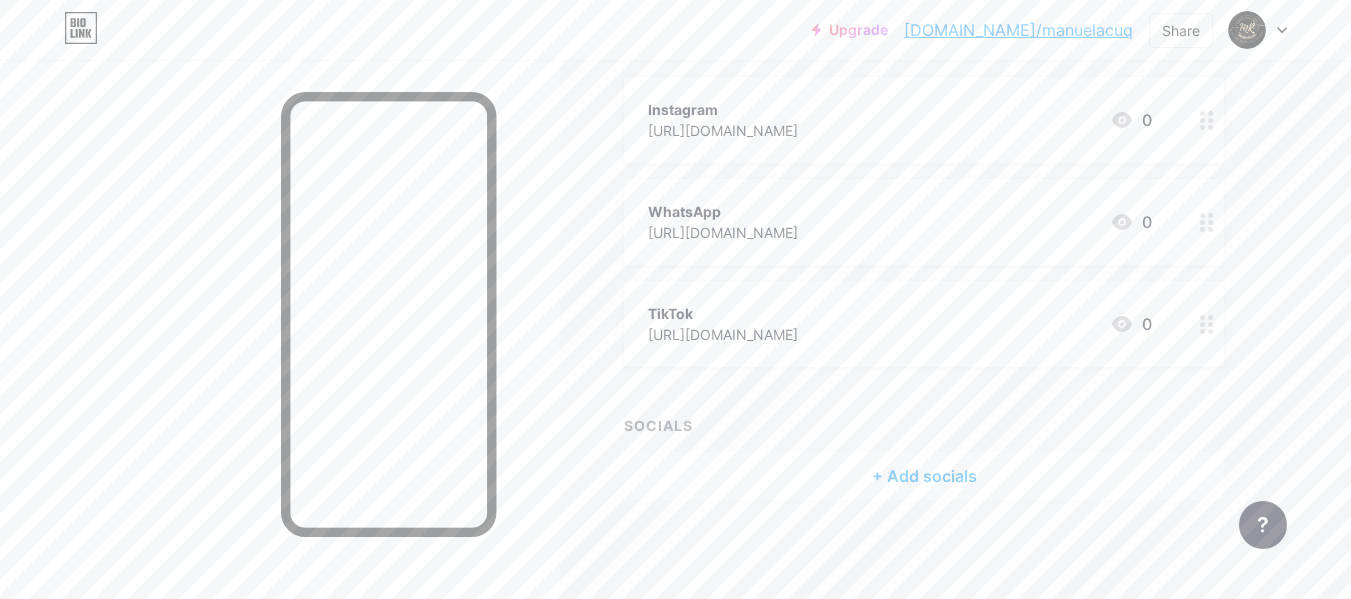click on "+ Add socials" at bounding box center [924, 476] 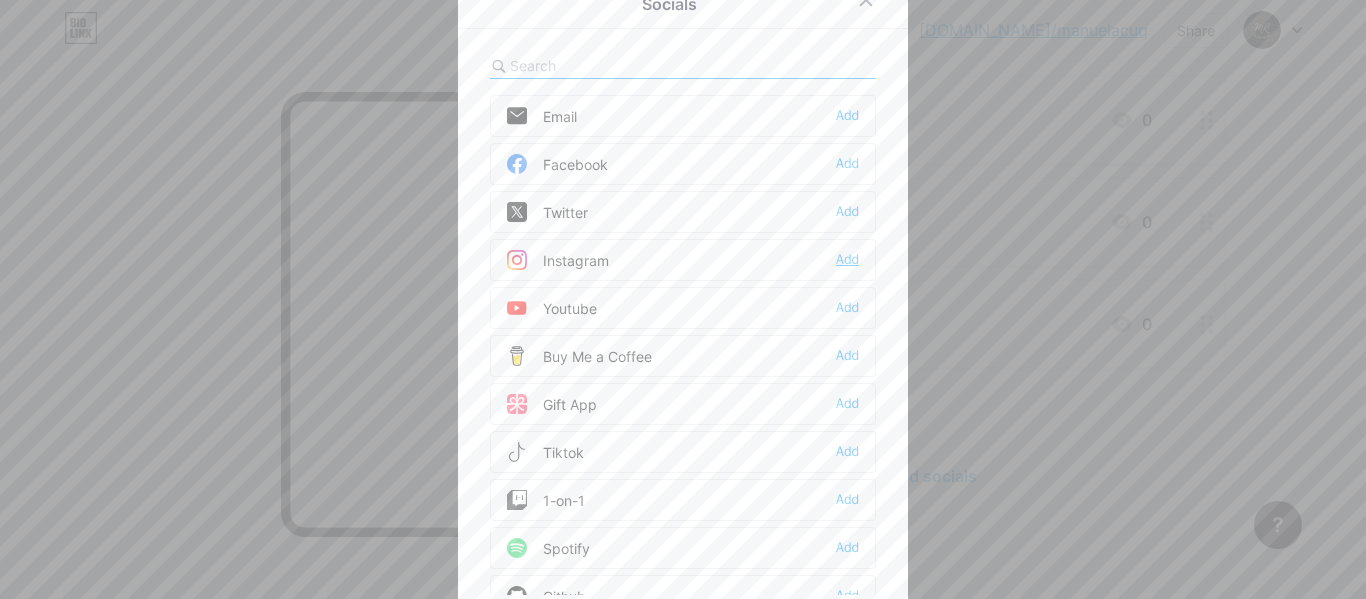 click on "Add" at bounding box center (847, 260) 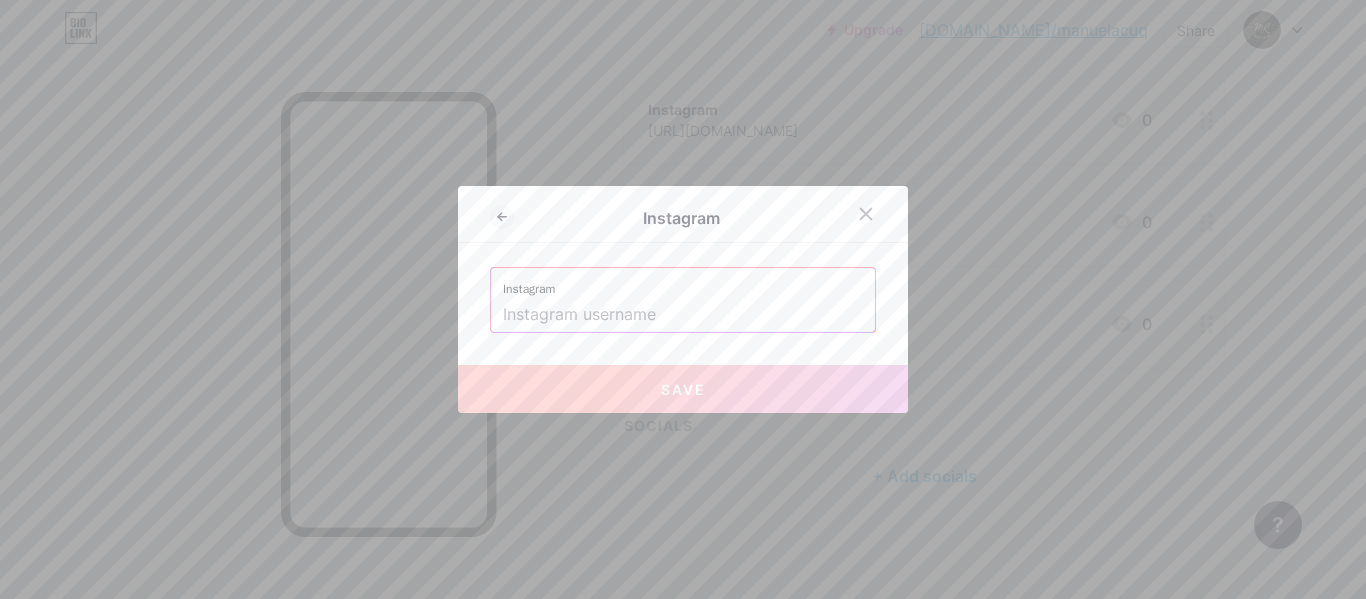 click on "Instagram" at bounding box center [683, 283] 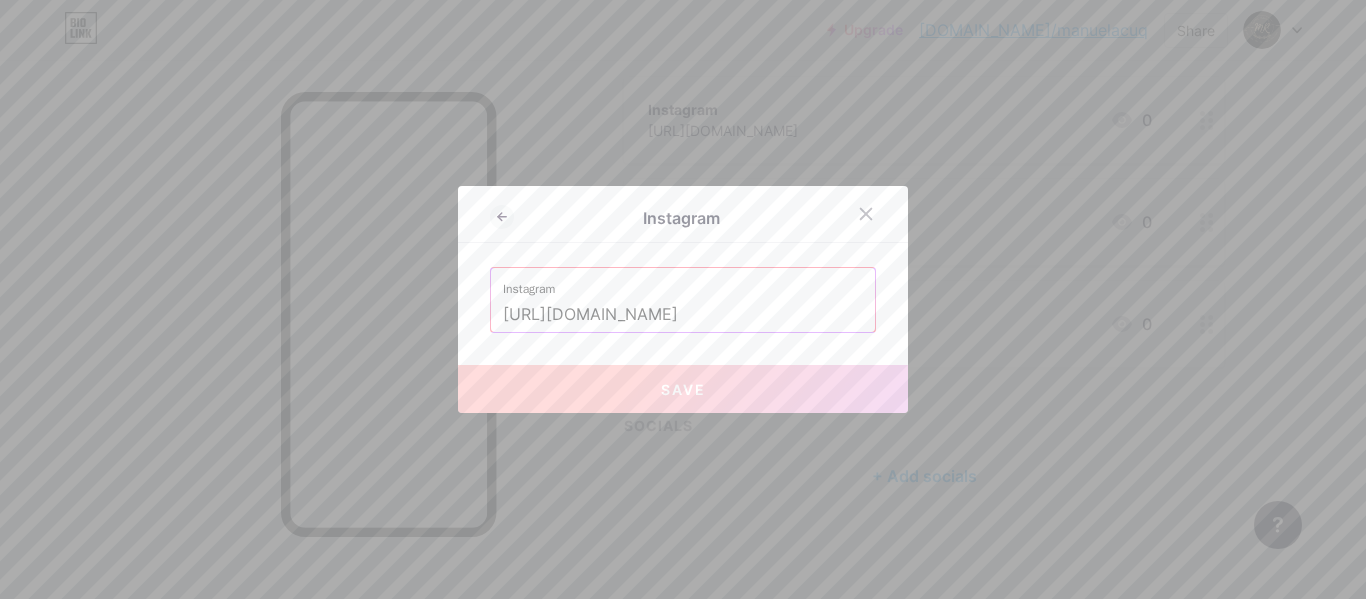 scroll, scrollTop: 0, scrollLeft: 21, axis: horizontal 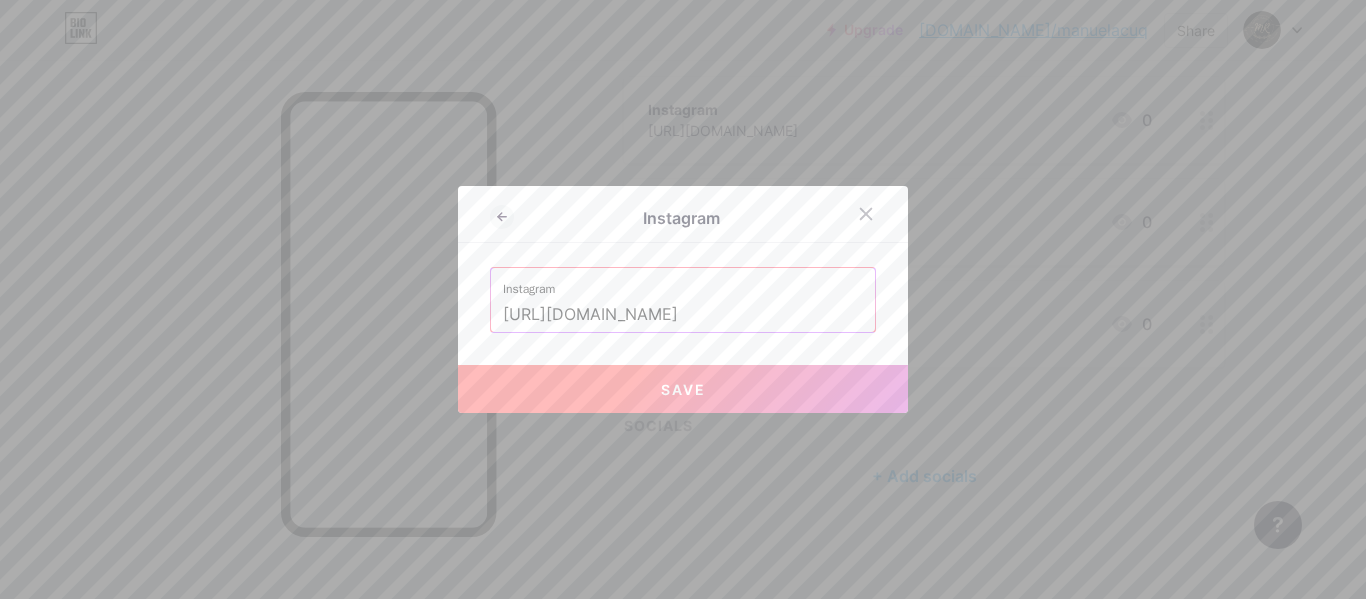 click on "Save" at bounding box center [683, 389] 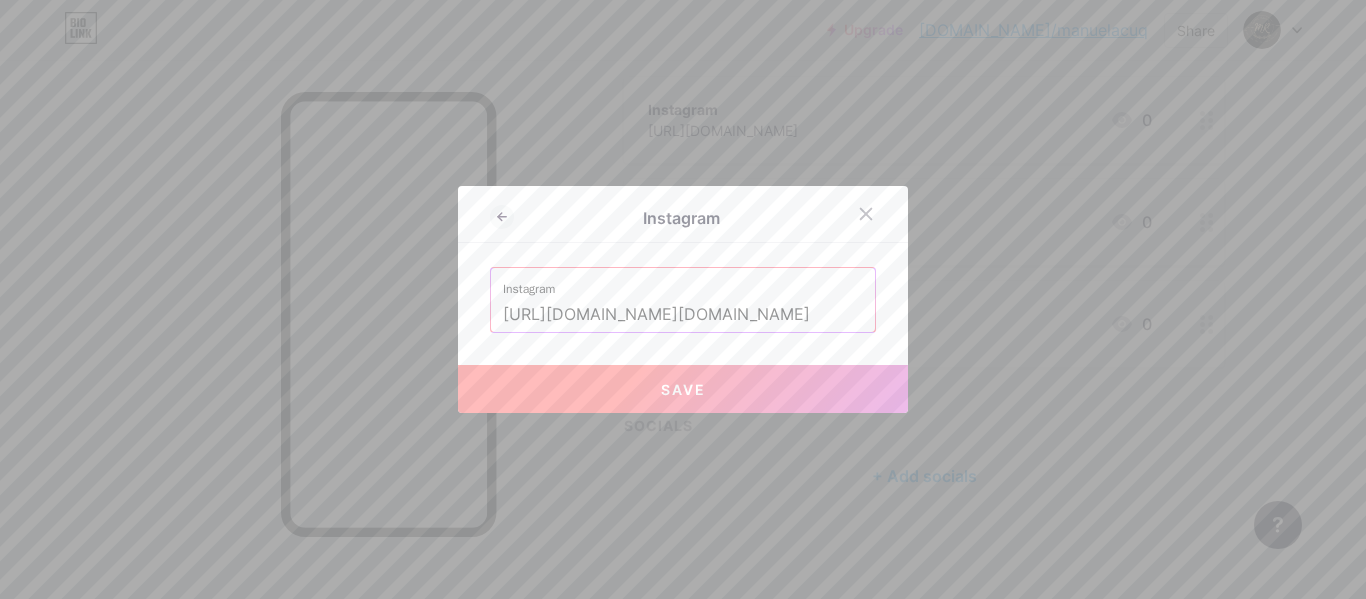 scroll, scrollTop: 0, scrollLeft: 0, axis: both 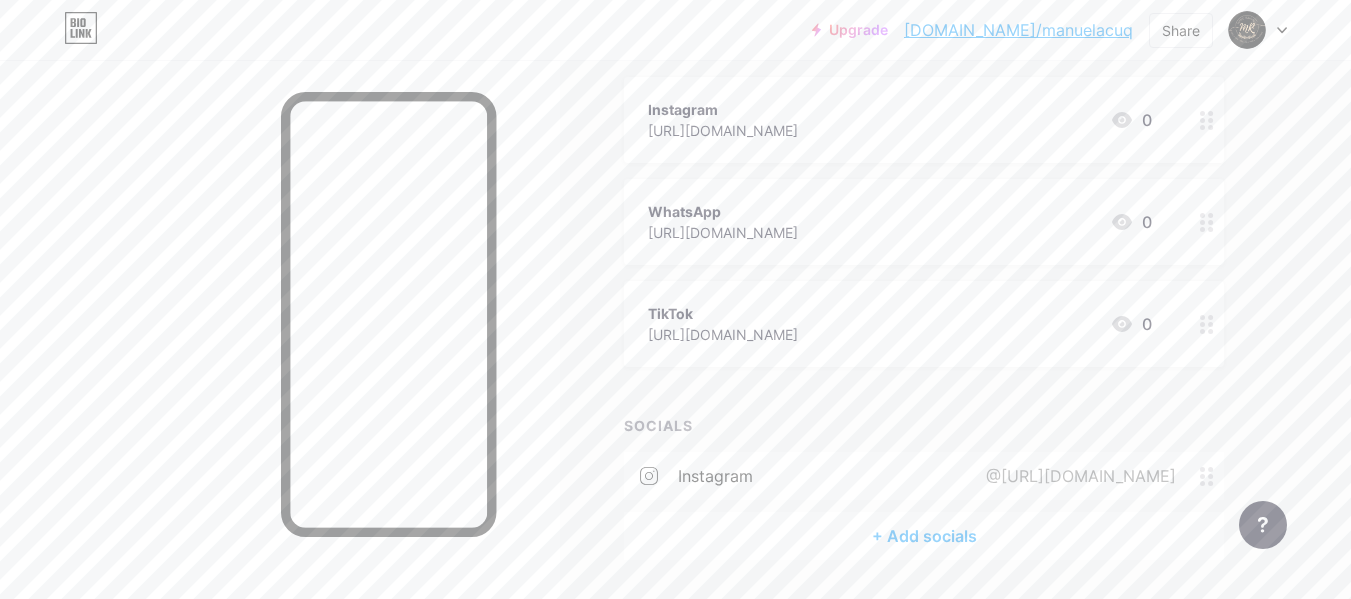 click on "+ Add socials" at bounding box center [924, 536] 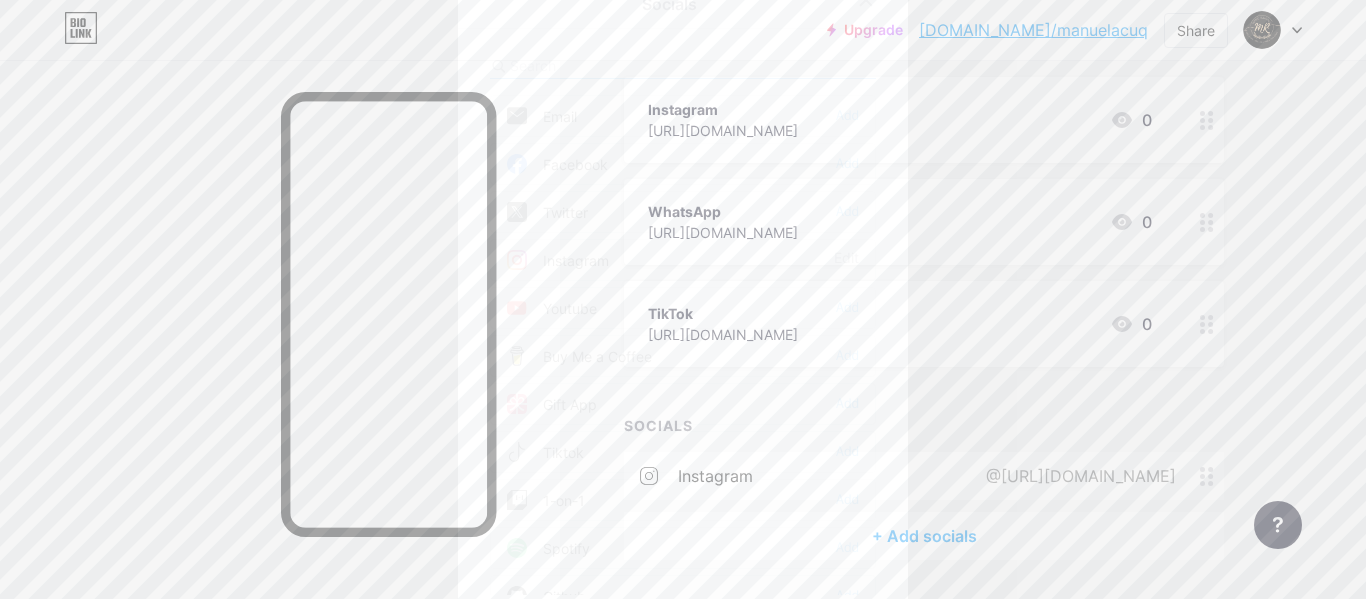 scroll, scrollTop: 0, scrollLeft: 0, axis: both 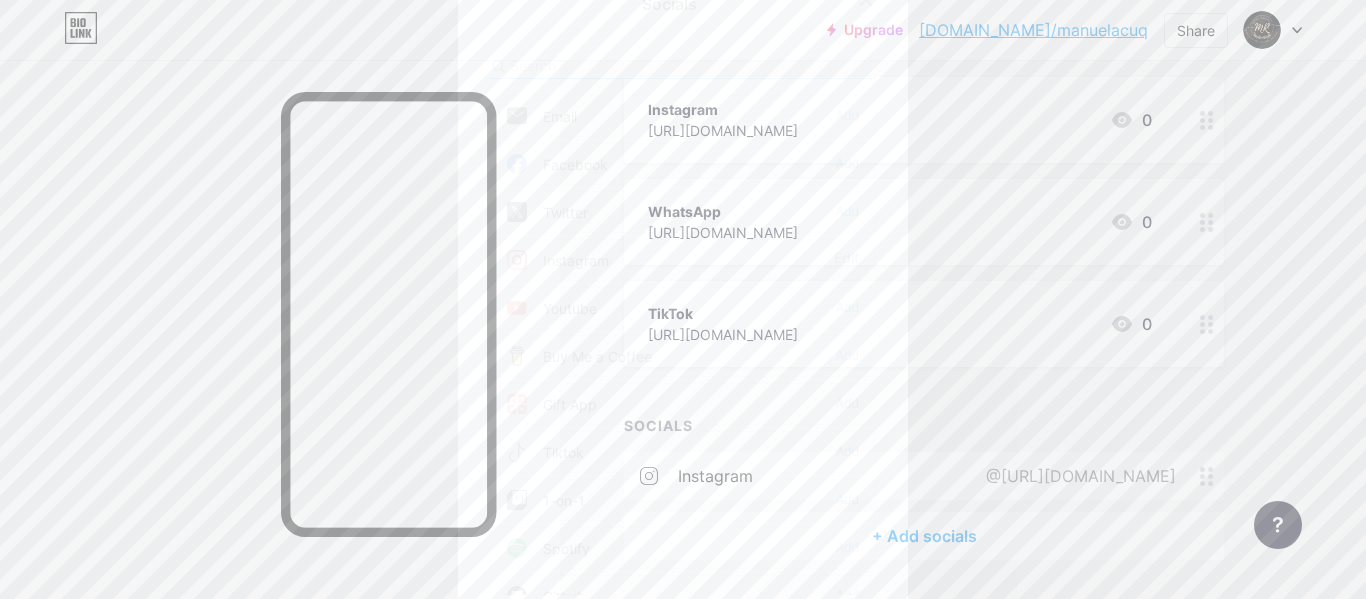 click at bounding box center [620, 65] 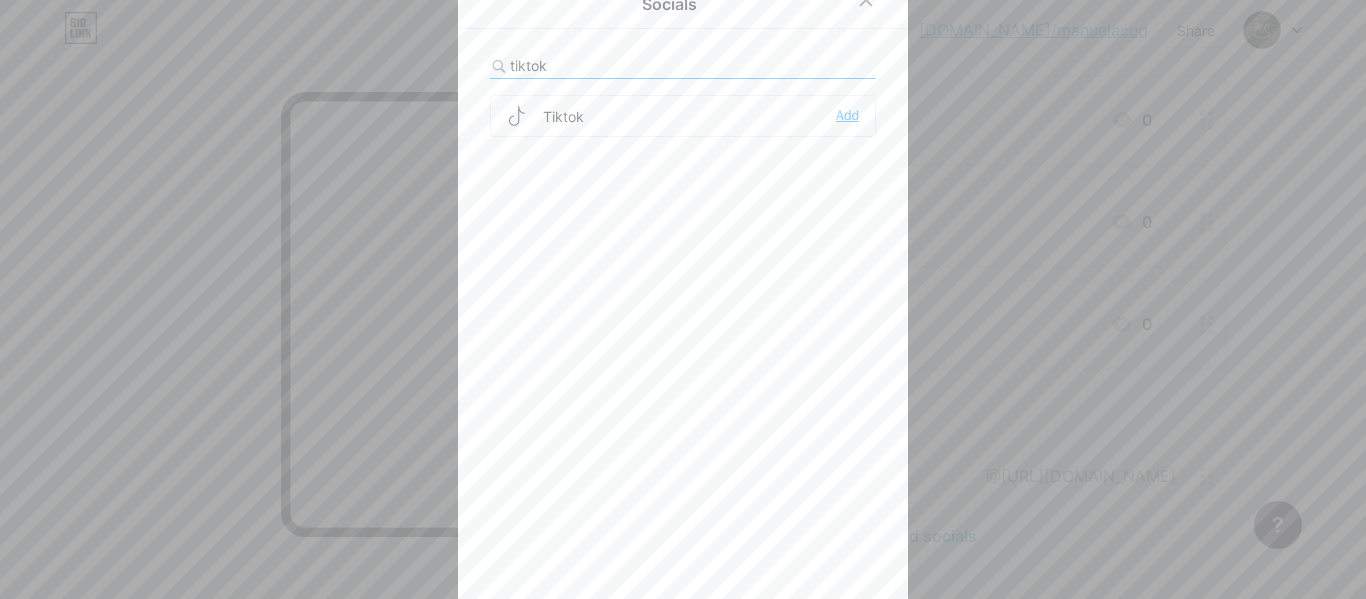 type on "tiktok" 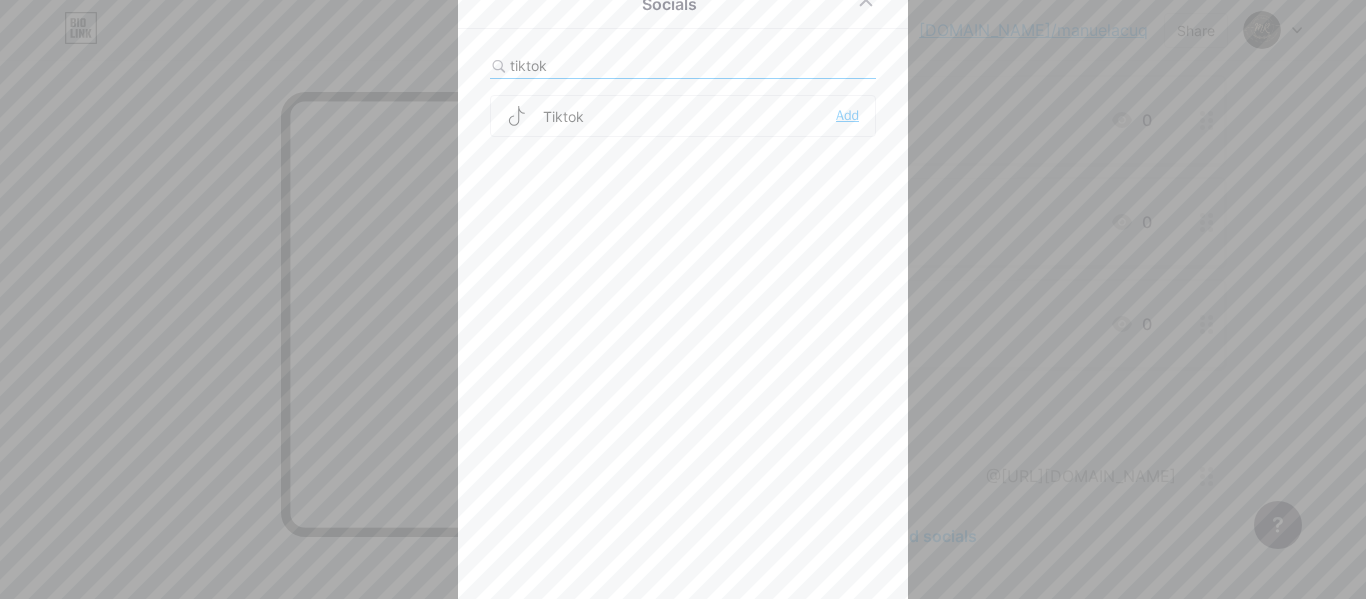 click on "Add" at bounding box center [847, 116] 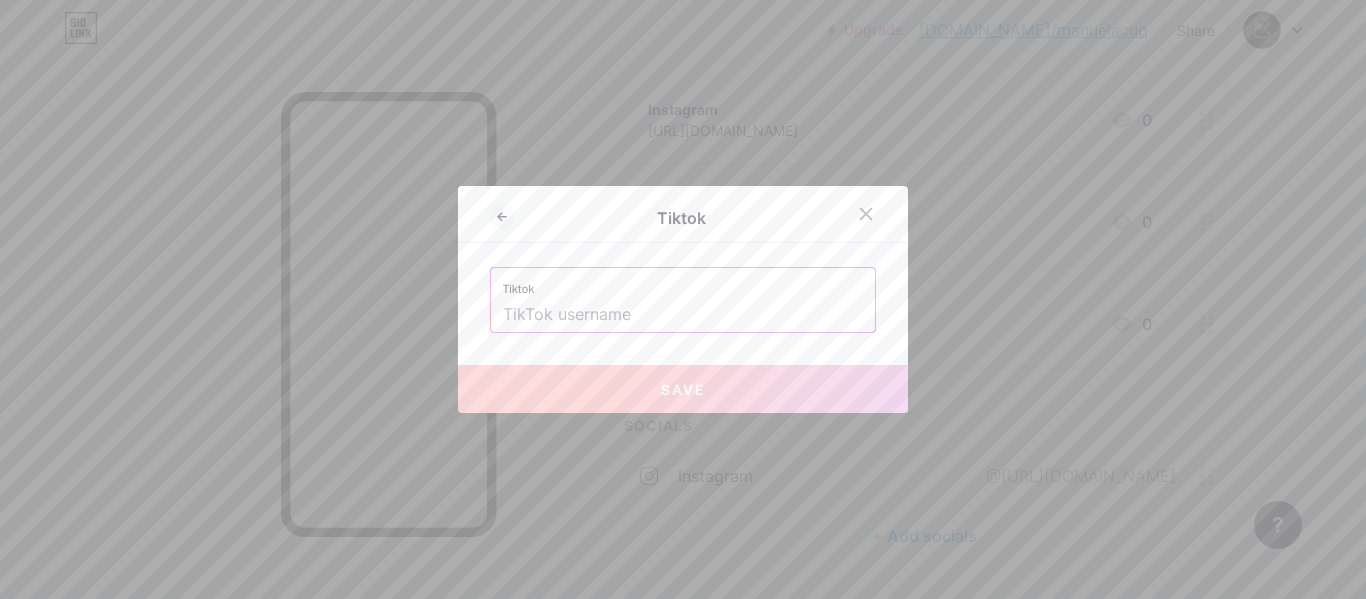 click at bounding box center (683, 315) 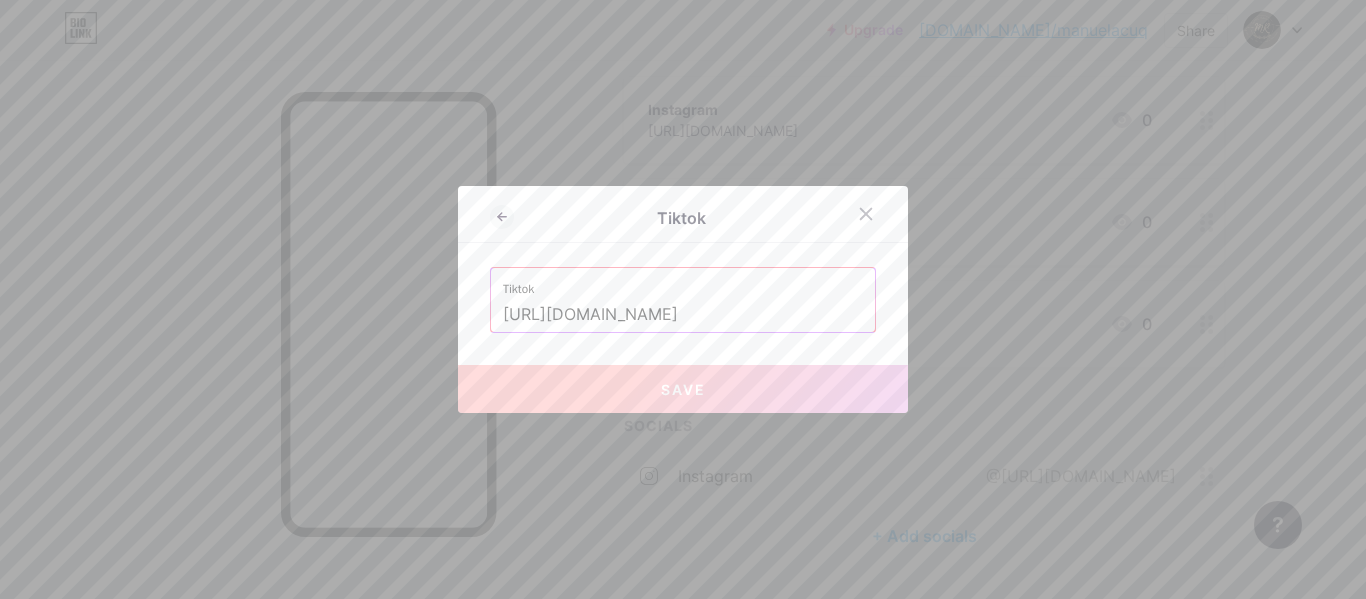scroll, scrollTop: 0, scrollLeft: 187, axis: horizontal 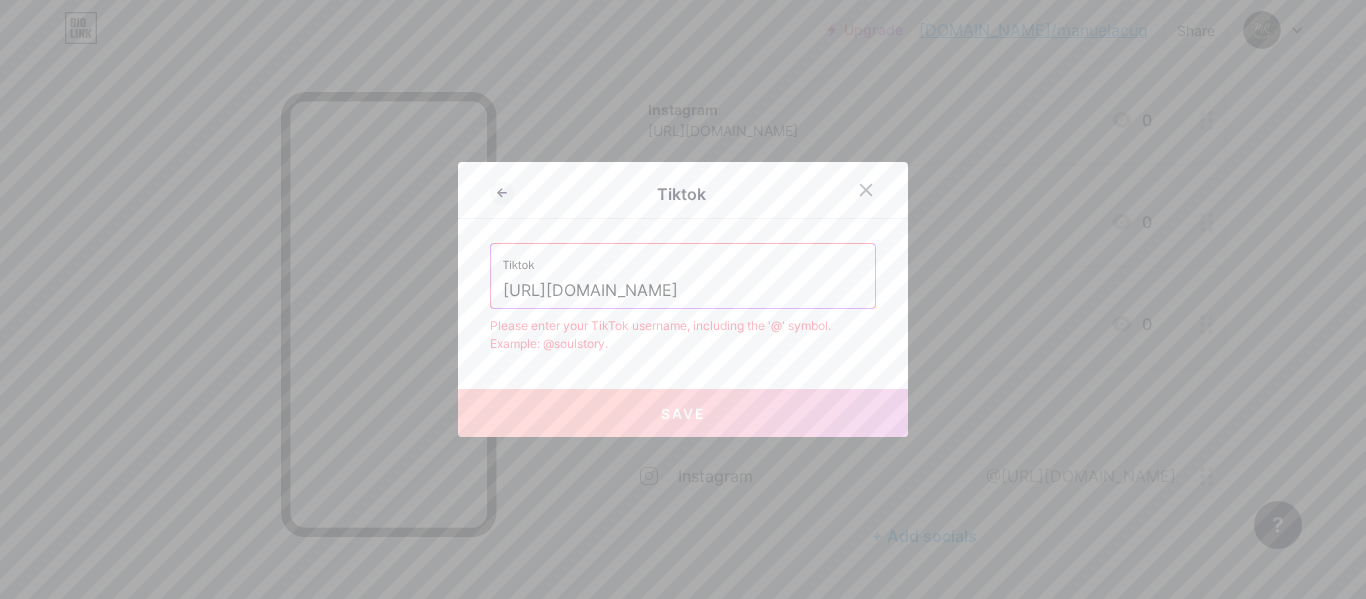 drag, startPoint x: 608, startPoint y: 283, endPoint x: 957, endPoint y: 304, distance: 349.63123 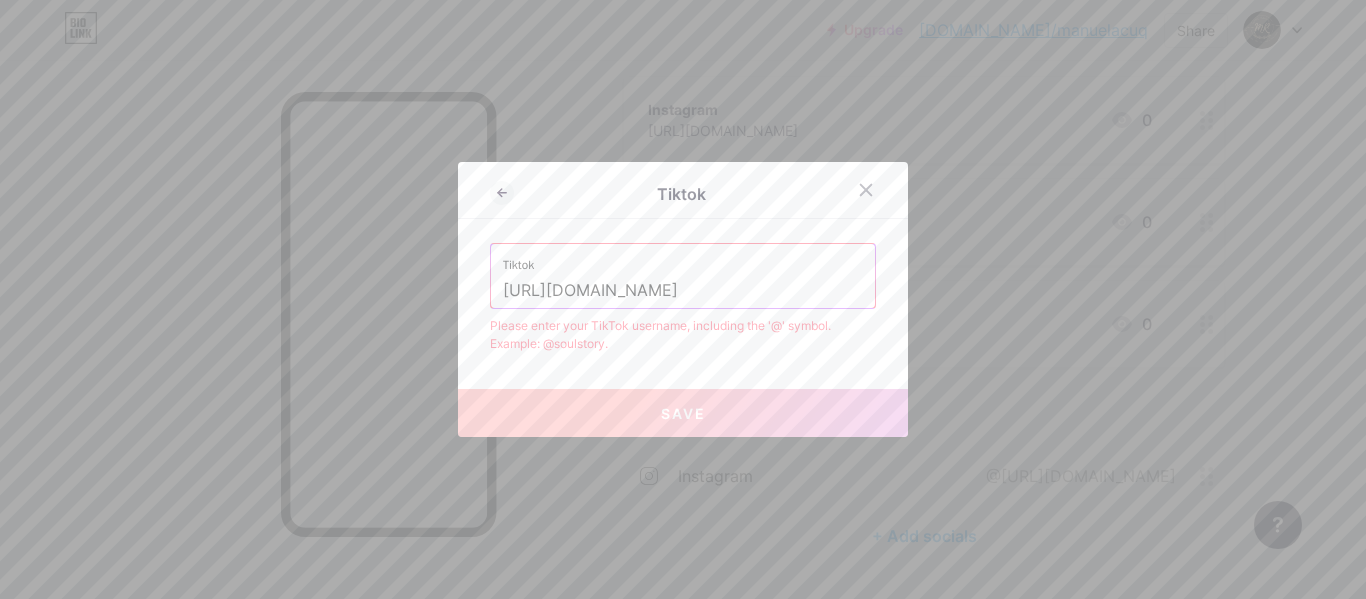 click on "Tiktok       Tiktok   [URL][DOMAIN_NAME]   Please enter your TikTok username, including the '@' symbol. Example: @soulstory.       Save" at bounding box center [683, 299] 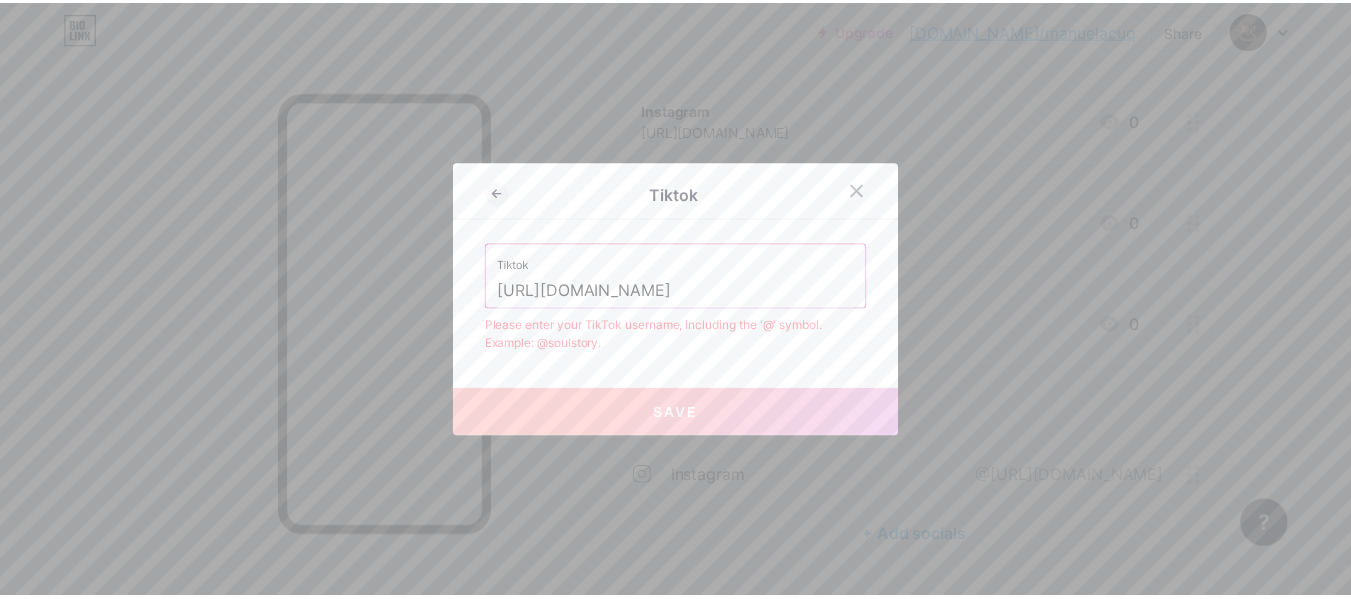scroll, scrollTop: 0, scrollLeft: 0, axis: both 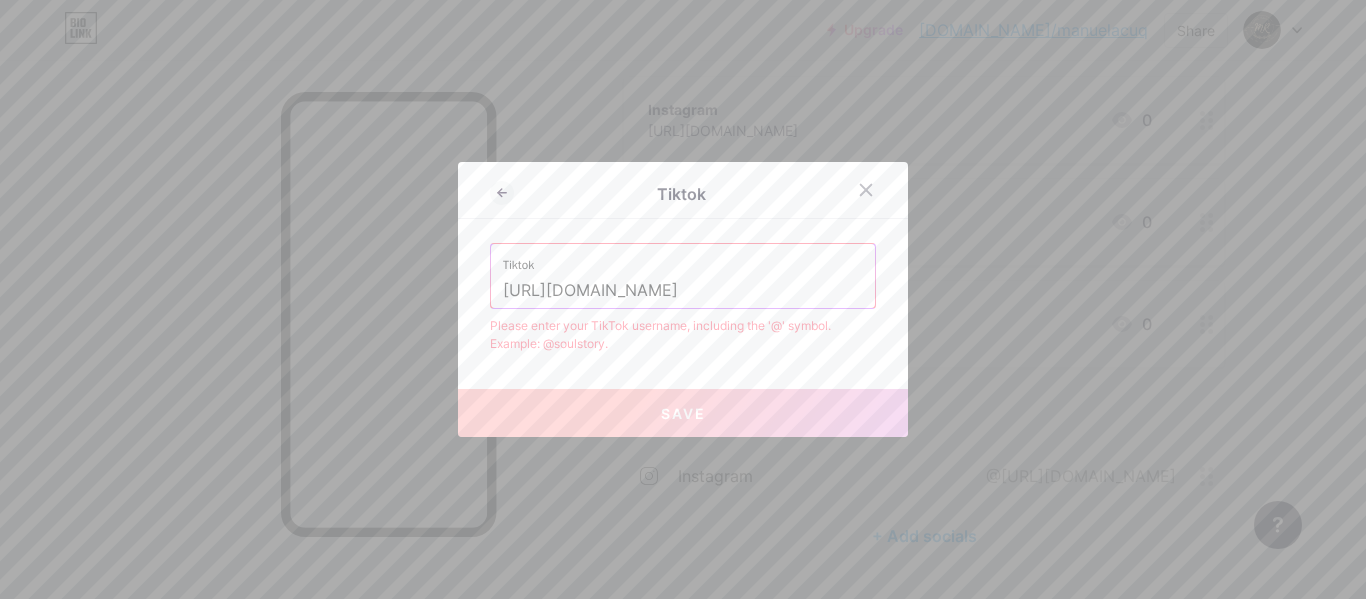 drag, startPoint x: 680, startPoint y: 298, endPoint x: 279, endPoint y: 283, distance: 401.28046 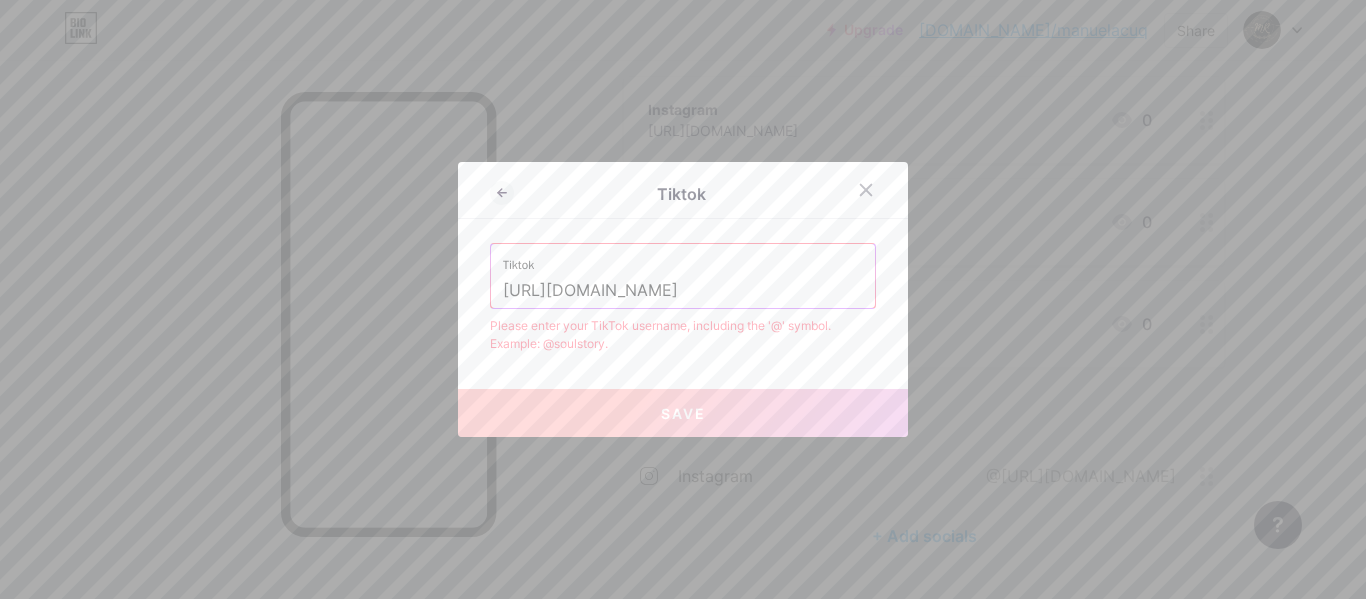 click on "Tiktok       Tiktok   [URL][DOMAIN_NAME]   Please enter your TikTok username, including the '@' symbol. Example: @soulstory.       Save" at bounding box center [683, 299] 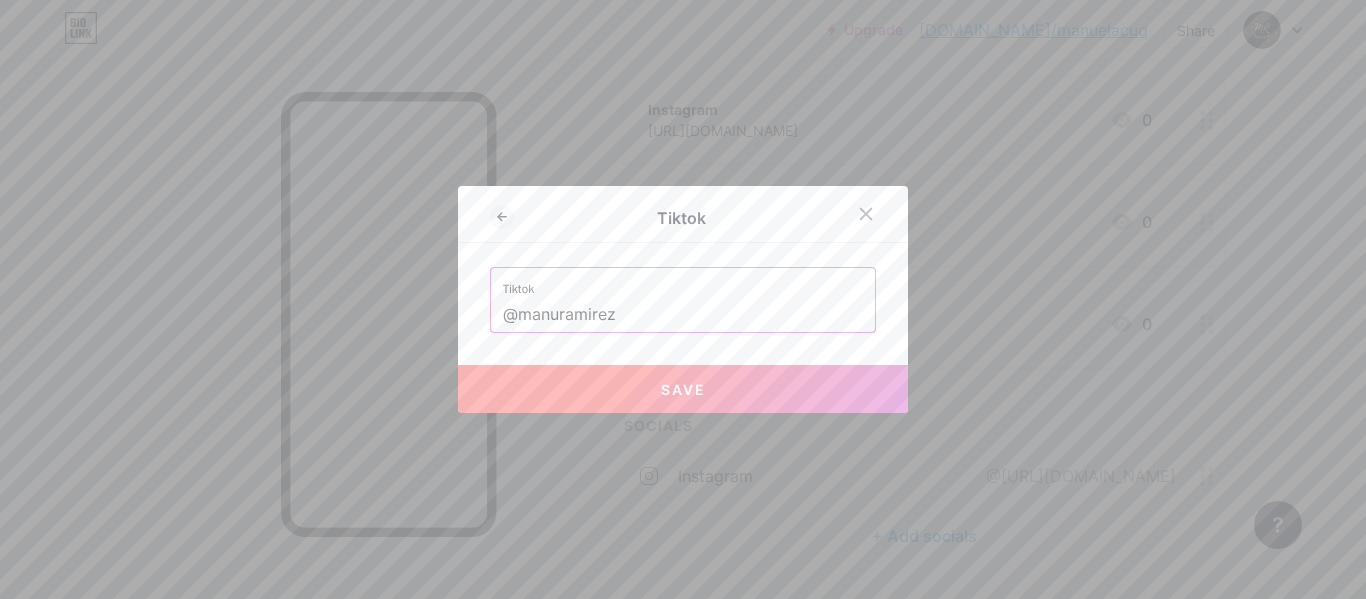 click on "Save" at bounding box center [683, 389] 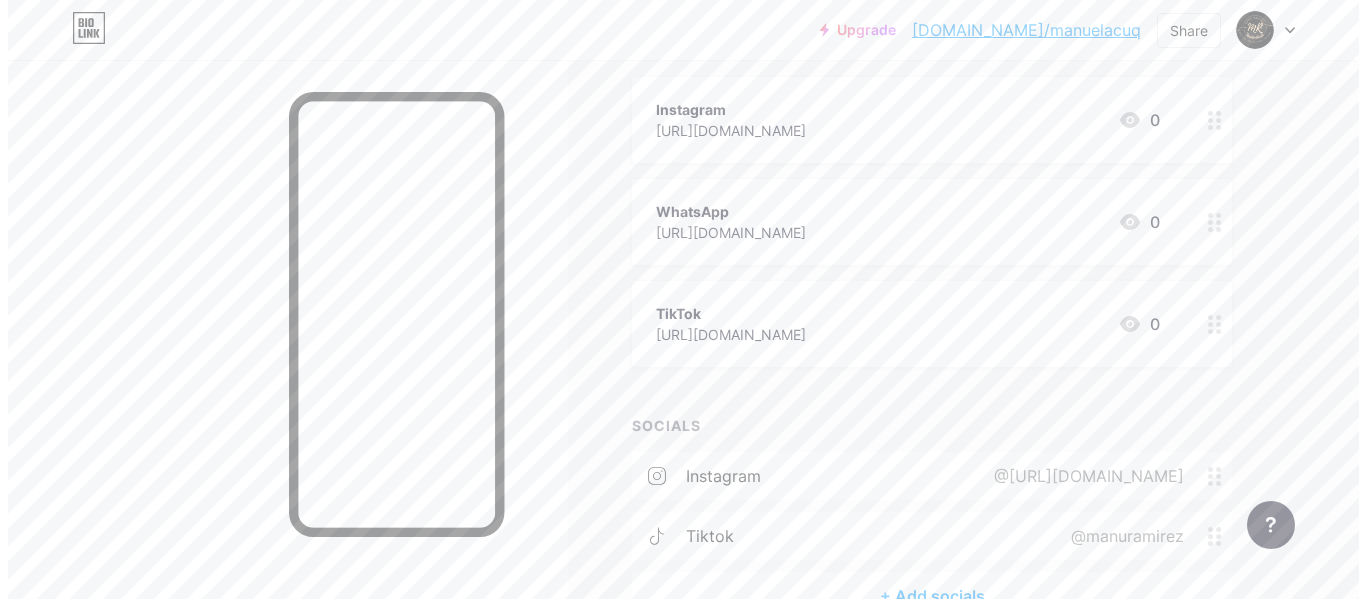 scroll, scrollTop: 358, scrollLeft: 0, axis: vertical 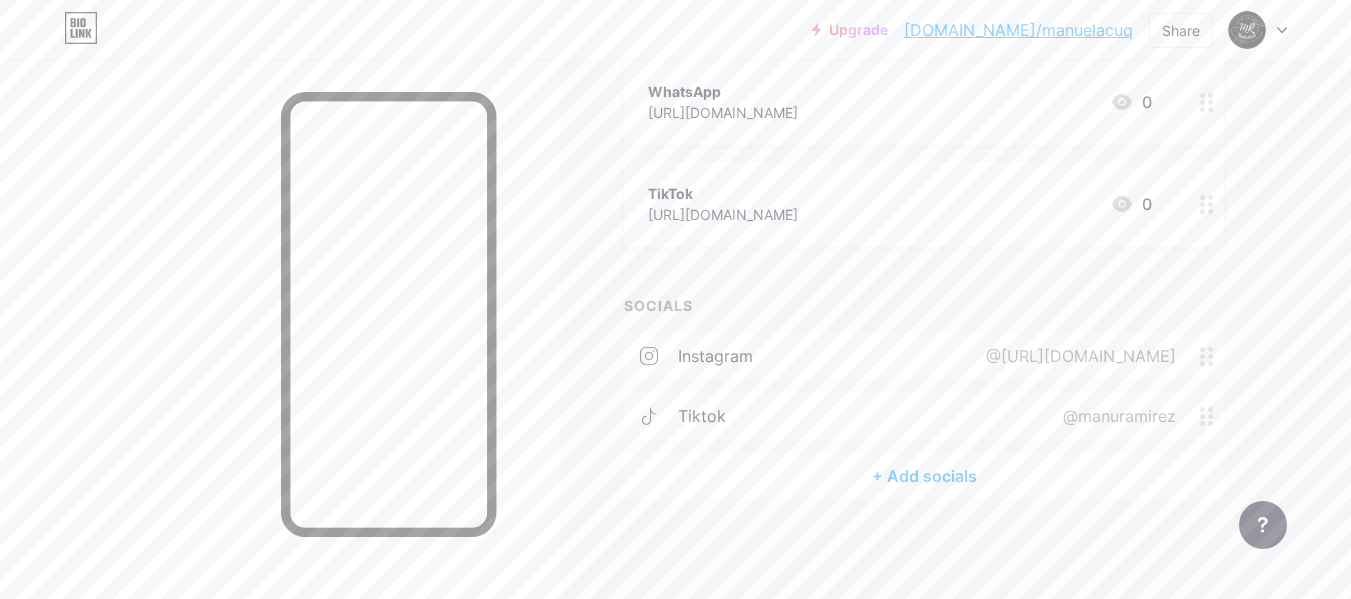 click on "Links
Posts
Design
Subscribers
NEW
Stats
Settings       + ADD LINK     + ADD EMBED
+ Add header
Instagram
[URL][DOMAIN_NAME]
0
WhatsApp
[URL][DOMAIN_NAME]
0
TikTok
[URL][DOMAIN_NAME]
0
SOCIALS
instagram
@[URL][DOMAIN_NAME]
tiktok
@manuramirez               + Add socials                       Feature requests             Help center         Contact support" at bounding box center [654, 151] 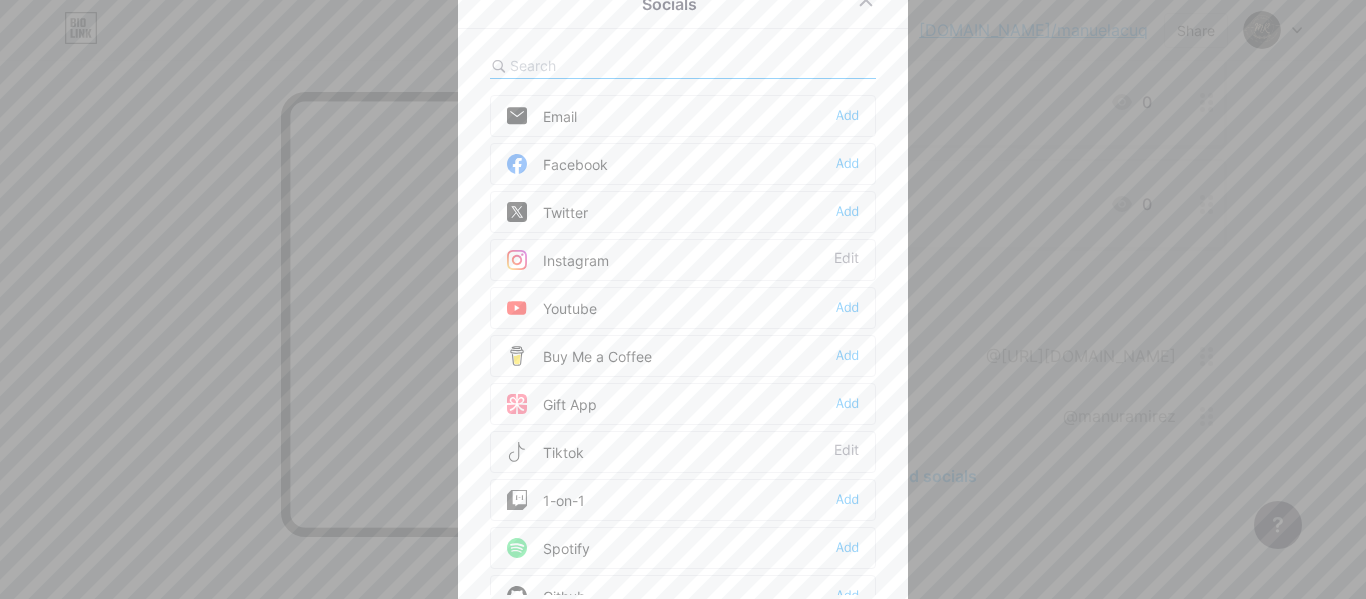 click on "Socials
Email
Add
Facebook
Add
Twitter
Add
Instagram
Edit
Youtube
Add
Buy Me a Coffee
Add
Gift App
Add
Tiktok
Edit
1-on-1
Add
Spotify
Add
Github
Add
[GEOGRAPHIC_DATA]
Add
Dribbble
Add
Discord
Add
Medium
Add
Reddit
Add
Sound Cloud
Add
[GEOGRAPHIC_DATA]
Add
Linkedin
Add
[GEOGRAPHIC_DATA]
Add
Substack
Add
Telegram
Add
Signal
Add" at bounding box center (683, 299) 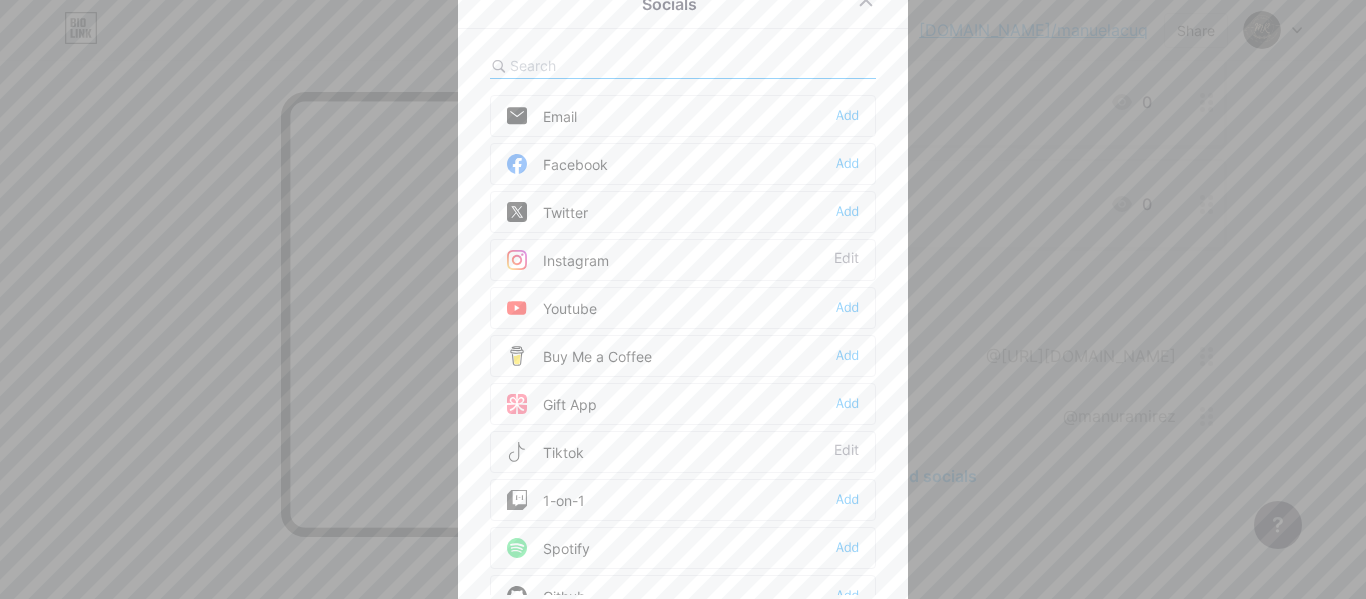 click at bounding box center (620, 65) 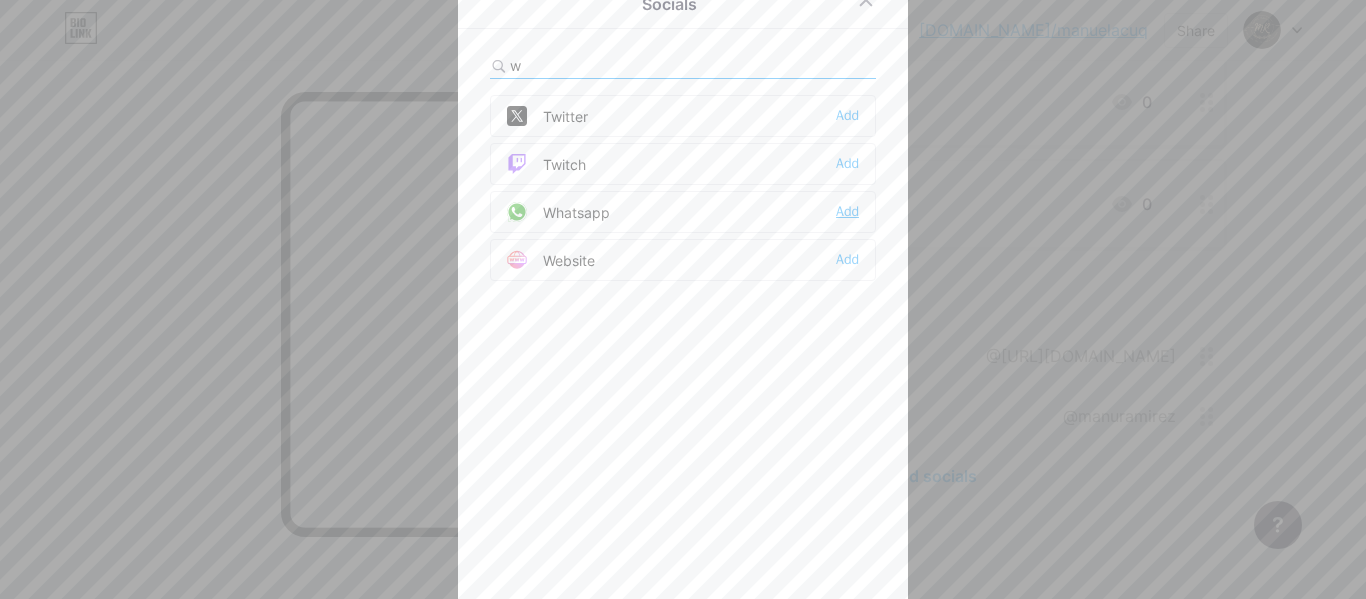 type on "w" 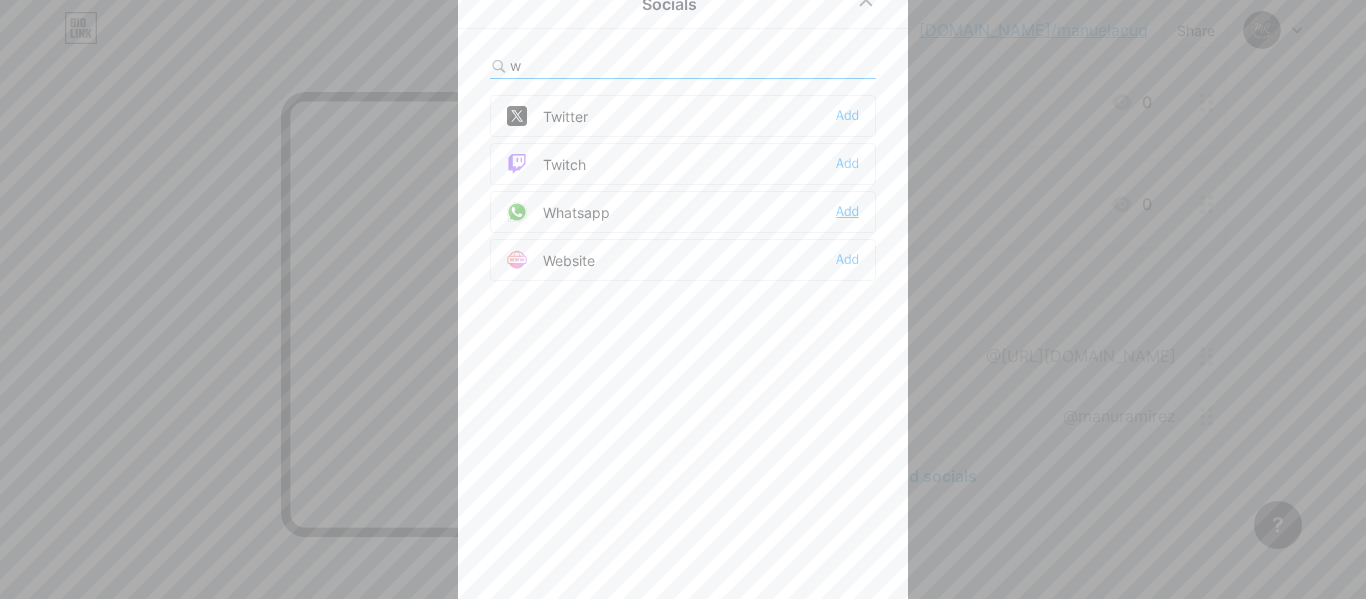 click on "Add" at bounding box center [847, 212] 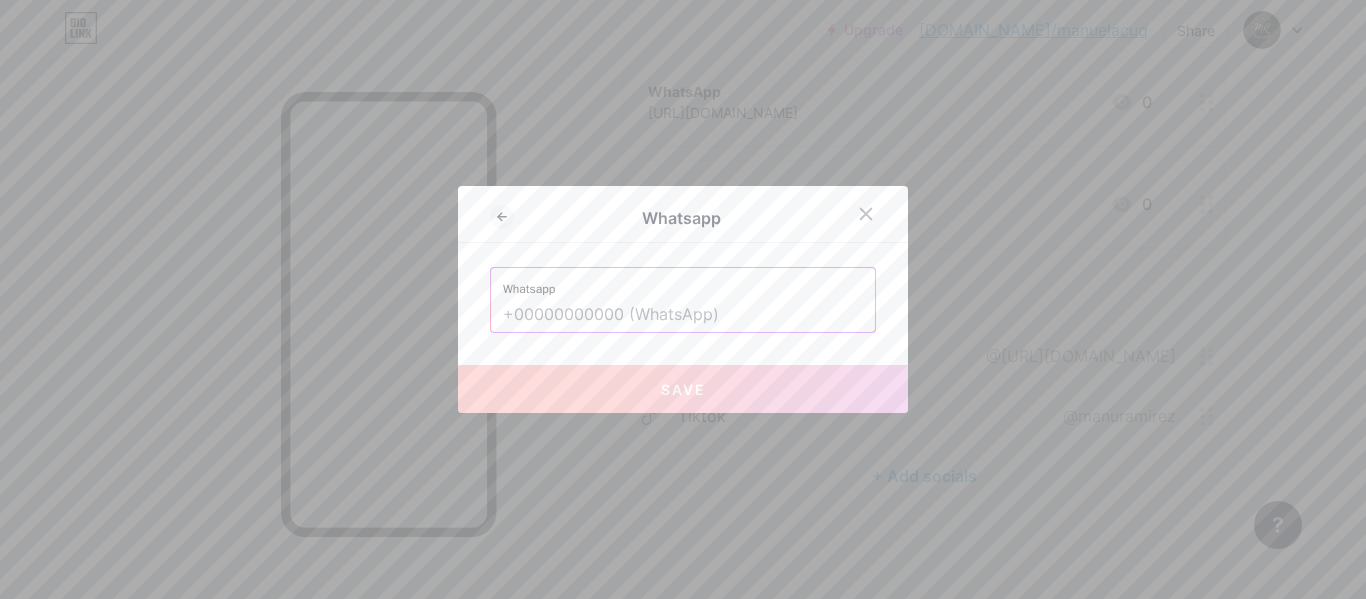 click on "Whatsapp" at bounding box center (683, 283) 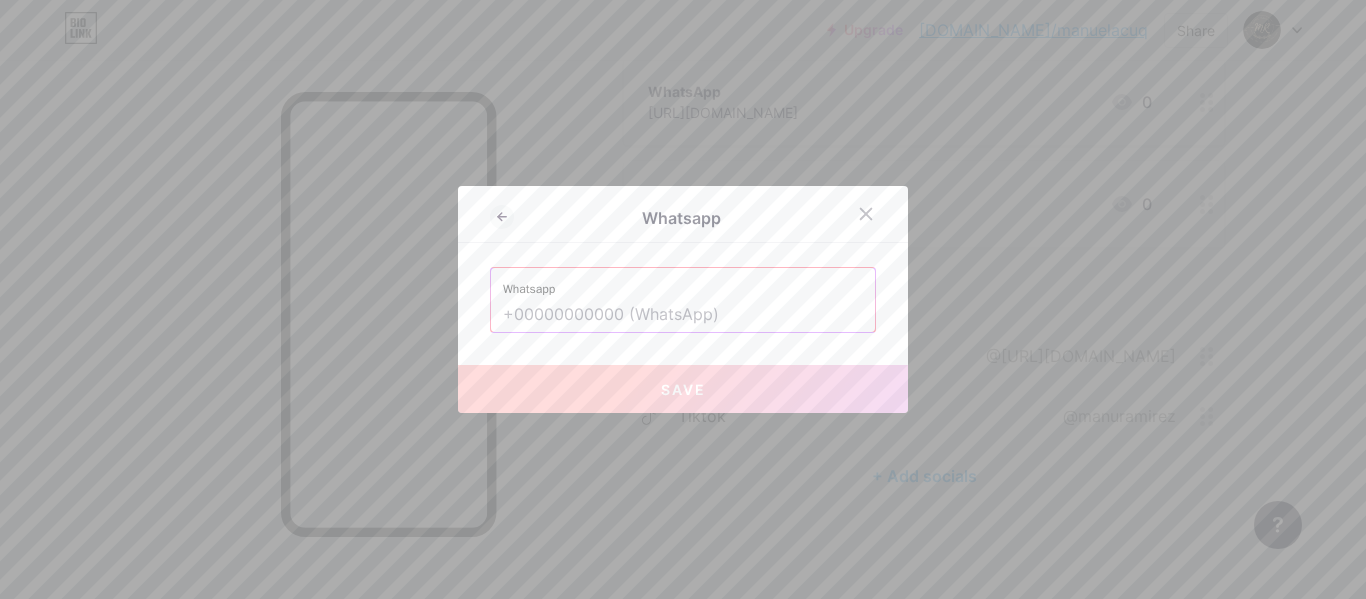 click at bounding box center [683, 315] 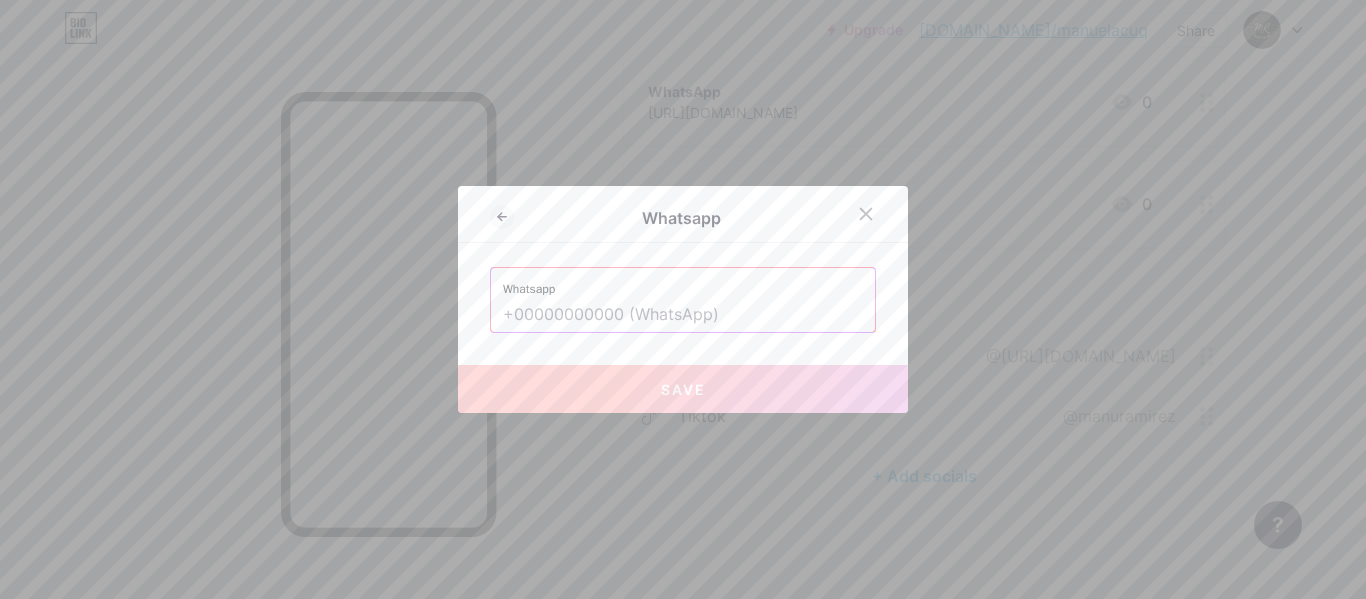 paste on "[URL][DOMAIN_NAME]" 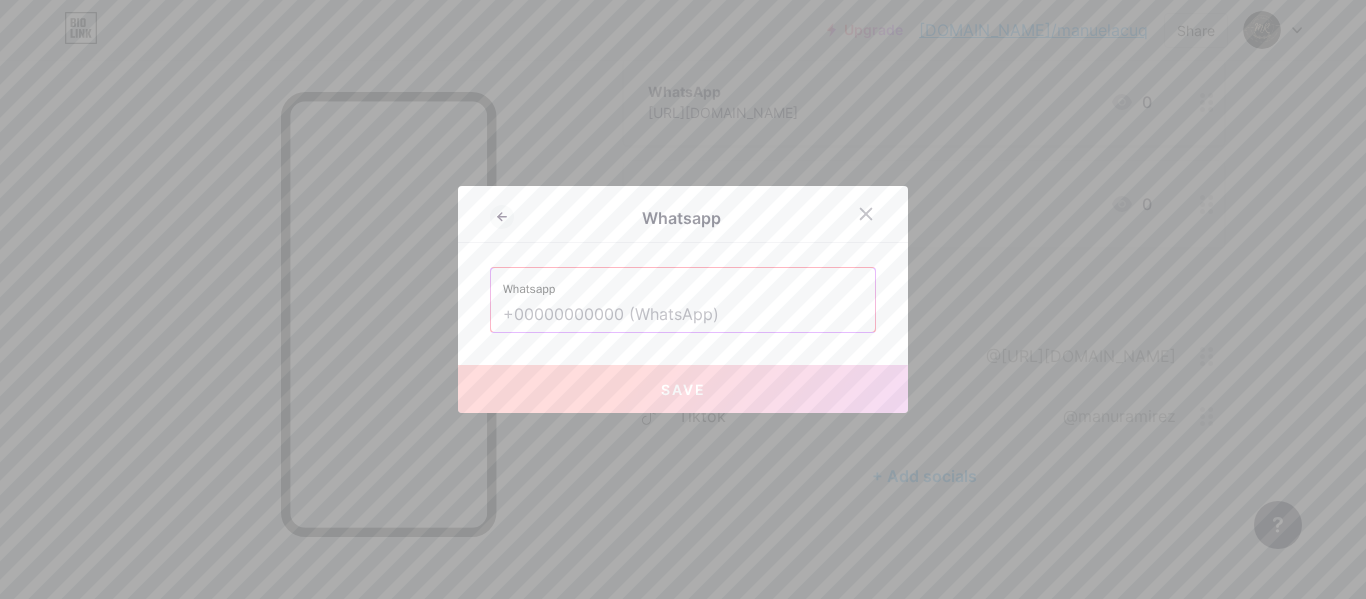 type on "[URL][DOMAIN_NAME]" 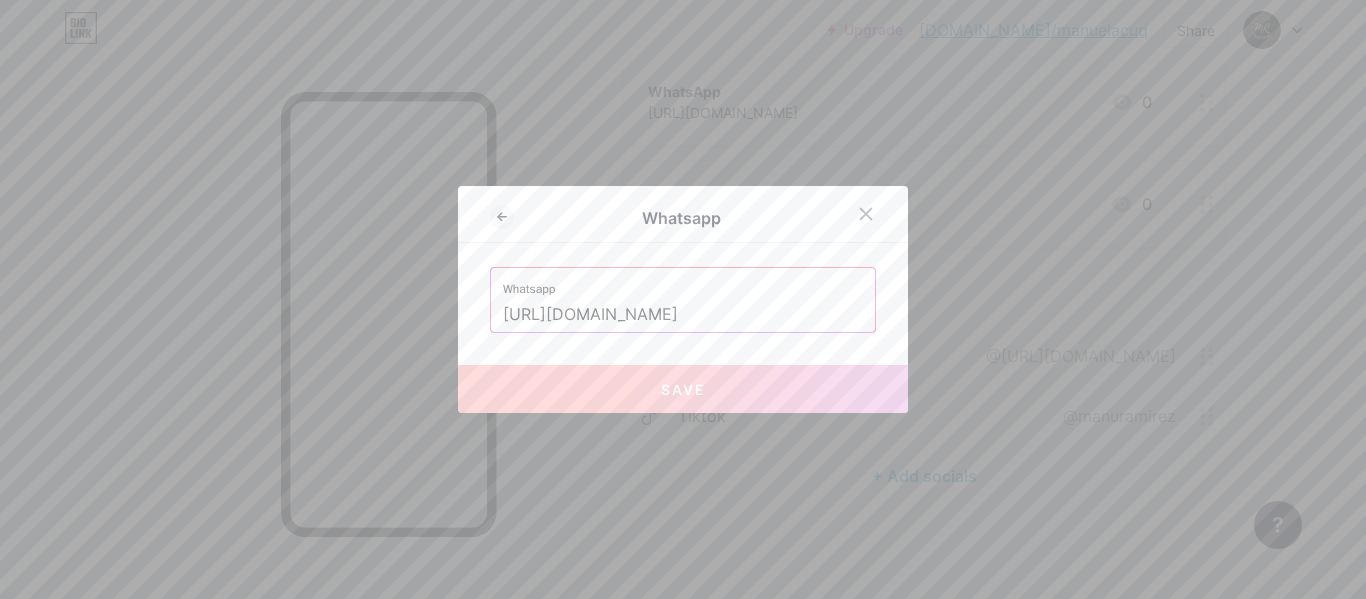 scroll, scrollTop: 0, scrollLeft: 317, axis: horizontal 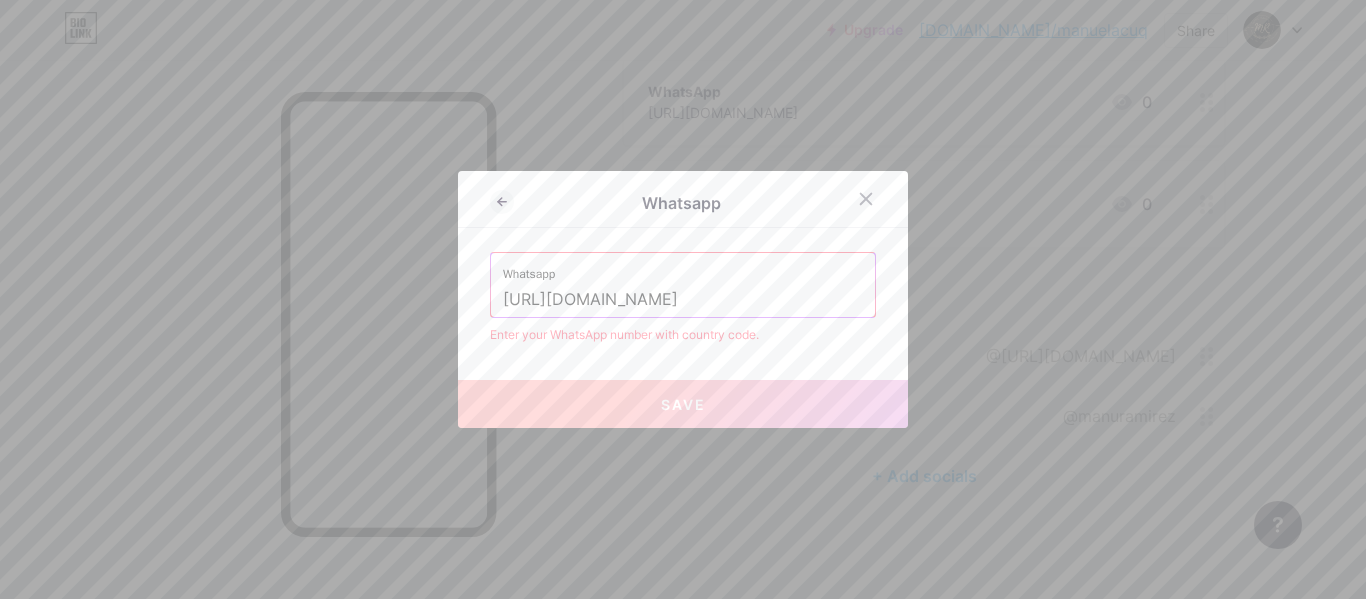 click on "[URL][DOMAIN_NAME]" at bounding box center (683, 300) 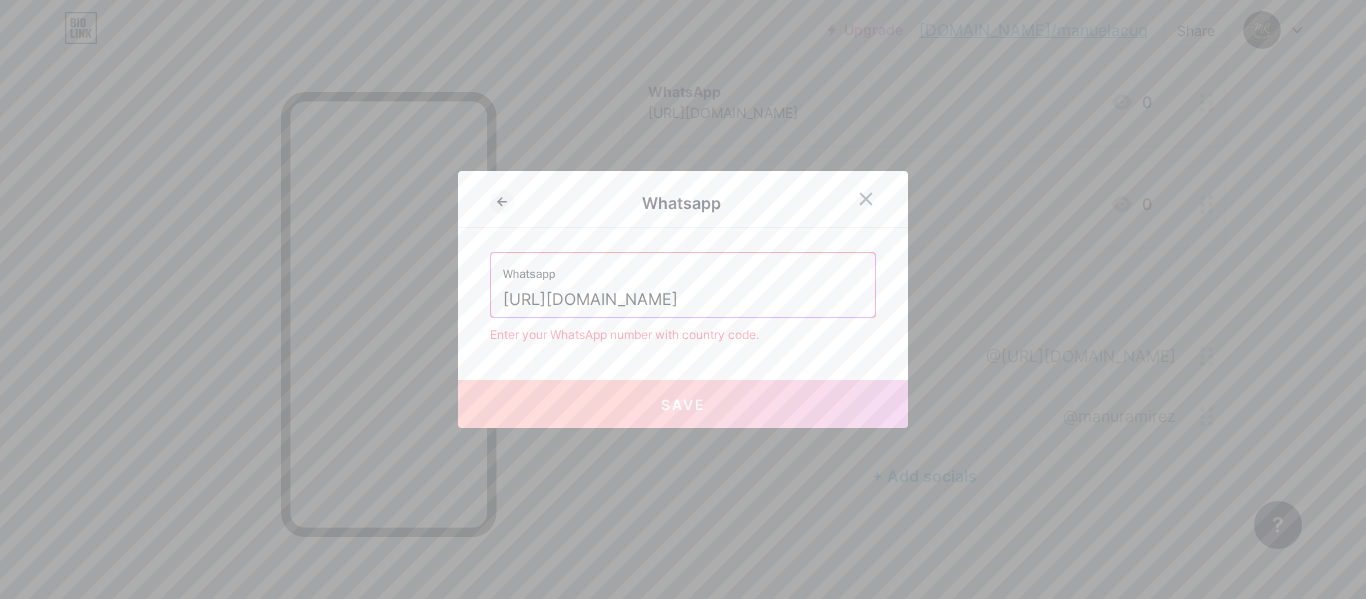 click on "[URL][DOMAIN_NAME]" at bounding box center (683, 300) 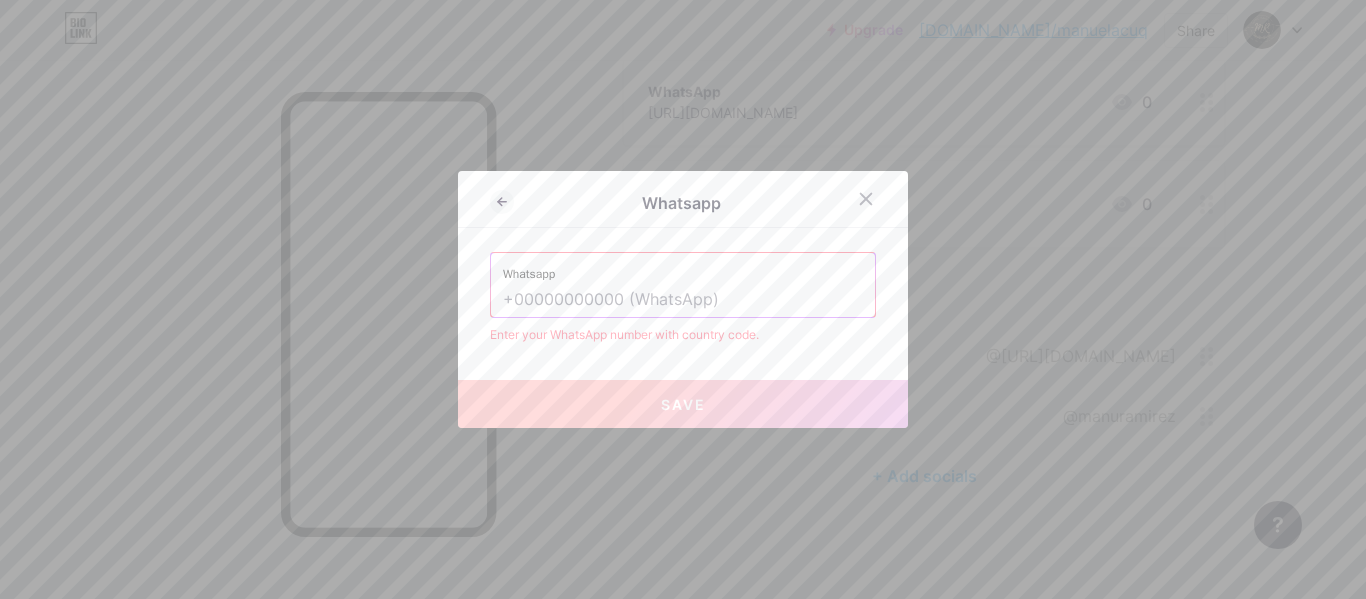 scroll, scrollTop: 0, scrollLeft: 0, axis: both 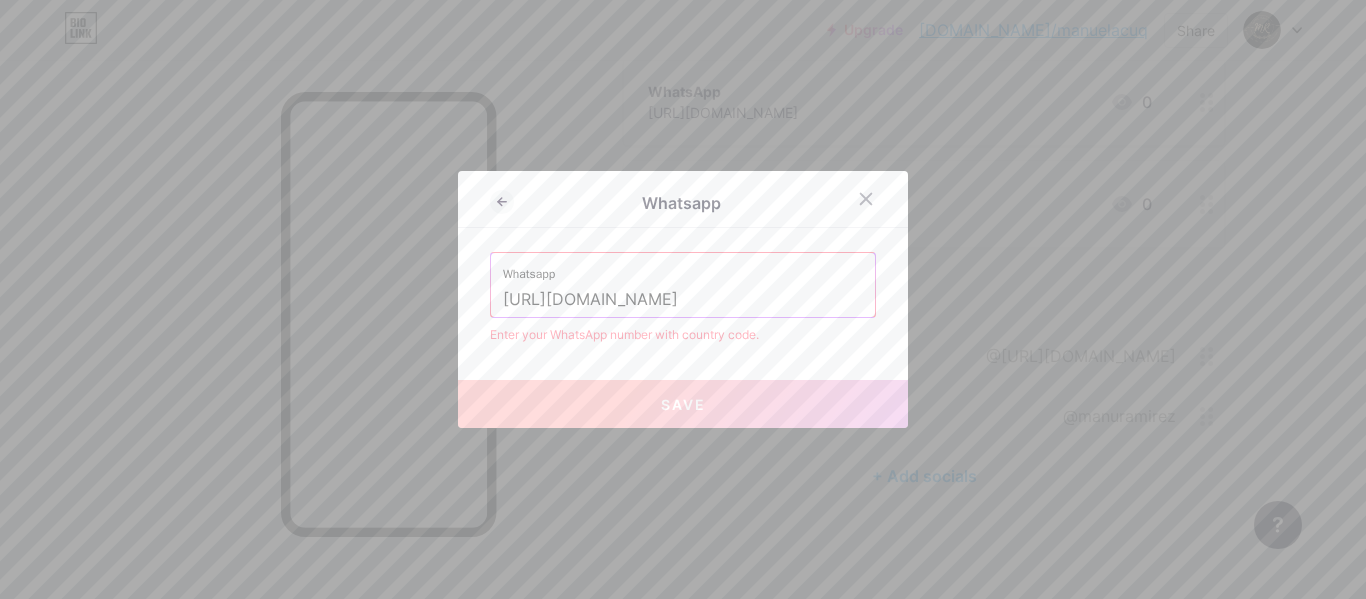 click on "[URL][DOMAIN_NAME]" at bounding box center [683, 300] 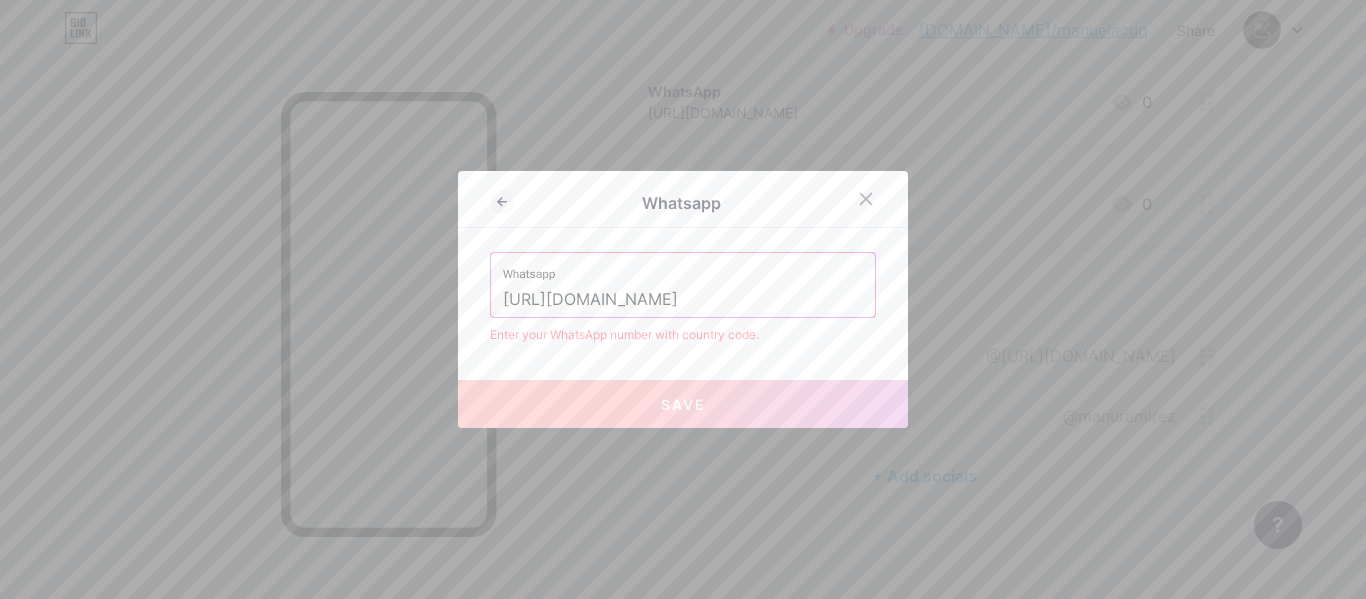 click on "Whatsapp       Whatsapp   [URL][DOMAIN_NAME]   Enter your WhatsApp number with country code.       Save" at bounding box center [683, 299] 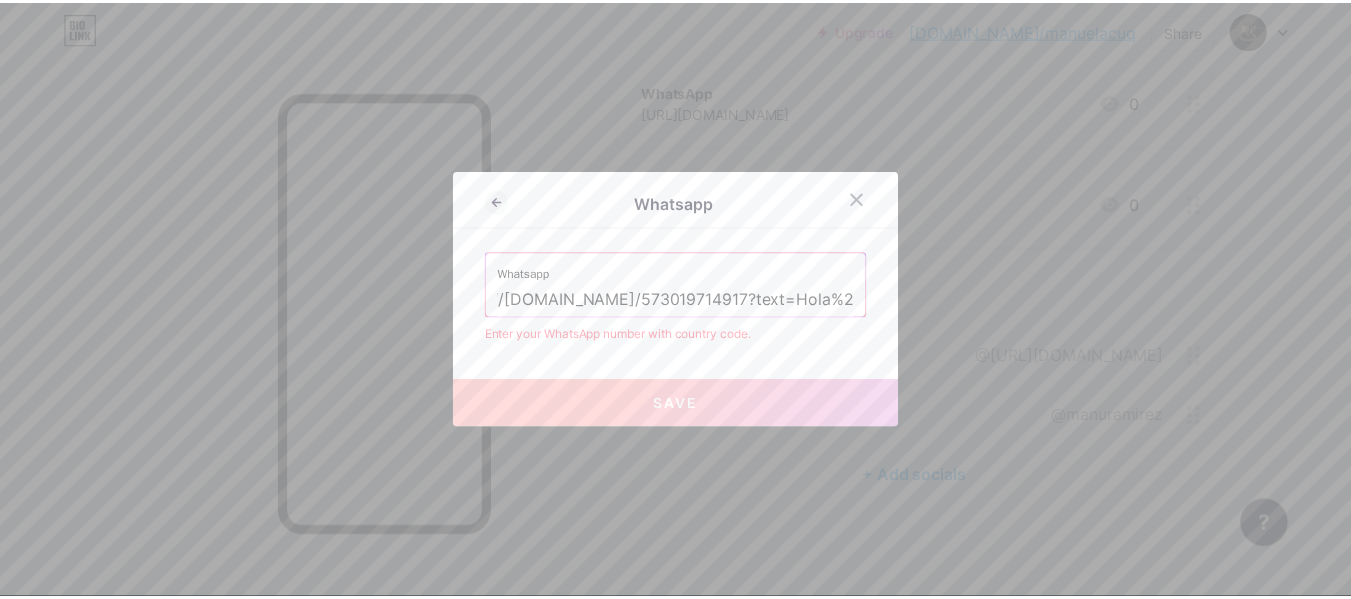 scroll, scrollTop: 0, scrollLeft: 0, axis: both 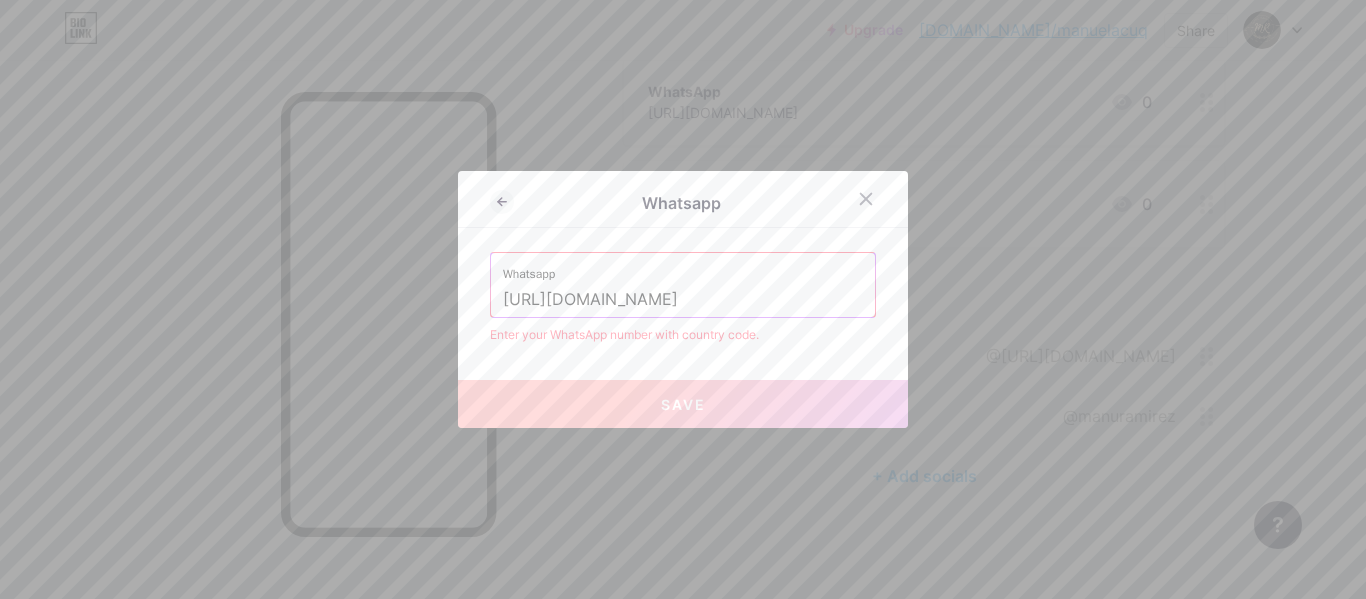 drag, startPoint x: 607, startPoint y: 294, endPoint x: 324, endPoint y: 264, distance: 284.58566 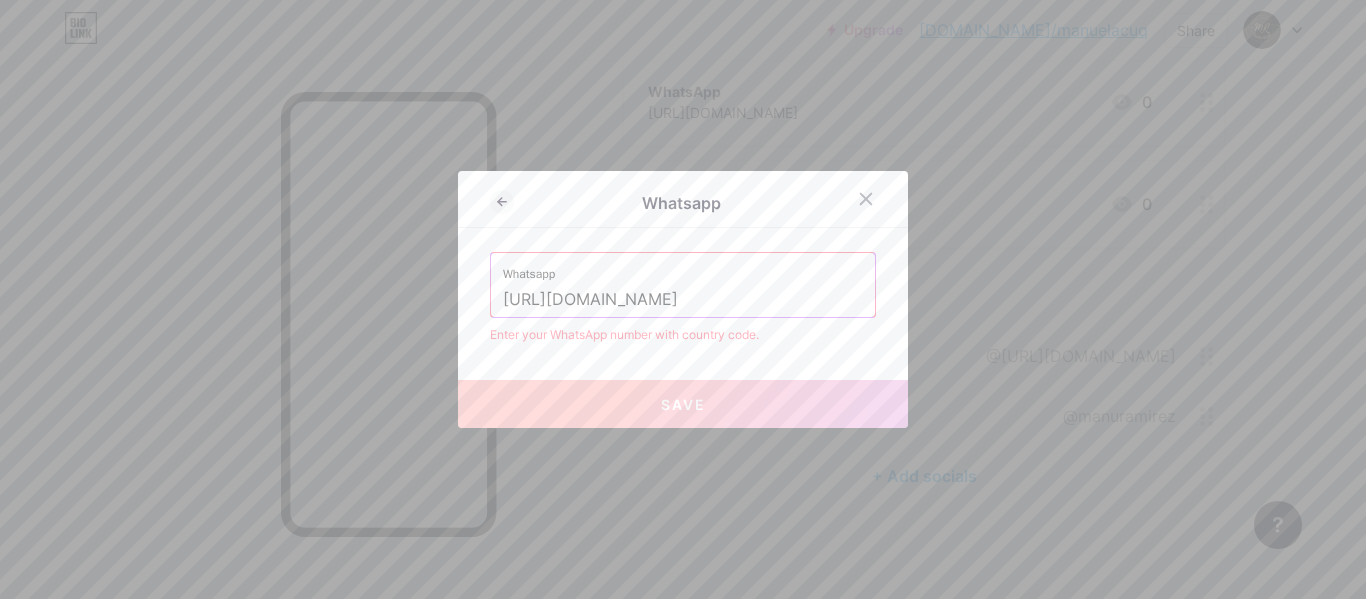 click on "Whatsapp       Whatsapp   [URL][DOMAIN_NAME]   Enter your WhatsApp number with country code.       Save" at bounding box center (683, 299) 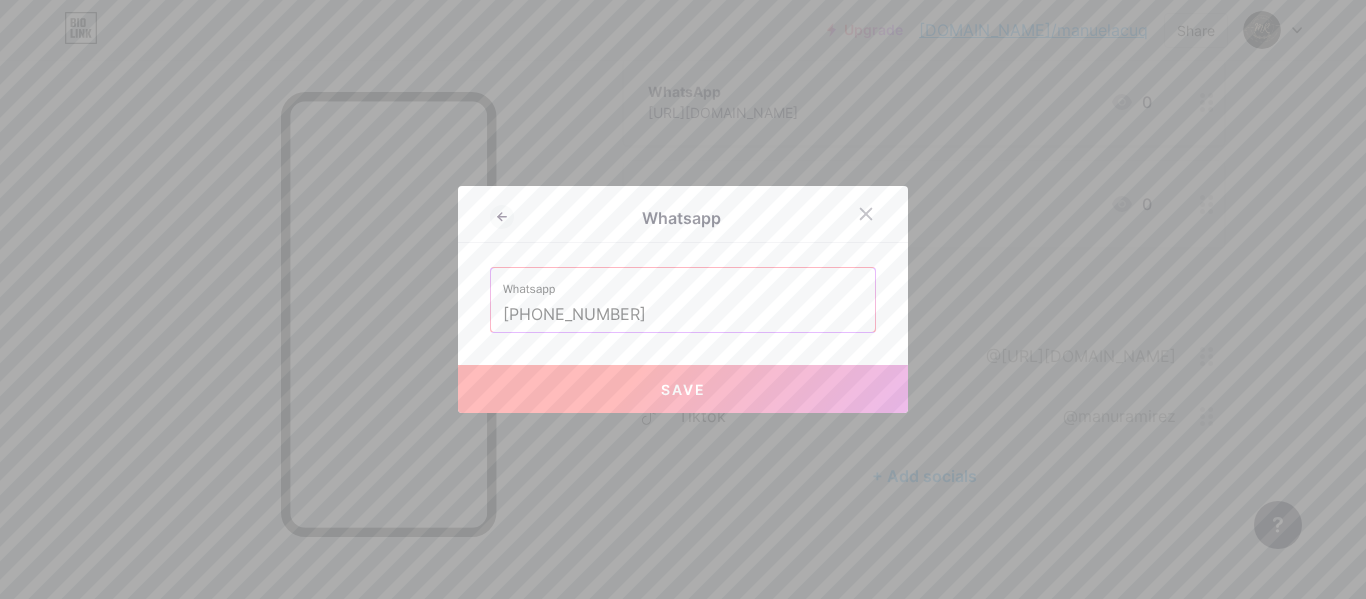 click on "Save" at bounding box center (683, 389) 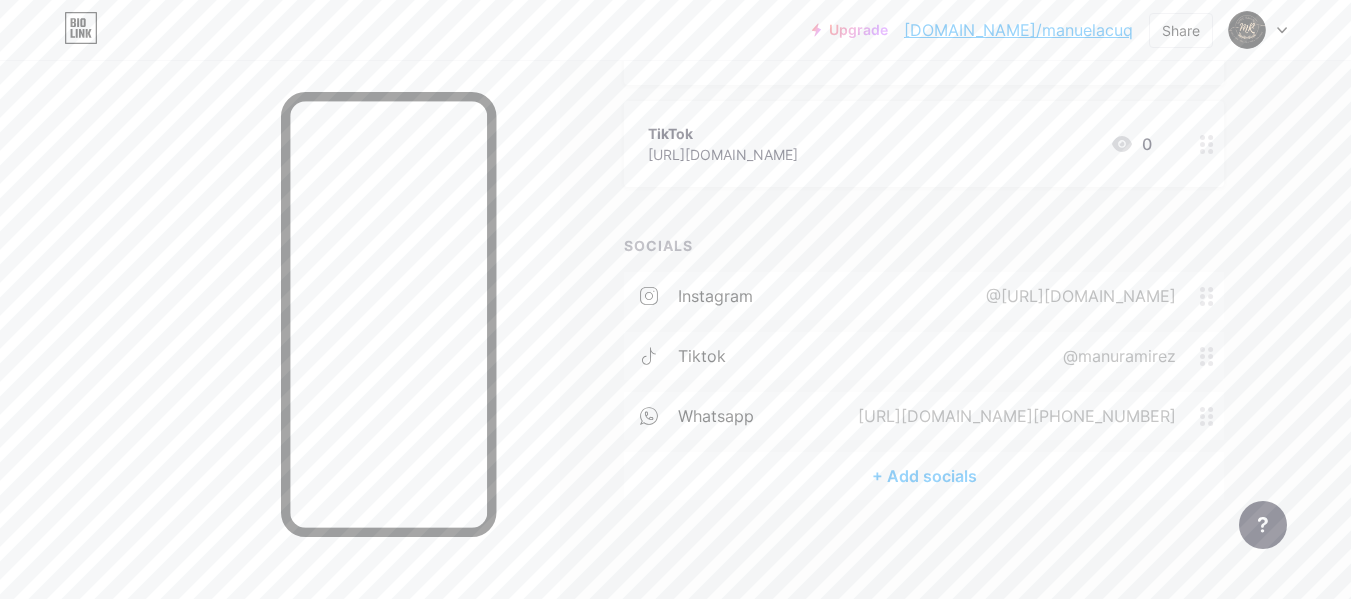 scroll, scrollTop: 0, scrollLeft: 0, axis: both 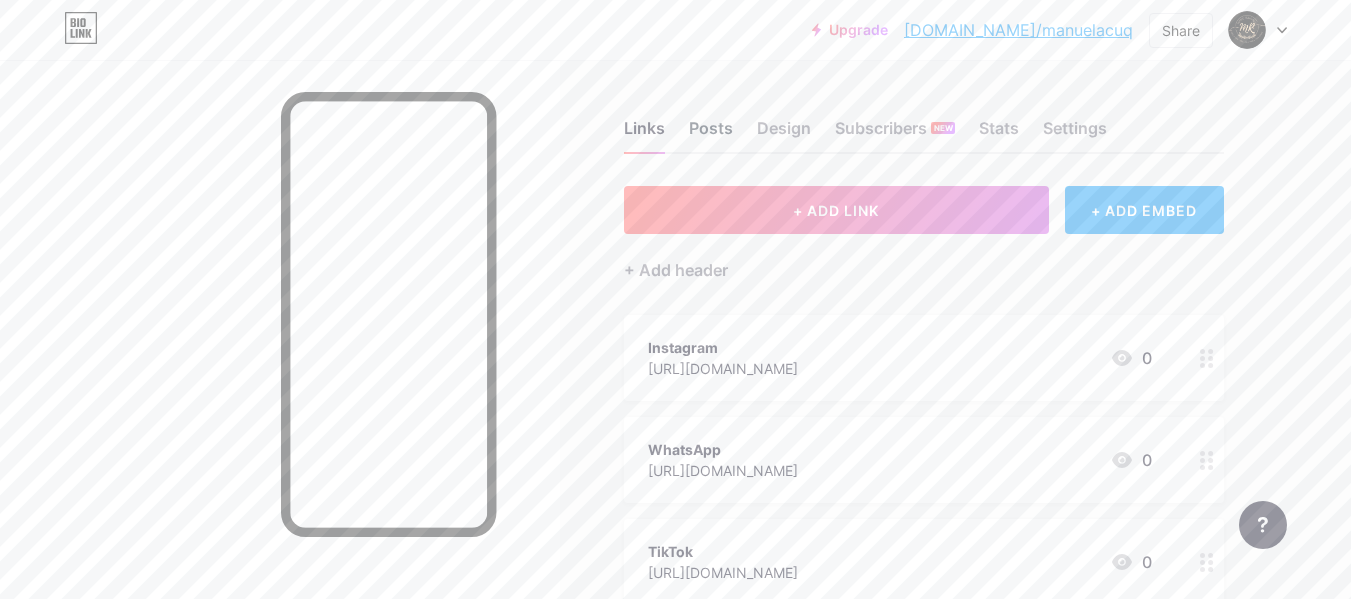 click on "Posts" at bounding box center (711, 134) 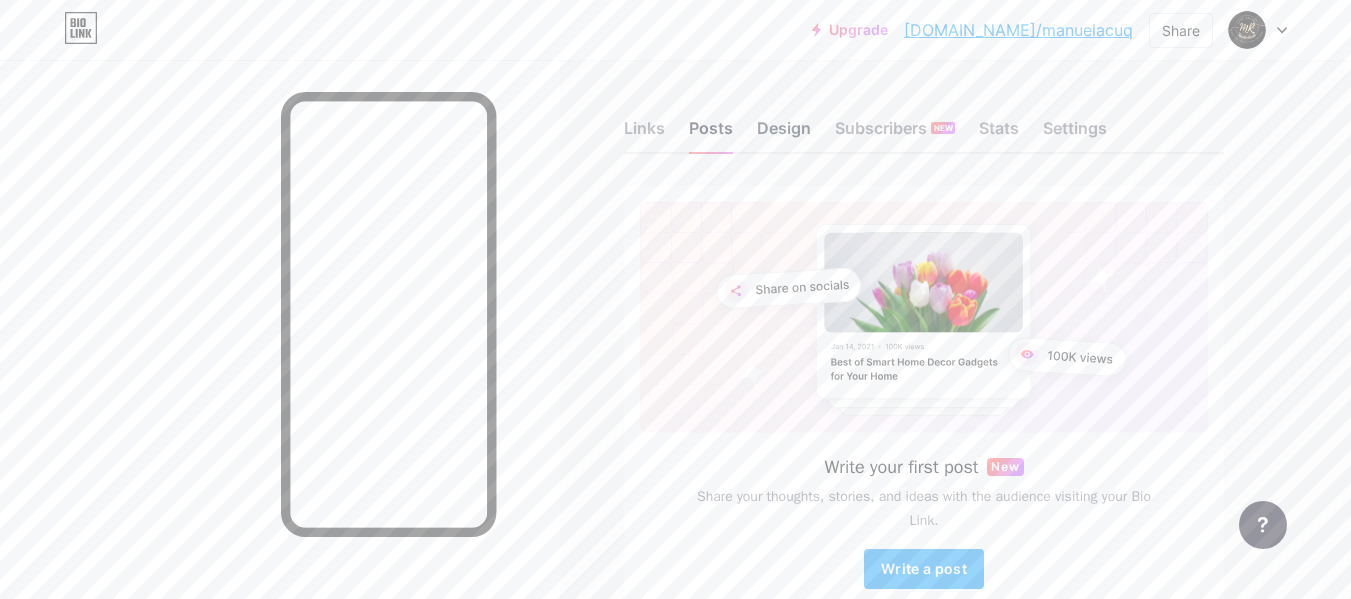 click on "Design" at bounding box center [784, 134] 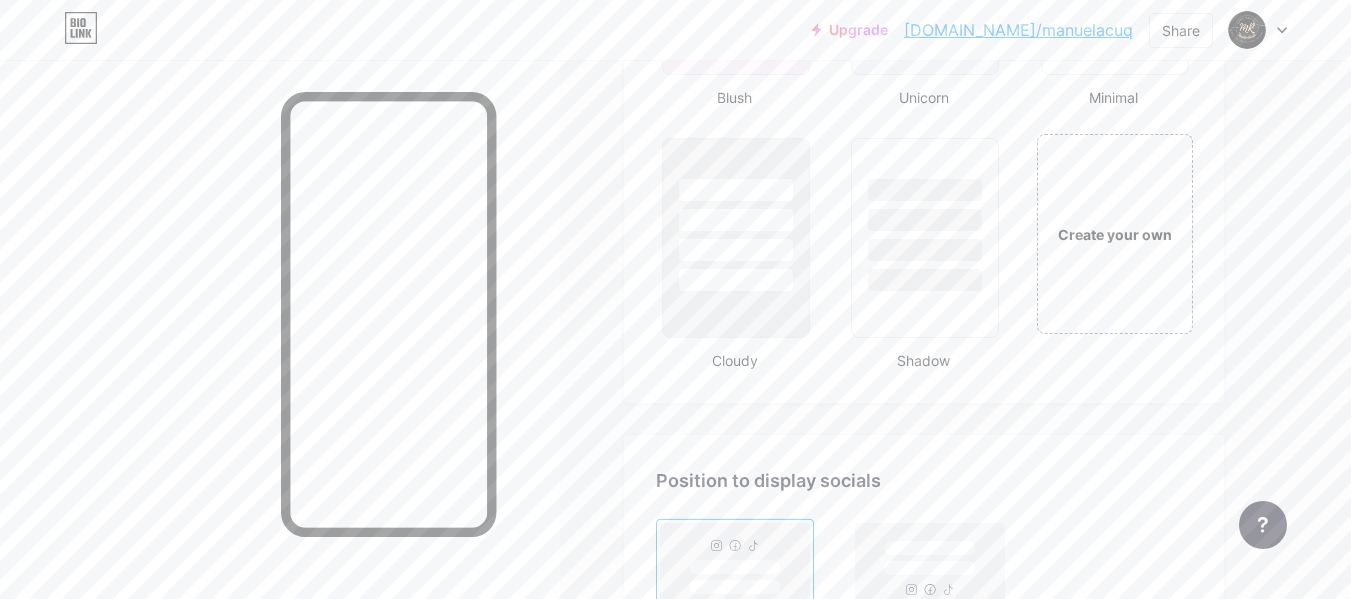 scroll, scrollTop: 2798, scrollLeft: 0, axis: vertical 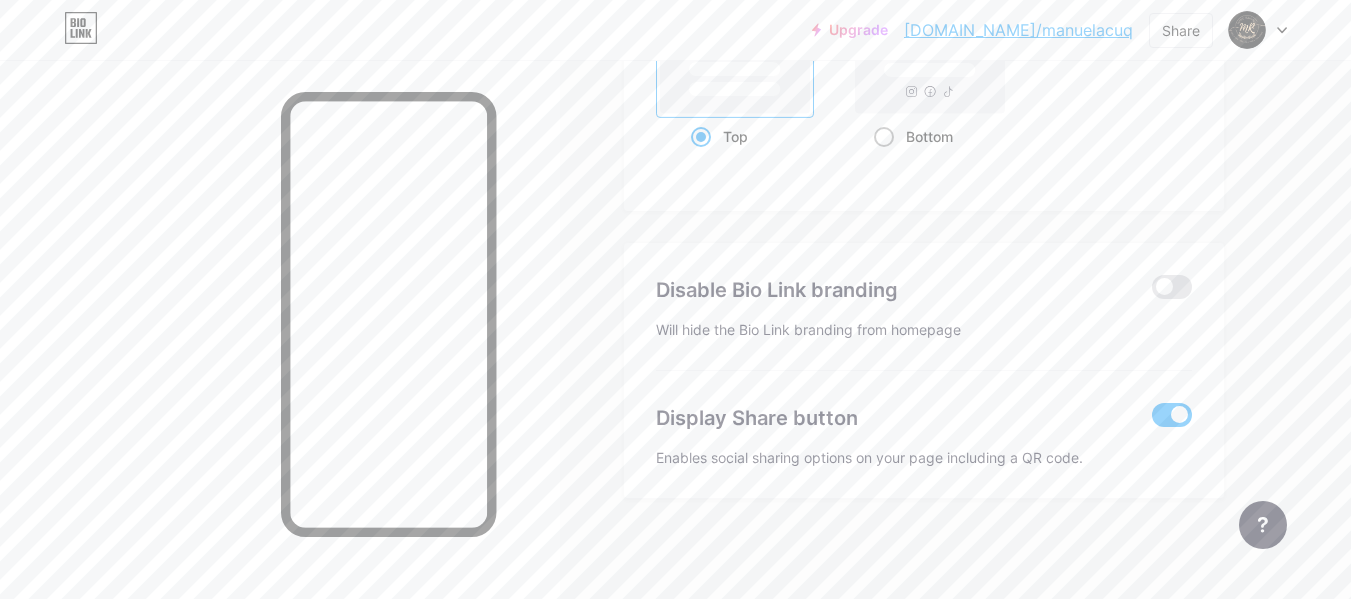 click 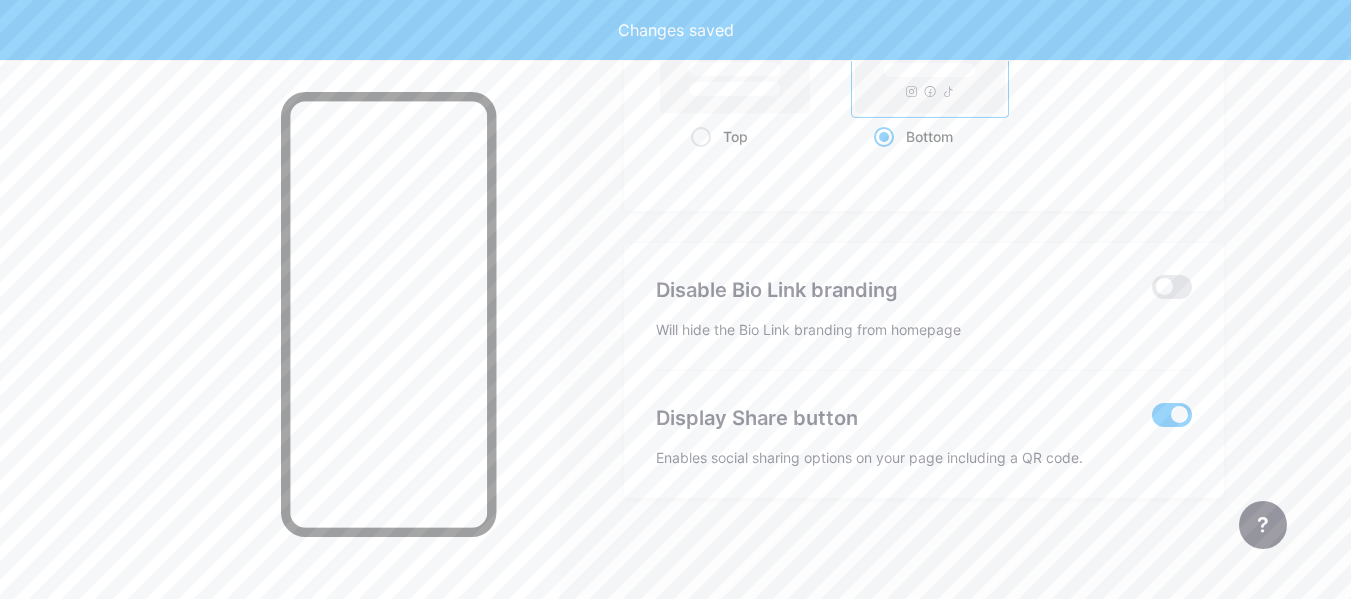 click on "Bottom" at bounding box center [929, 136] 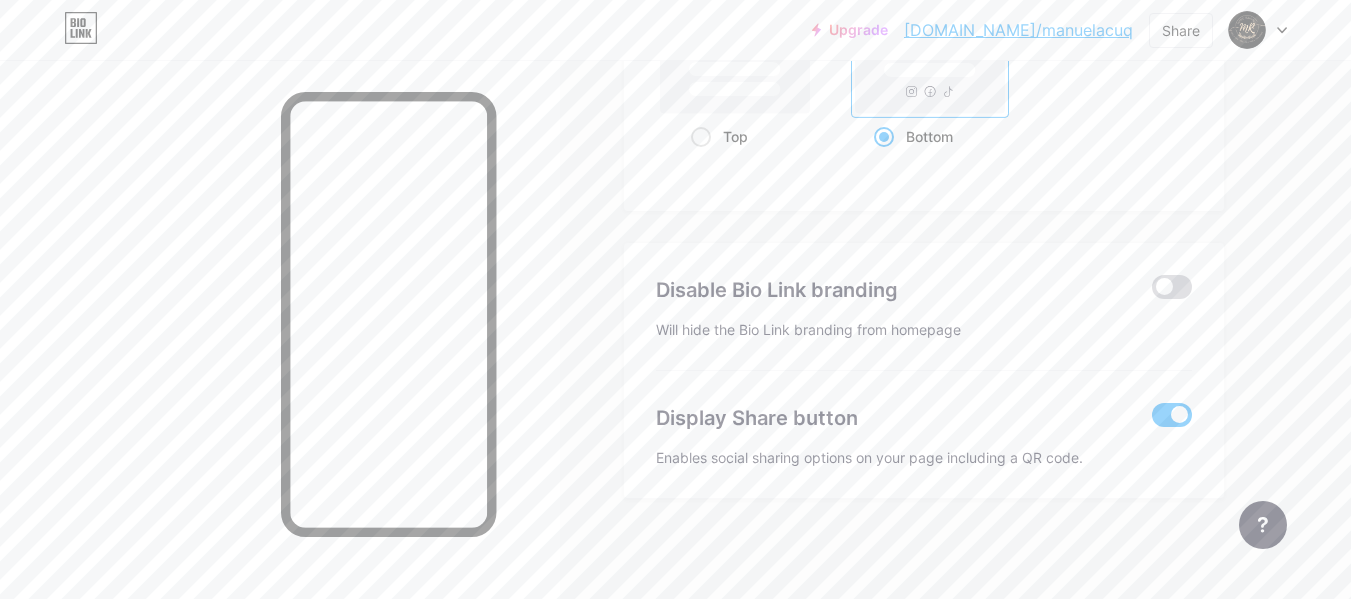 click at bounding box center (1172, 287) 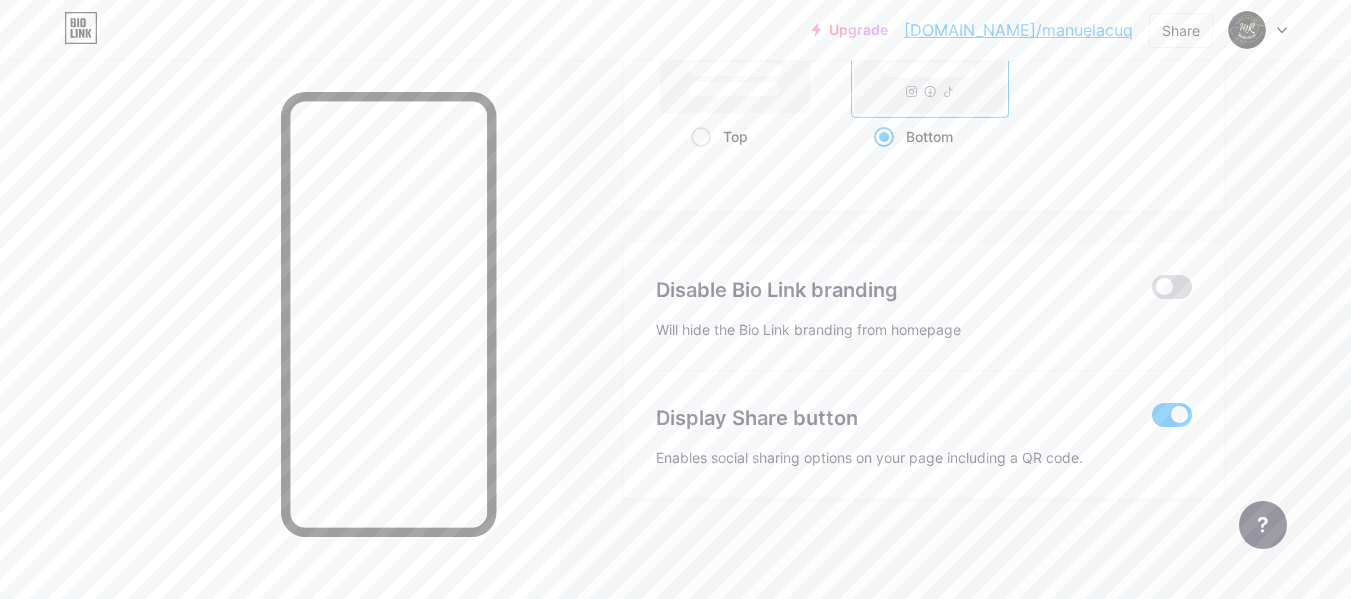 click at bounding box center [1152, 292] 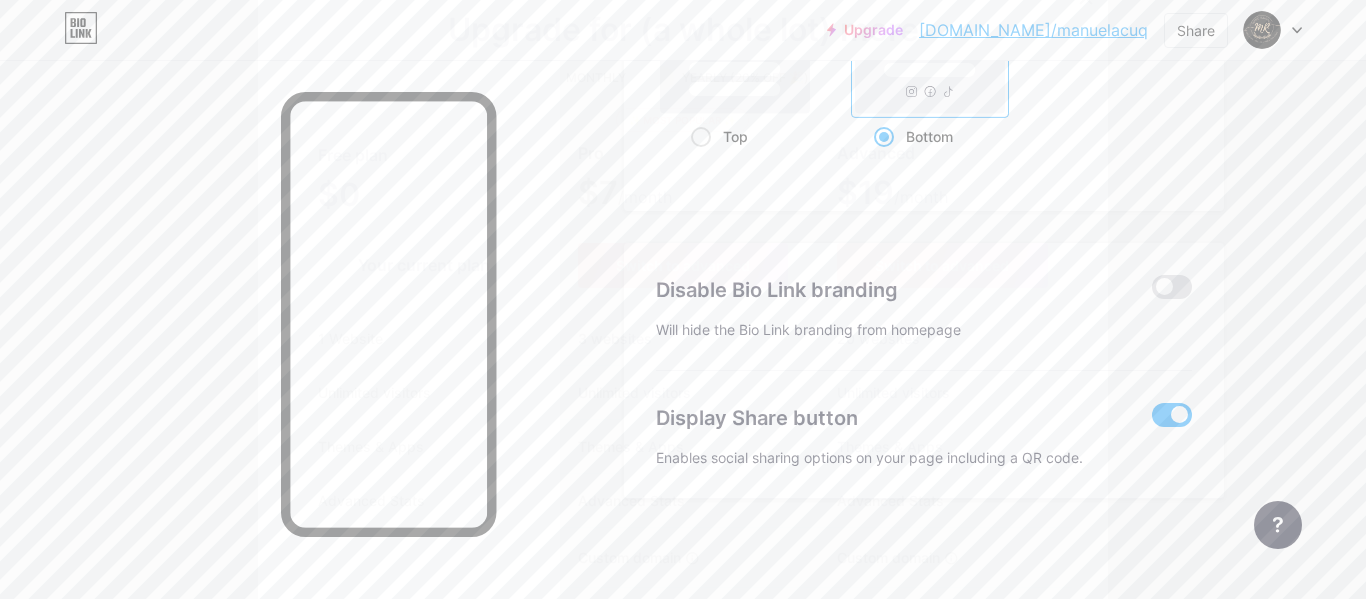 click on "Changes saved" at bounding box center (683, -25) 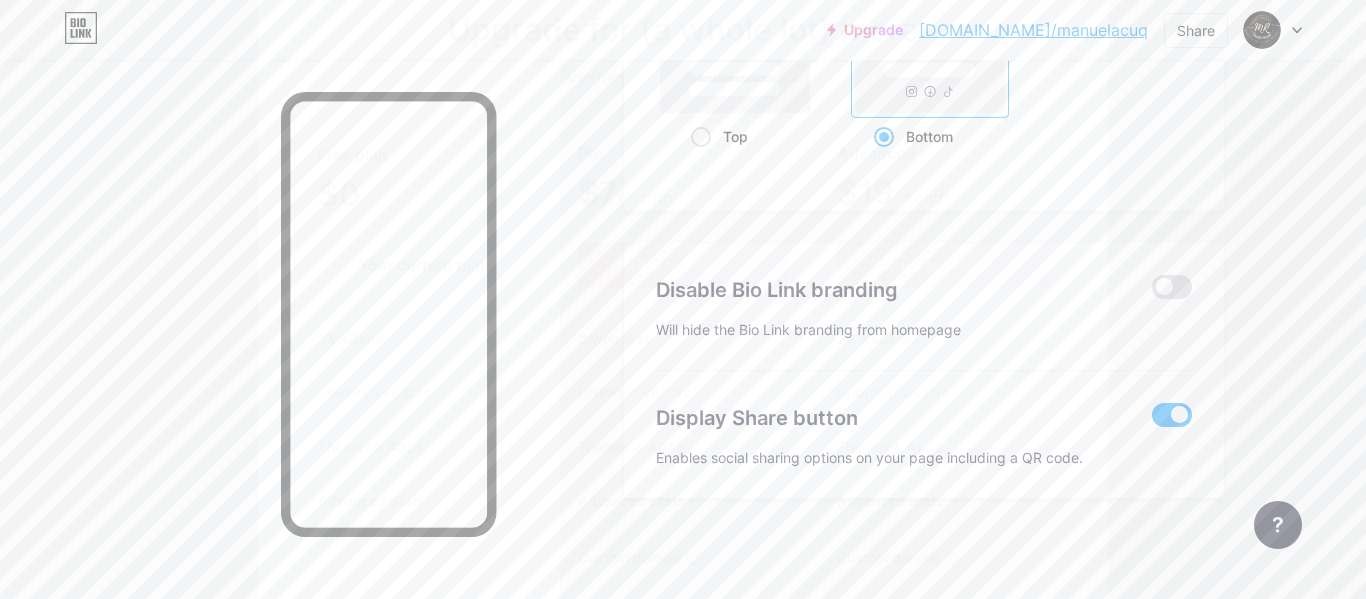 click on "Changes saved" at bounding box center [683, -25] 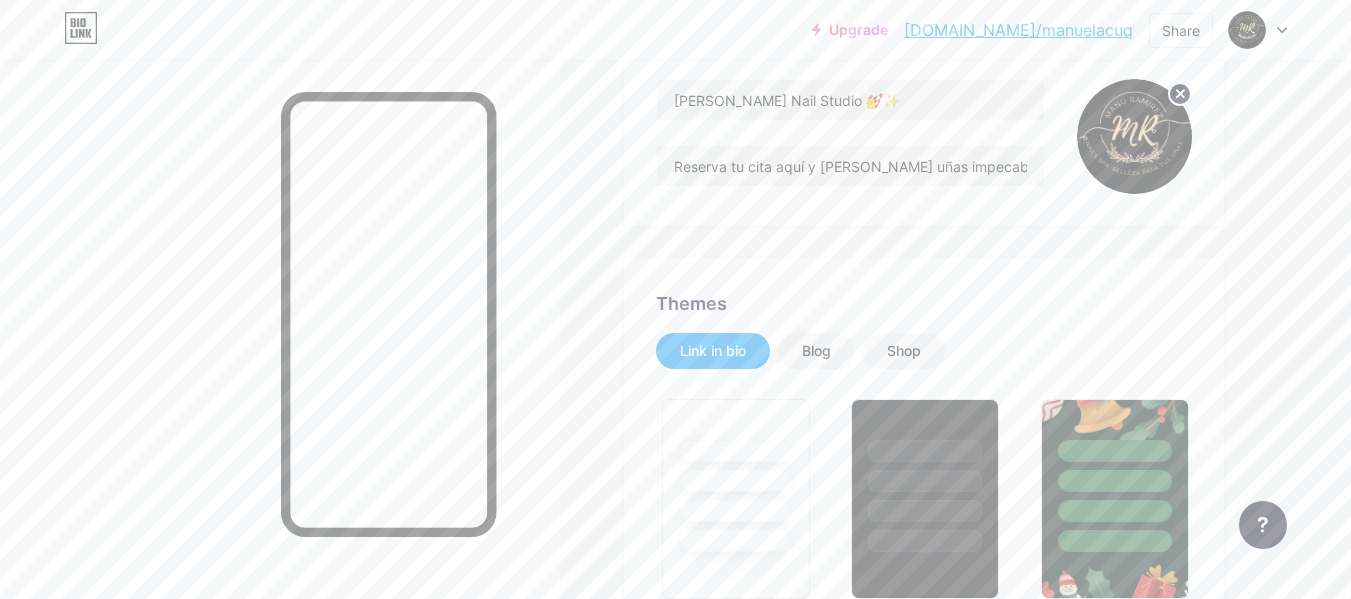 scroll, scrollTop: 0, scrollLeft: 0, axis: both 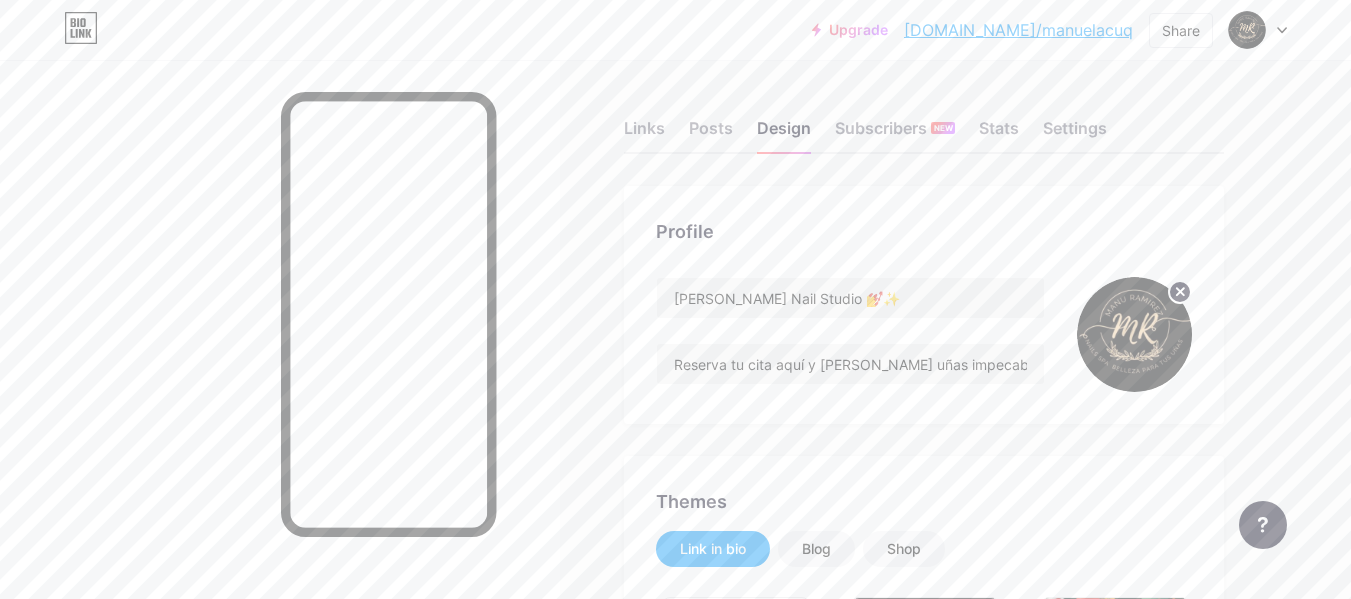 click on "Links
Posts
Design
Subscribers
NEW
Stats
Settings" at bounding box center (924, 119) 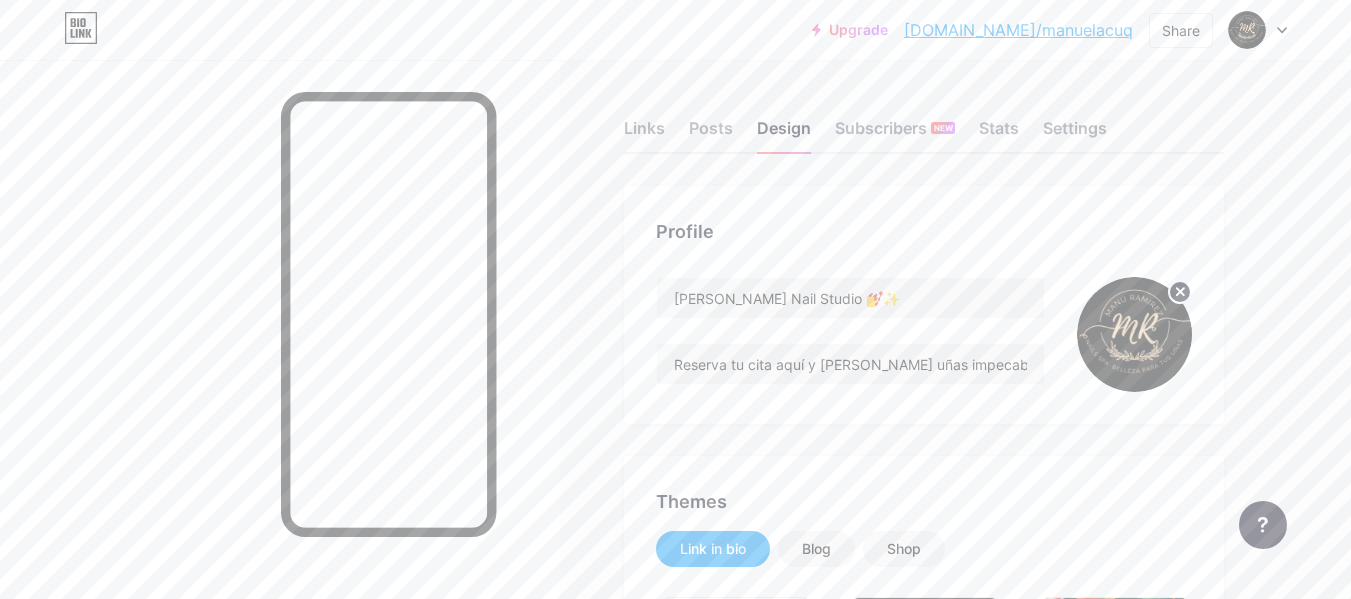 click on "Links
Posts
Design
Subscribers
NEW
Stats
Settings" at bounding box center [924, 119] 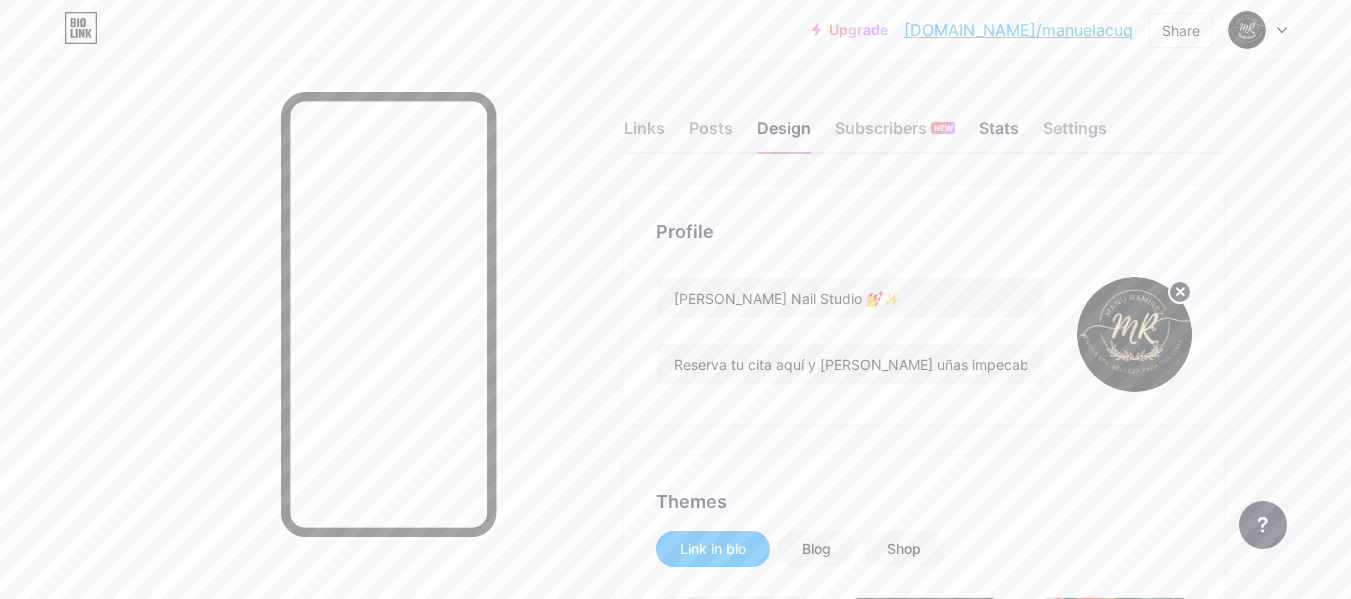 click on "Stats" at bounding box center [999, 134] 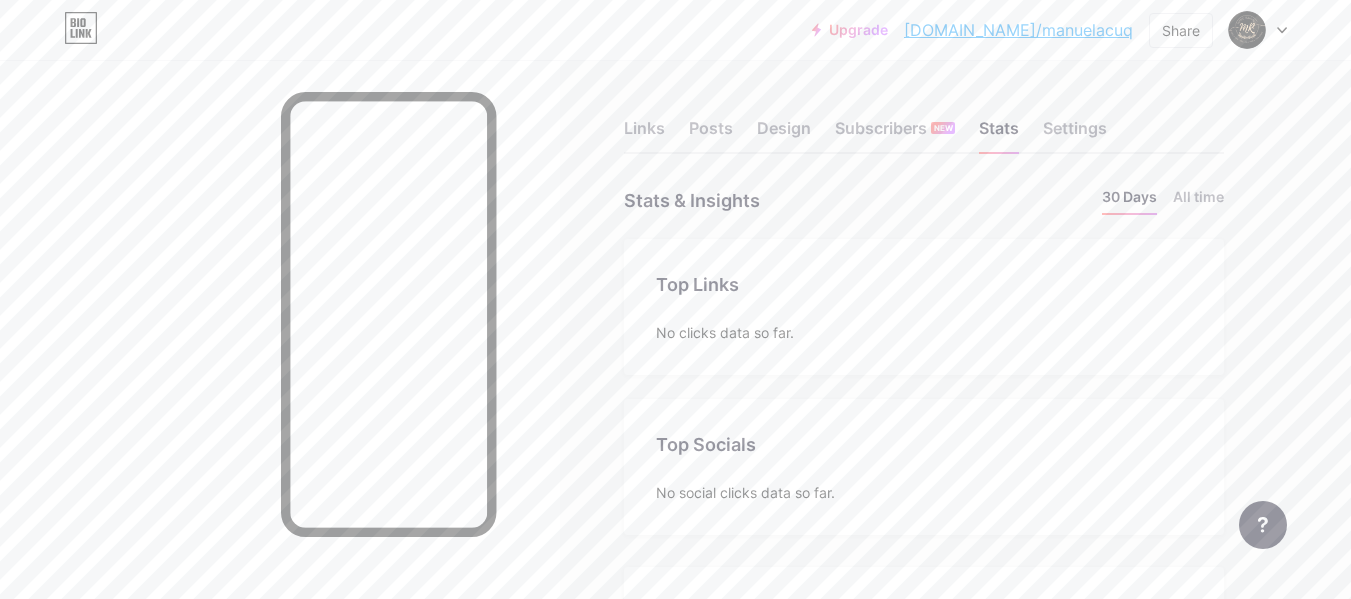 scroll, scrollTop: 999401, scrollLeft: 998649, axis: both 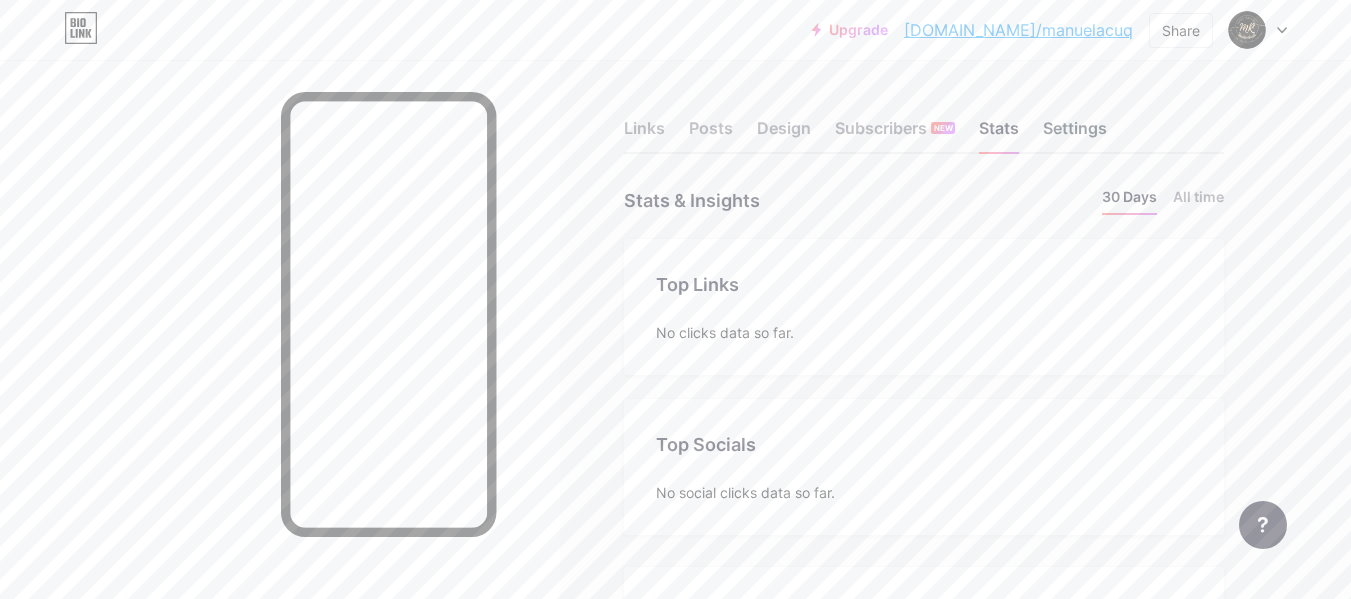 click on "Settings" at bounding box center [1075, 134] 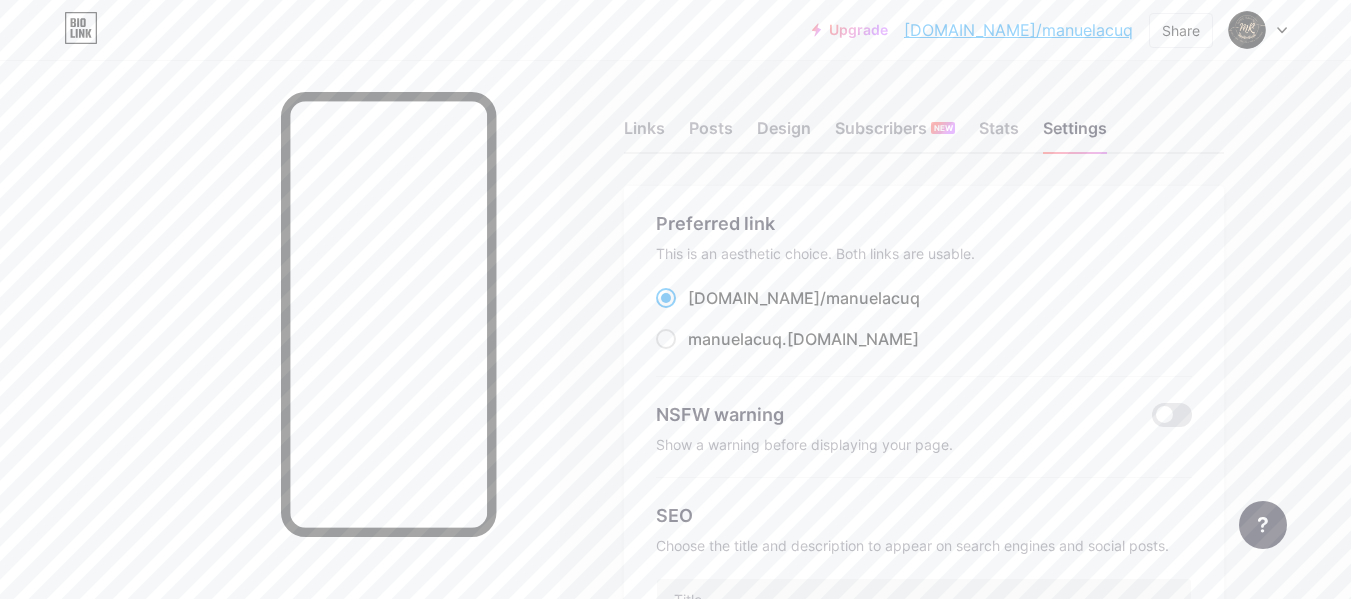 click on "Preferred link   This is an aesthetic choice. Both links are usable.
[DOMAIN_NAME]/ [PERSON_NAME] .[DOMAIN_NAME]" at bounding box center (924, 293) 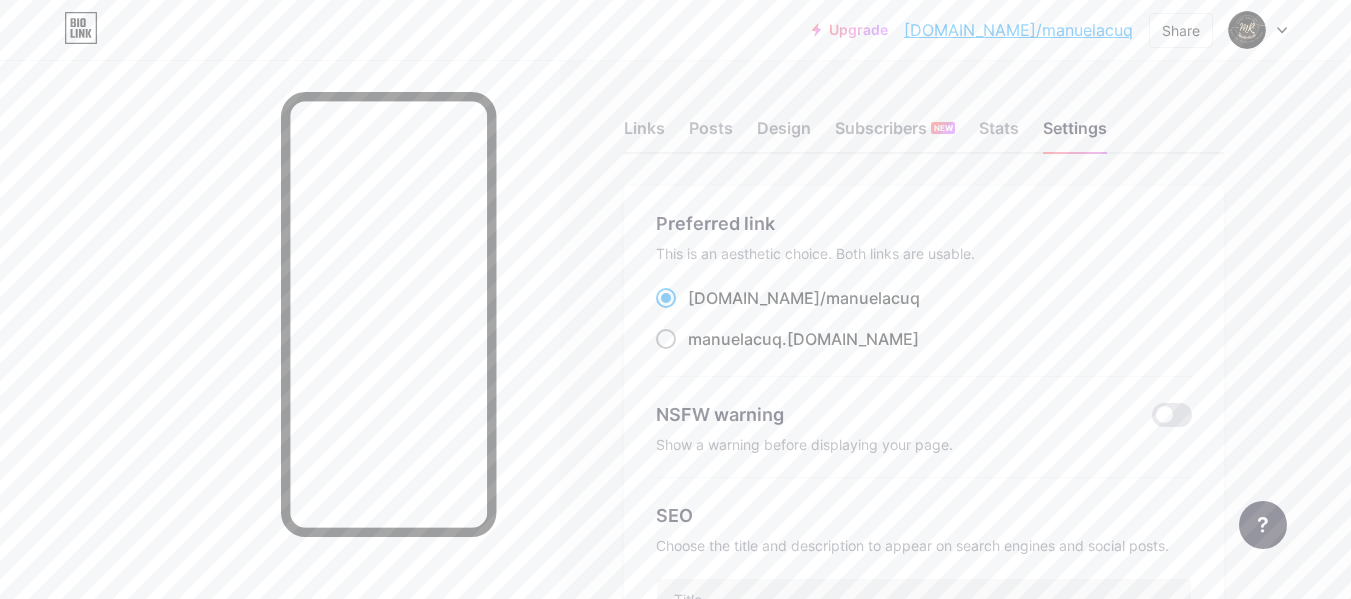 click at bounding box center (666, 339) 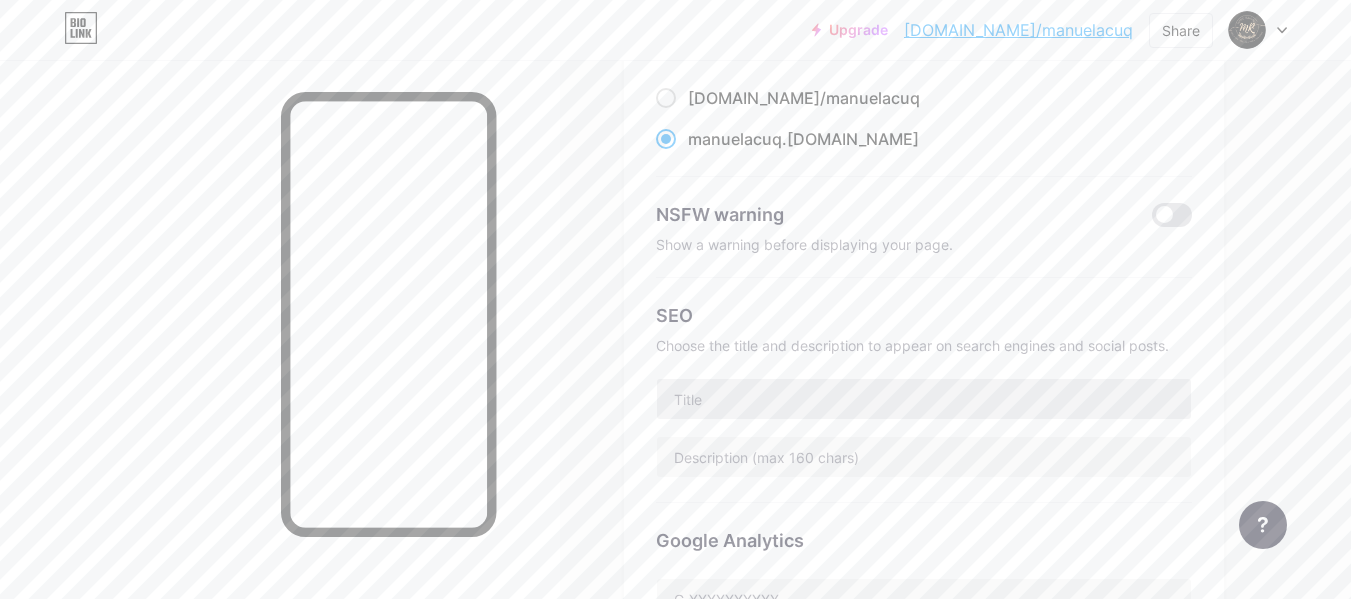 scroll, scrollTop: 0, scrollLeft: 0, axis: both 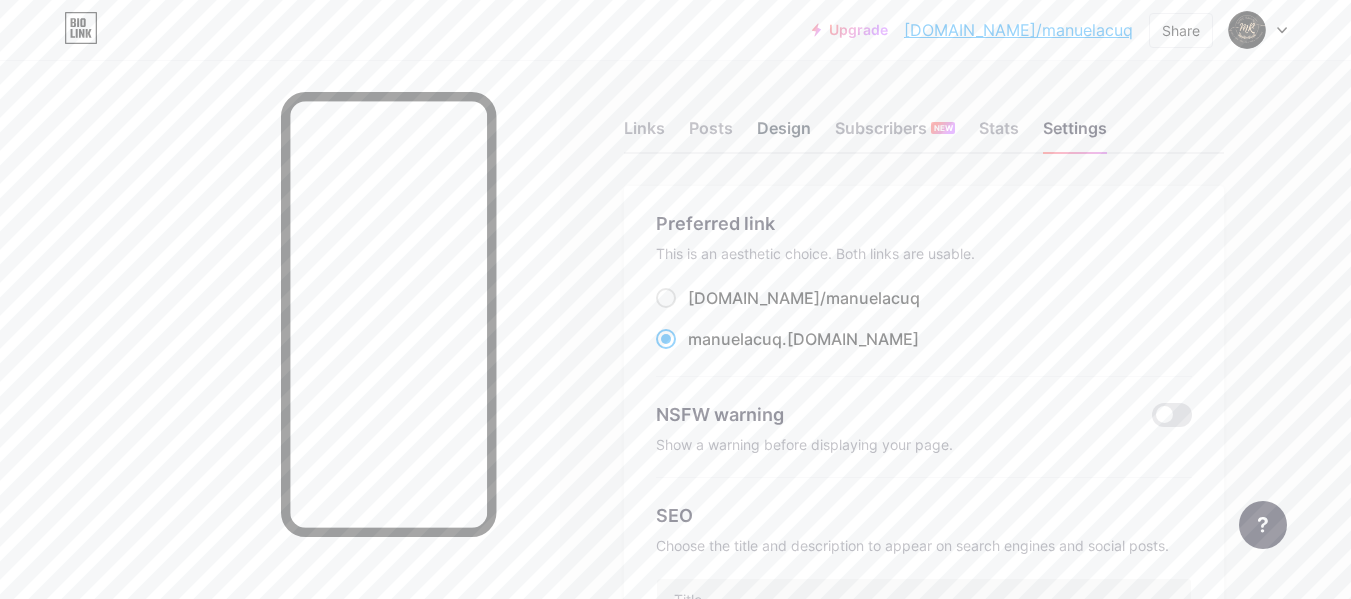 click on "Design" at bounding box center [784, 134] 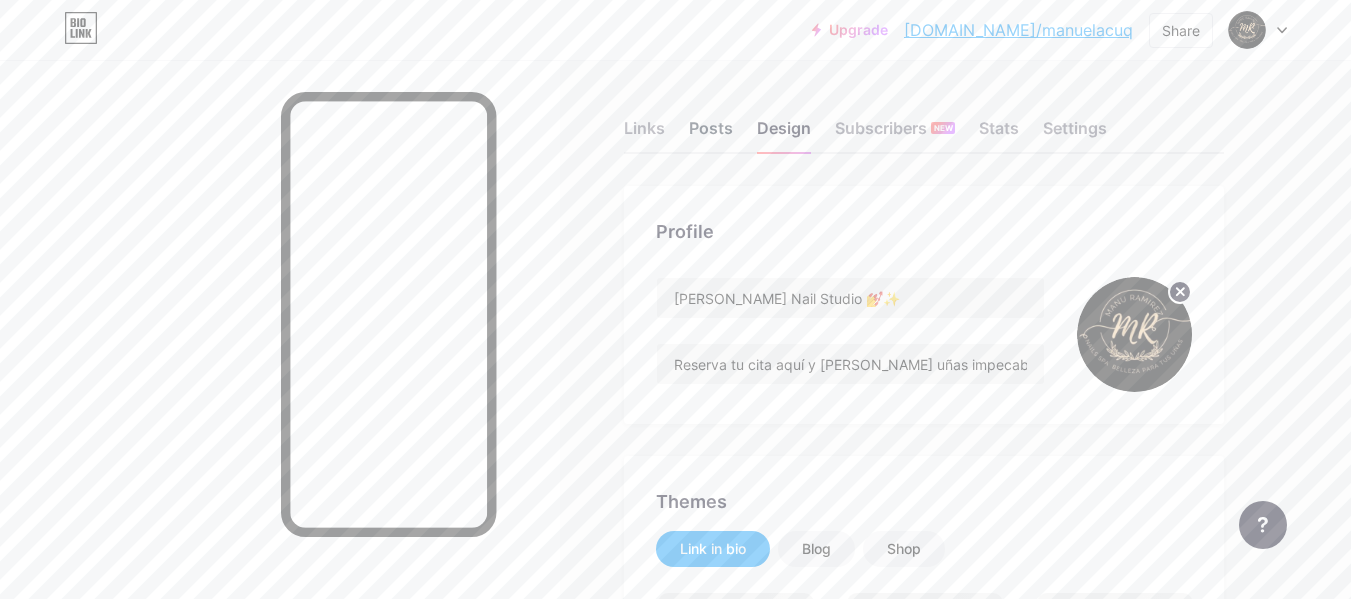 click on "Posts" at bounding box center [711, 134] 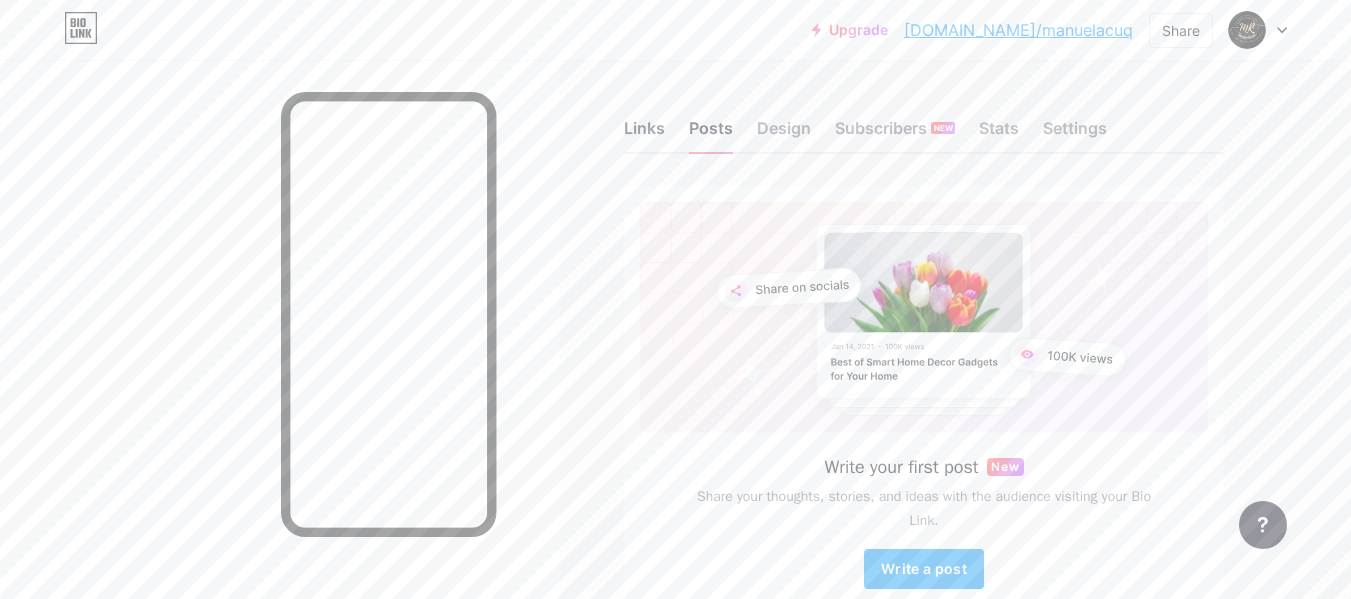 click on "Links" at bounding box center [644, 134] 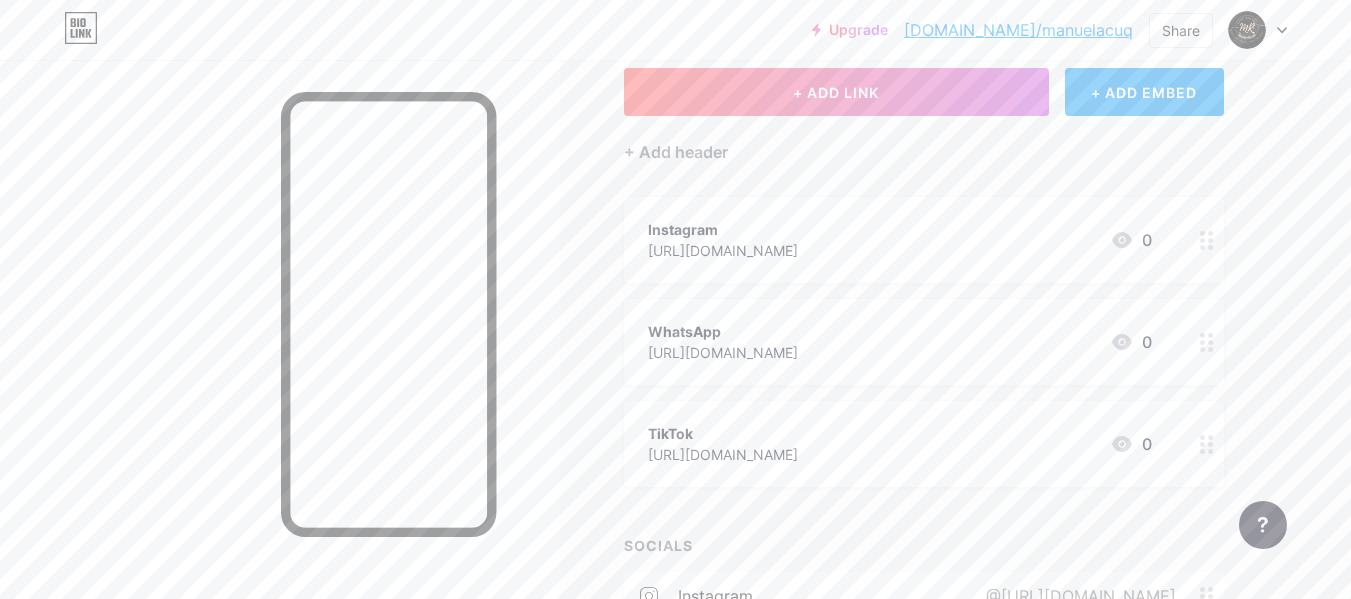 scroll, scrollTop: 0, scrollLeft: 0, axis: both 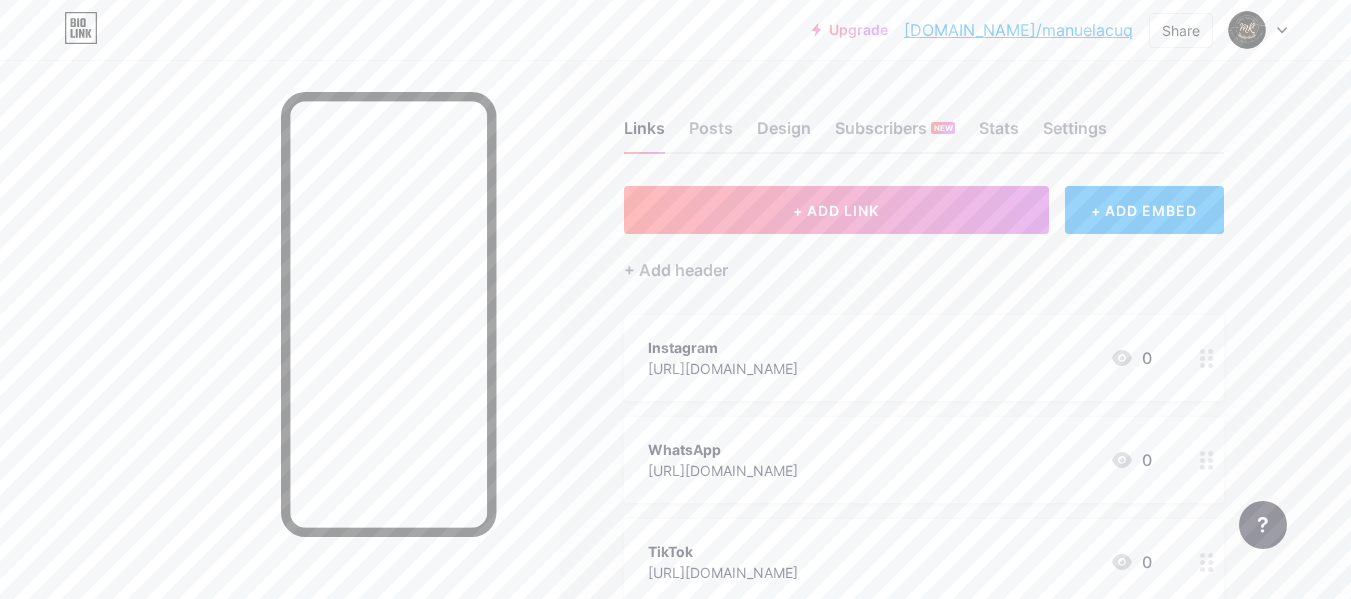 click on "[DOMAIN_NAME]/manuelacuq" at bounding box center (1018, 30) 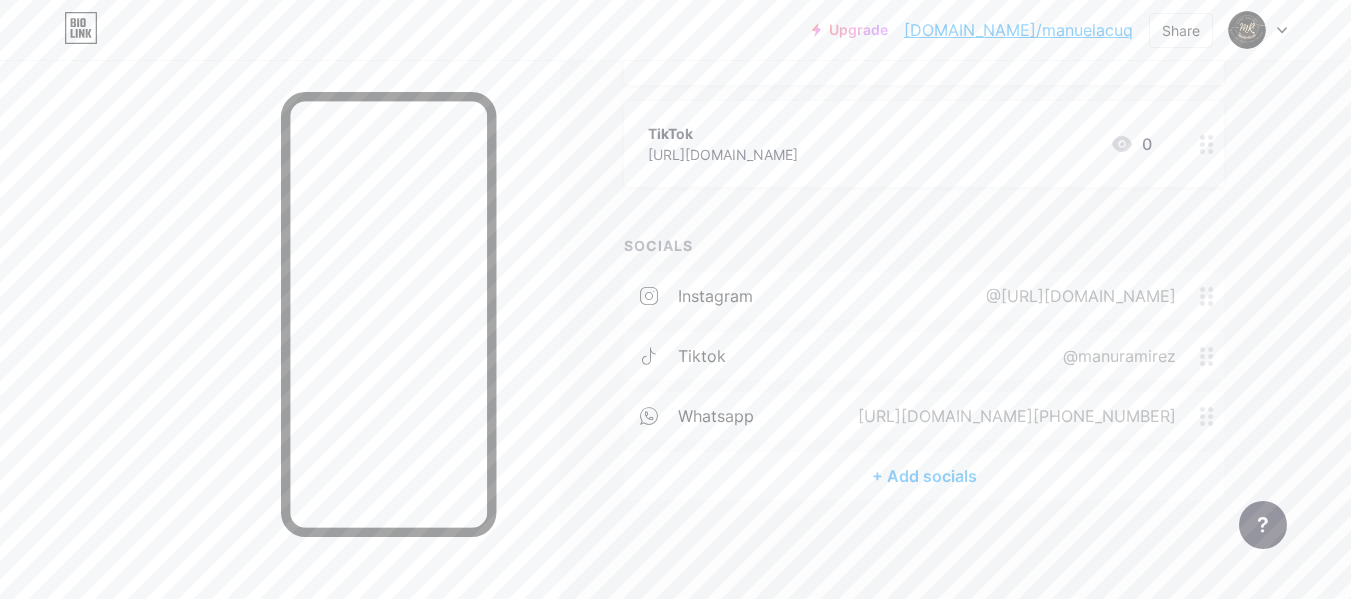 scroll, scrollTop: 0, scrollLeft: 0, axis: both 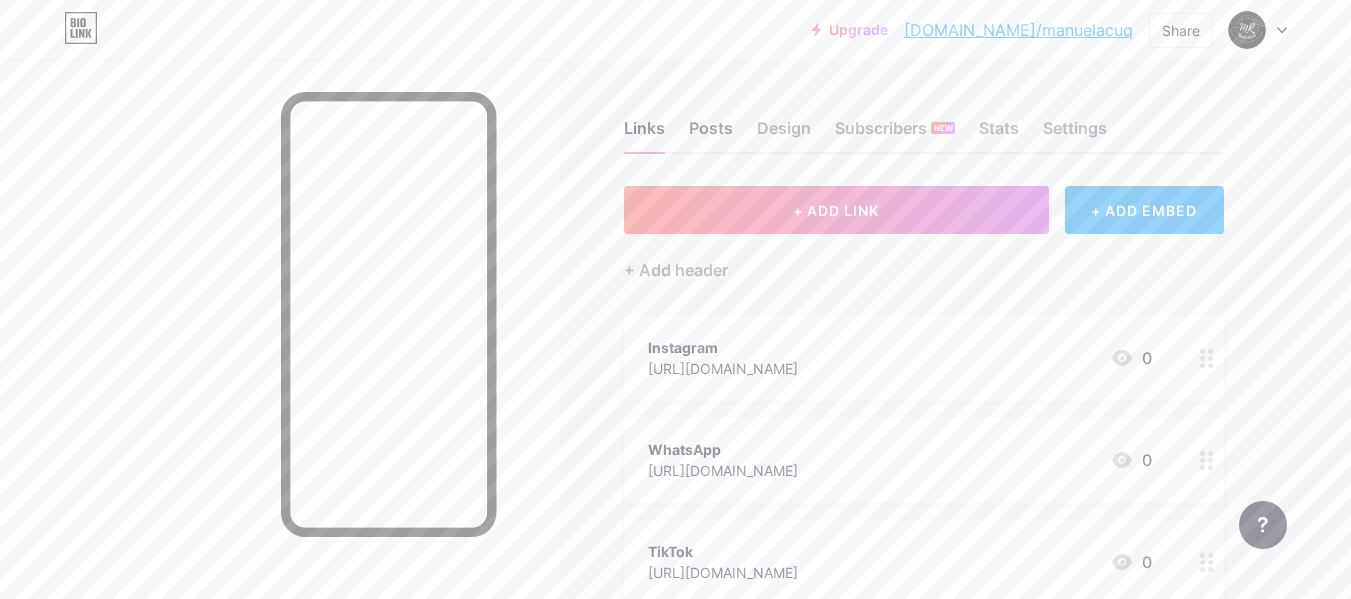 click on "Posts" at bounding box center (711, 134) 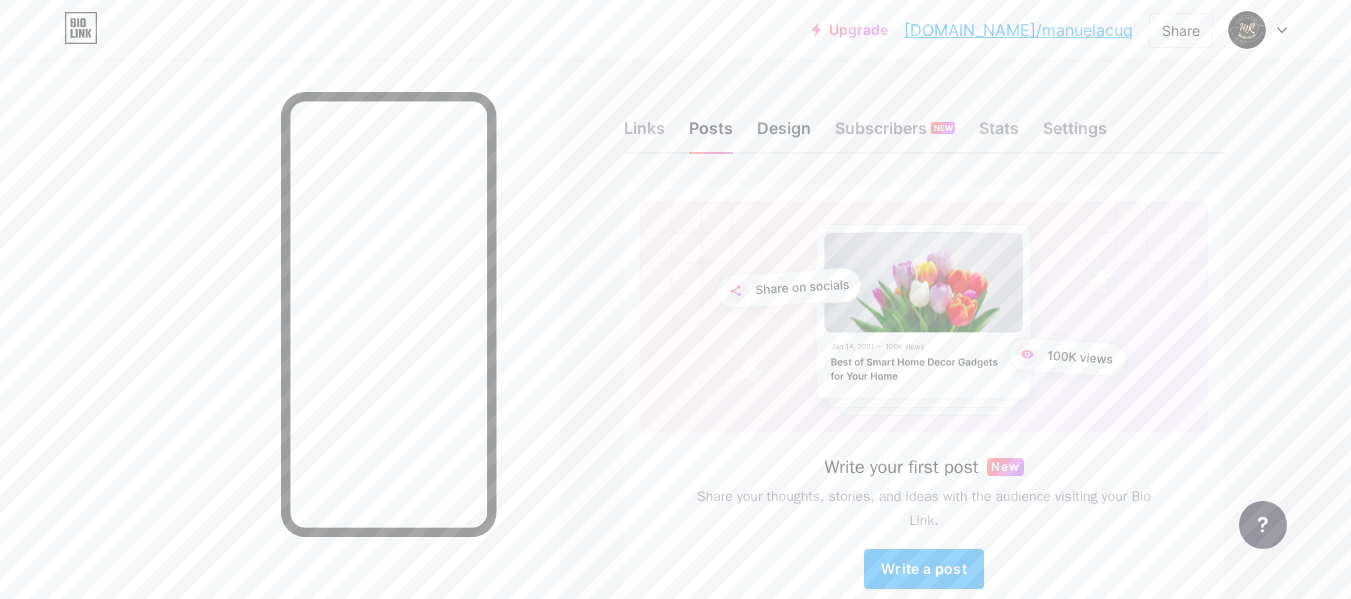 click on "Design" at bounding box center (784, 134) 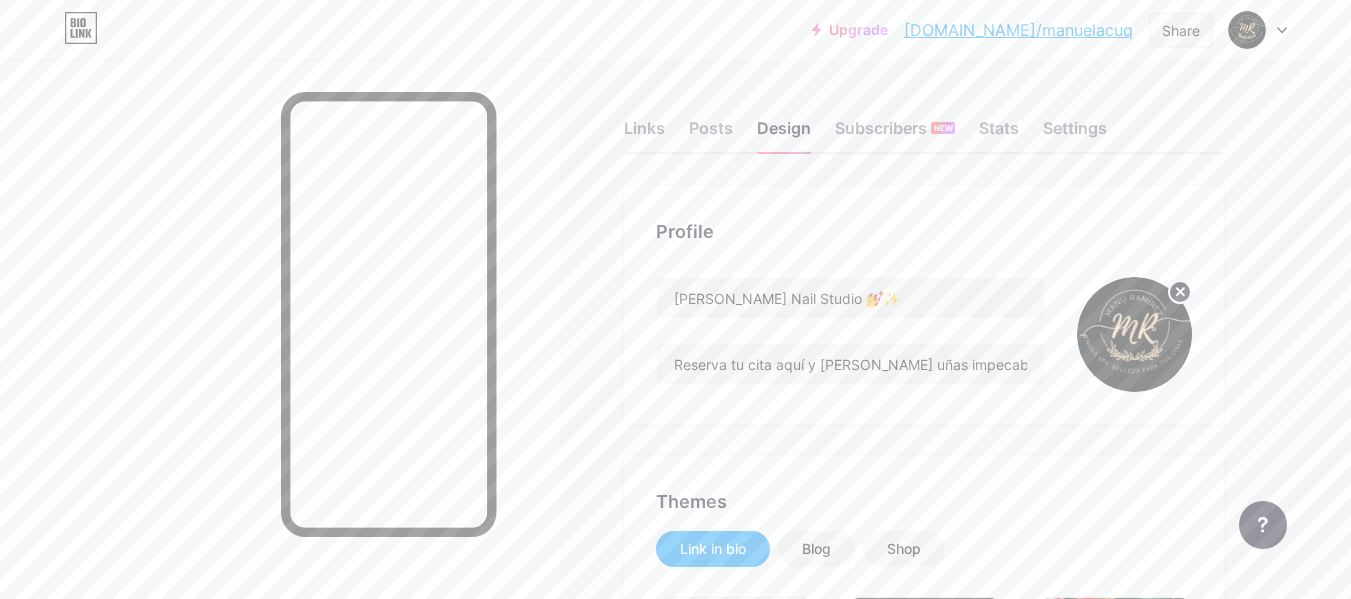 click on "Share" at bounding box center [1181, 30] 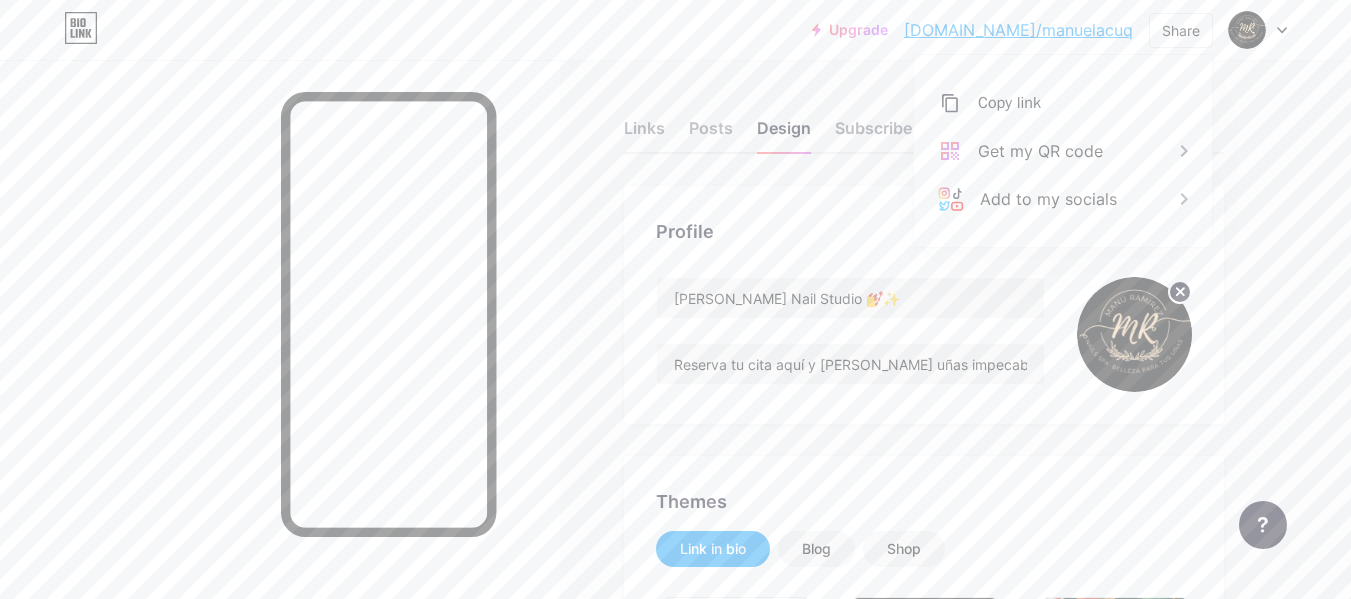 click on "Profile   [PERSON_NAME] Nail Studio 💅✨     Reserva tu cita aquí y [PERSON_NAME] uñas impecables.✨💅" at bounding box center [924, 305] 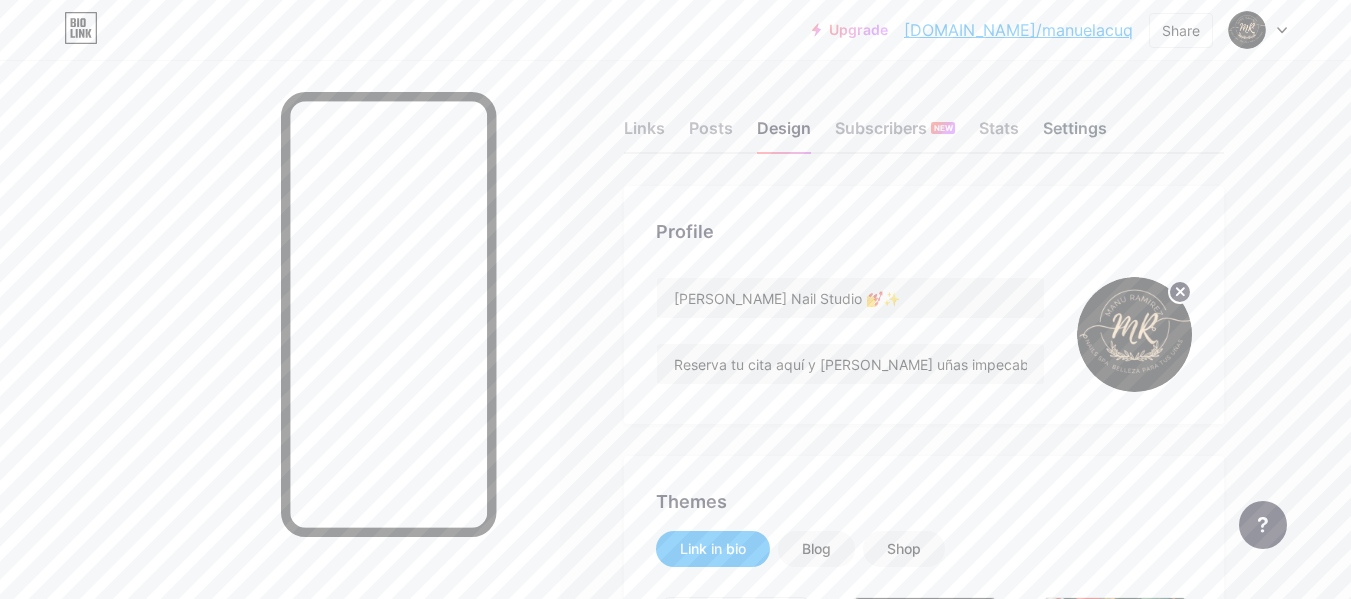 click on "Settings" at bounding box center [1075, 134] 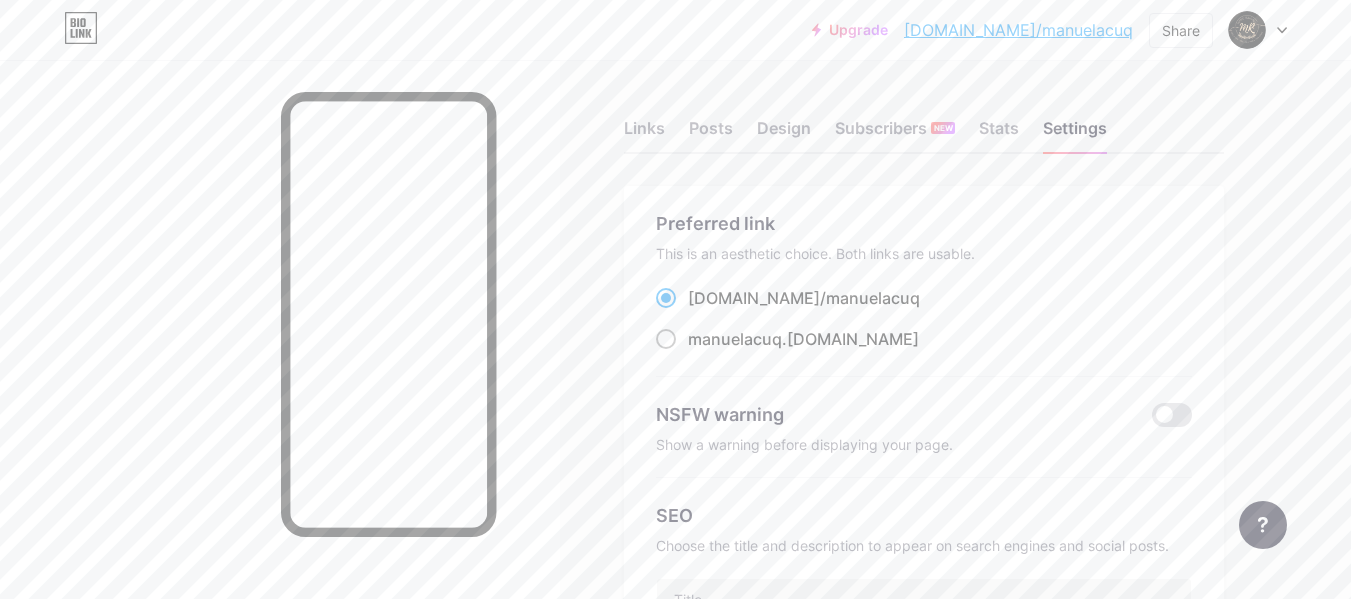 click at bounding box center (666, 339) 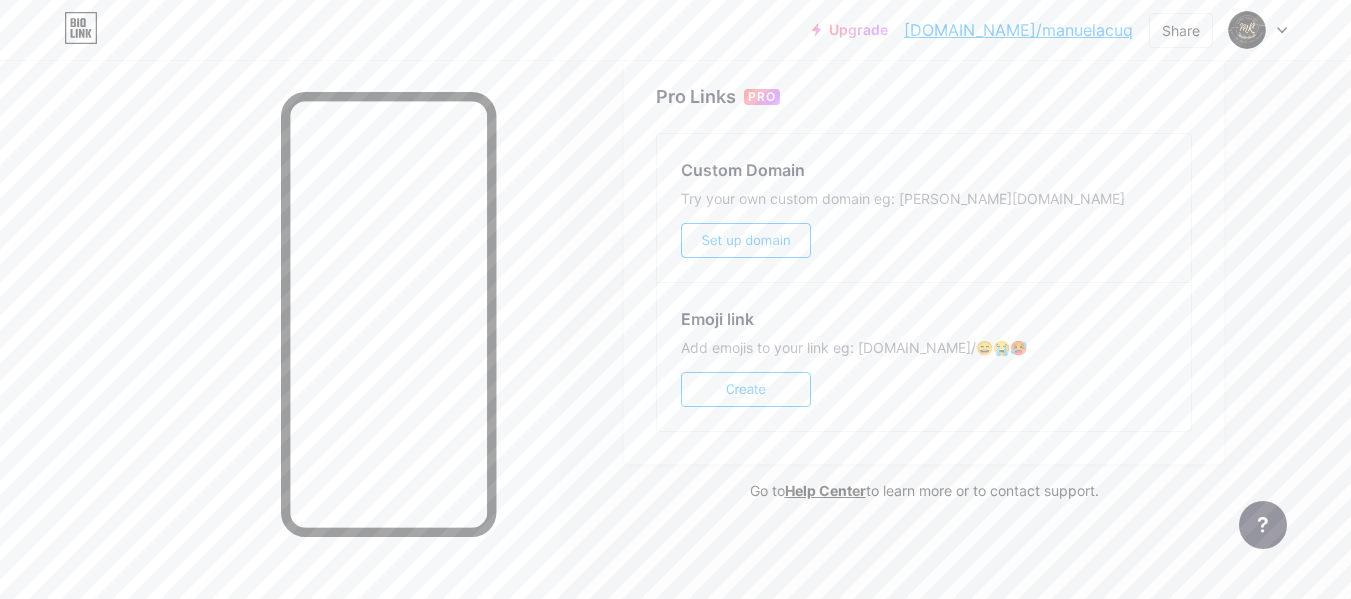 scroll, scrollTop: 637, scrollLeft: 0, axis: vertical 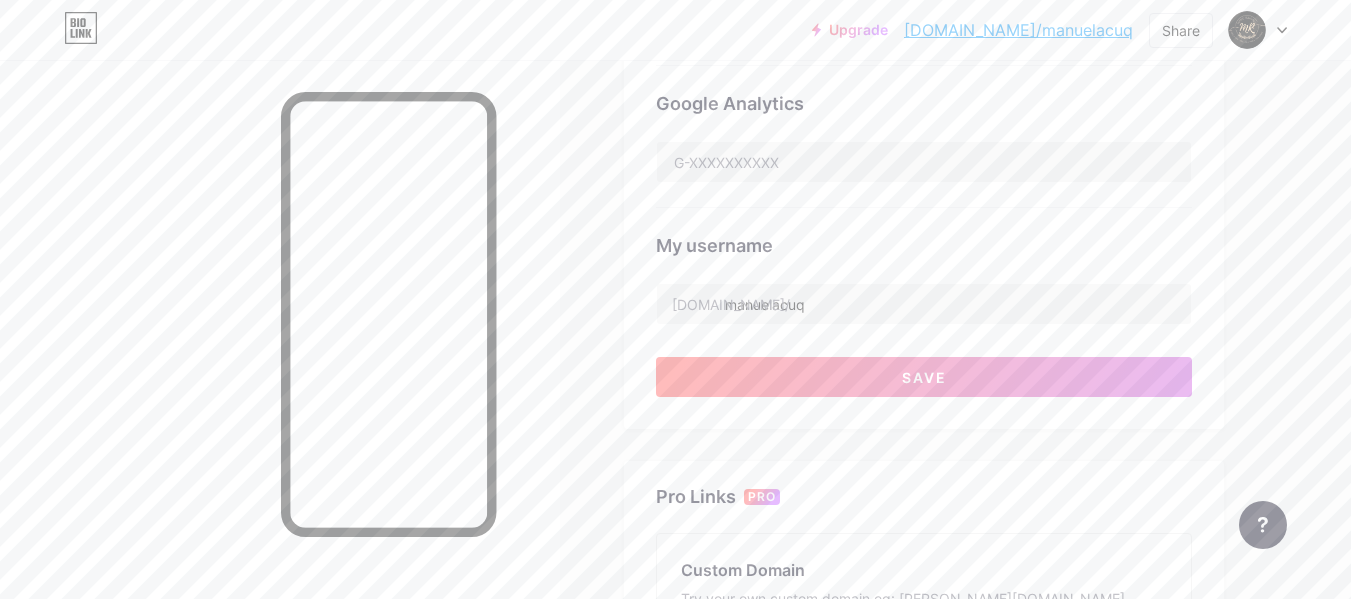 click on "Preferred link   This is an aesthetic choice. Both links are usable.
[DOMAIN_NAME]/ [PERSON_NAME] .[DOMAIN_NAME]
NSFW warning       Show a warning before displaying your page.     SEO   Choose the title and description to appear on search engines and social posts.           Google Analytics       My username   [DOMAIN_NAME]/   [PERSON_NAME]" at bounding box center (924, -15) 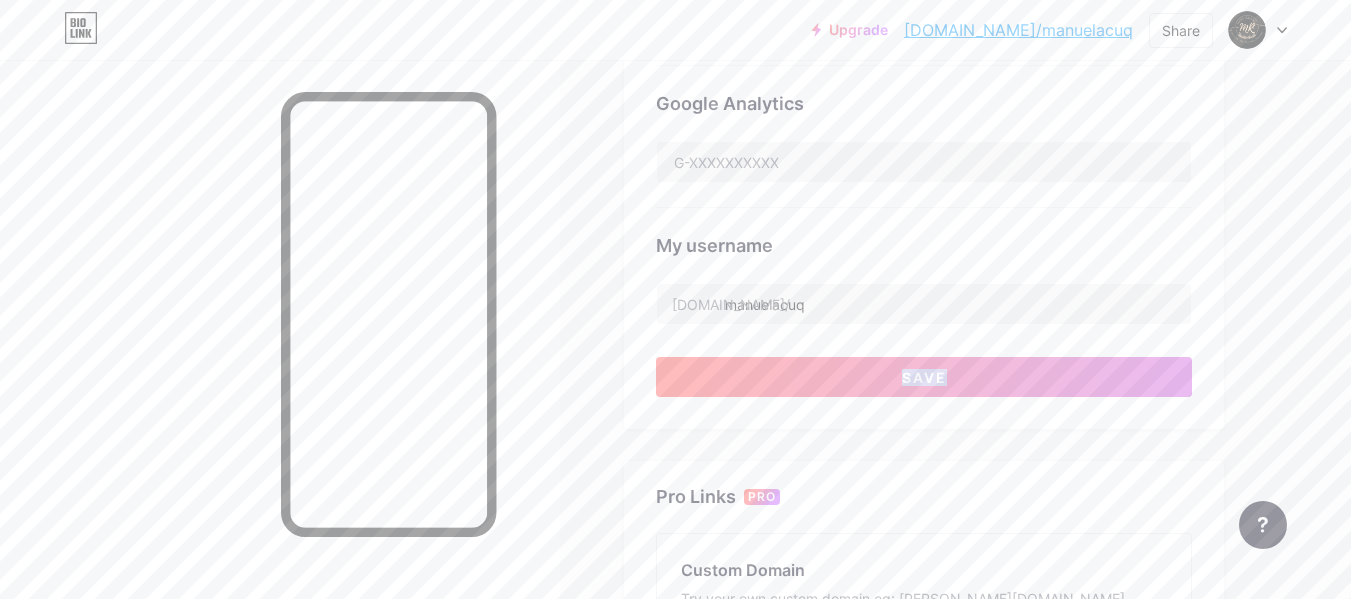 click on "Preferred link   This is an aesthetic choice. Both links are usable.
[DOMAIN_NAME]/ [PERSON_NAME] .[DOMAIN_NAME]
NSFW warning       Show a warning before displaying your page.     SEO   Choose the title and description to appear on search engines and social posts.           Google Analytics       My username   [DOMAIN_NAME]/   [PERSON_NAME]" at bounding box center (924, -15) 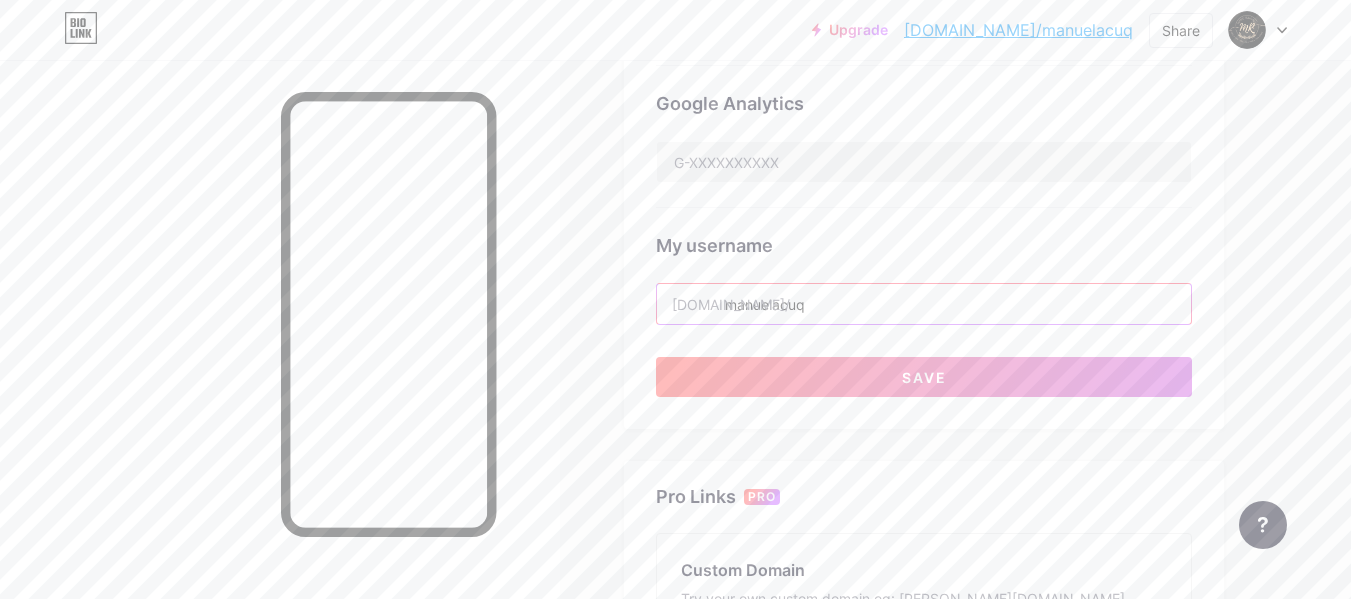 click on "manuelacuq" at bounding box center [924, 304] 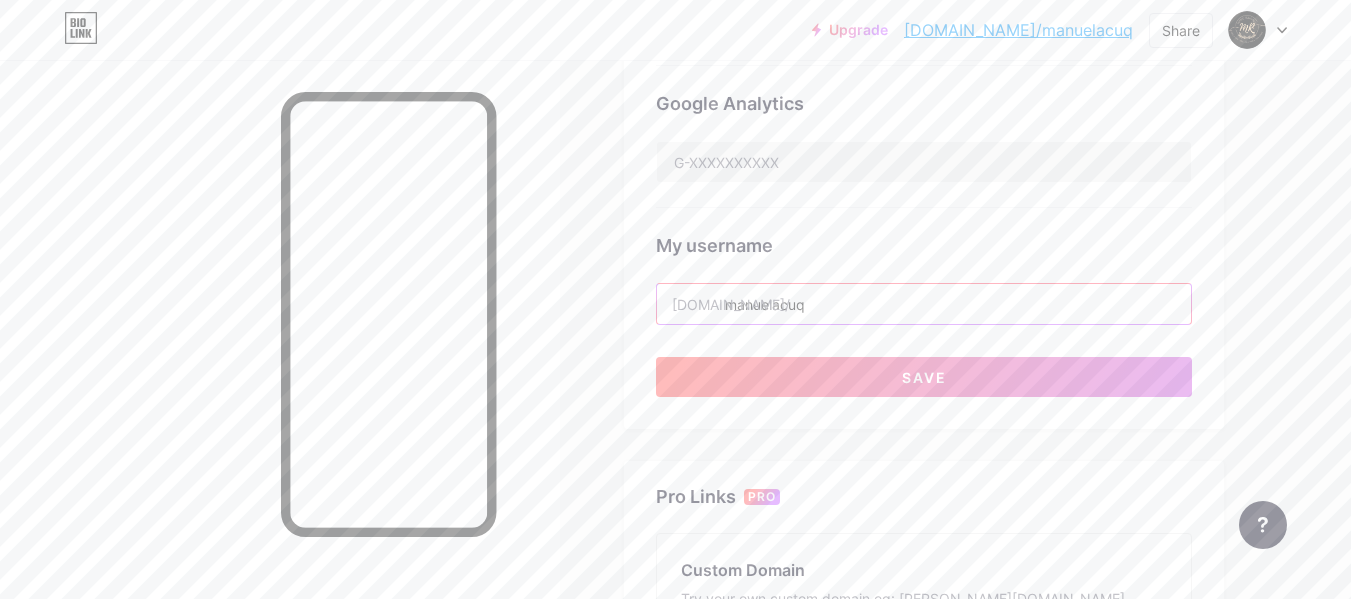 drag, startPoint x: 852, startPoint y: 302, endPoint x: 640, endPoint y: 286, distance: 212.60292 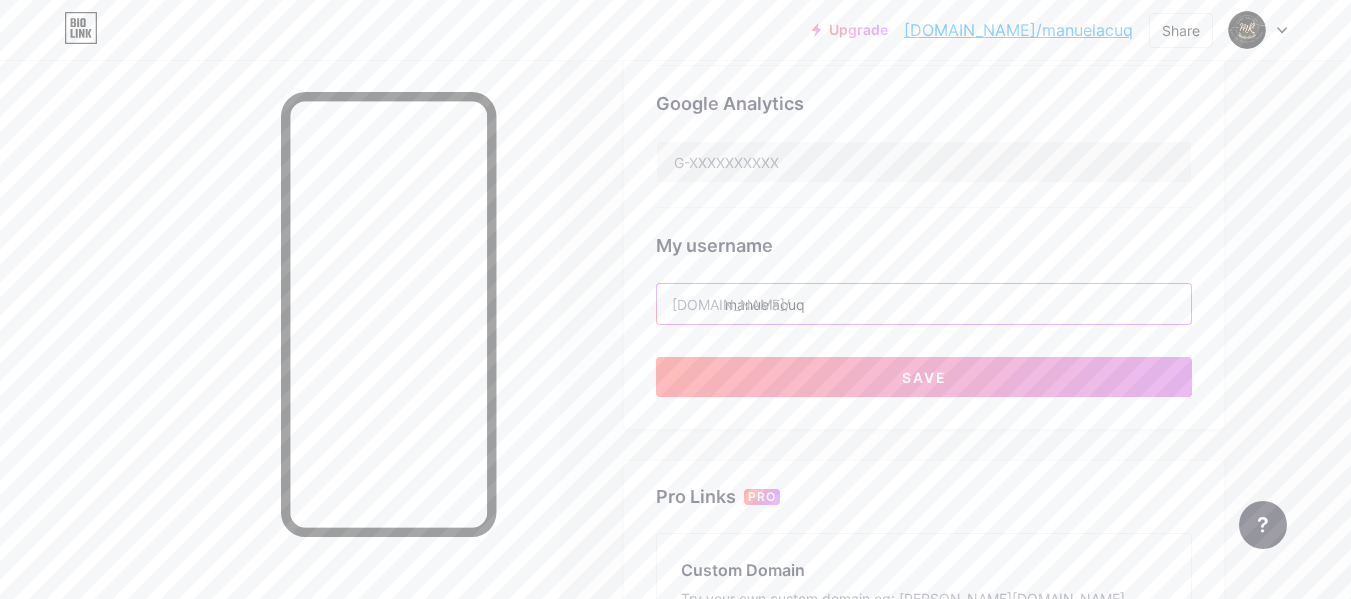 click on "Preferred link   This is an aesthetic choice. Both links are usable.
[DOMAIN_NAME]/ [PERSON_NAME] .[DOMAIN_NAME]
NSFW warning       Show a warning before displaying your page.     SEO   Choose the title and description to appear on search engines and social posts.           Google Analytics       My username   [DOMAIN_NAME]/   [PERSON_NAME]" at bounding box center [924, -11] 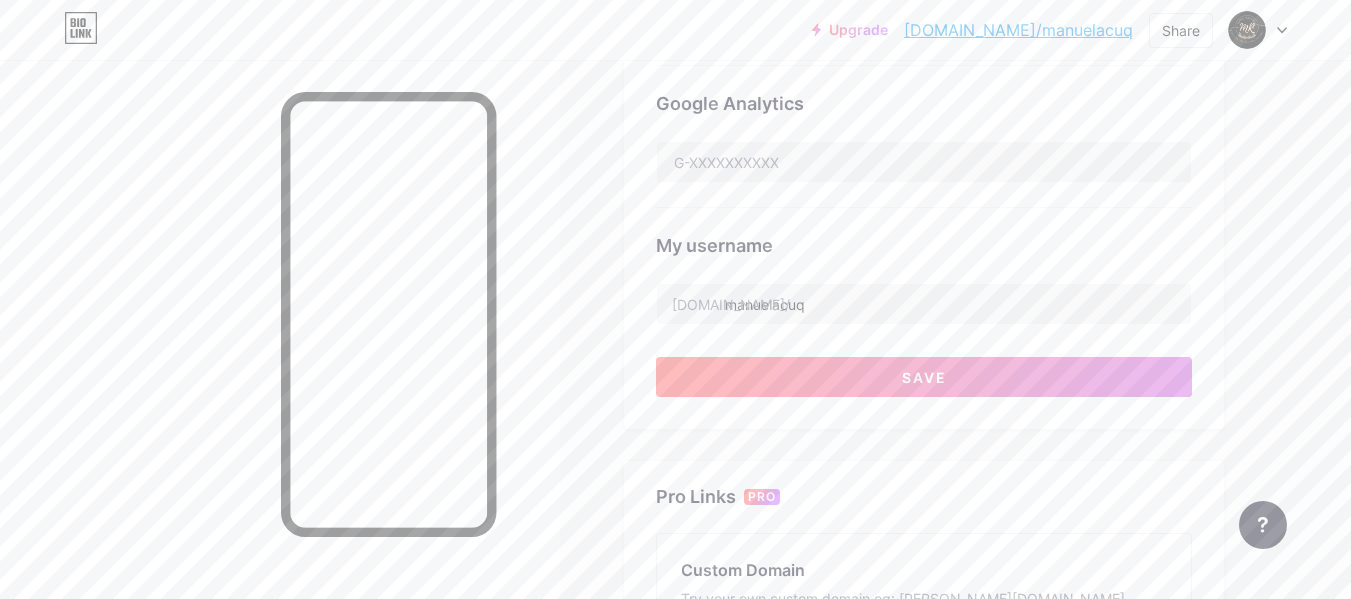 click on "[DOMAIN_NAME]/" at bounding box center (731, 304) 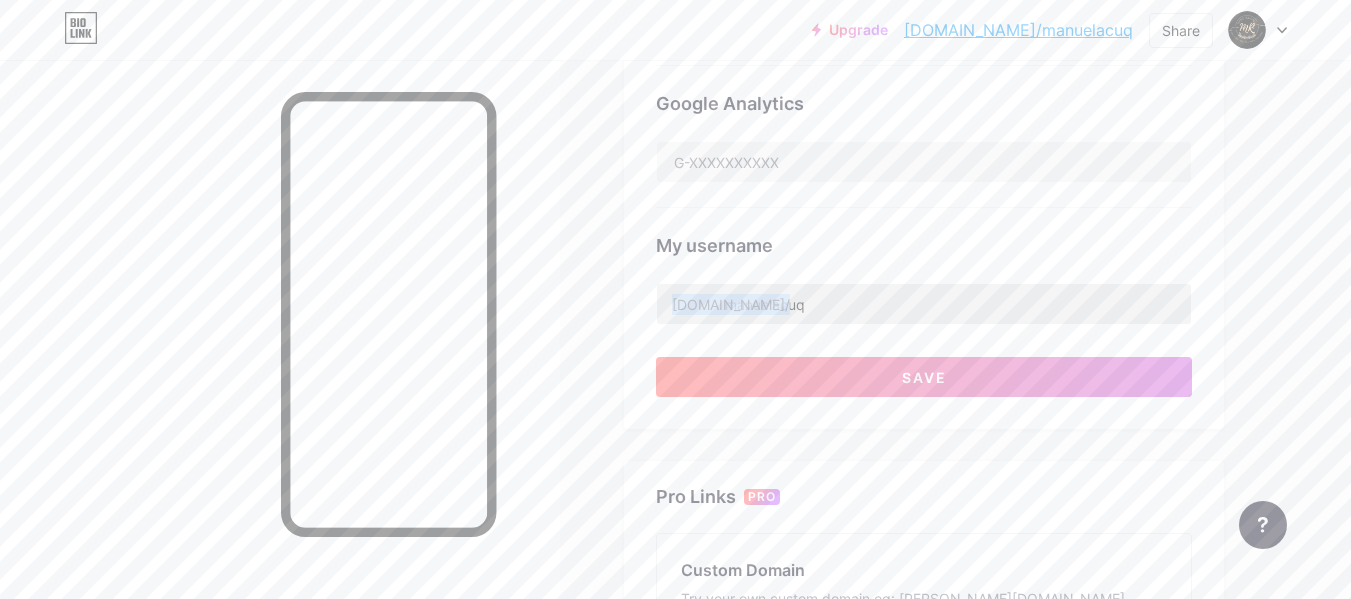 drag, startPoint x: 678, startPoint y: 295, endPoint x: 836, endPoint y: 293, distance: 158.01266 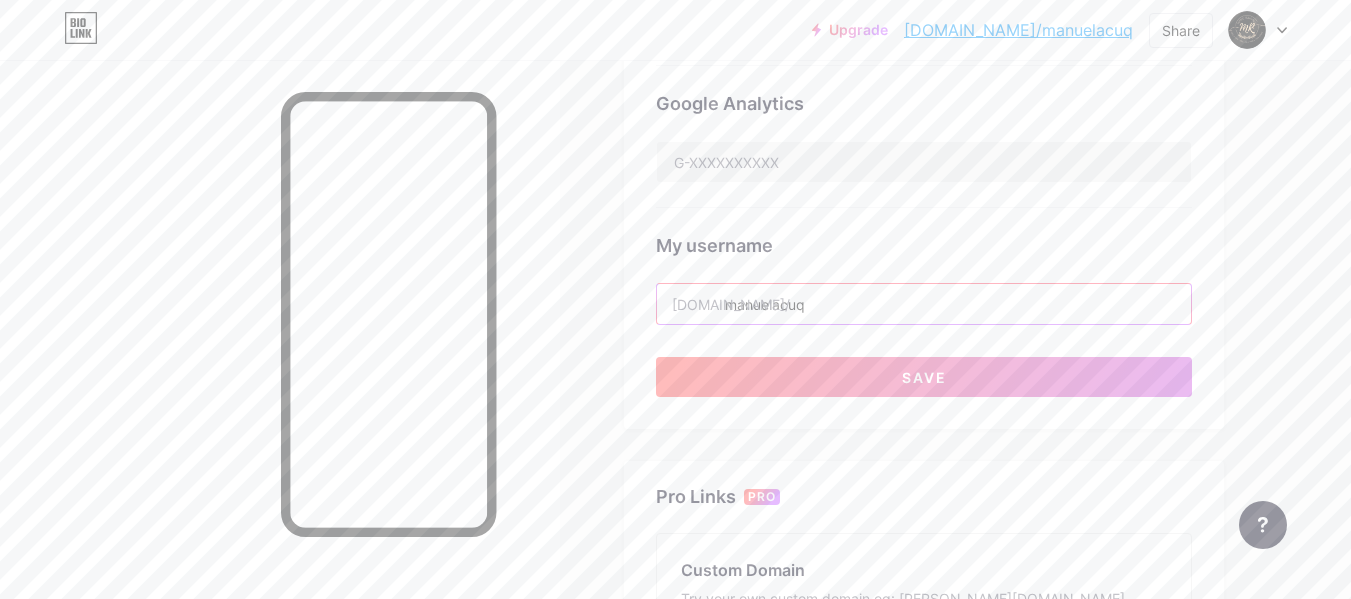 drag, startPoint x: 841, startPoint y: 303, endPoint x: 601, endPoint y: 282, distance: 240.91699 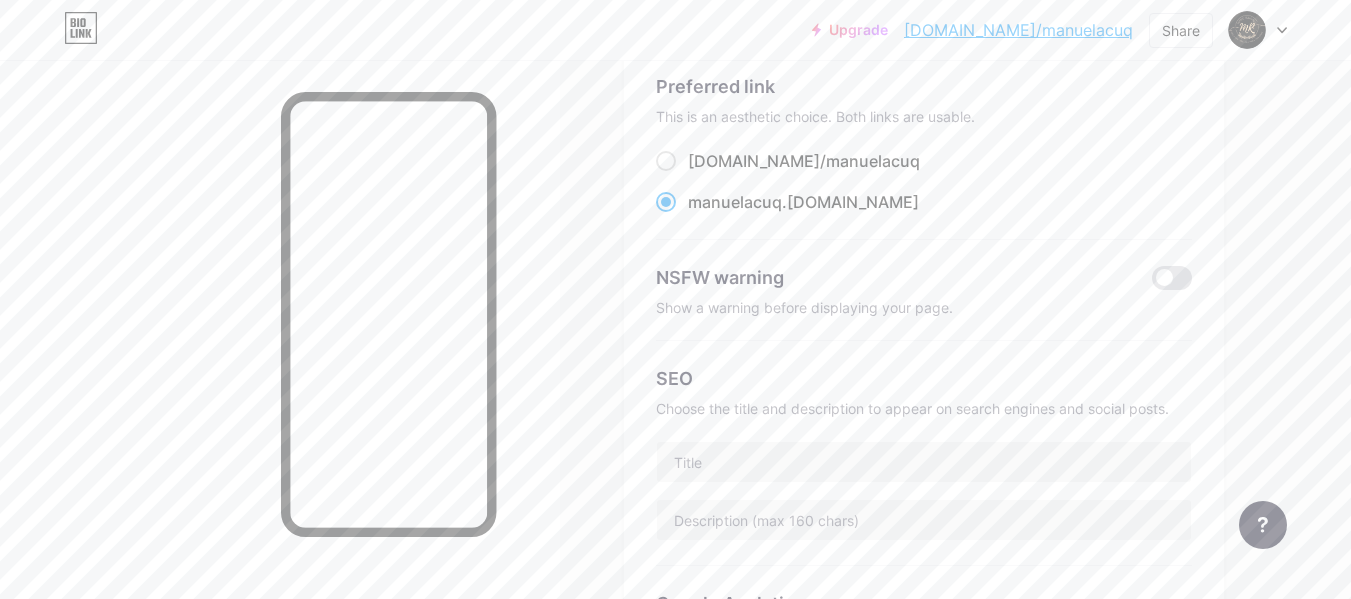 scroll, scrollTop: 0, scrollLeft: 0, axis: both 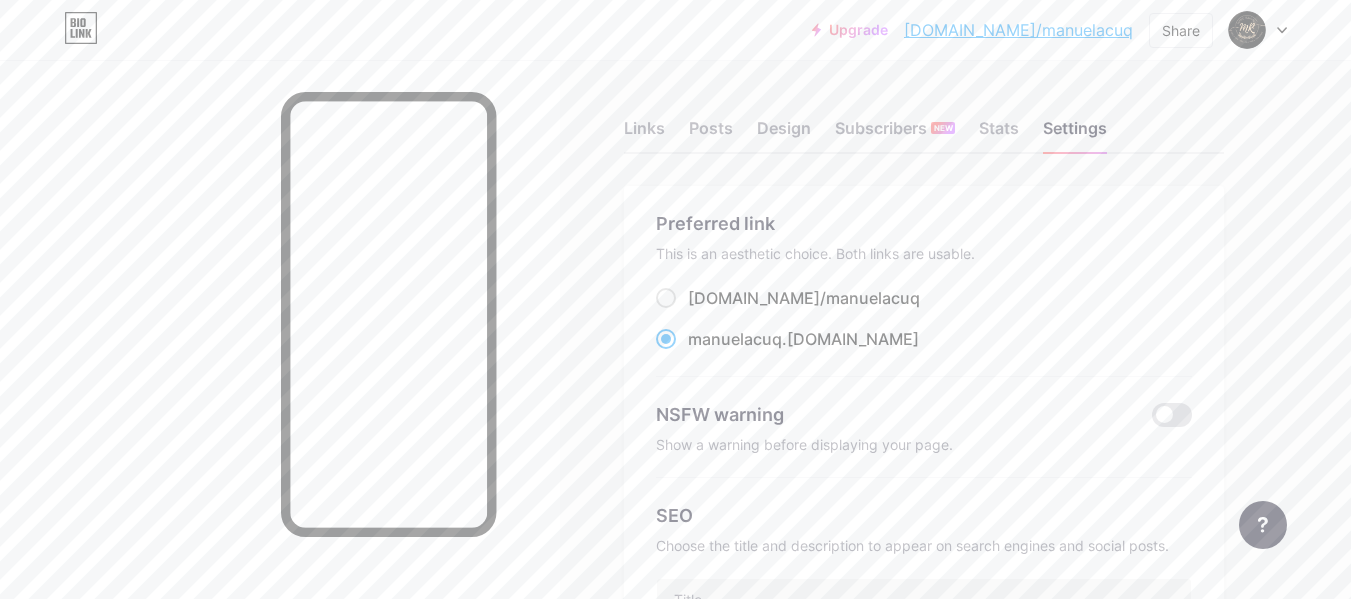 drag, startPoint x: 899, startPoint y: 341, endPoint x: 682, endPoint y: 284, distance: 224.36131 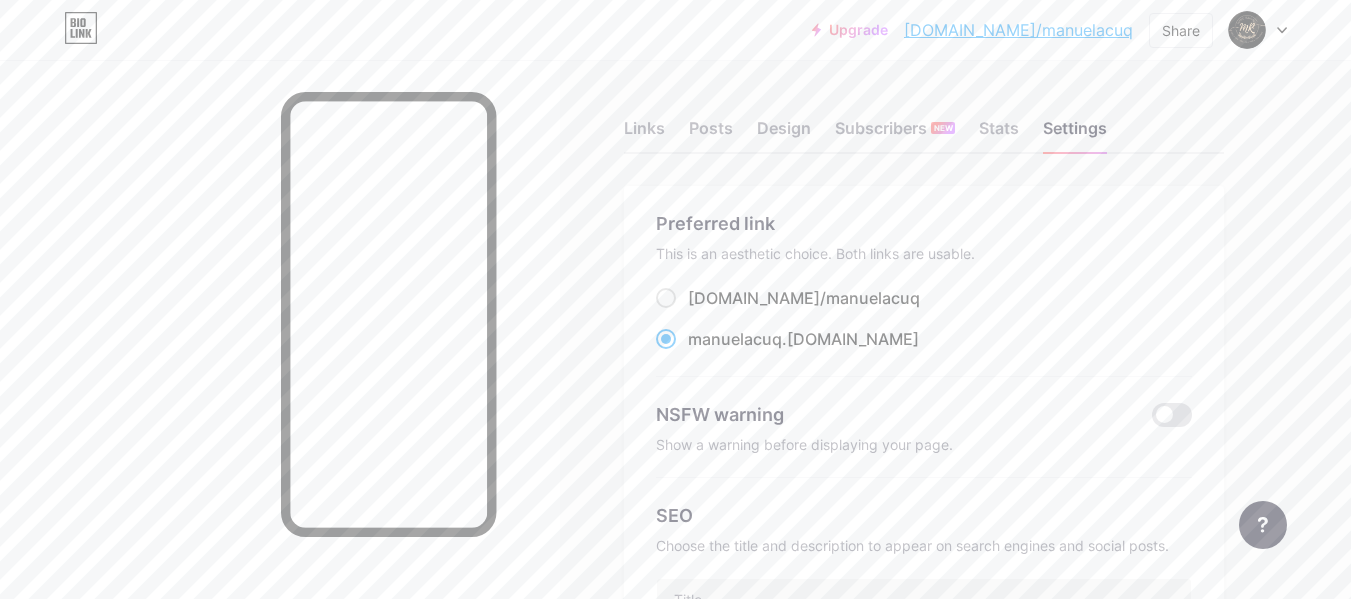 click on "Preferred link   This is an aesthetic choice. Both links are usable.
[DOMAIN_NAME]/ [PERSON_NAME] .[DOMAIN_NAME]" at bounding box center [924, 293] 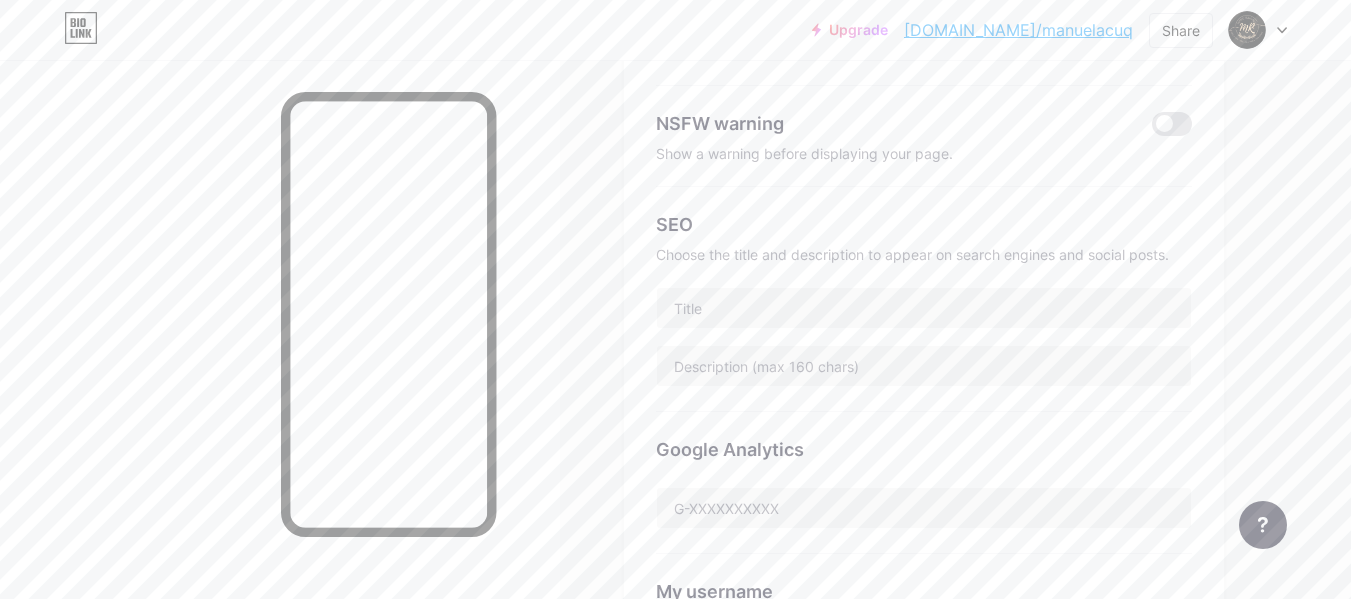 scroll, scrollTop: 191, scrollLeft: 0, axis: vertical 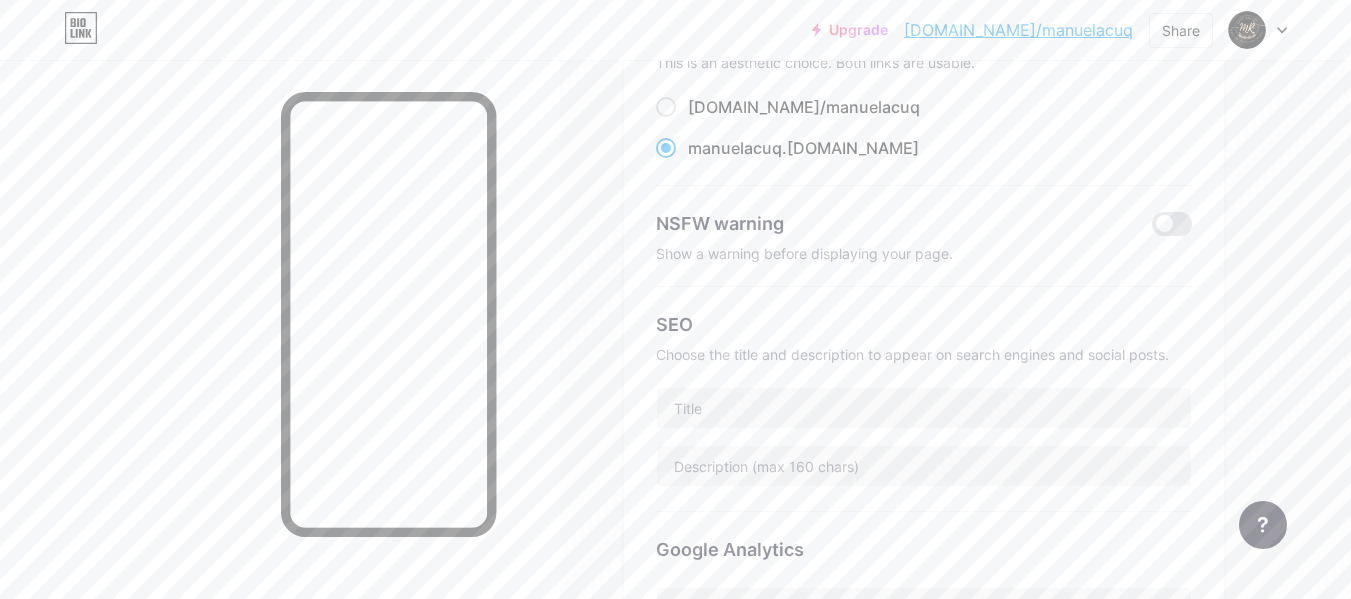 click 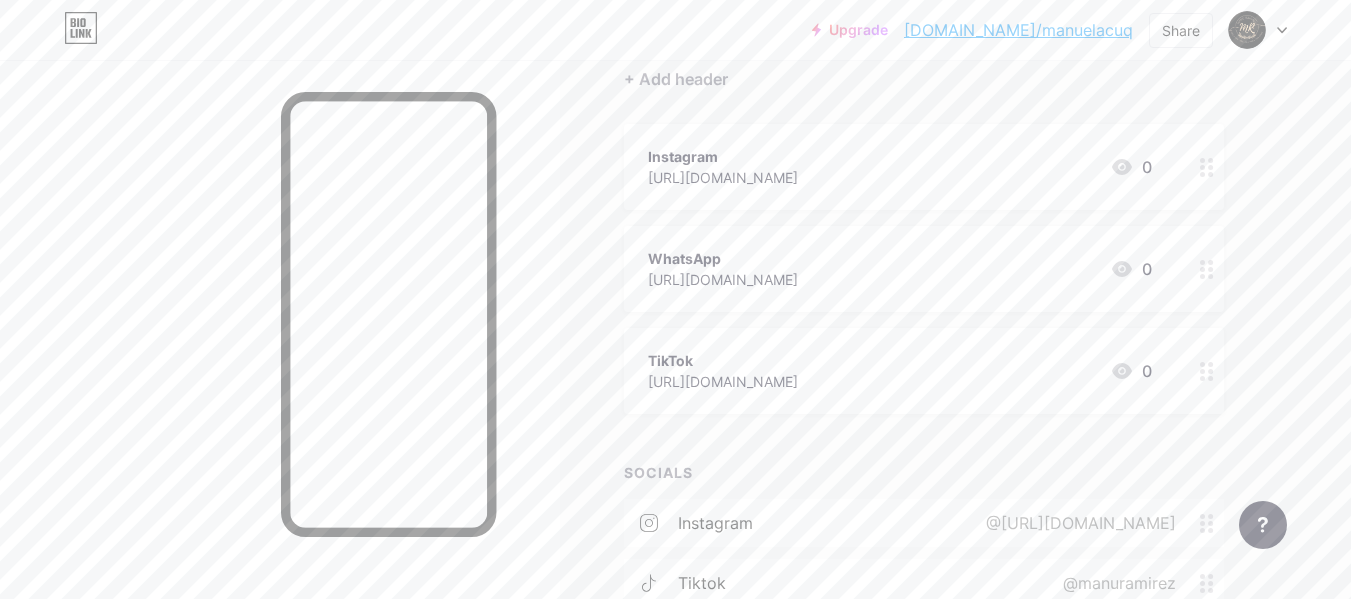 scroll, scrollTop: 0, scrollLeft: 0, axis: both 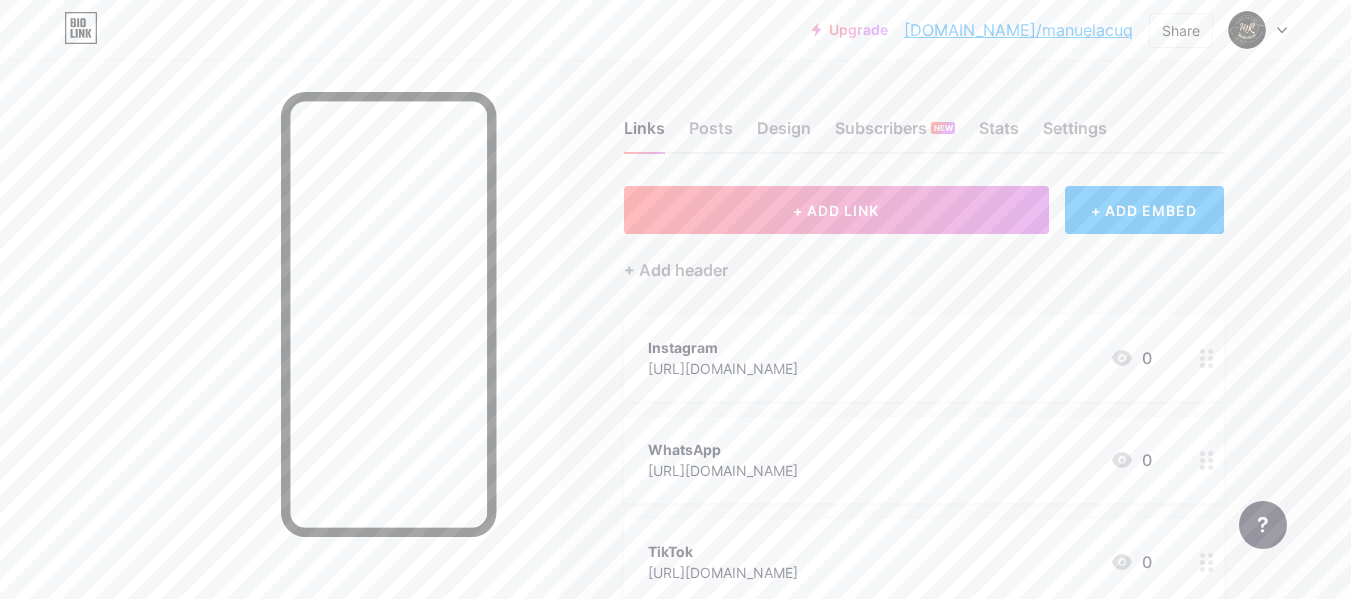 click on "Links
Posts
Design
Subscribers
NEW
Stats
Settings" at bounding box center [924, 119] 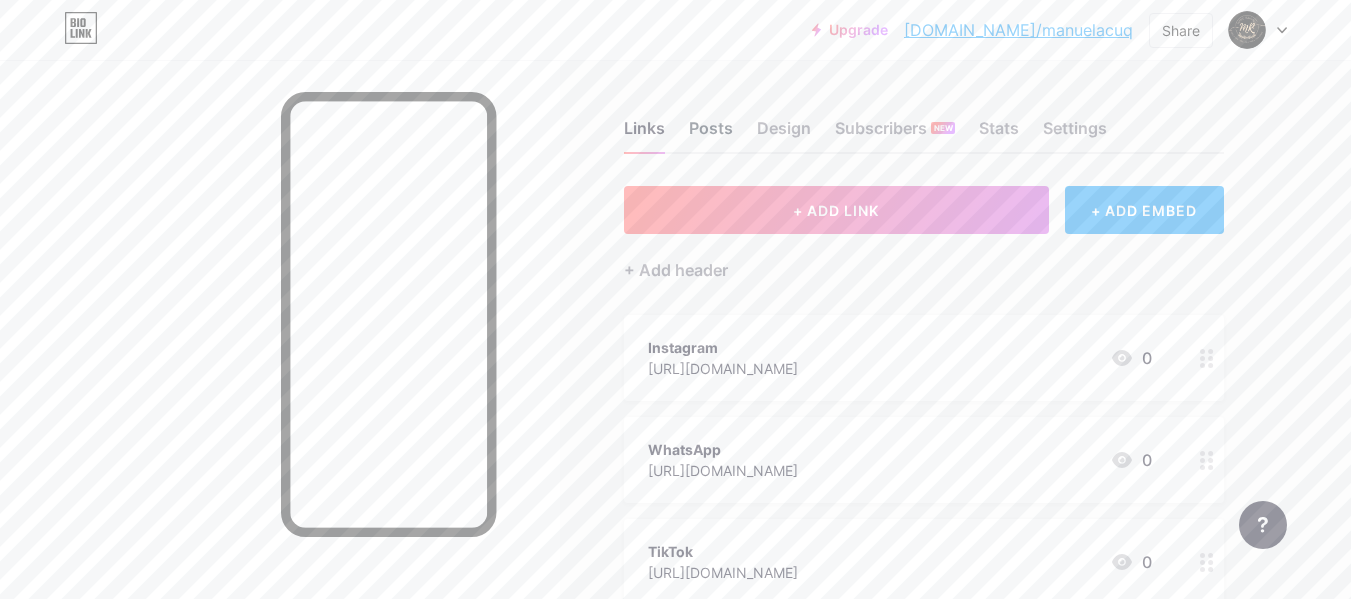 click on "Posts" at bounding box center [711, 134] 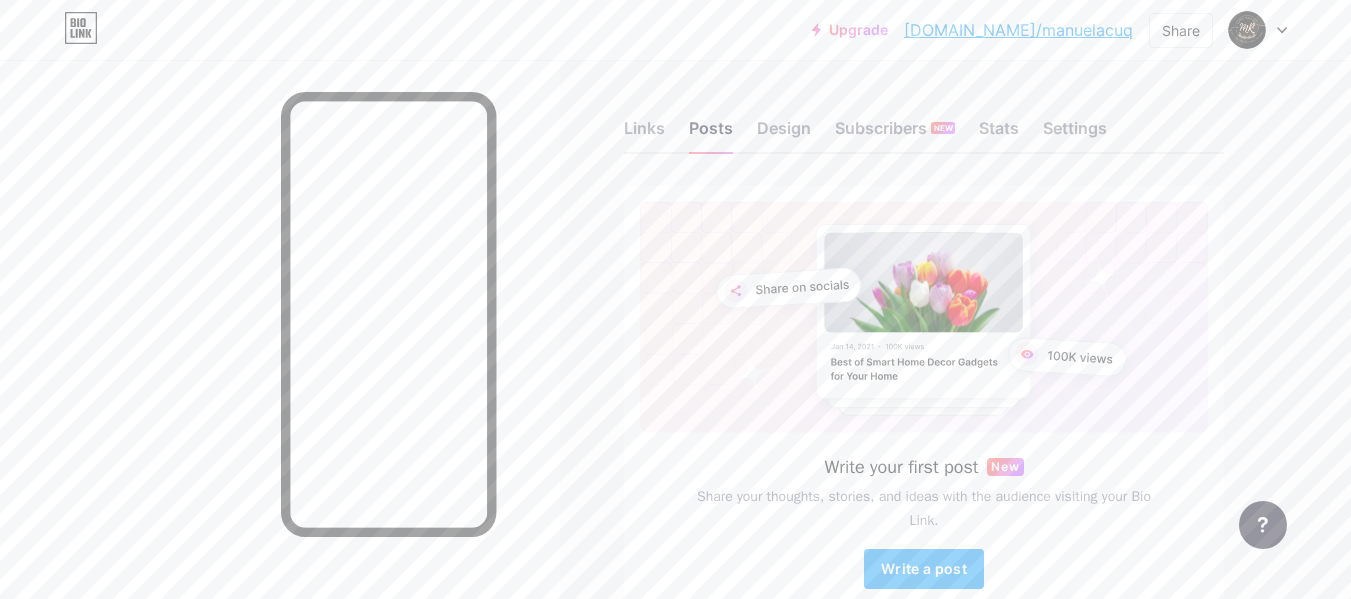 click on "Links
Posts
Design
Subscribers
NEW
Stats
Settings" at bounding box center (924, 119) 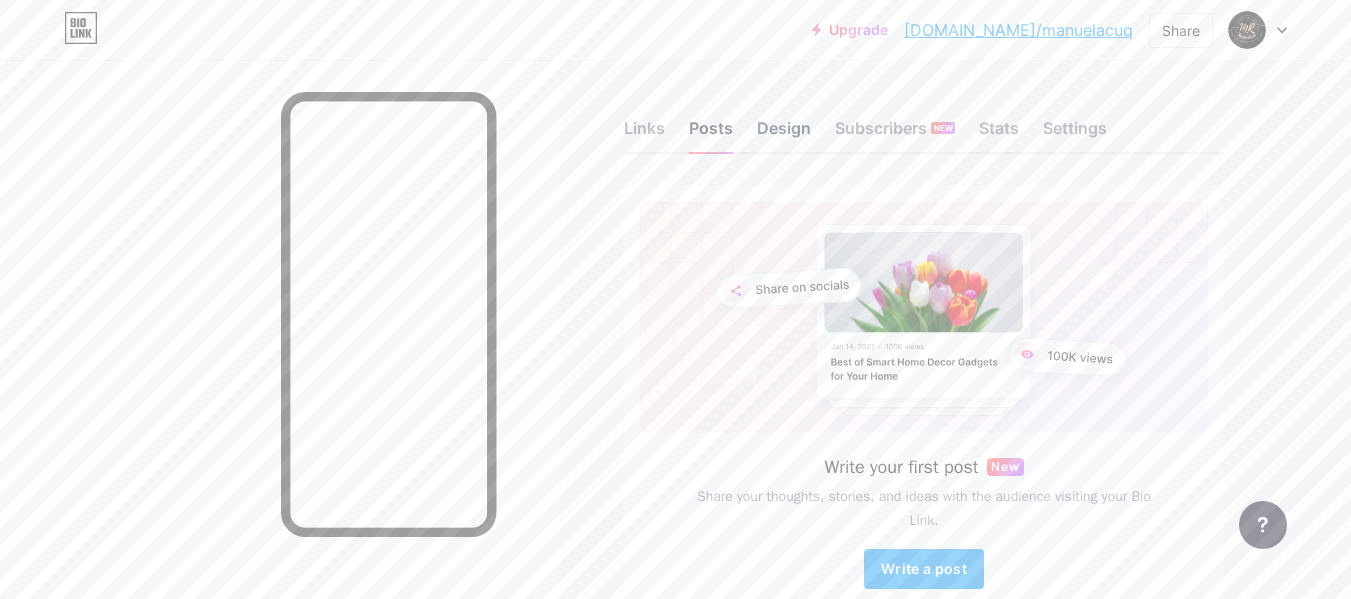 click on "Design" at bounding box center [784, 134] 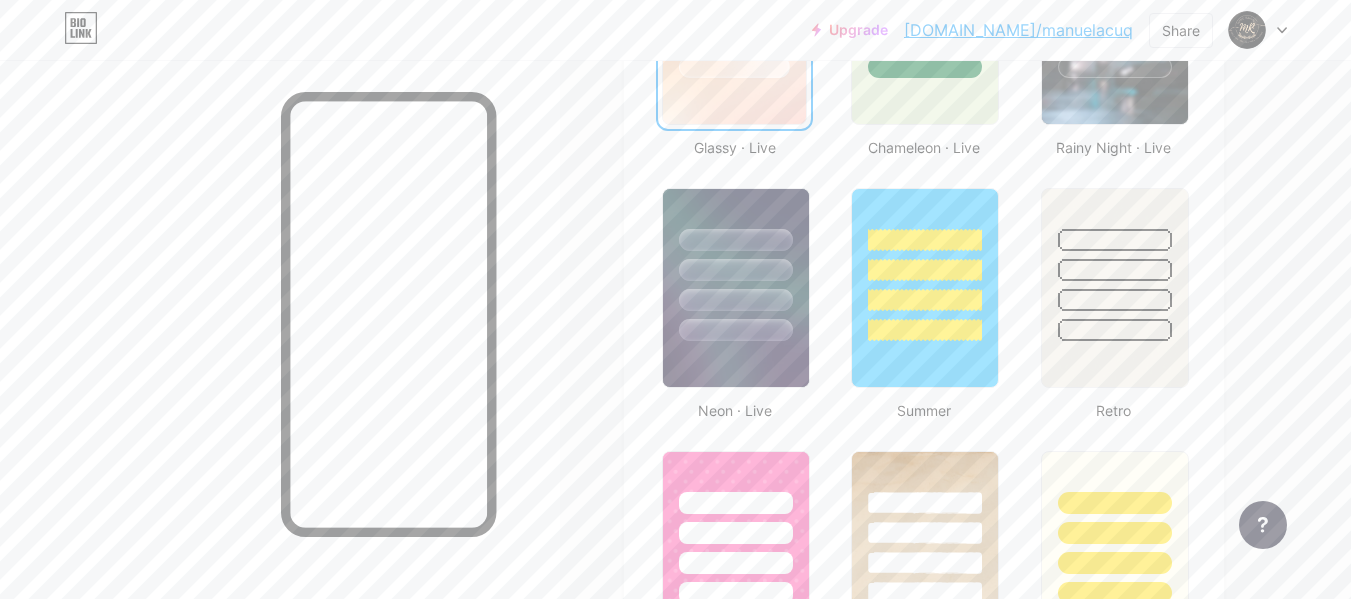 scroll, scrollTop: 1398, scrollLeft: 0, axis: vertical 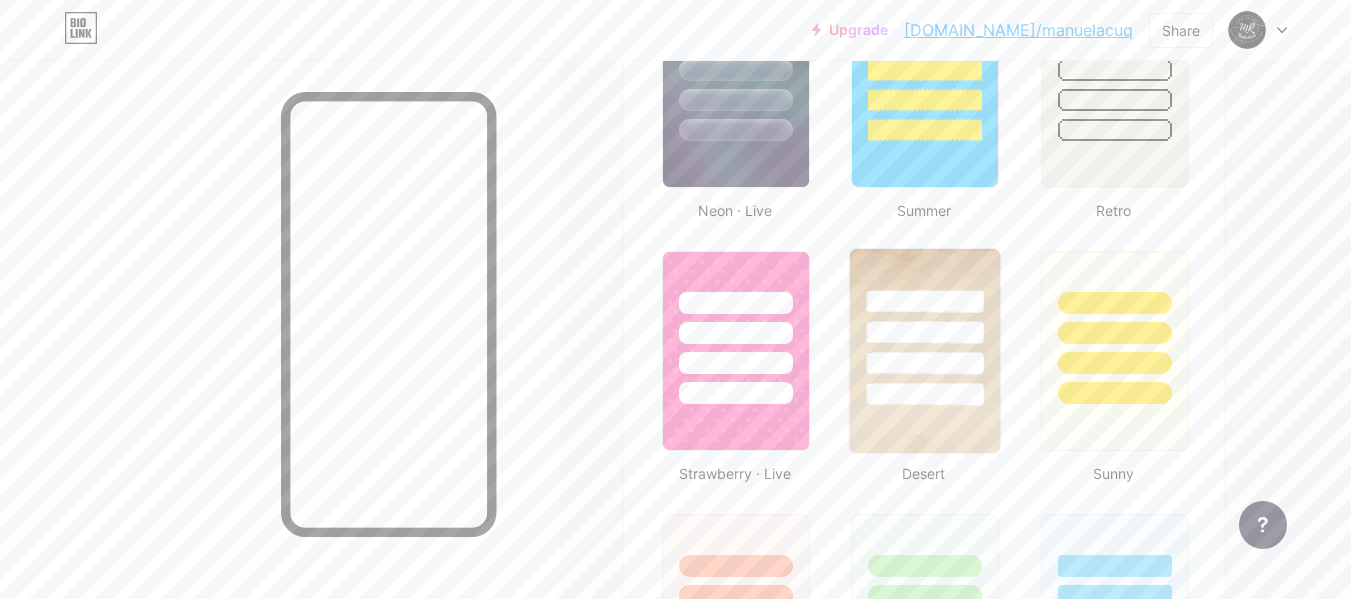 click at bounding box center (925, 301) 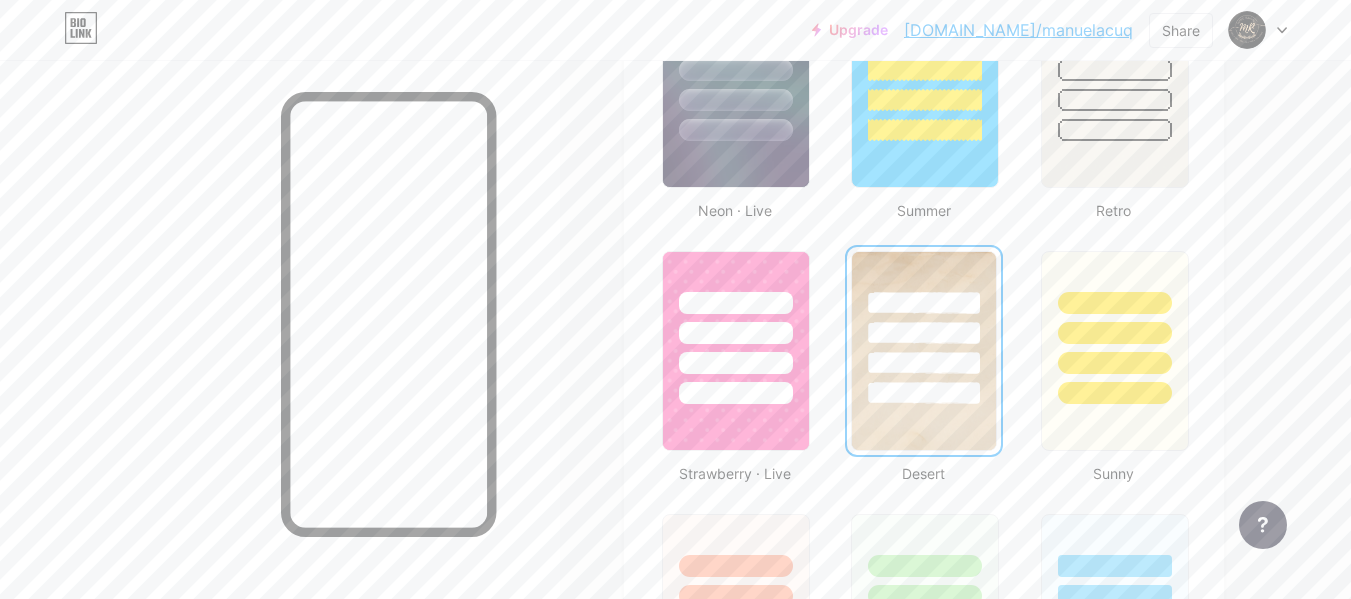 click at bounding box center (923, 328) 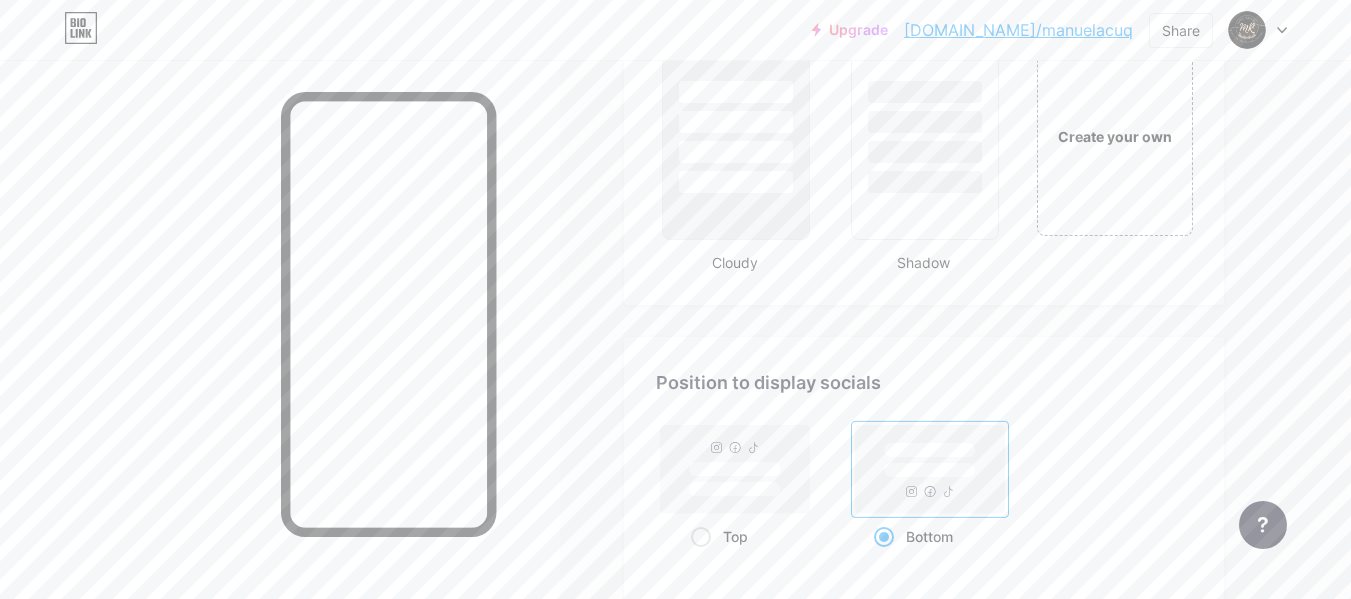 scroll, scrollTop: 2198, scrollLeft: 0, axis: vertical 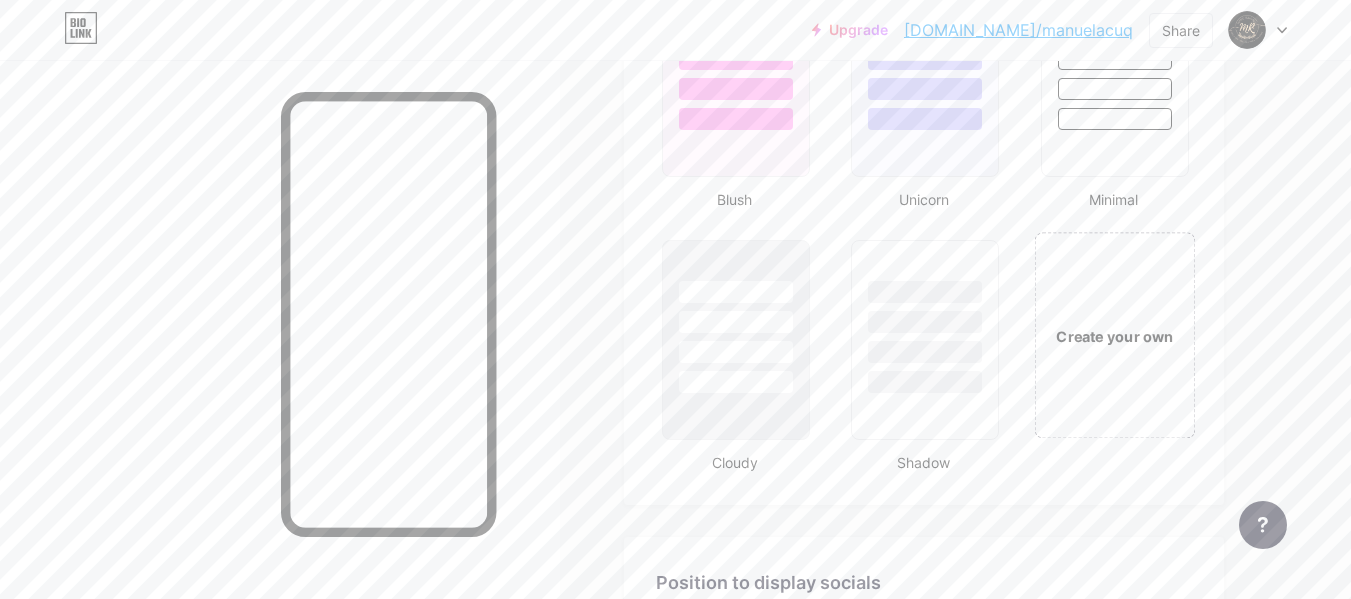 click on "Create your own" at bounding box center (1114, 335) 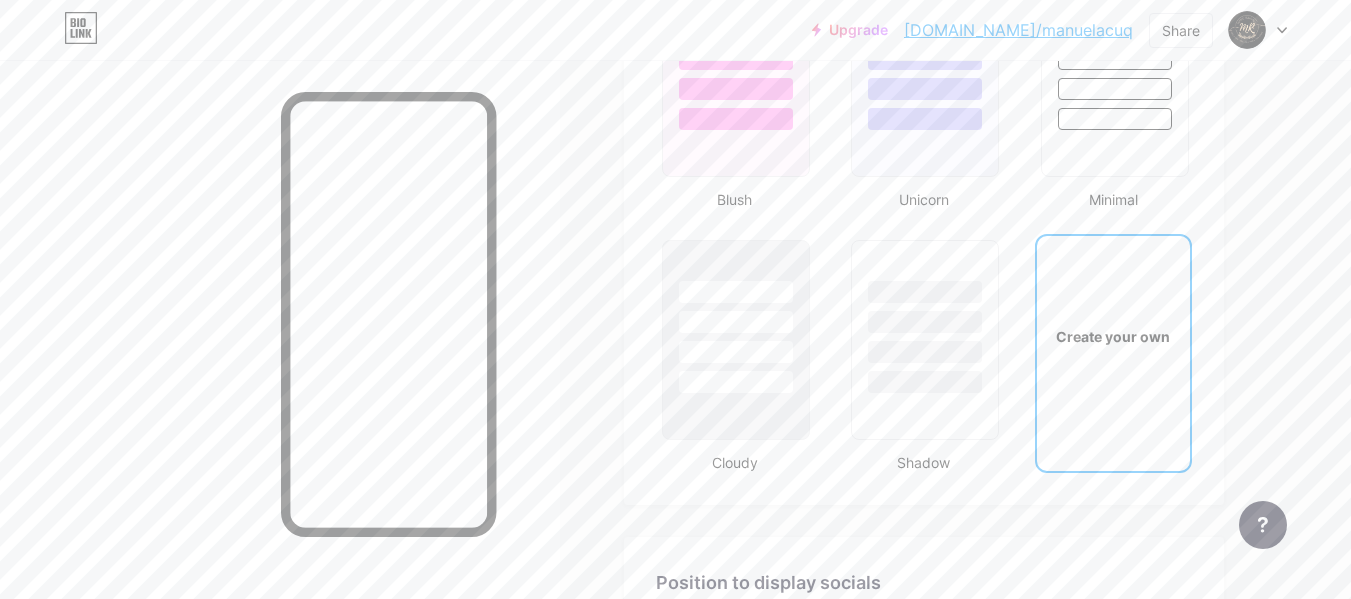 click on "Create your own" at bounding box center (1113, 336) 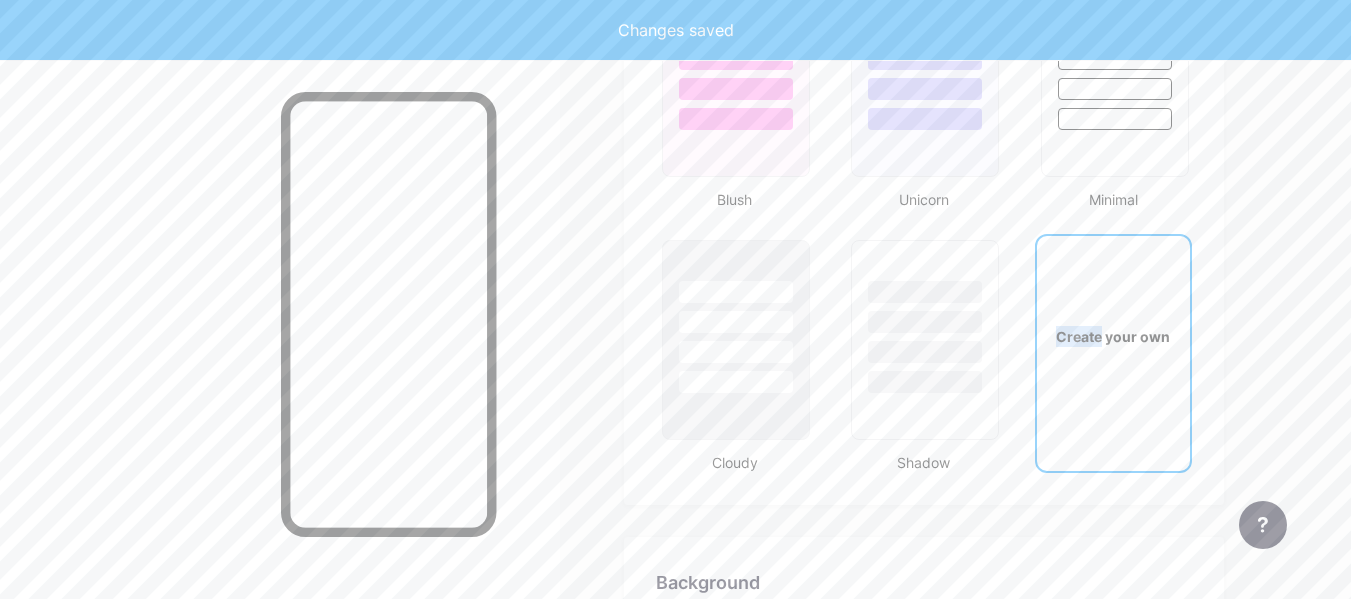 scroll, scrollTop: 2655, scrollLeft: 0, axis: vertical 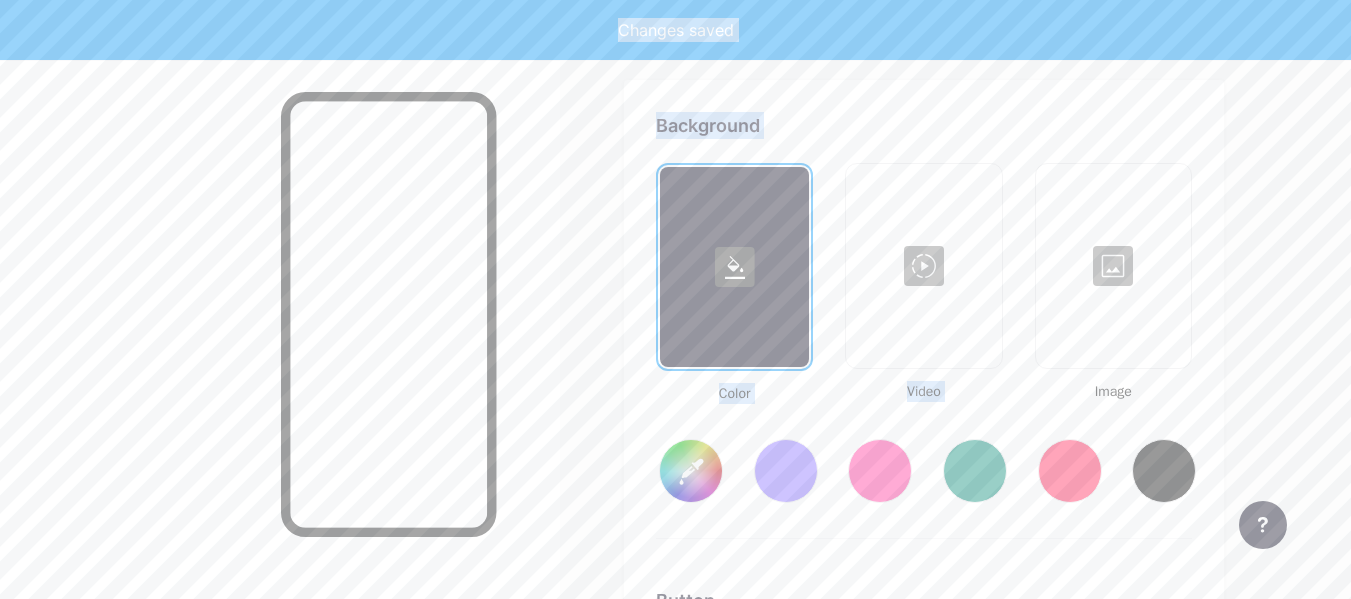 click on "Profile   [PERSON_NAME] Nail Studio 💅✨     Reserva tu cita aquí y [PERSON_NAME] uñas impecables.✨💅                   Themes   Link in bio   Blog   Shop       Basics       Carbon       Xmas 23       Pride       Glitch       Winter · Live       Glassy · Live       Chameleon · Live       Rainy Night · Live       Neon · Live       Summer       Retro       Strawberry · Live       Desert       Sunny       Autumn       Leaf       Clear Sky       Blush       Unicorn       Minimal       Cloudy       Shadow     Create your own           Changes saved     Background         Color           Video             Image           #ffffff     Button       #000000   Font   Inter Poppins EB Garamond TEKO BALSAMIQ SANS Kite One PT Sans Quicksand DM Sans     #ffffff   Changes saved     Position to display socials                 Top                     Bottom
Disable Bio Link branding
[PERSON_NAME] the Bio Link branding from homepage     Display Share button" at bounding box center [924, -274] 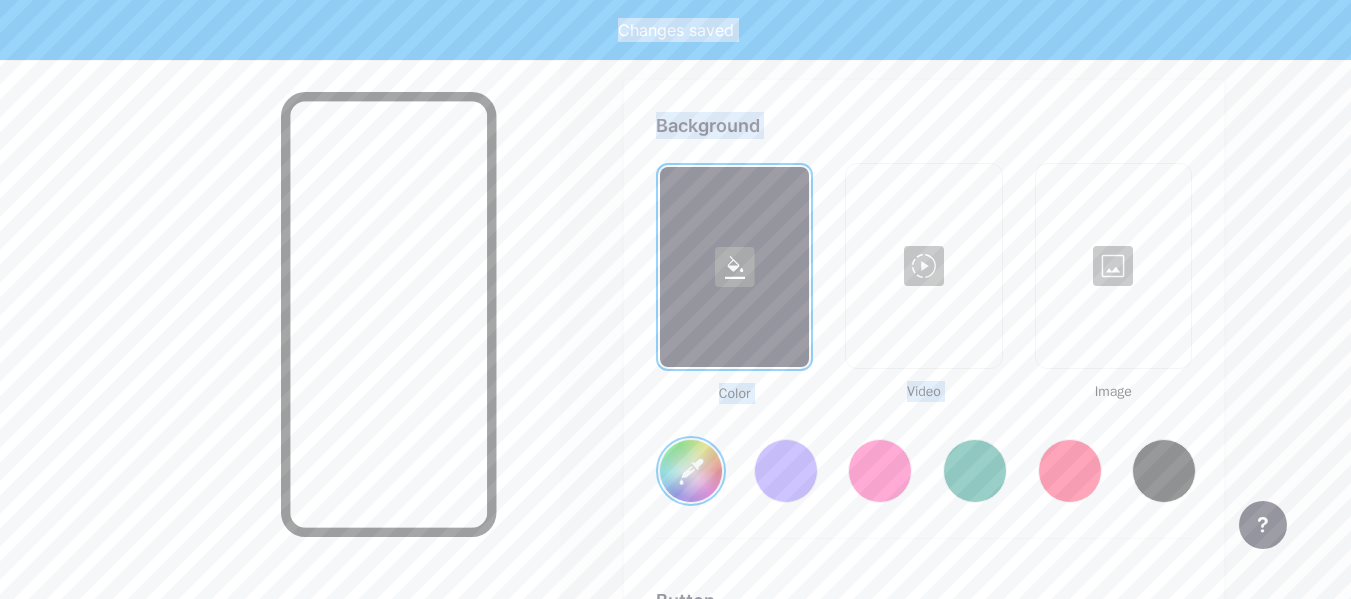 type on "#ffffff" 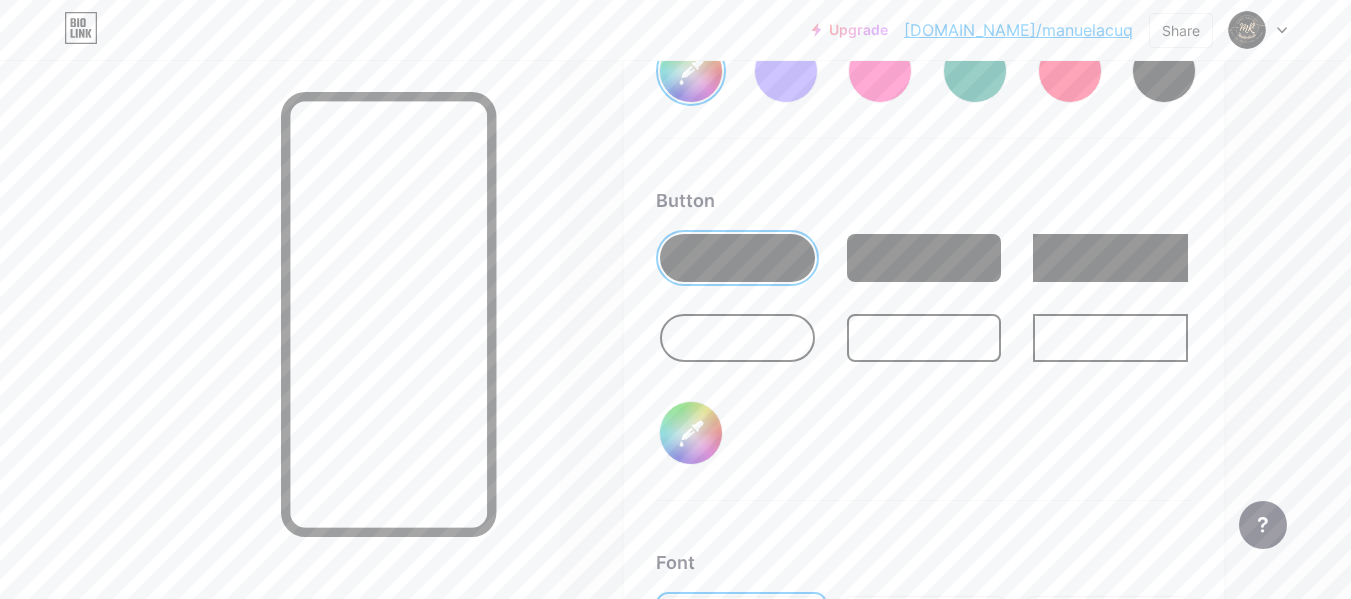scroll, scrollTop: 2655, scrollLeft: 0, axis: vertical 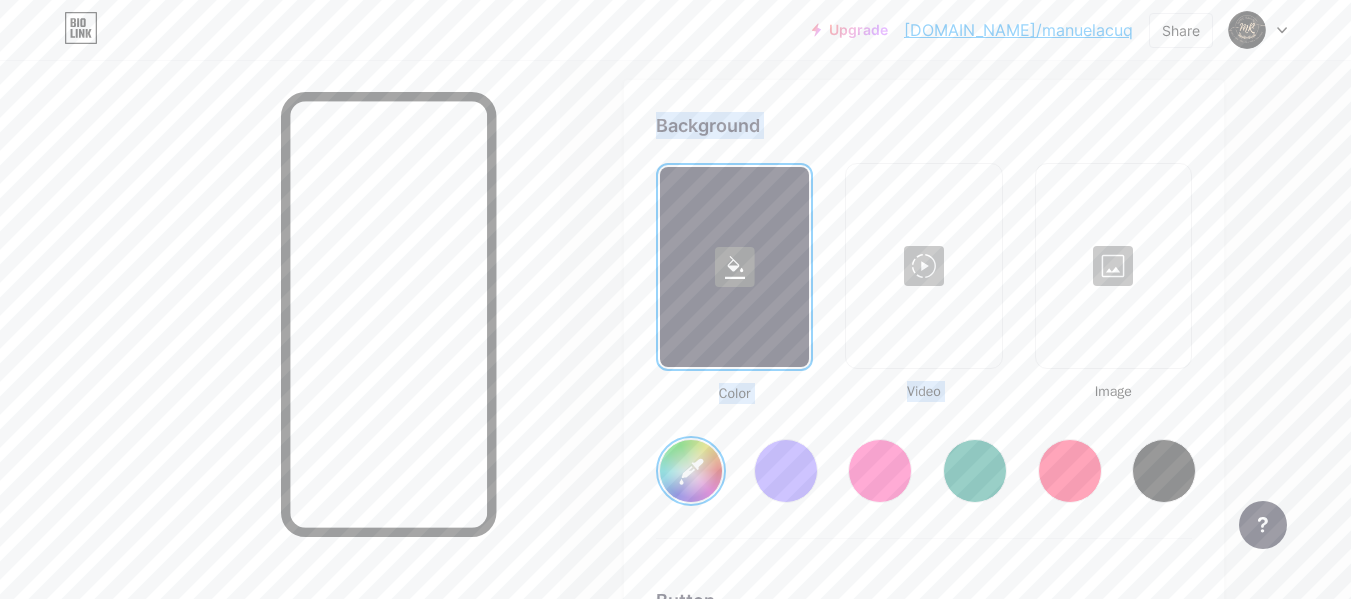 click on "Color           Video             Image" at bounding box center (924, 283) 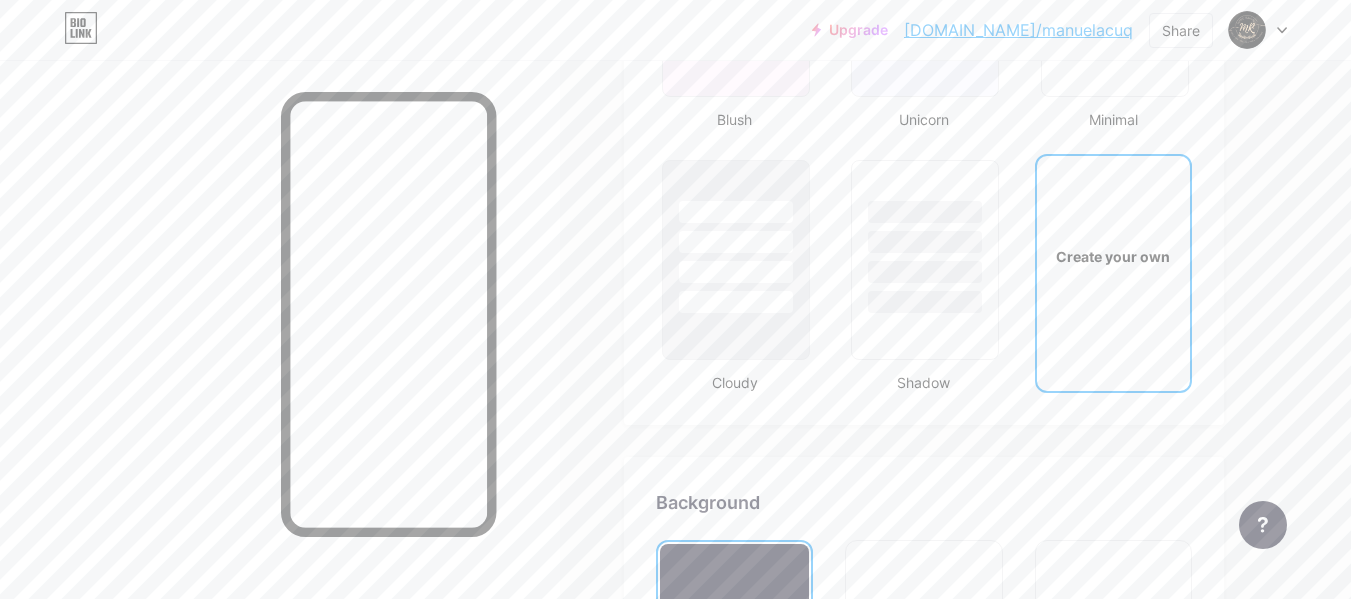 scroll, scrollTop: 2178, scrollLeft: 0, axis: vertical 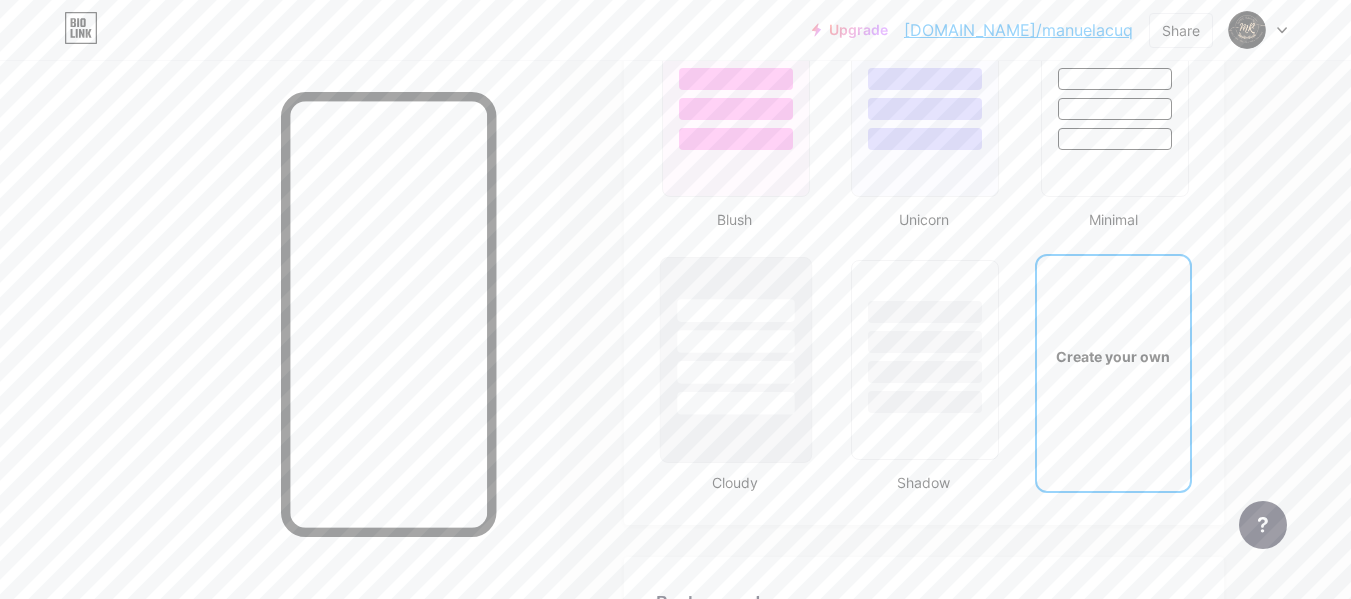 click at bounding box center (736, 336) 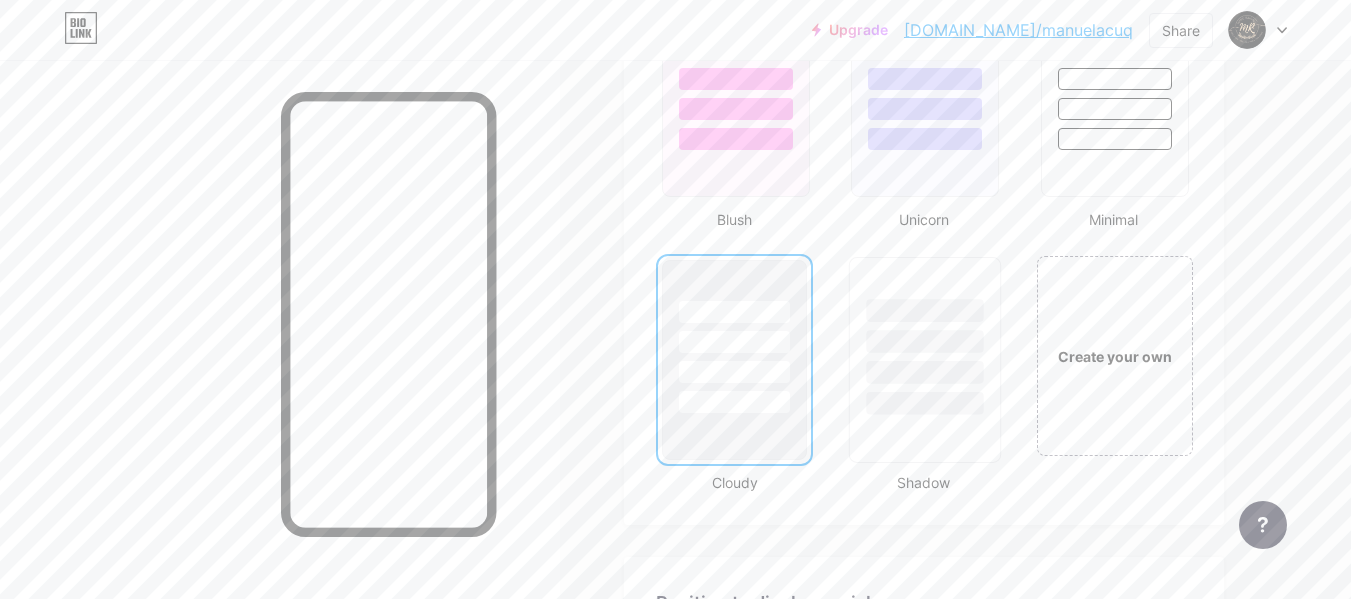 click at bounding box center [925, 336] 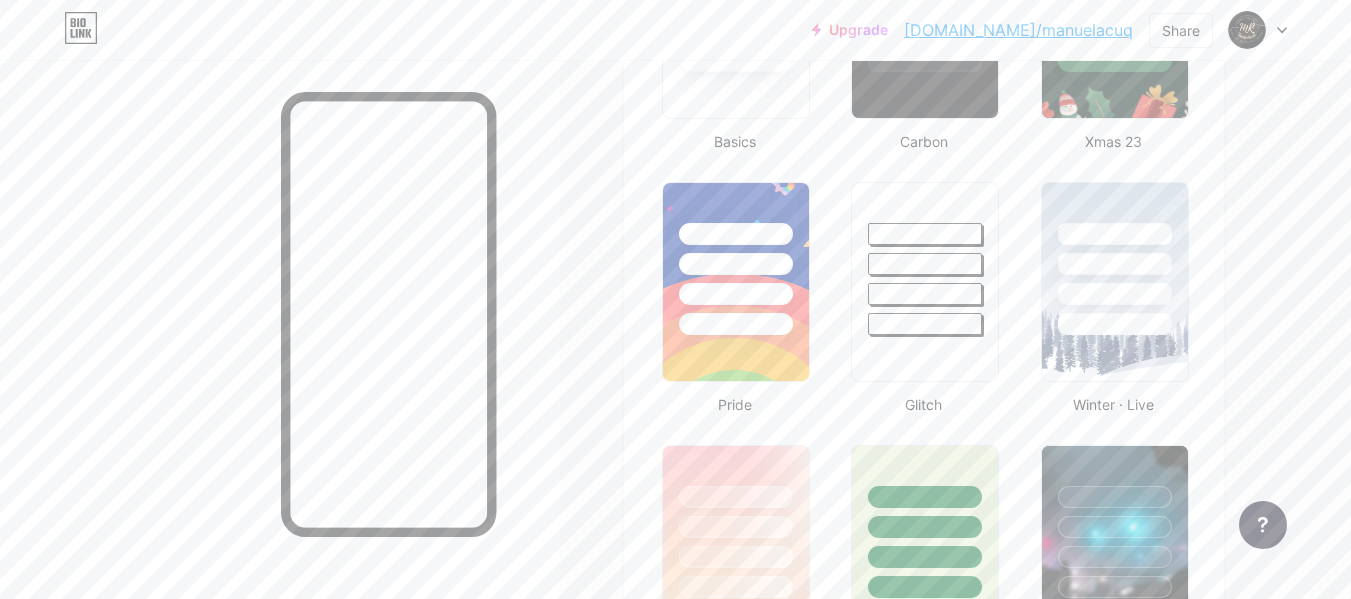 scroll, scrollTop: 978, scrollLeft: 0, axis: vertical 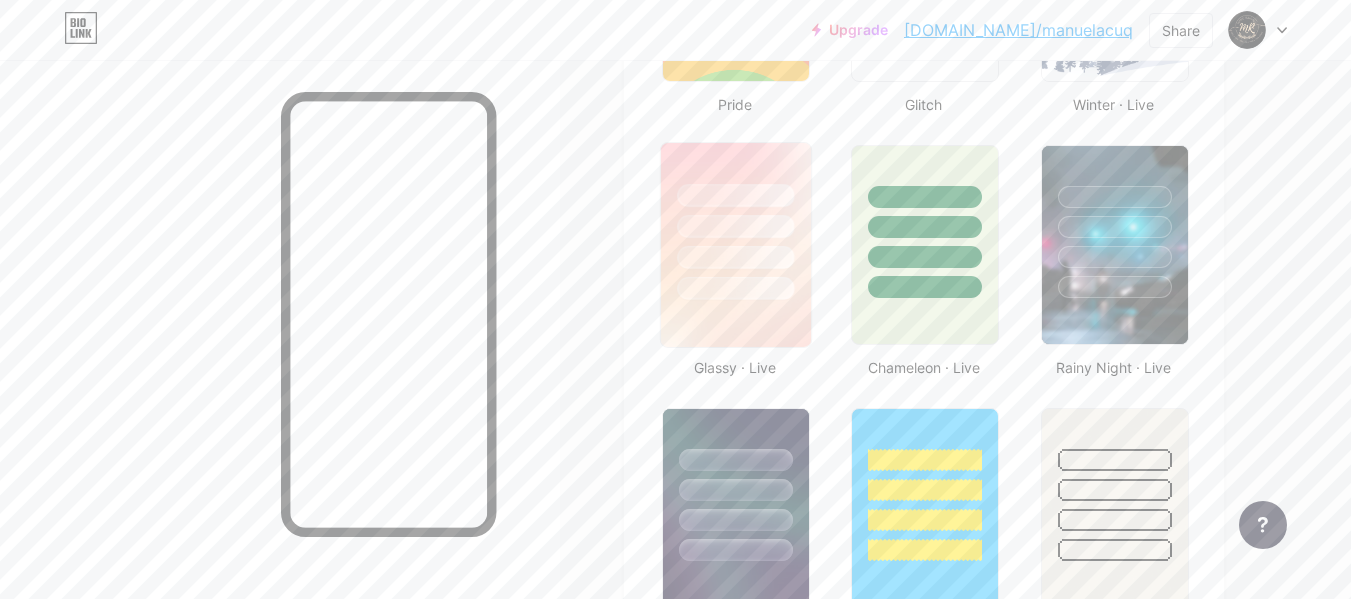 click at bounding box center [736, 245] 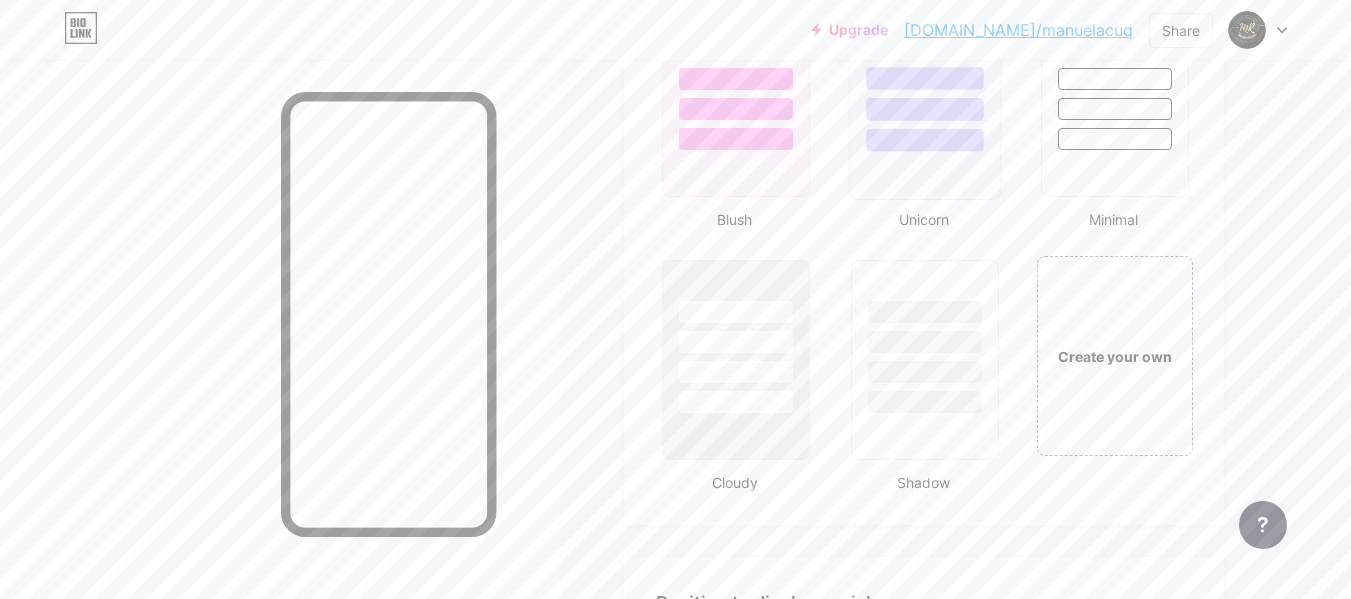 scroll, scrollTop: 2078, scrollLeft: 0, axis: vertical 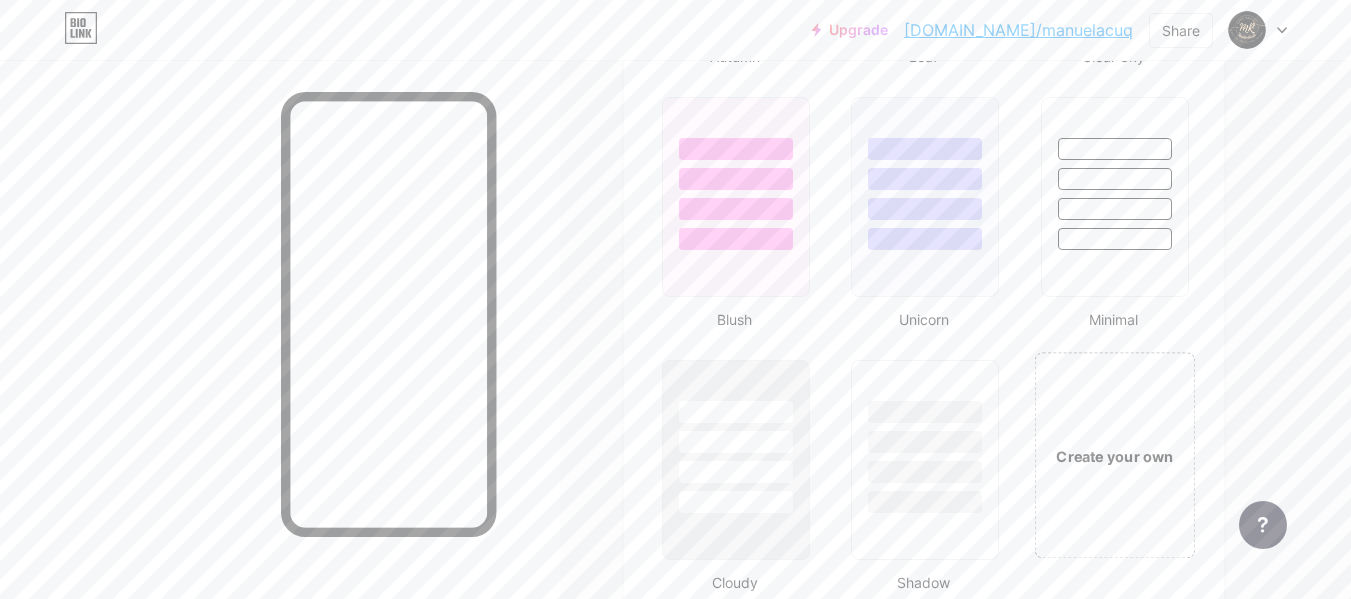 click on "Create your own" at bounding box center (1114, 455) 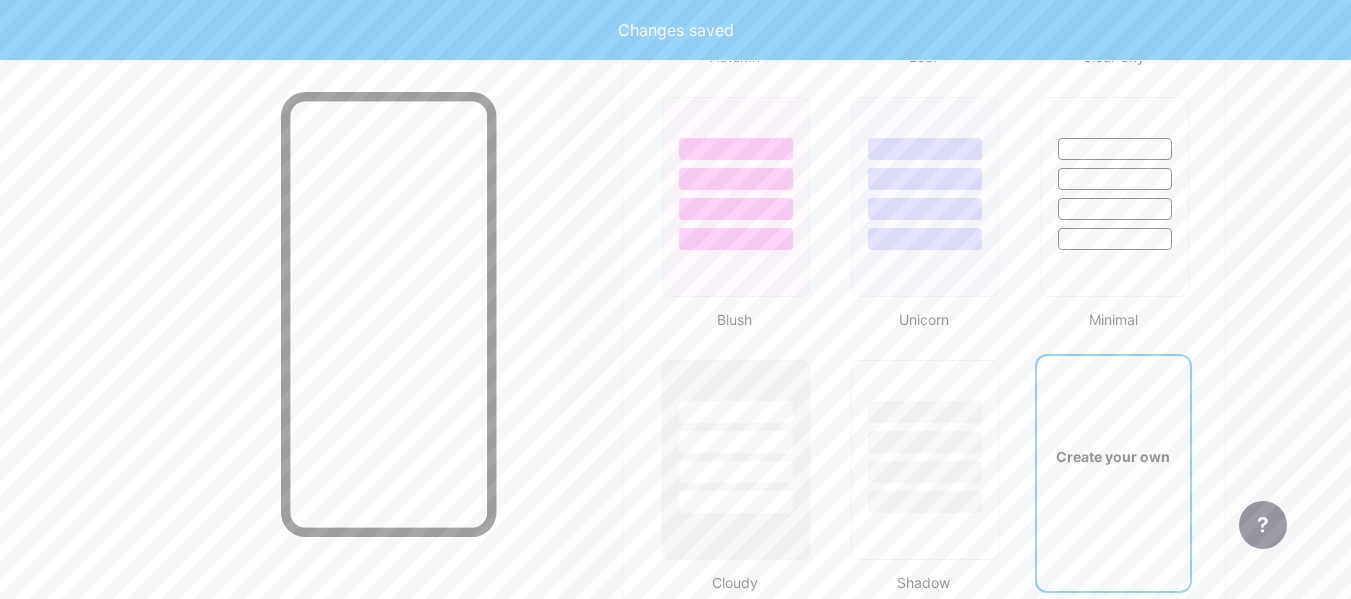 scroll, scrollTop: 2655, scrollLeft: 0, axis: vertical 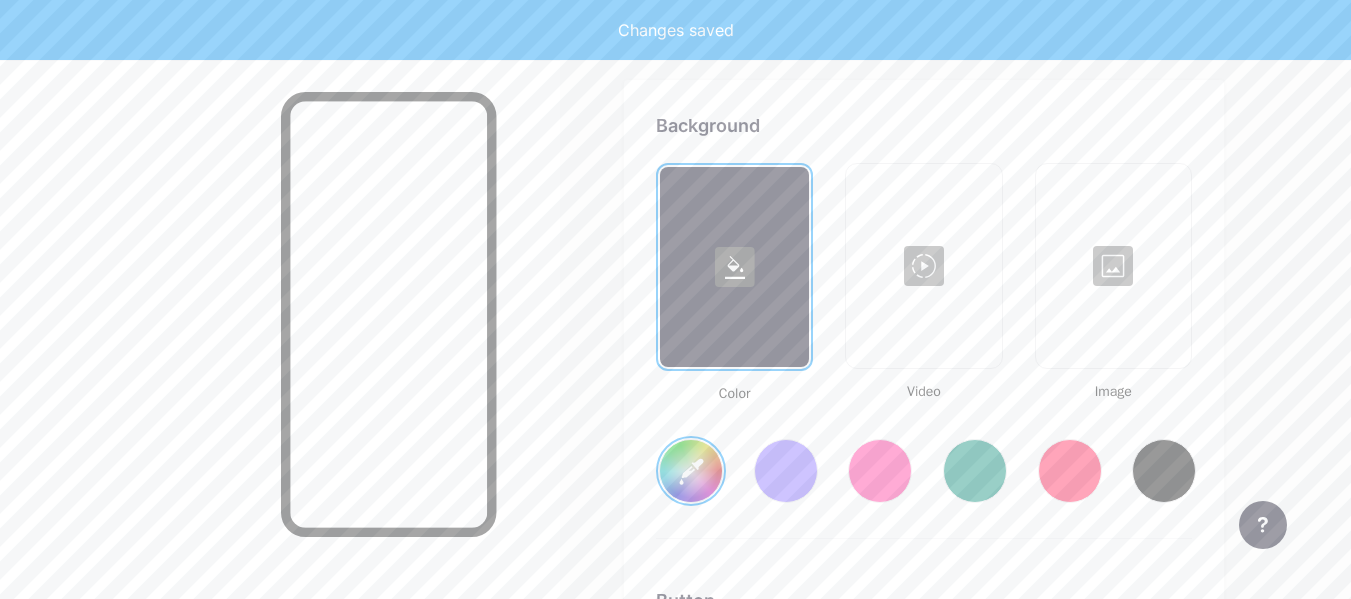 type on "#ffffff" 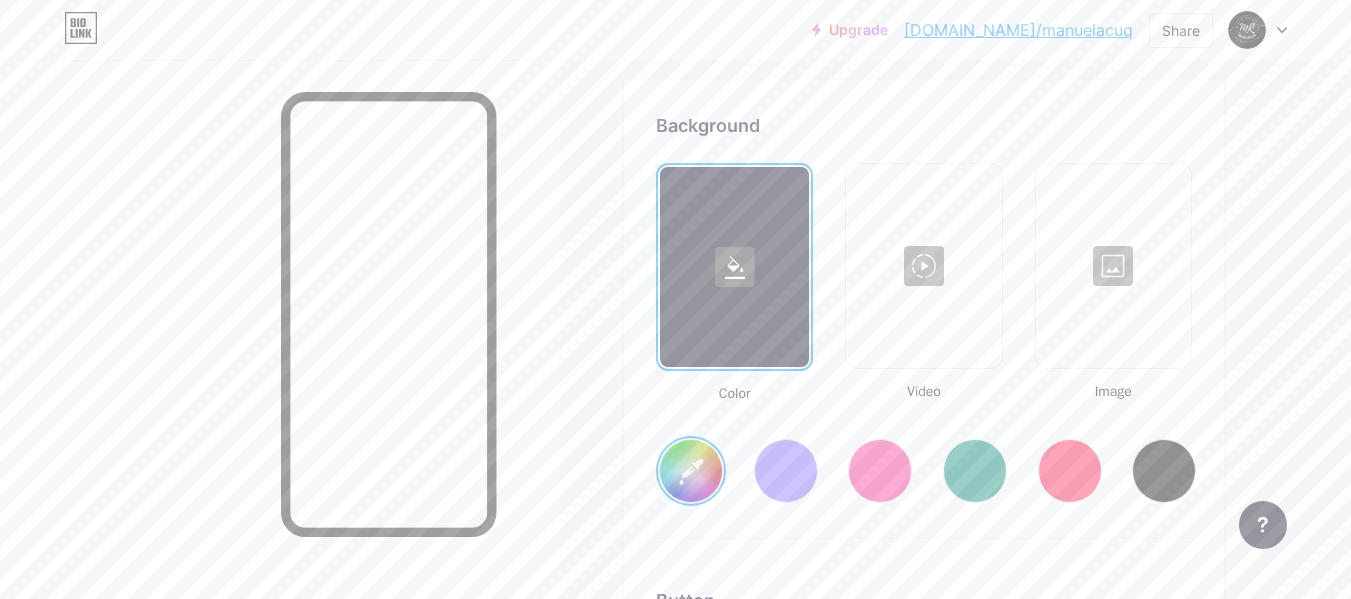 click at bounding box center [734, 267] 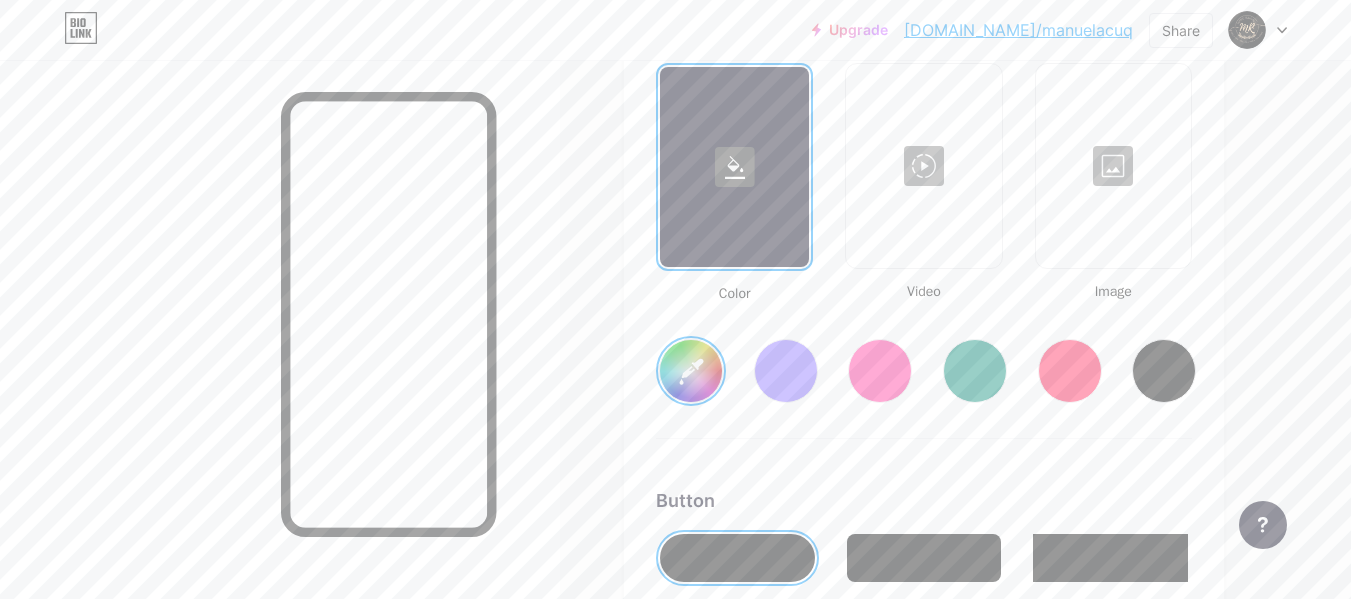 click on "#ffffff" at bounding box center (691, 371) 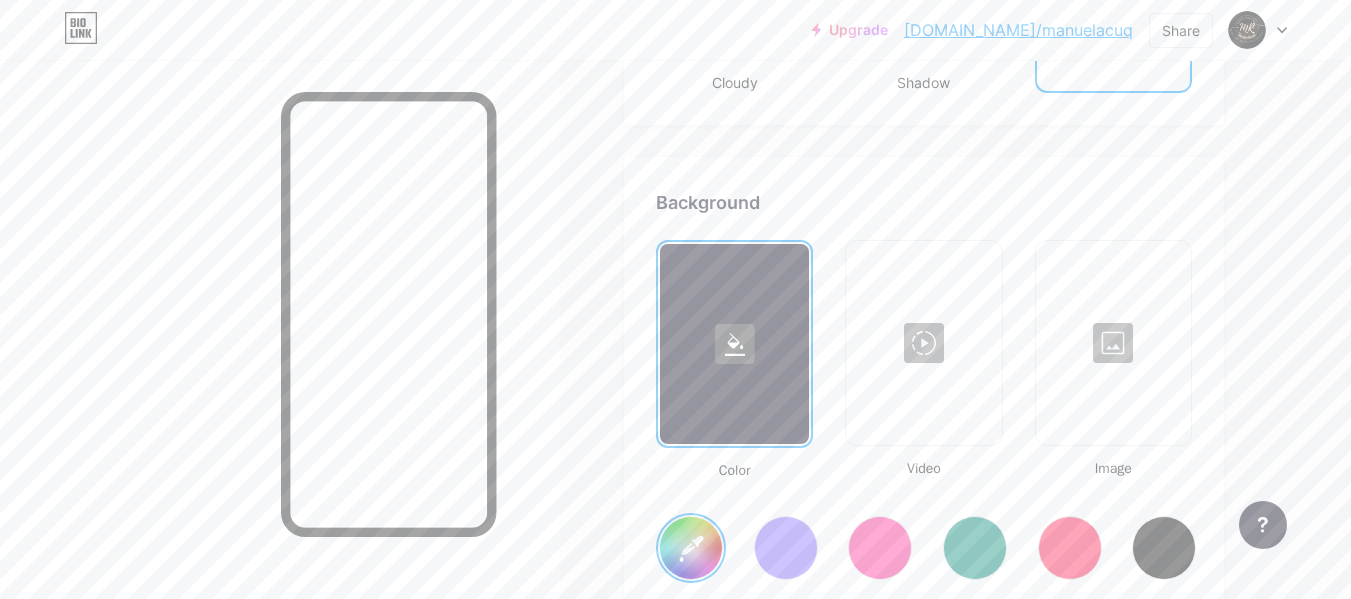scroll, scrollTop: 2678, scrollLeft: 0, axis: vertical 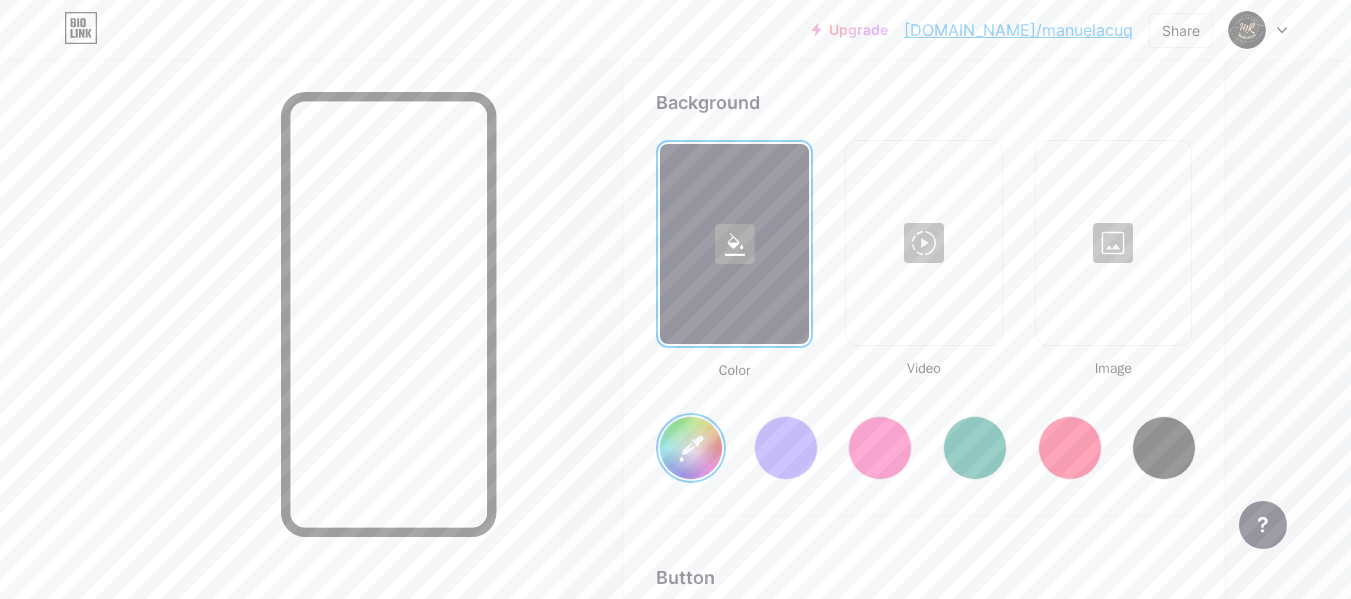 click at bounding box center [280, 359] 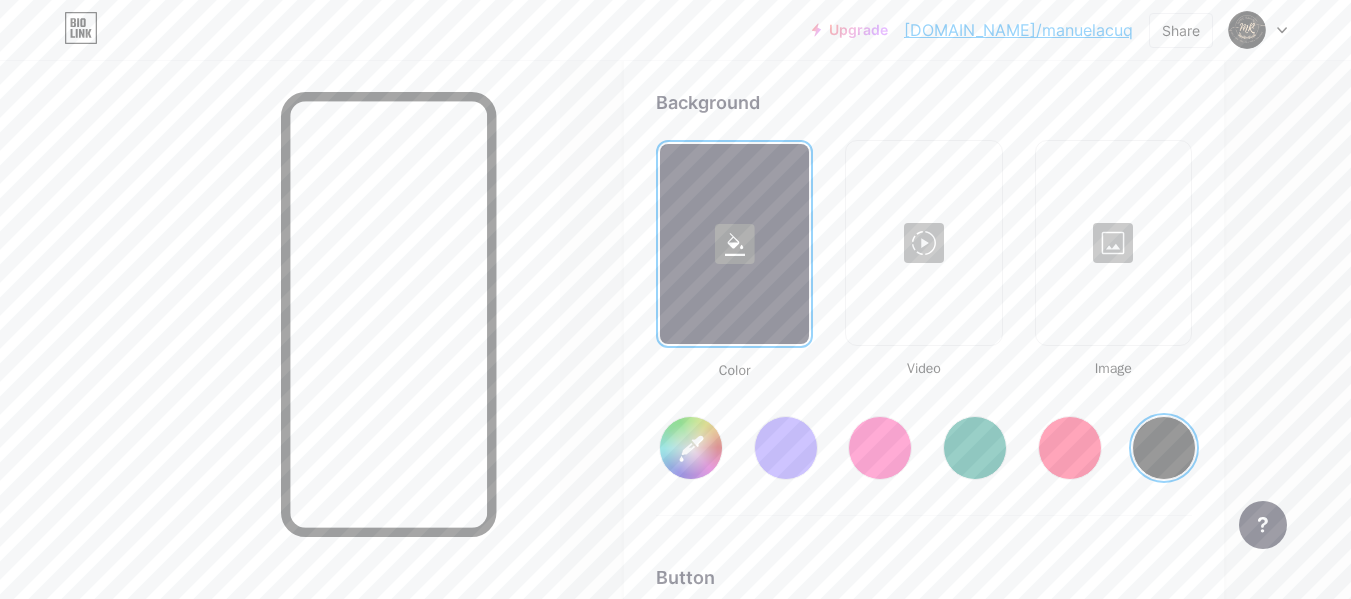 click at bounding box center (1164, 448) 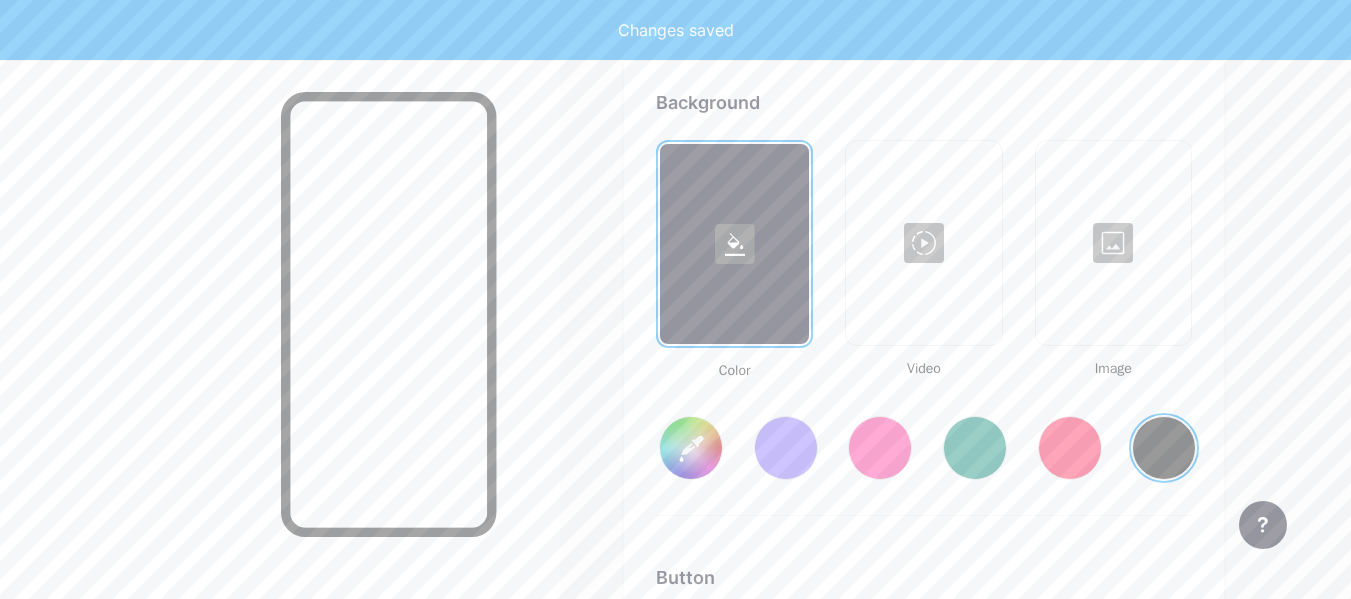 click at bounding box center [1164, 448] 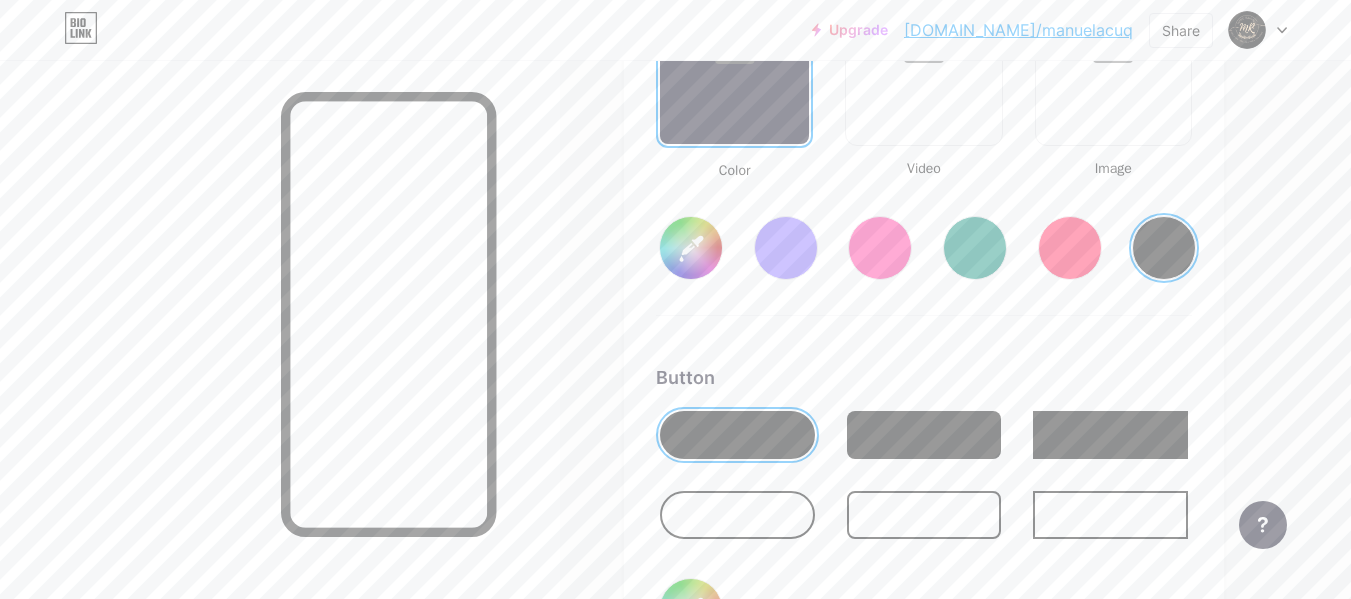 scroll, scrollTop: 2978, scrollLeft: 0, axis: vertical 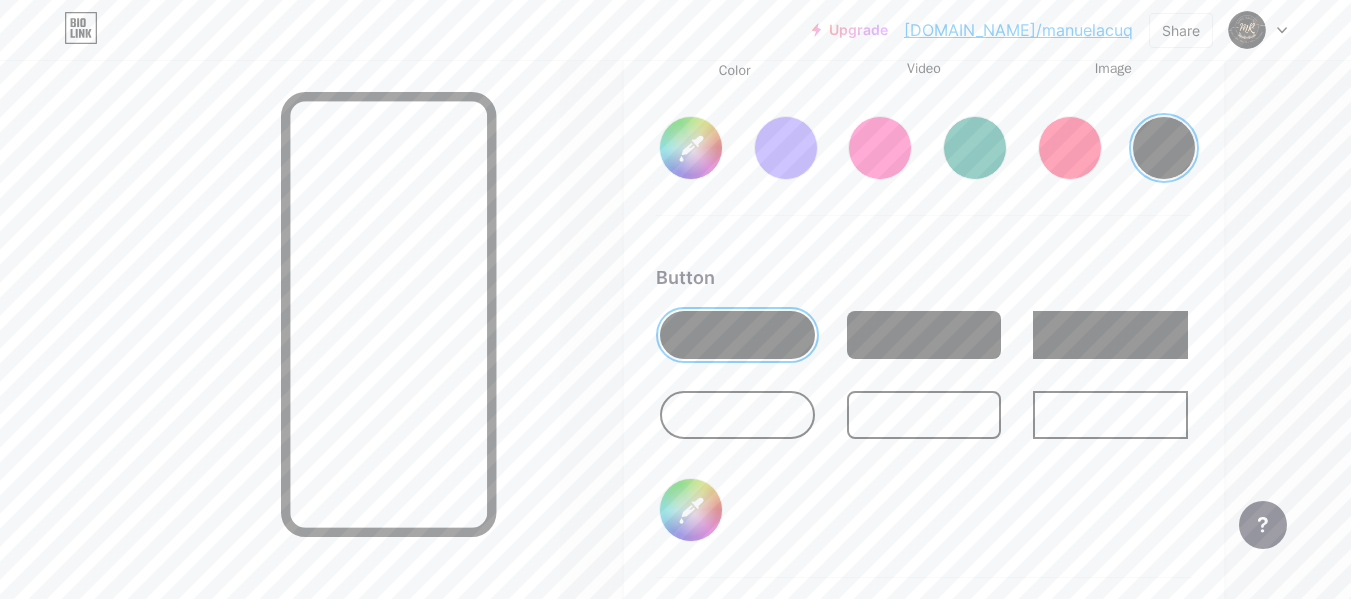 click at bounding box center (280, 359) 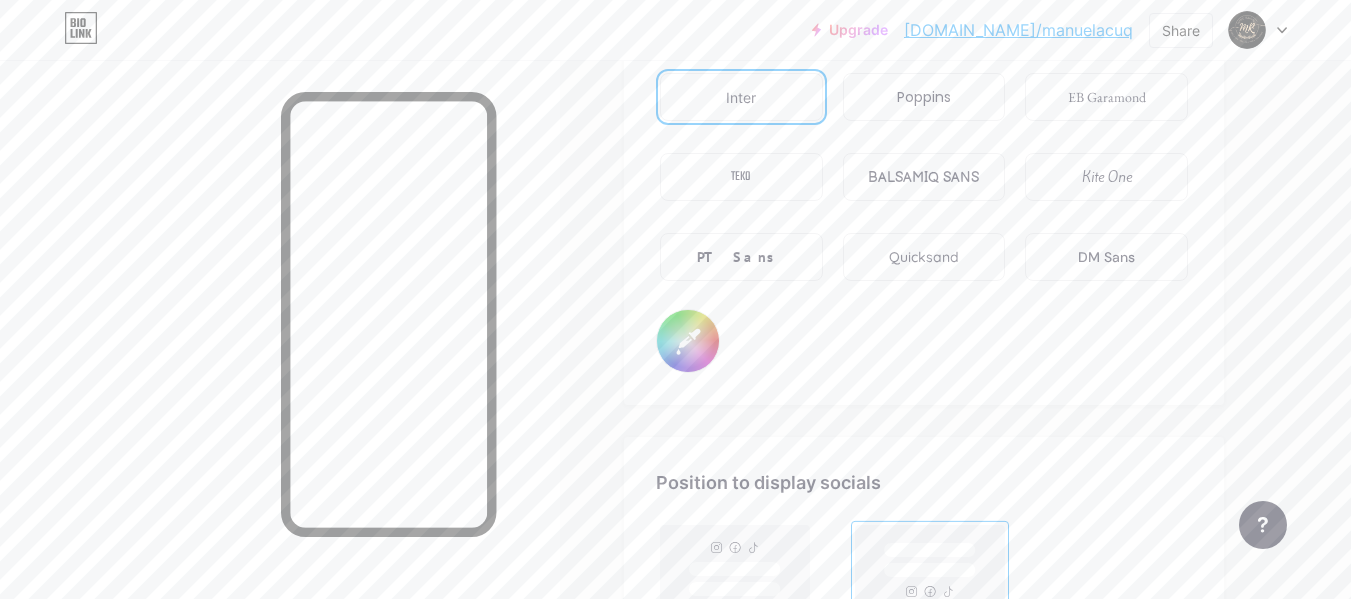 scroll, scrollTop: 3478, scrollLeft: 0, axis: vertical 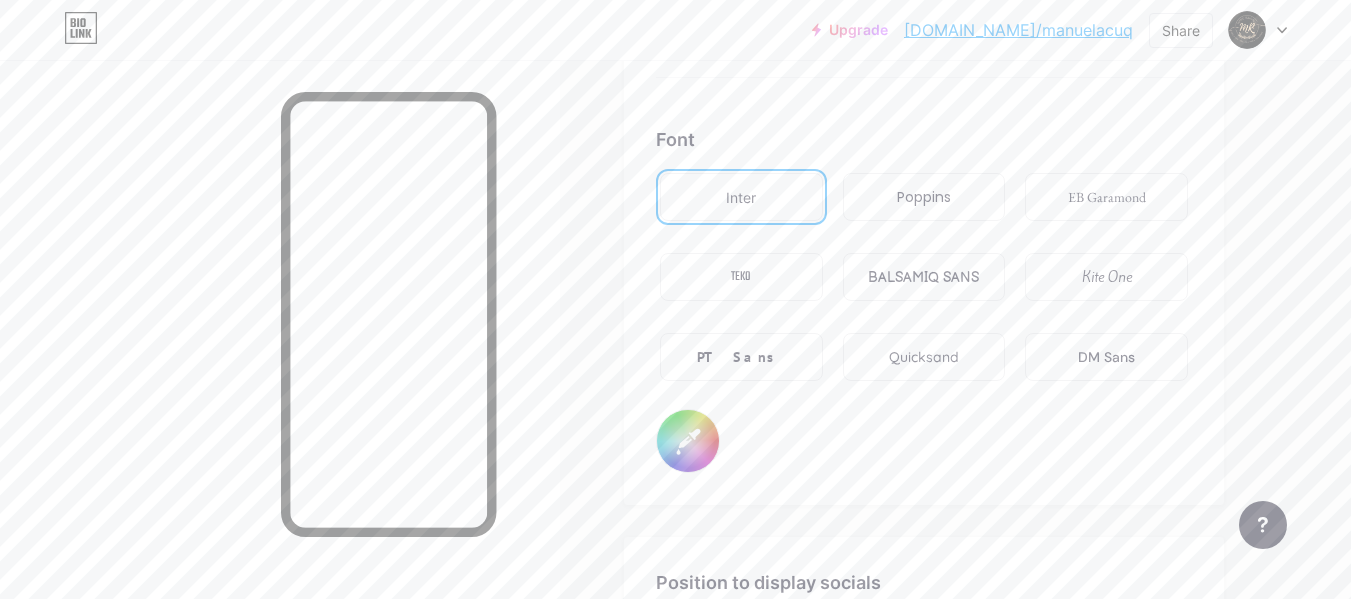 click on "#000000" at bounding box center [688, 441] 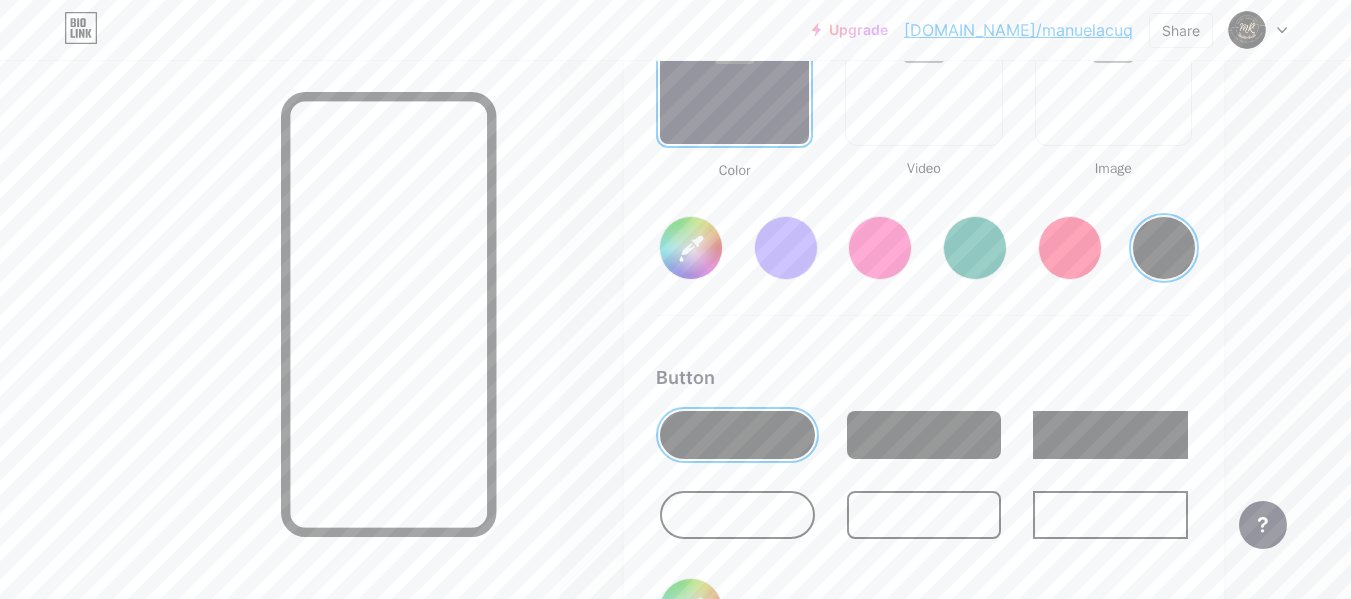 scroll, scrollTop: 2678, scrollLeft: 0, axis: vertical 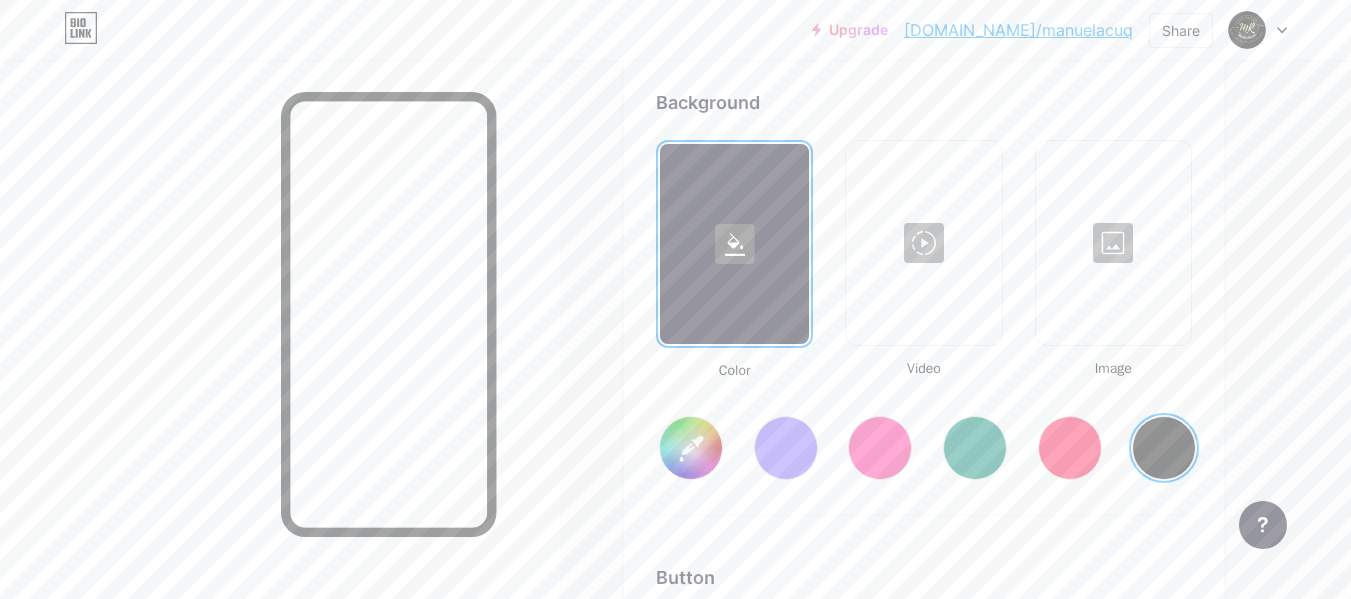 click on "#000000" at bounding box center (691, 448) 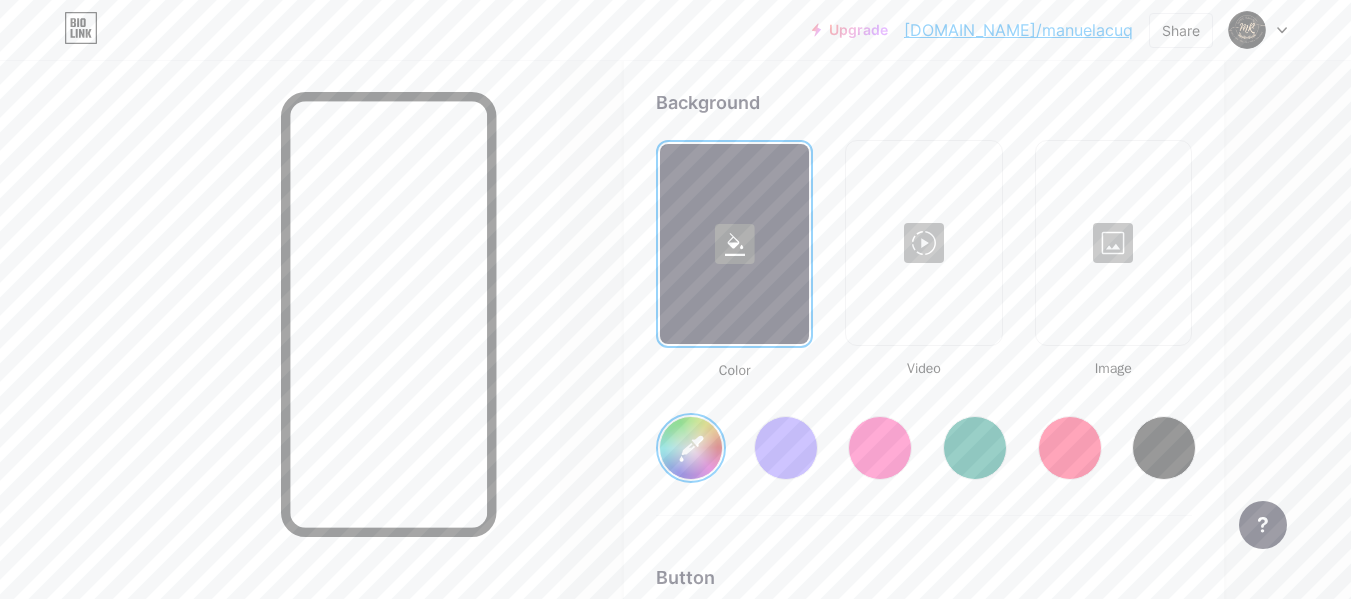click on "Links
Posts
Design
Subscribers
NEW
Stats
Settings     Profile   [PERSON_NAME] Studio 💅✨     Reserva tu cita aquí y [PERSON_NAME] uñas impecables.✨💅                   Themes   Link in bio   Blog   Shop       Basics       Carbon       Xmas 23       Pride       Glitch       Winter · Live       Glassy · Live       Chameleon · Live       Rainy Night · Live       Neon · Live       Summer       Retro       Strawberry · Live       Desert       Sunny       Autumn       Leaf       Clear Sky       Blush       Unicorn       Minimal       Cloudy       Shadow     Create your own           Changes saved     Background         Color           Video             Image           #ffffff     Button       #000000   Font   Inter Poppins EB Garamond TEKO BALSAMIQ SANS Kite One PT Sans Quicksand DM Sans     #b29401   Changes saved     Position to display socials                 Top                     Bottom" at bounding box center (654, -310) 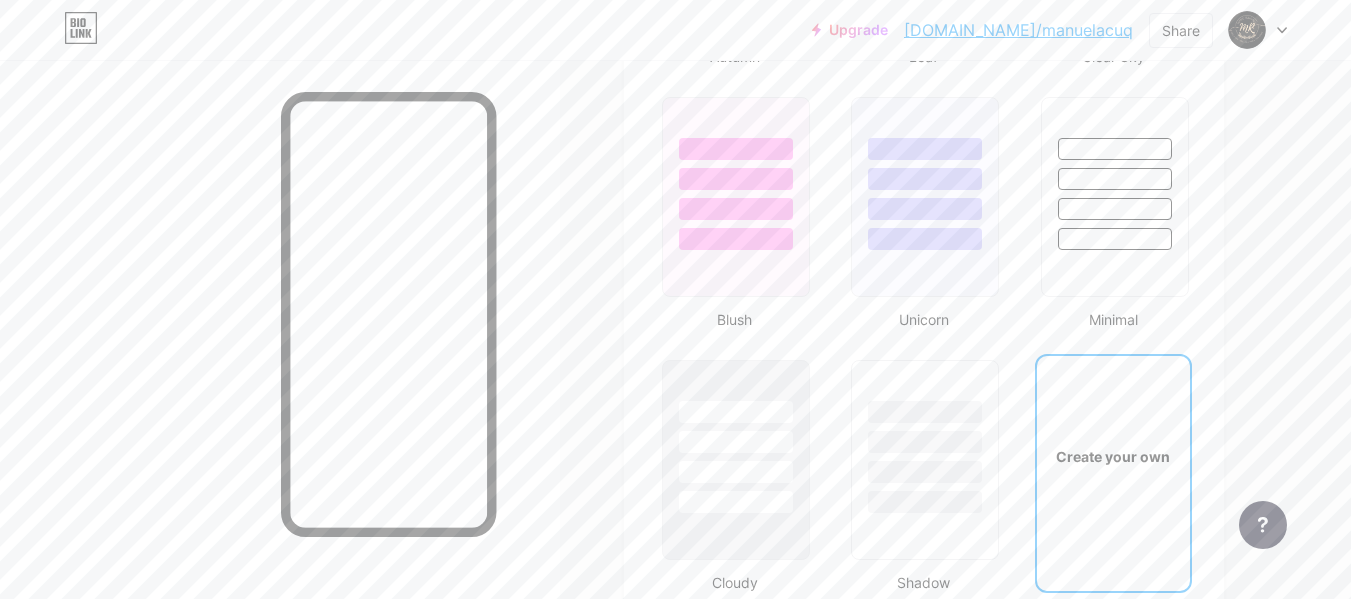 scroll, scrollTop: 2678, scrollLeft: 0, axis: vertical 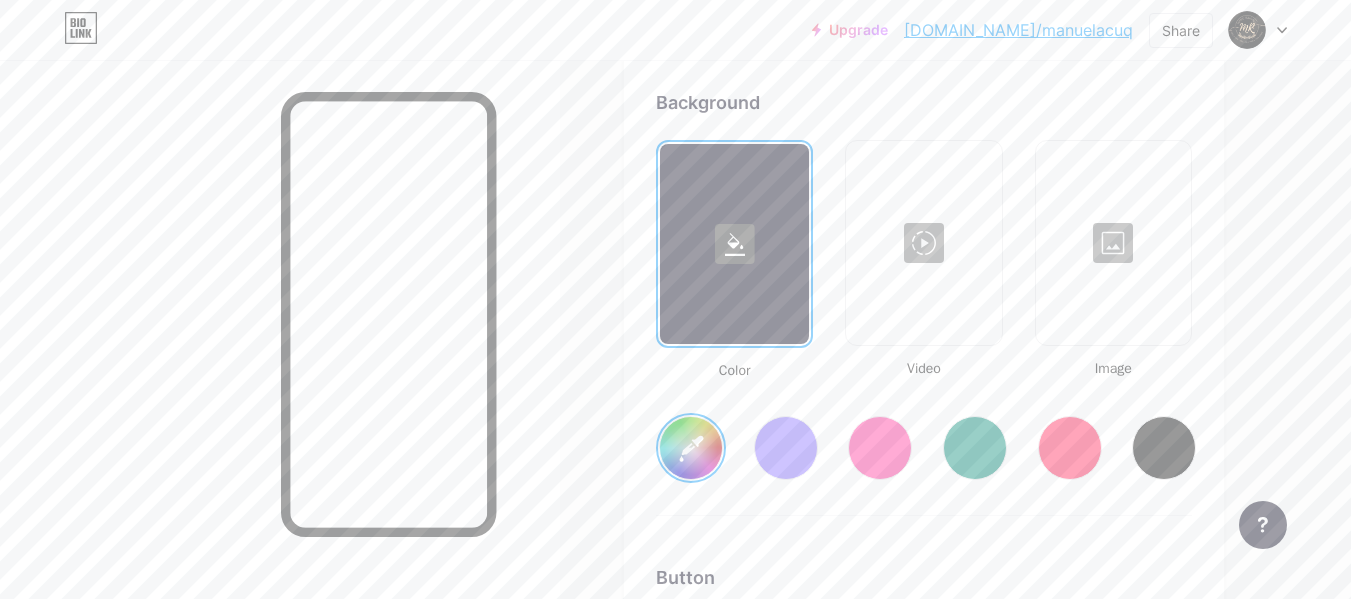 click at bounding box center (1164, 448) 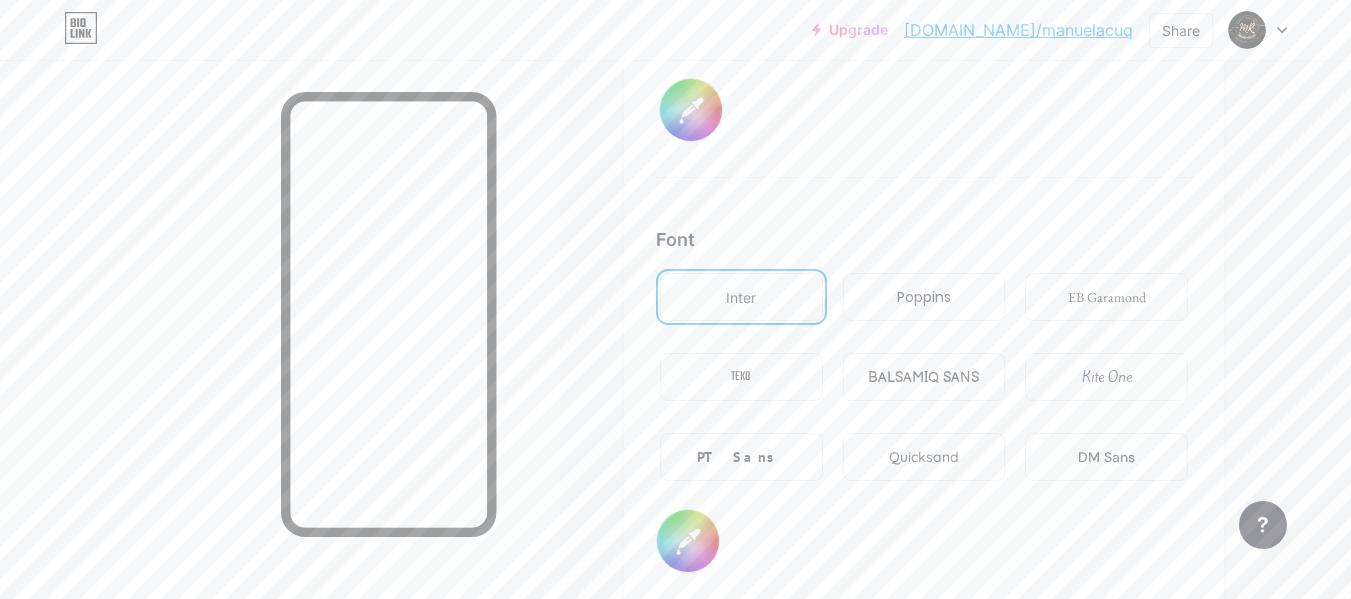scroll, scrollTop: 3078, scrollLeft: 0, axis: vertical 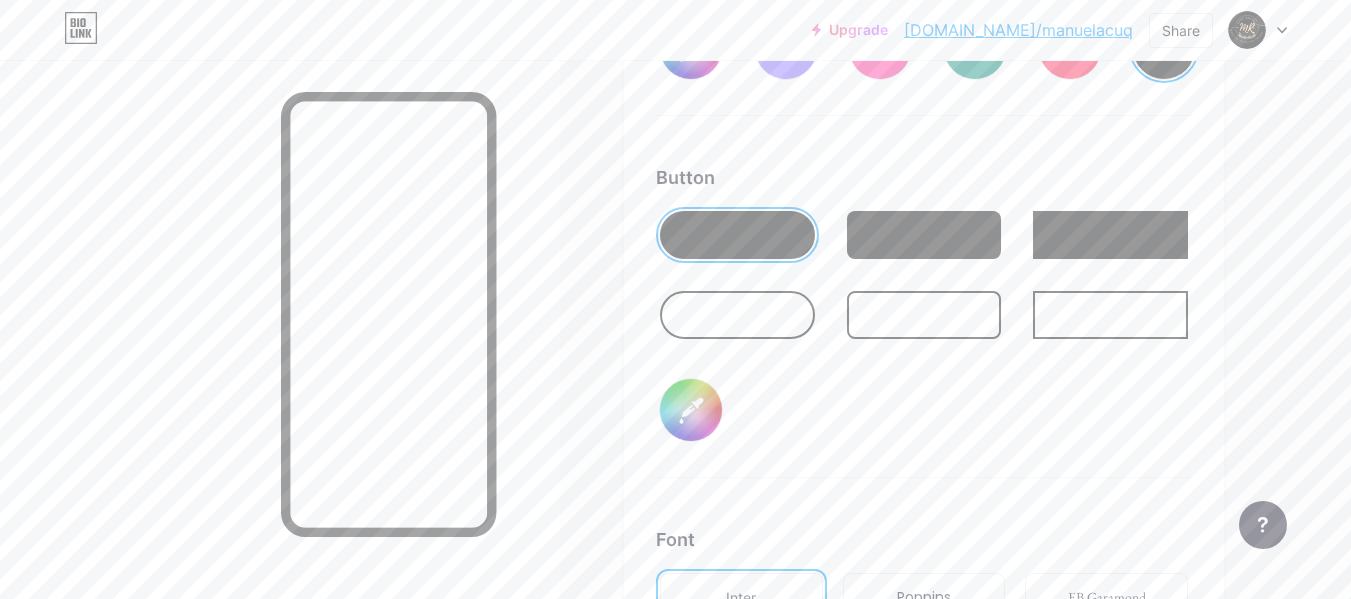 click at bounding box center [737, 315] 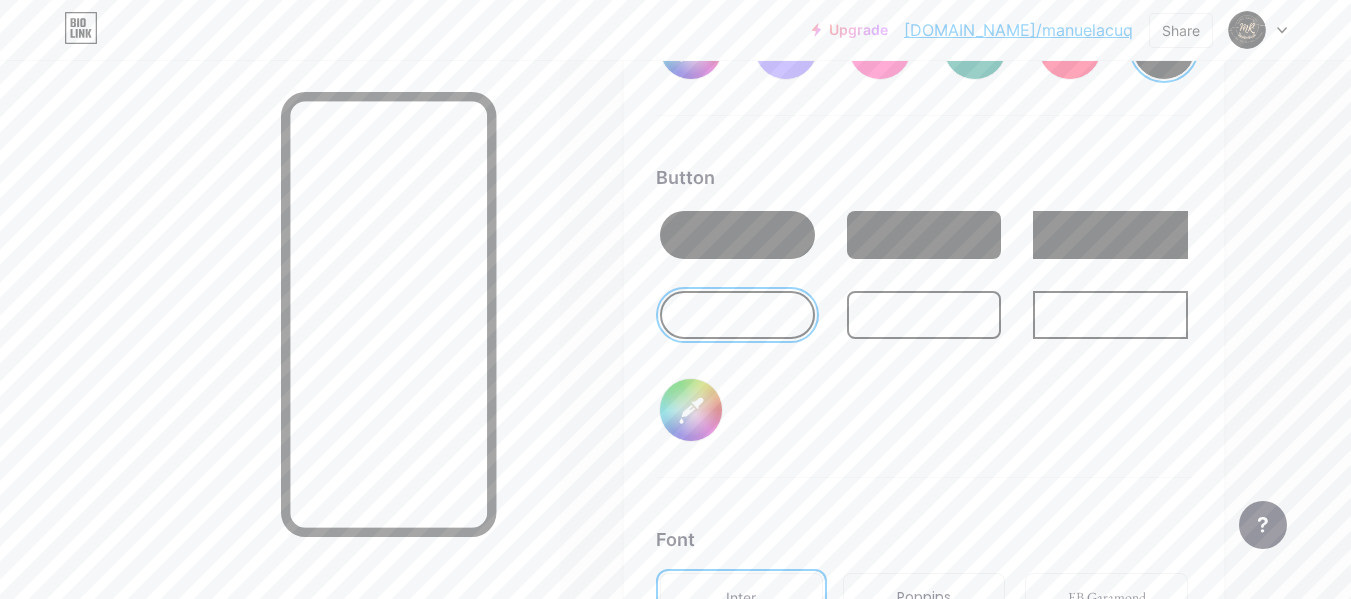 click at bounding box center (737, 235) 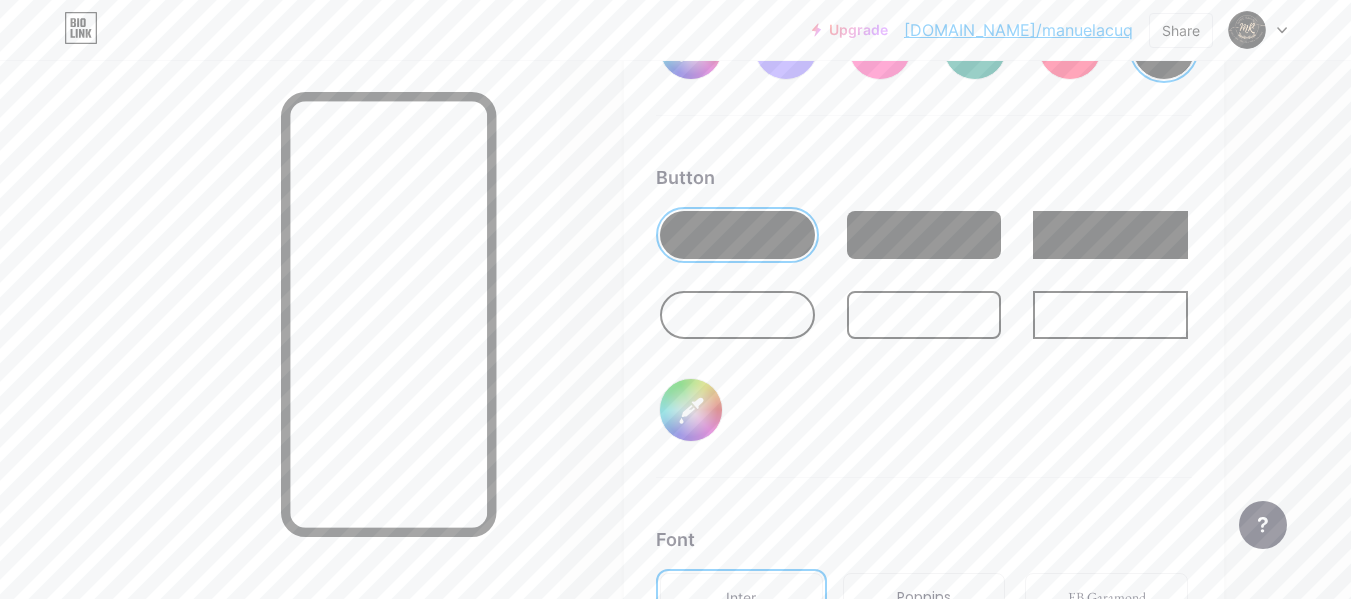 click at bounding box center [737, 235] 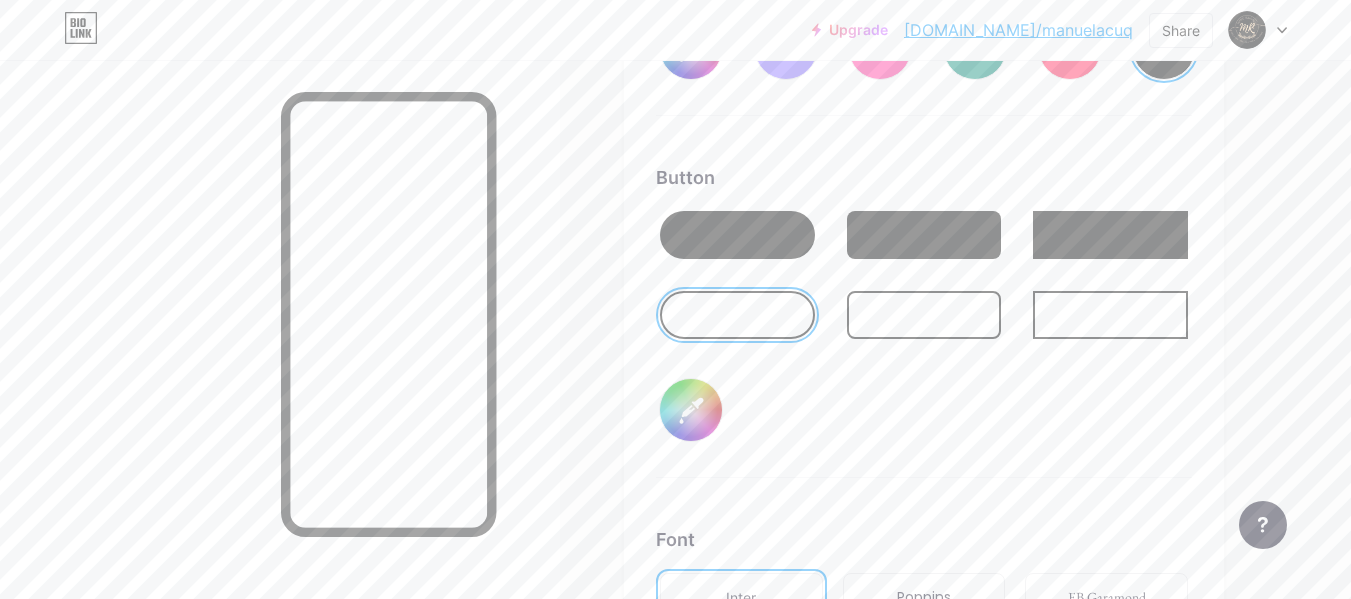 click at bounding box center [737, 235] 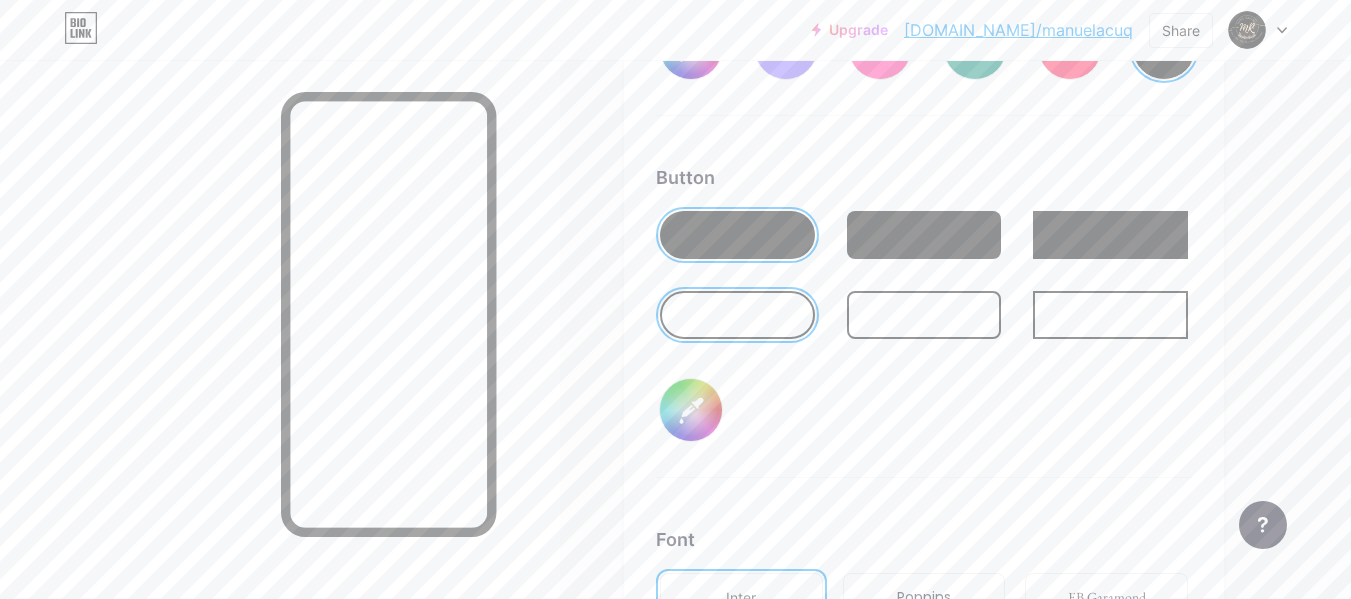 click on "#000000" at bounding box center [691, 410] 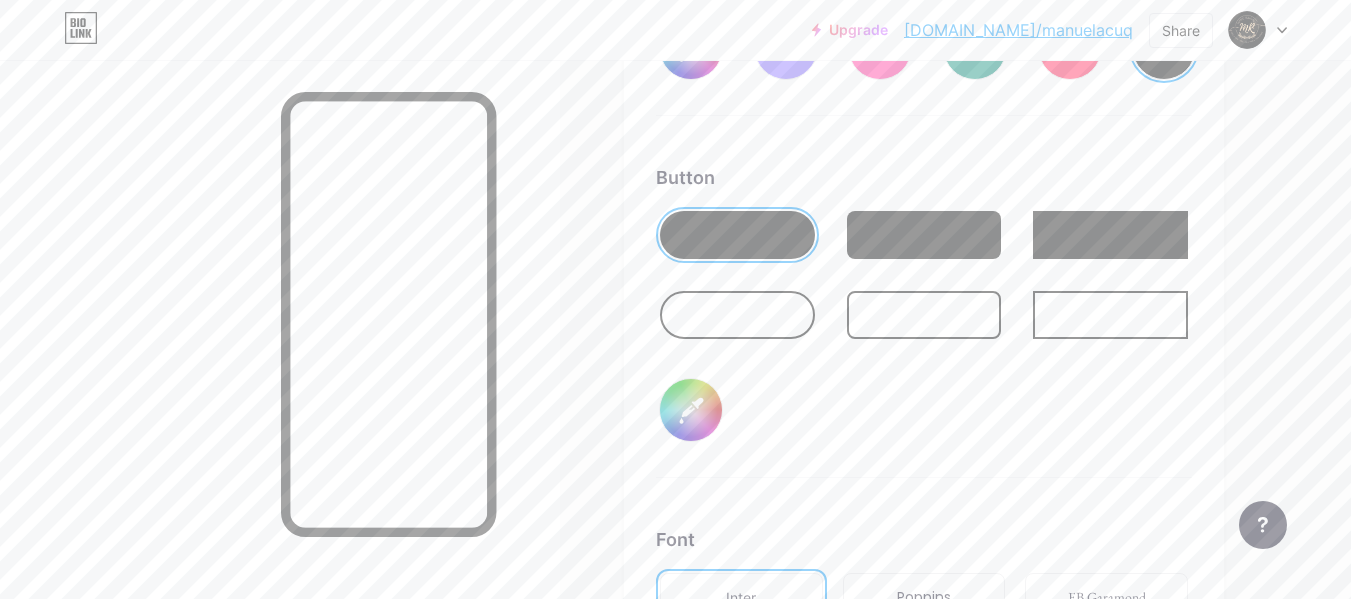 type on "#ffffff" 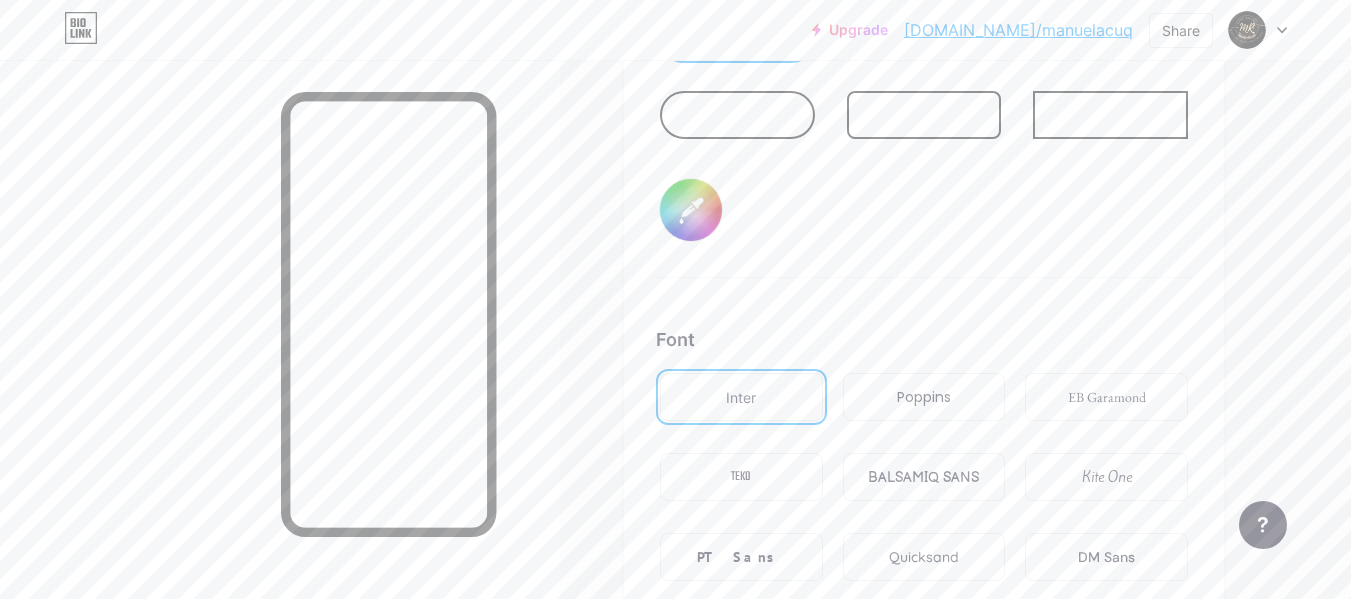 scroll, scrollTop: 3678, scrollLeft: 0, axis: vertical 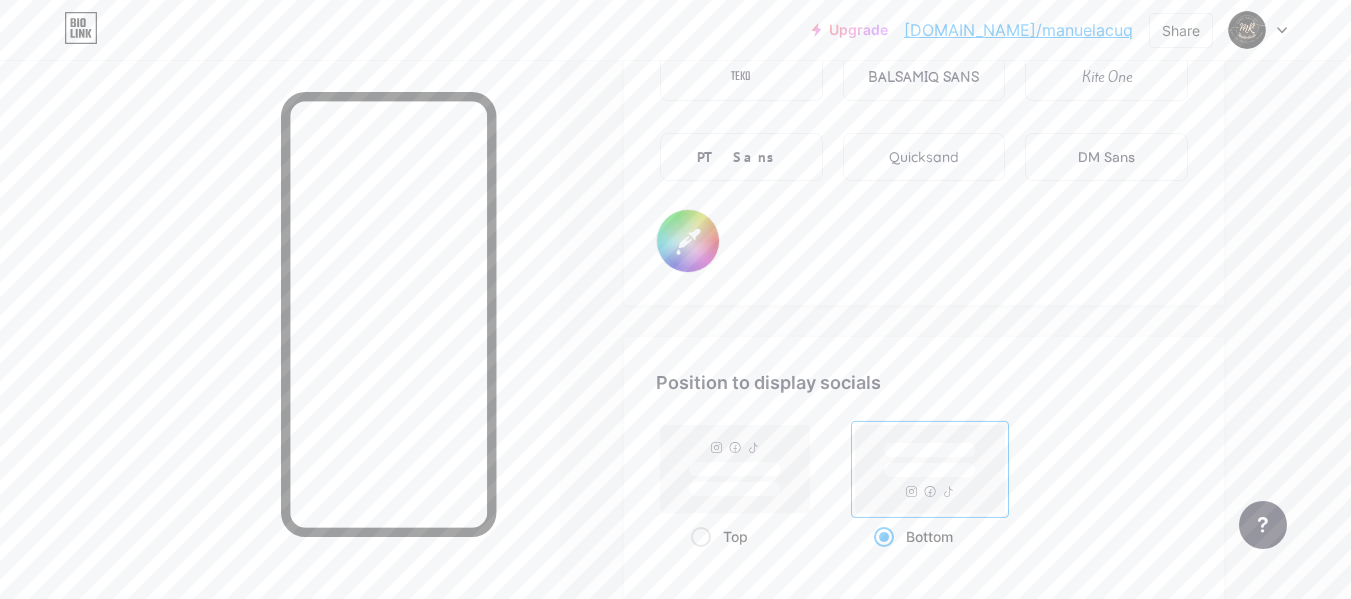 click on "#b29401" at bounding box center [688, 241] 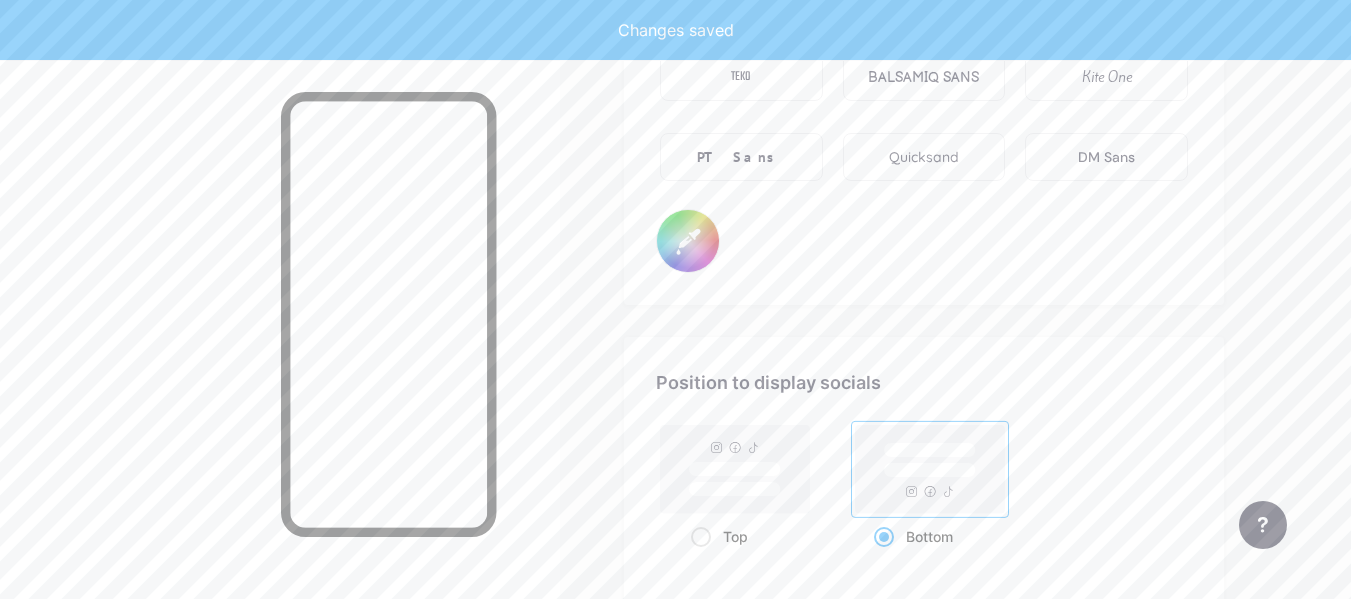 click on "Position to display socials                 Top                     Bottom" at bounding box center [924, 474] 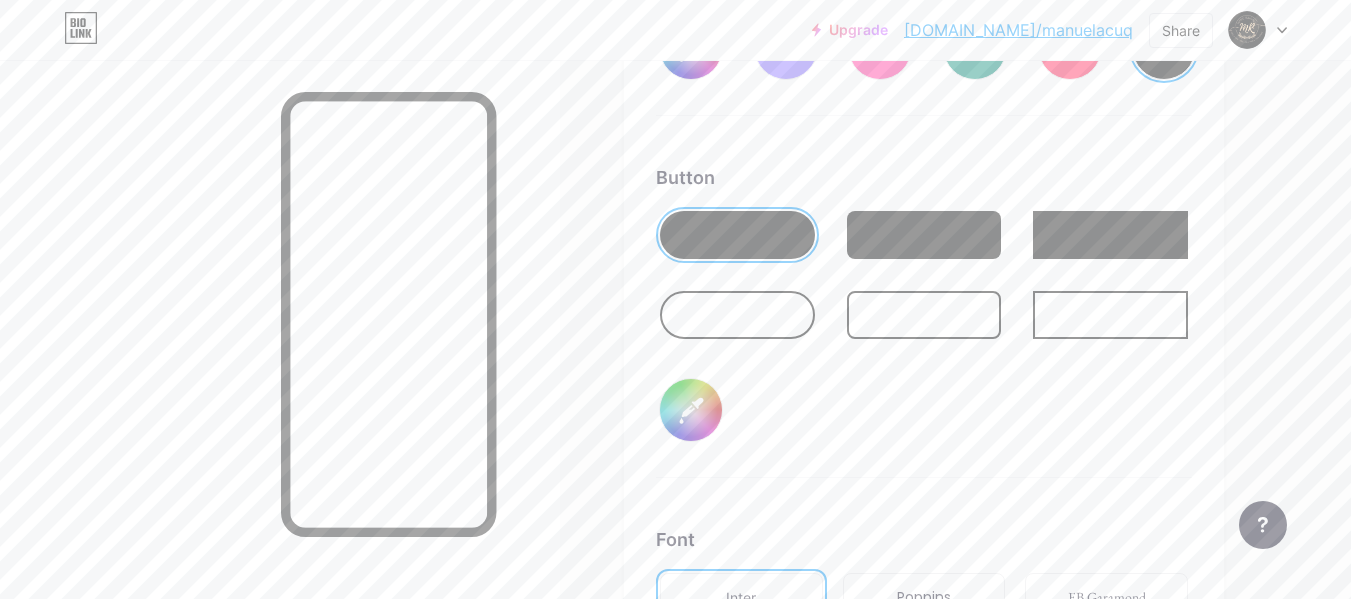 scroll, scrollTop: 3378, scrollLeft: 0, axis: vertical 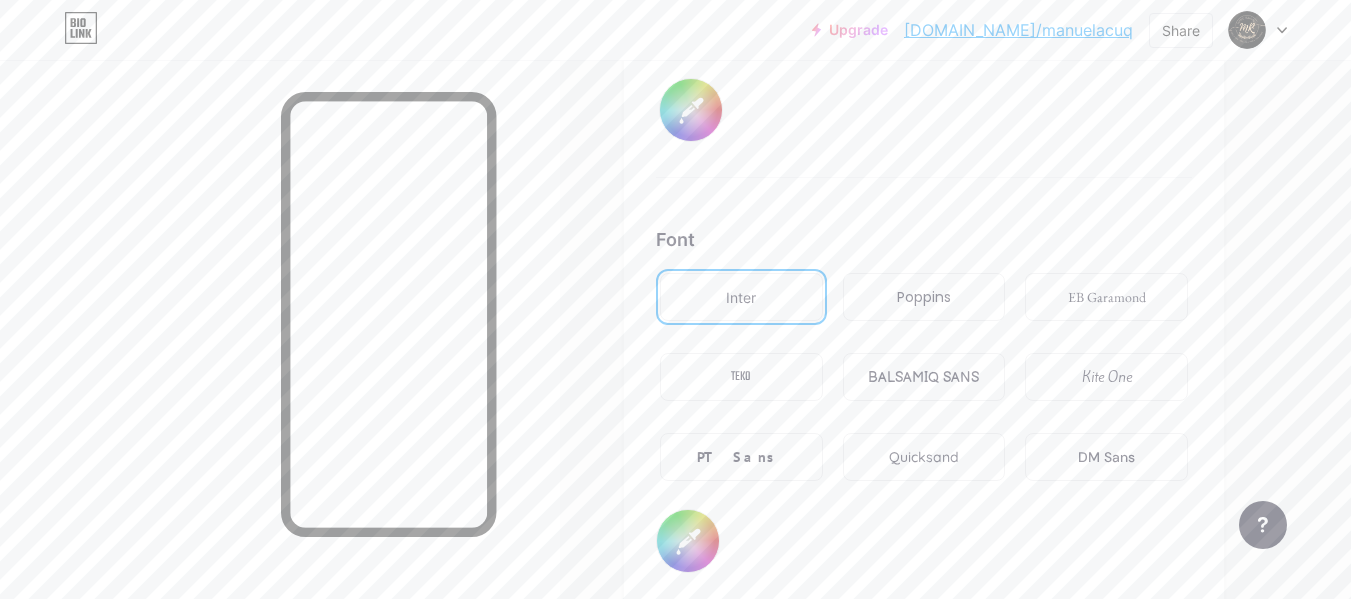 click on "#ad9001" at bounding box center [688, 541] 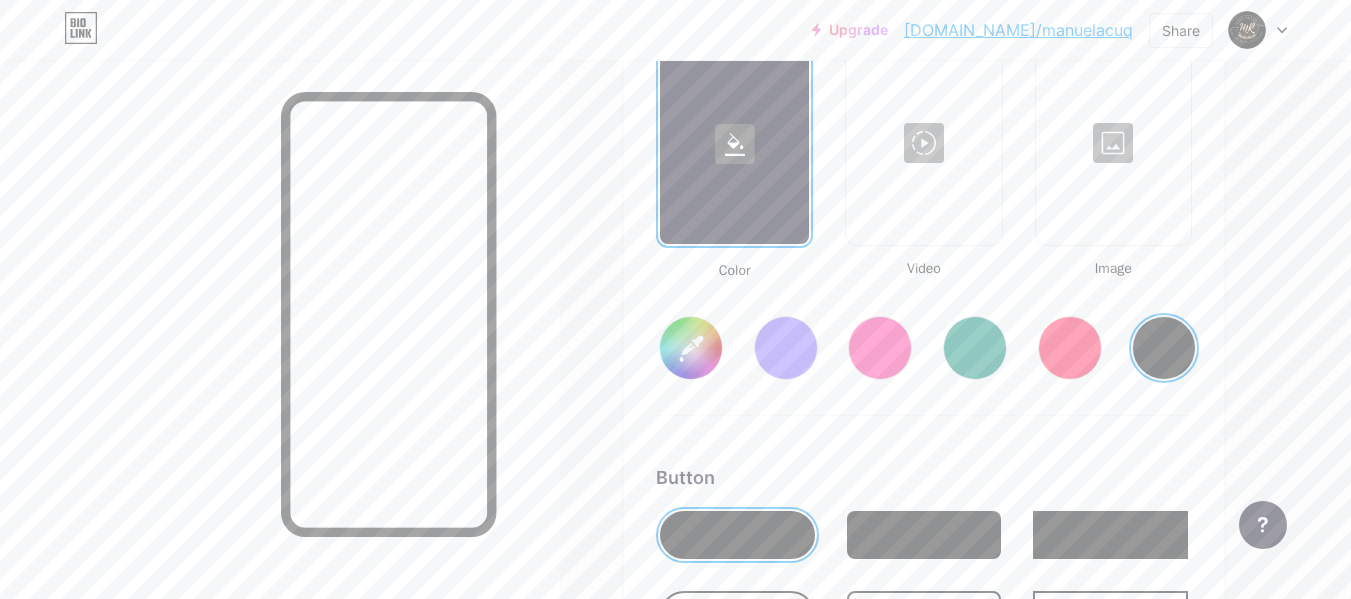scroll, scrollTop: 3178, scrollLeft: 0, axis: vertical 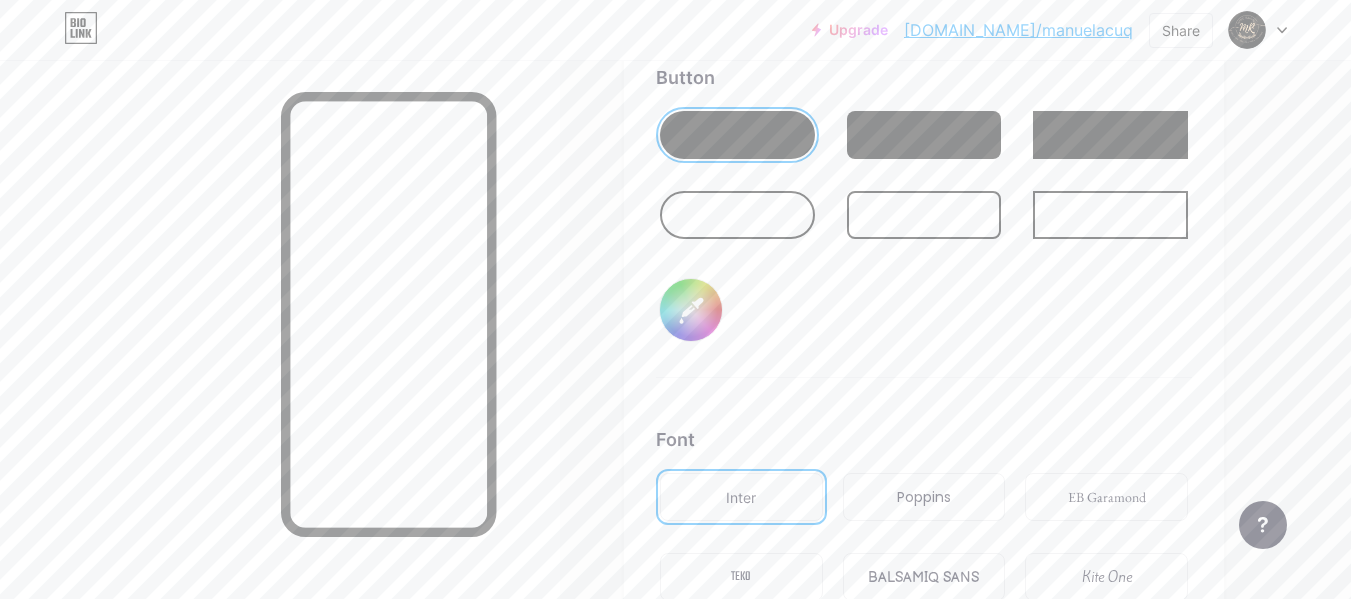 click on "#ffffff" at bounding box center [691, 310] 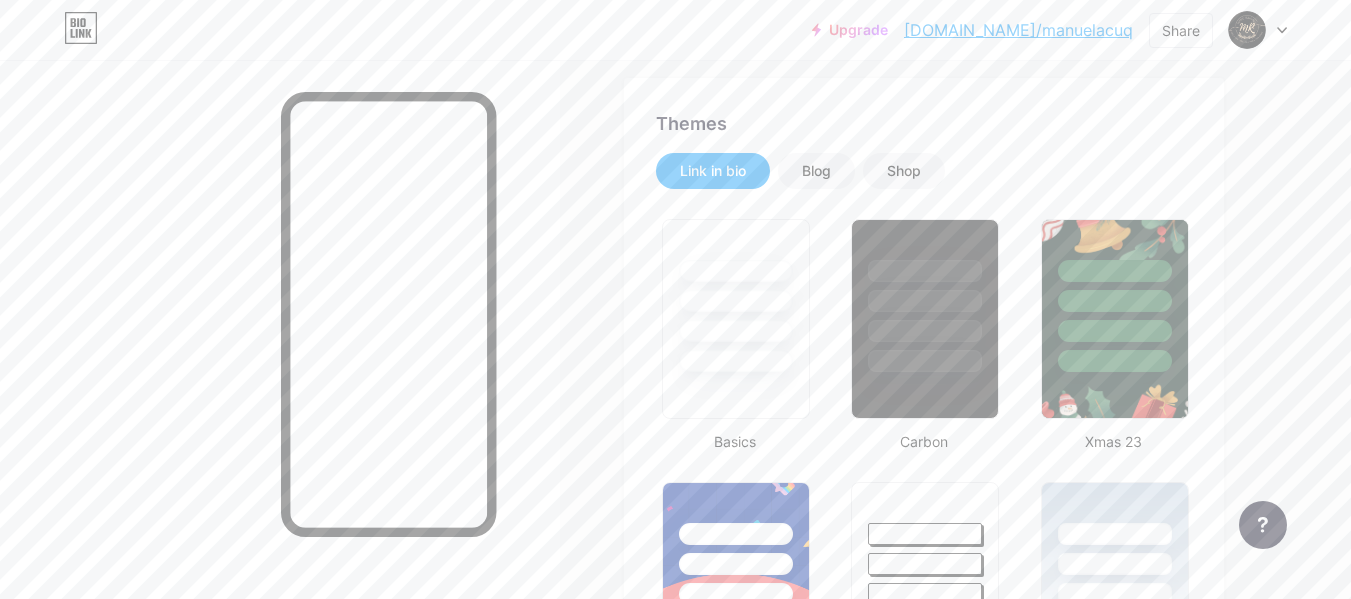 scroll, scrollTop: 778, scrollLeft: 0, axis: vertical 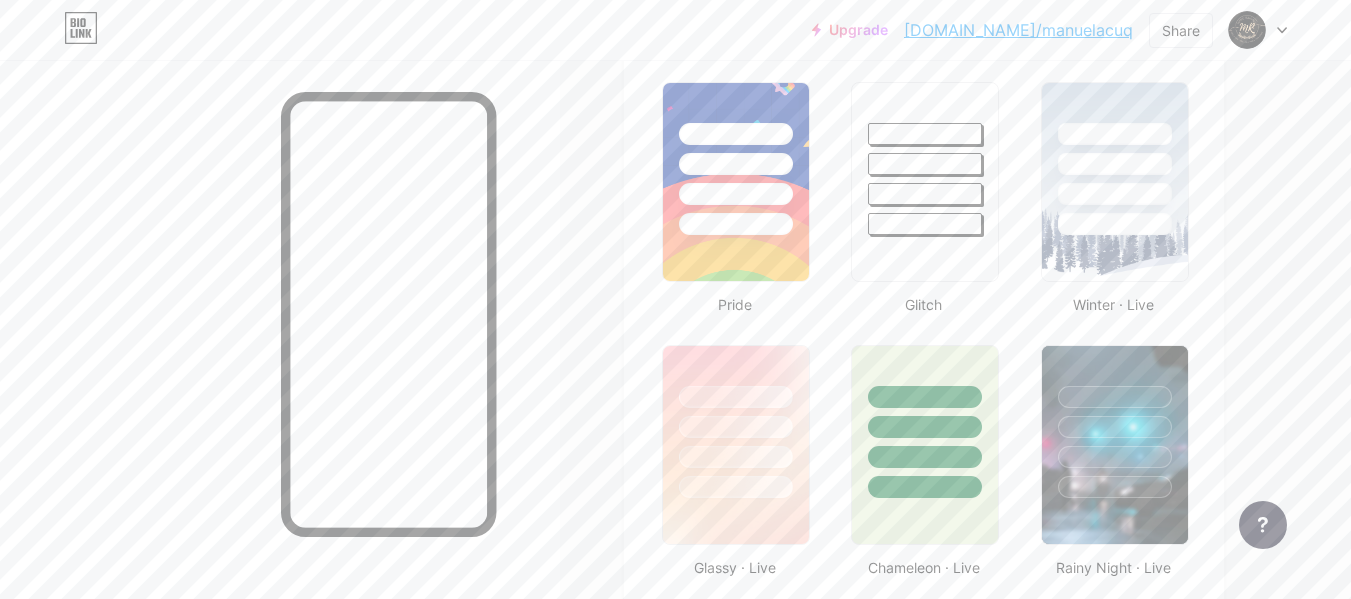 click on "Basics       Carbon       Xmas 23       Pride       Glitch       Winter · Live       Glassy · Live       Chameleon · Live       Rainy Night · Live       Neon · Live       Summer       Retro       Strawberry · Live       Desert       Sunny       Autumn       Leaf       Clear Sky       Blush       Unicorn       Minimal       Cloudy       Shadow     Create your own" at bounding box center [924, 853] 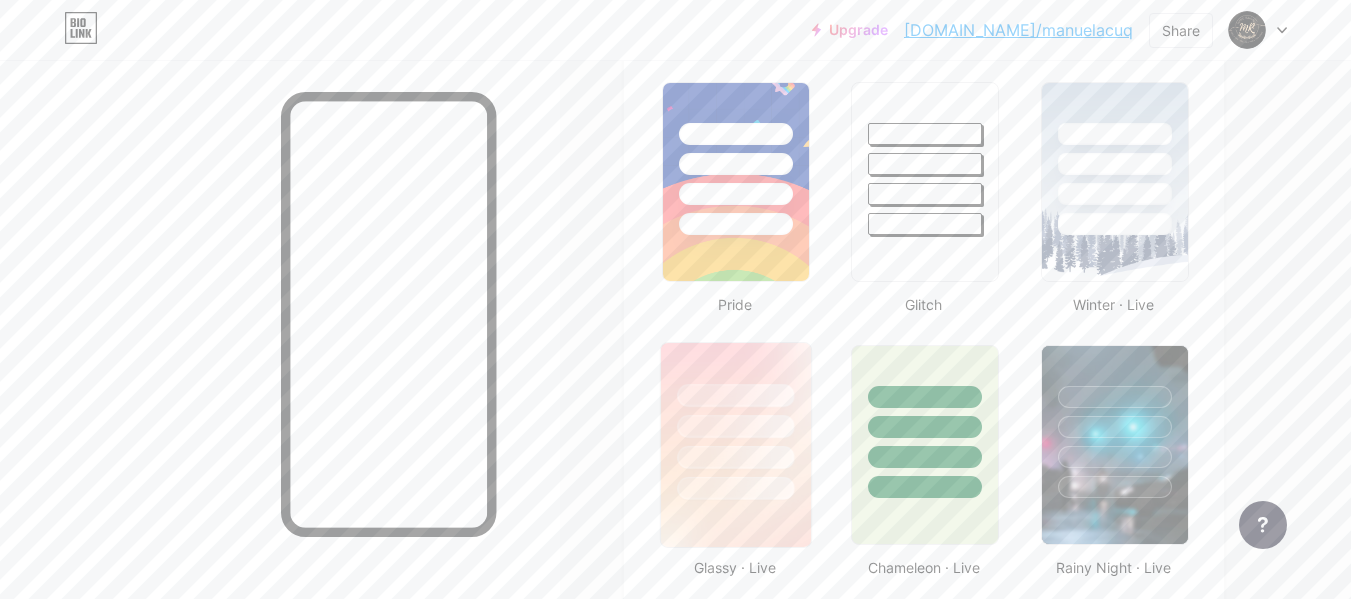 click at bounding box center [736, 421] 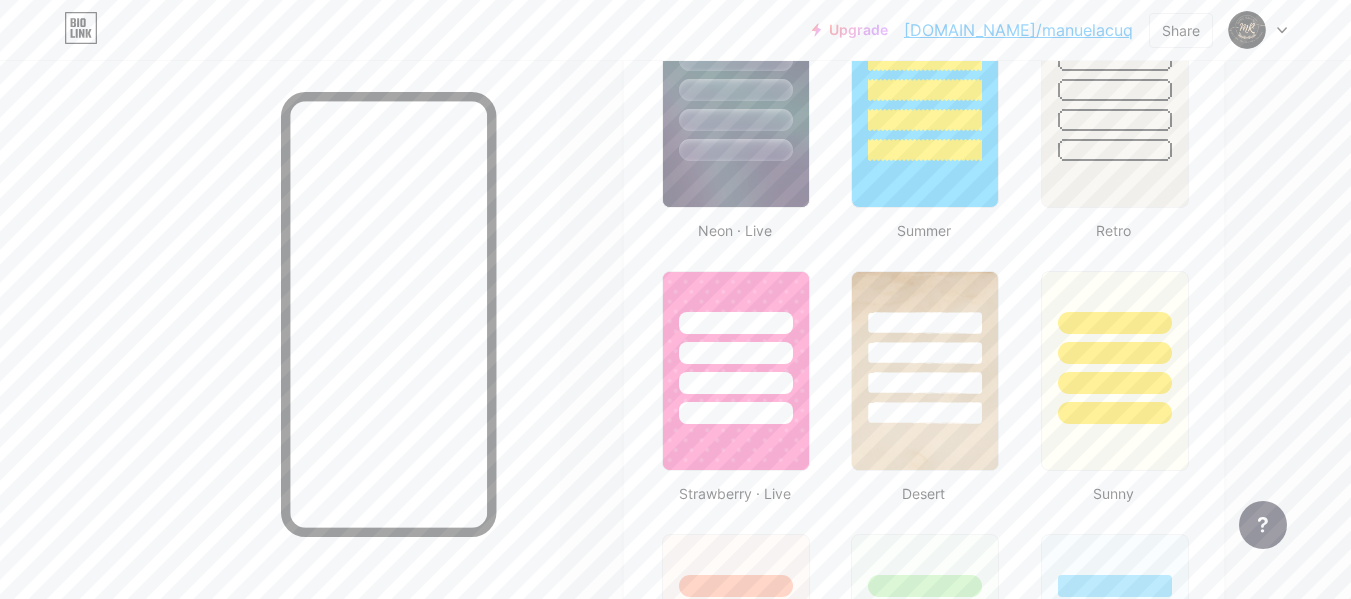 scroll, scrollTop: 1478, scrollLeft: 0, axis: vertical 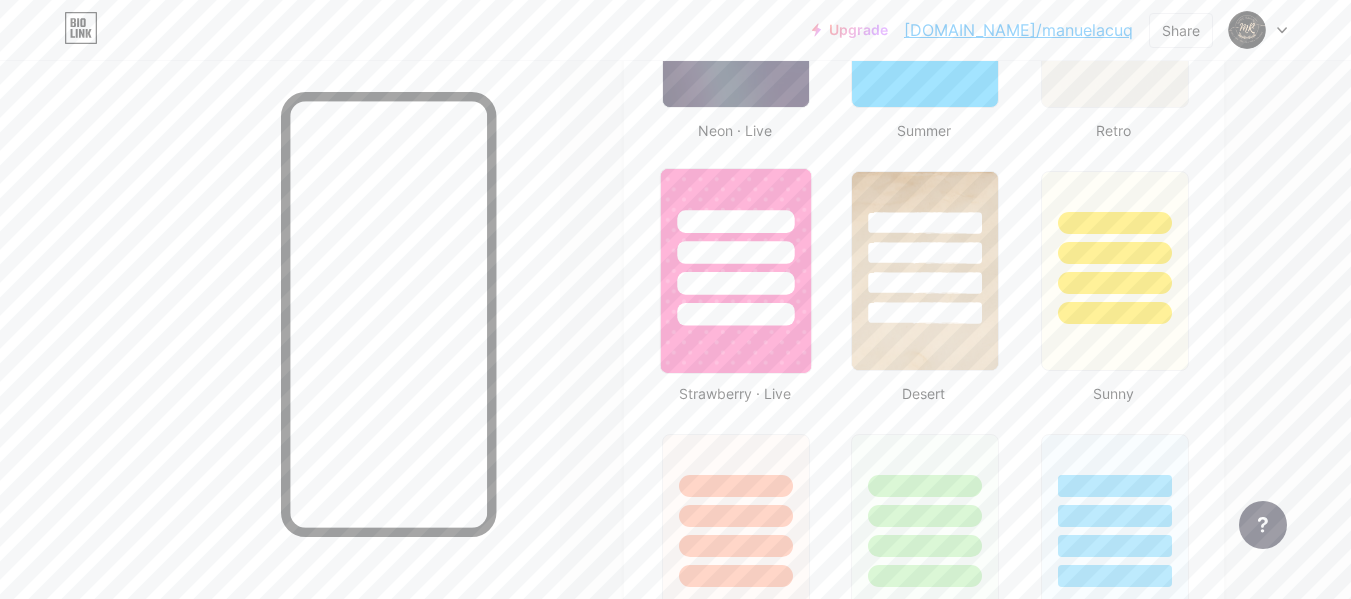 click at bounding box center [735, 314] 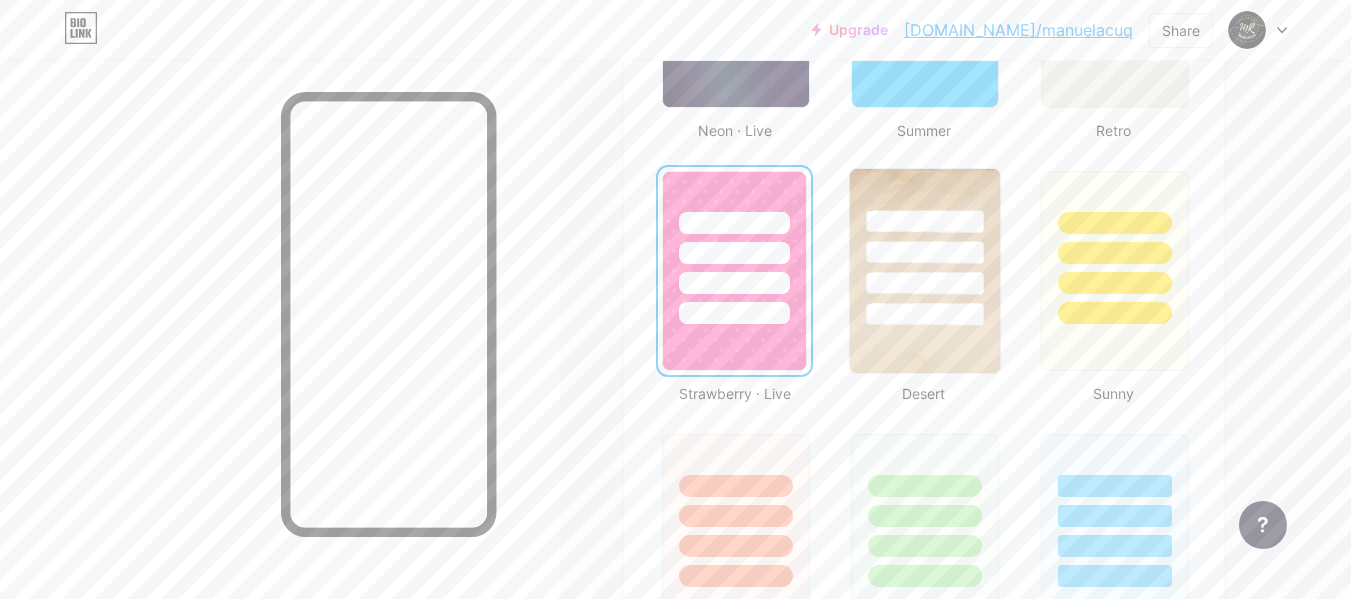 click at bounding box center [925, 247] 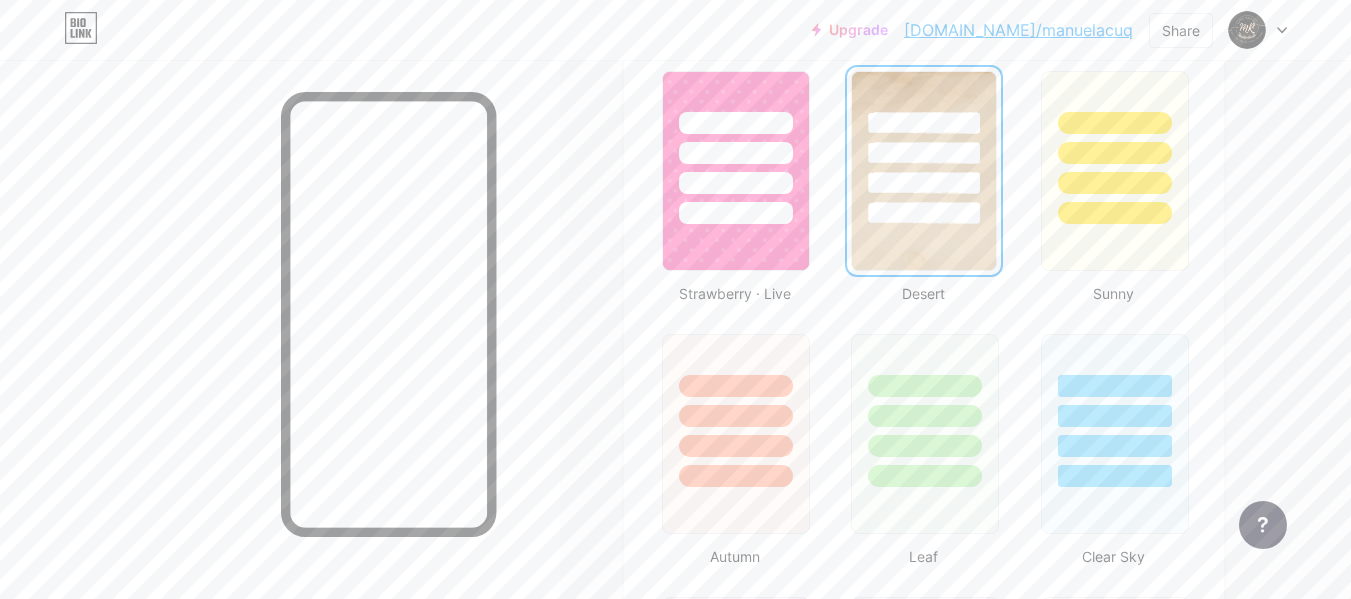 scroll, scrollTop: 1878, scrollLeft: 0, axis: vertical 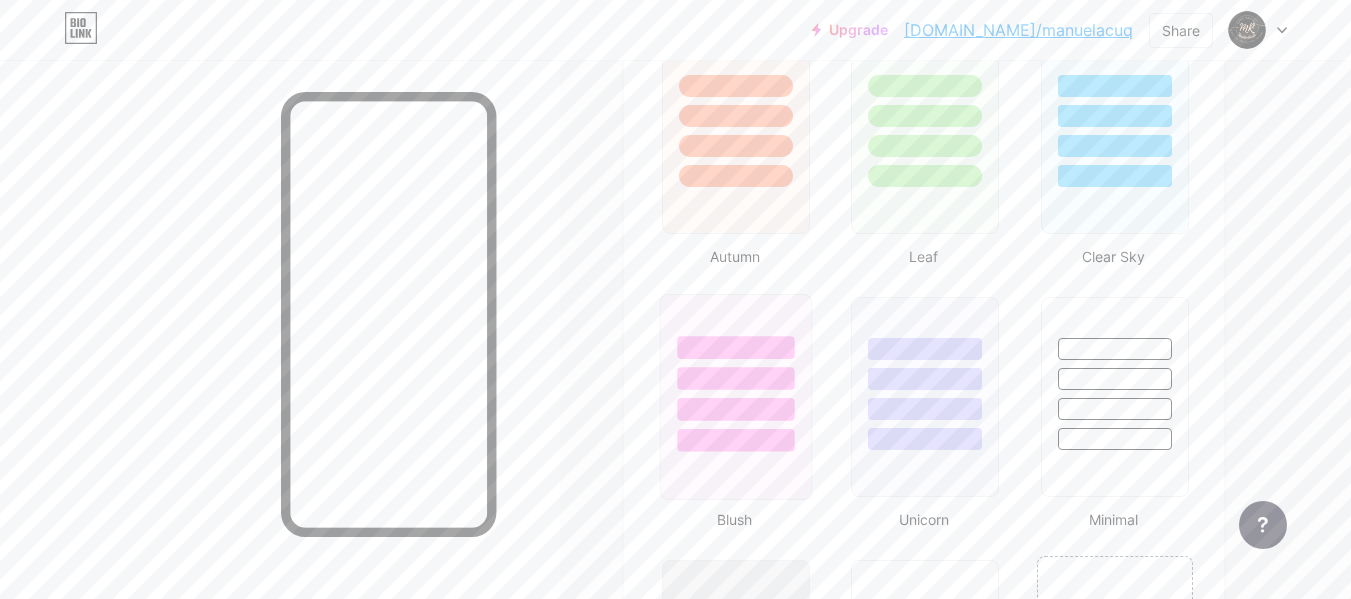 click at bounding box center [735, 409] 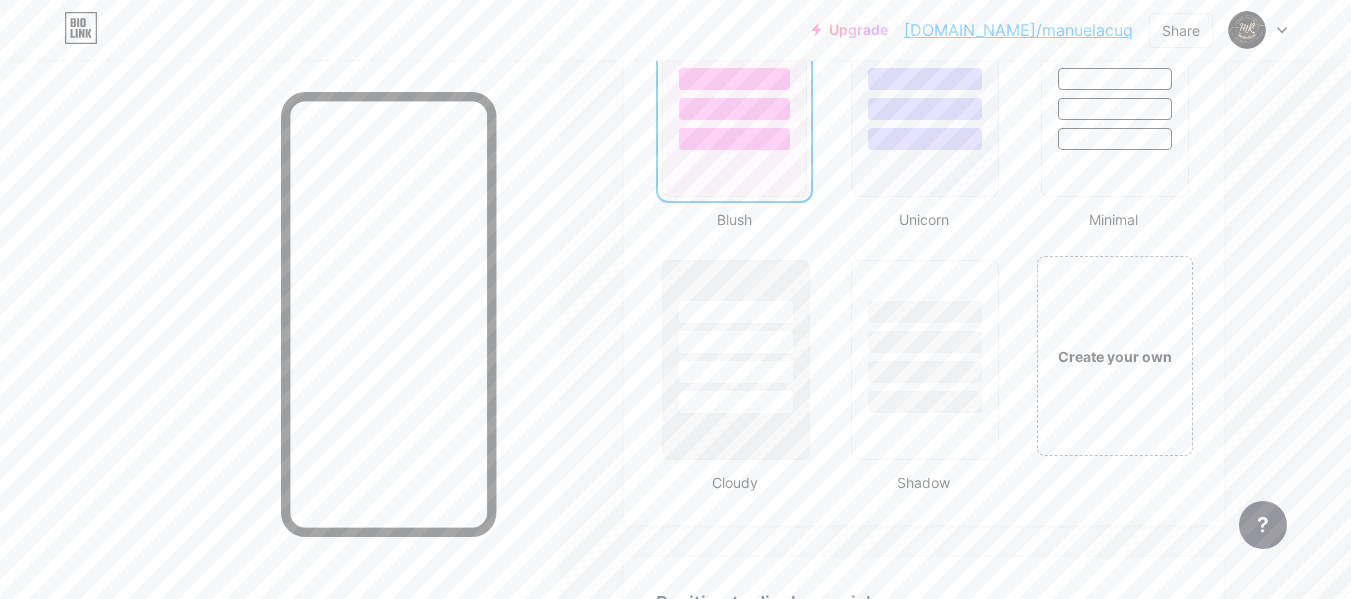 scroll, scrollTop: 1978, scrollLeft: 0, axis: vertical 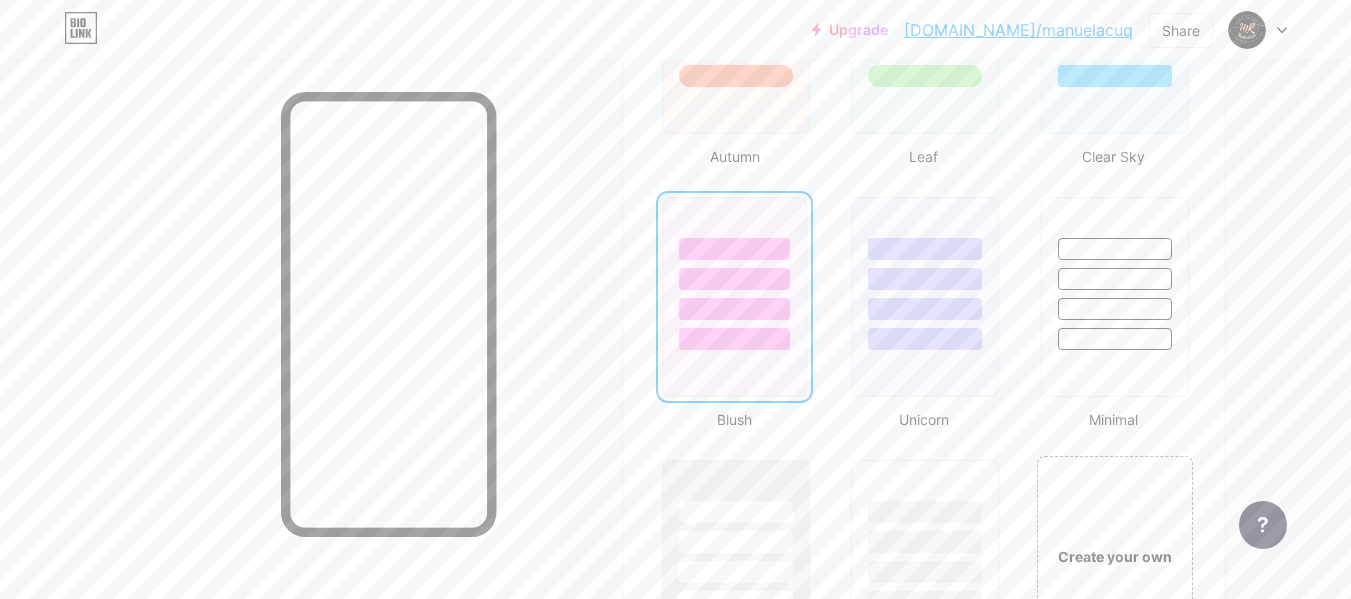 click at bounding box center [734, 339] 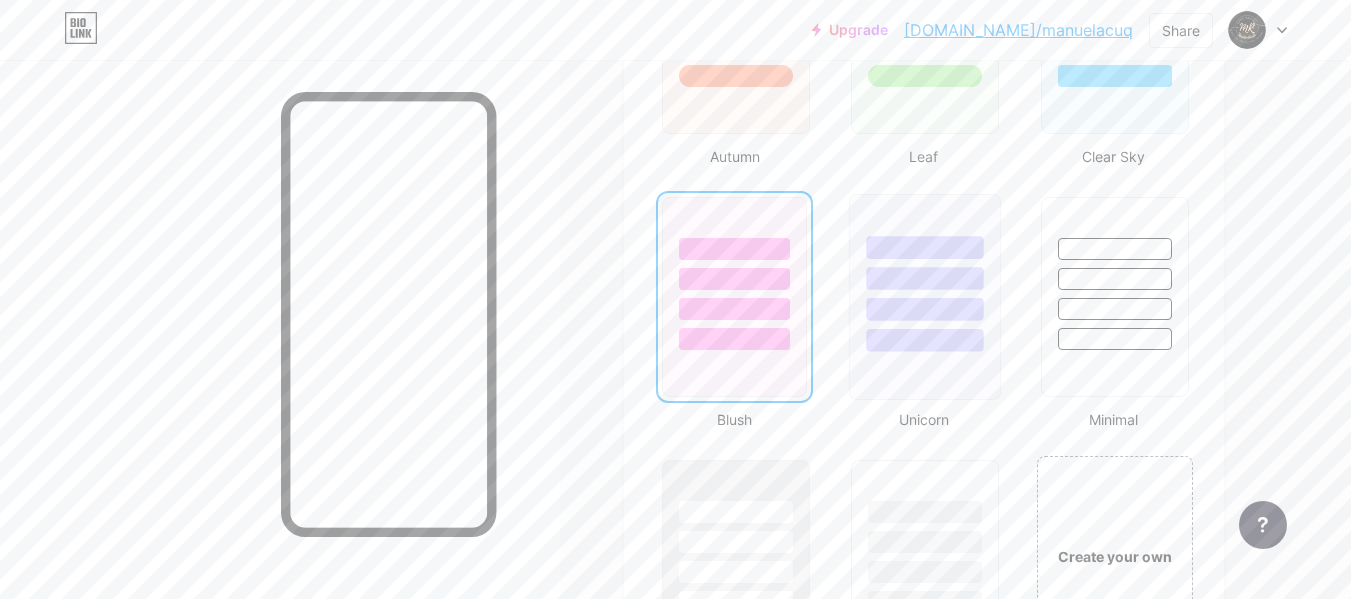 click at bounding box center (925, 340) 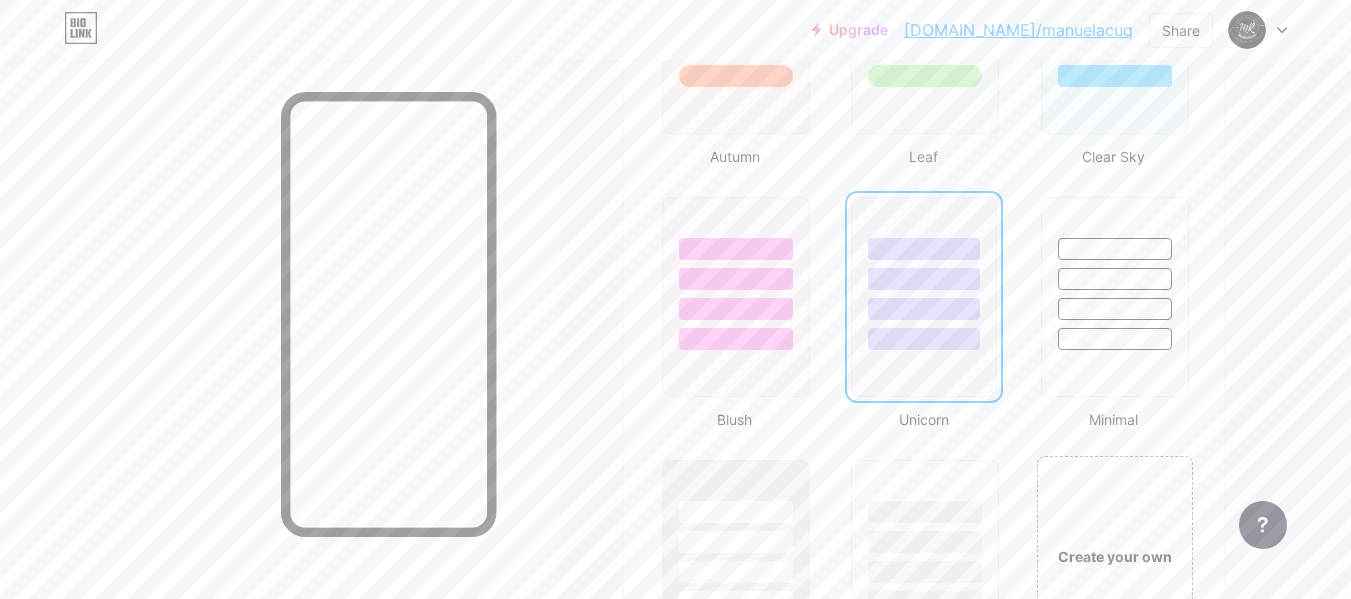 click at bounding box center (923, 339) 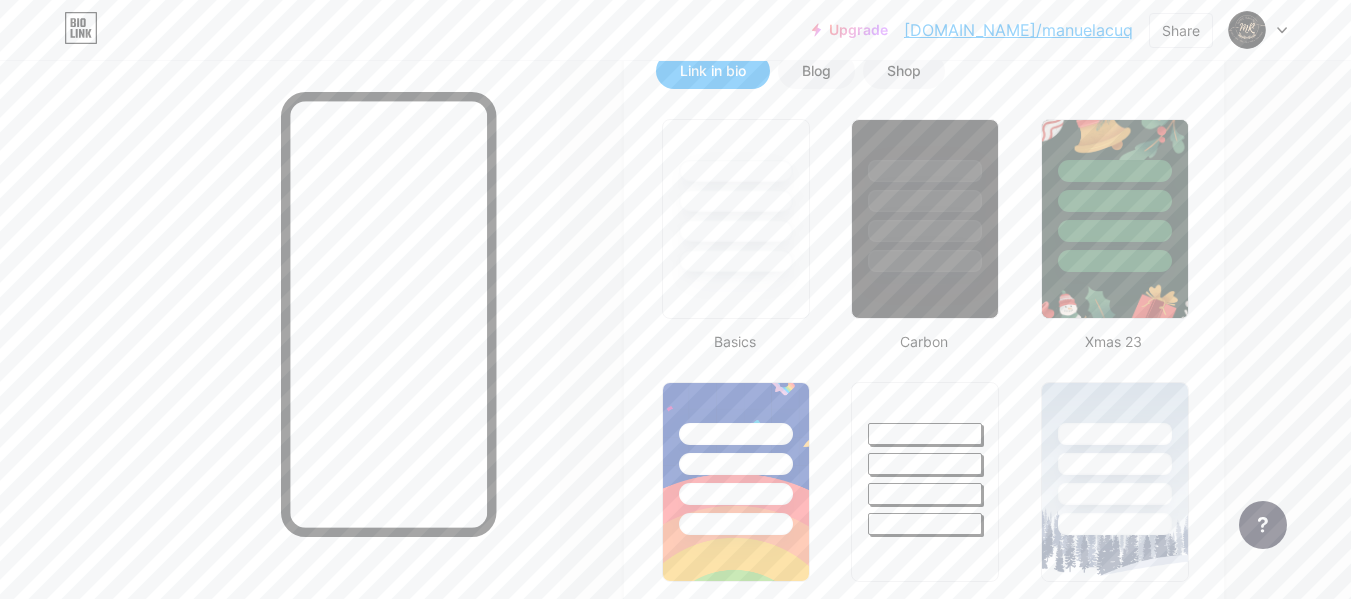 scroll, scrollTop: 378, scrollLeft: 0, axis: vertical 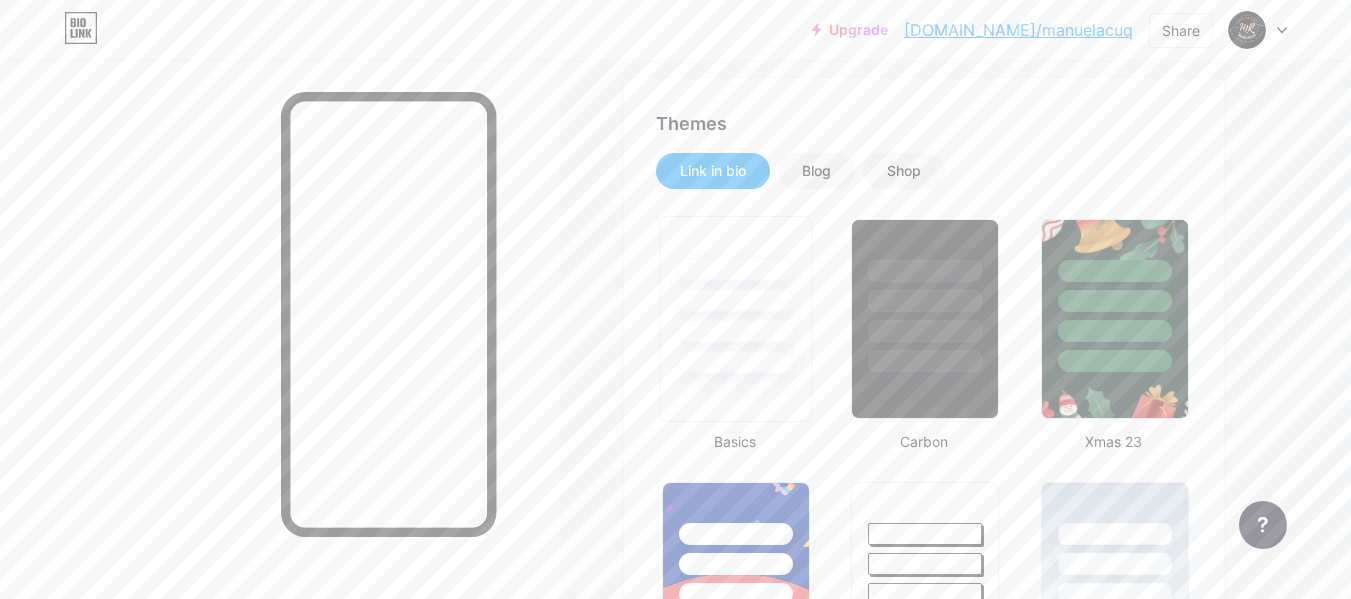 click at bounding box center [736, 295] 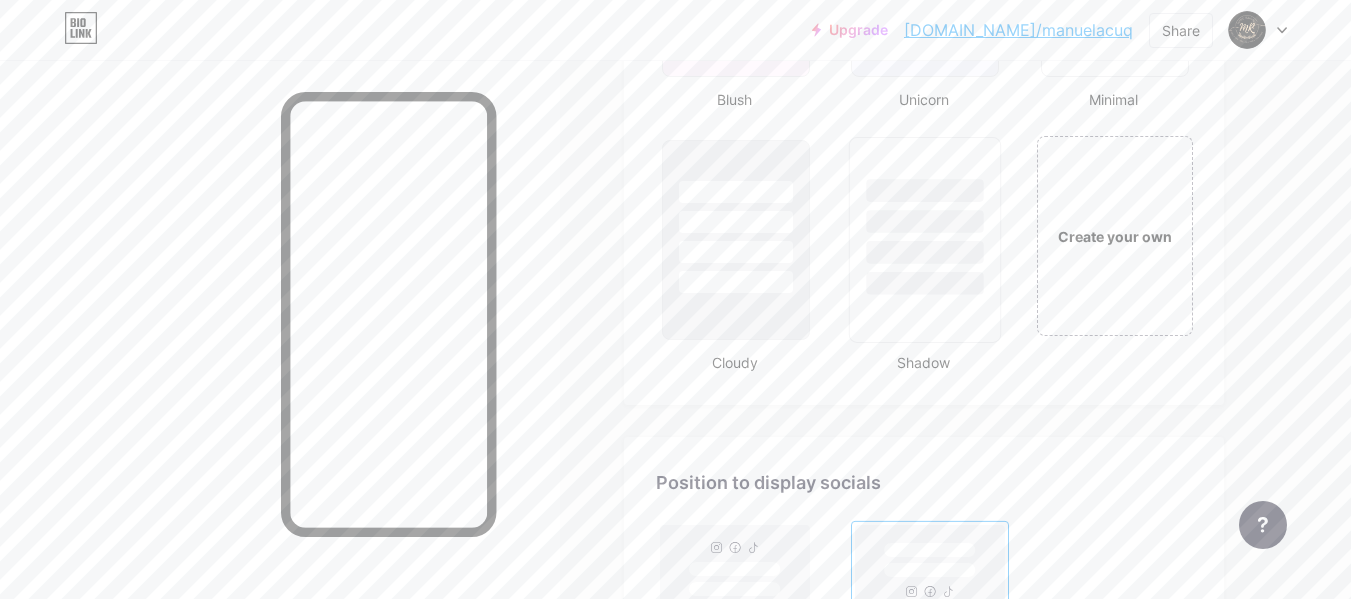scroll, scrollTop: 2398, scrollLeft: 0, axis: vertical 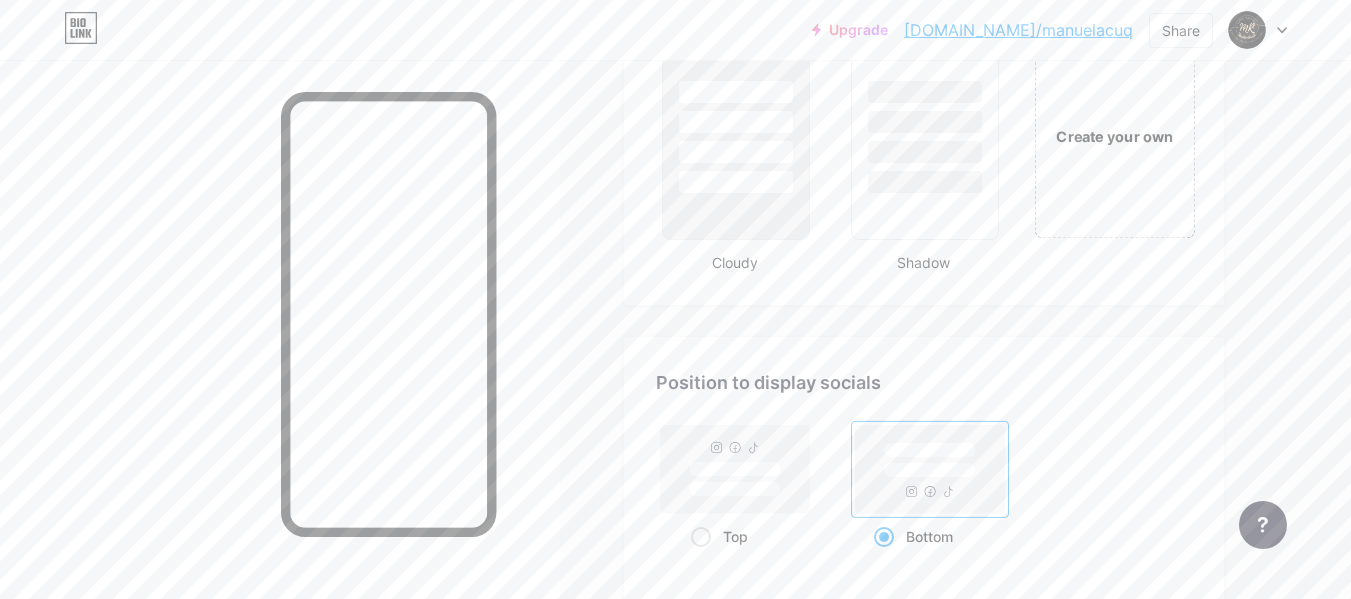 click on "Create your own" at bounding box center [1114, 135] 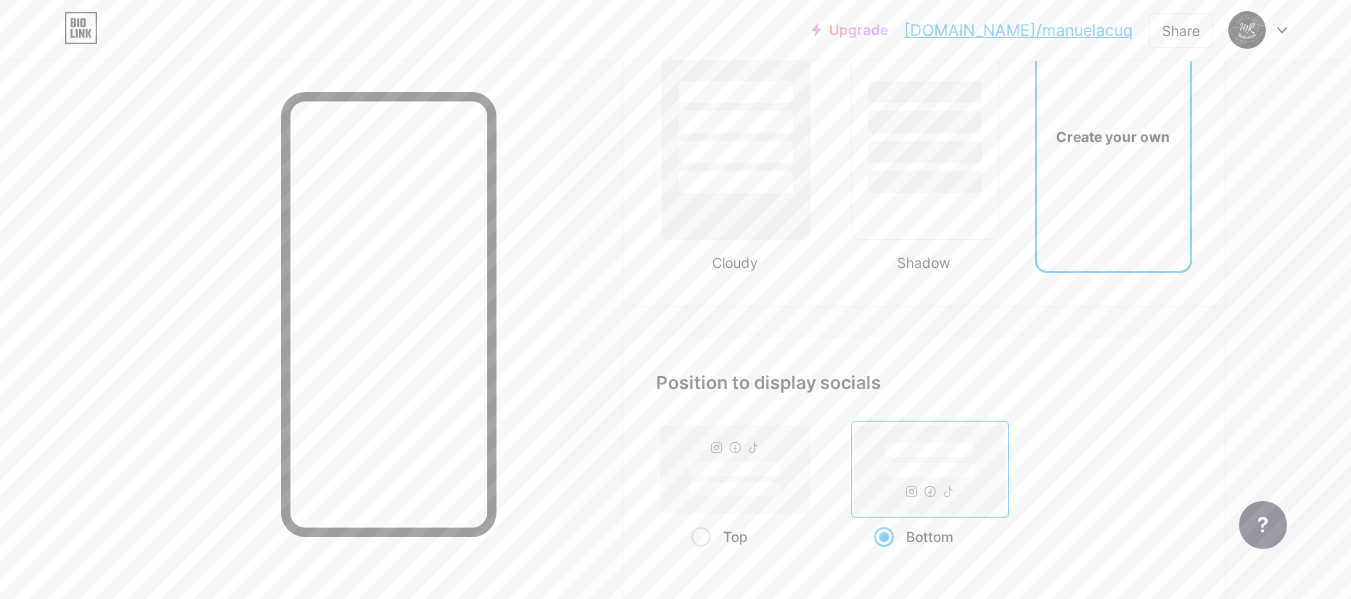 click on "Create your own" at bounding box center [1113, 136] 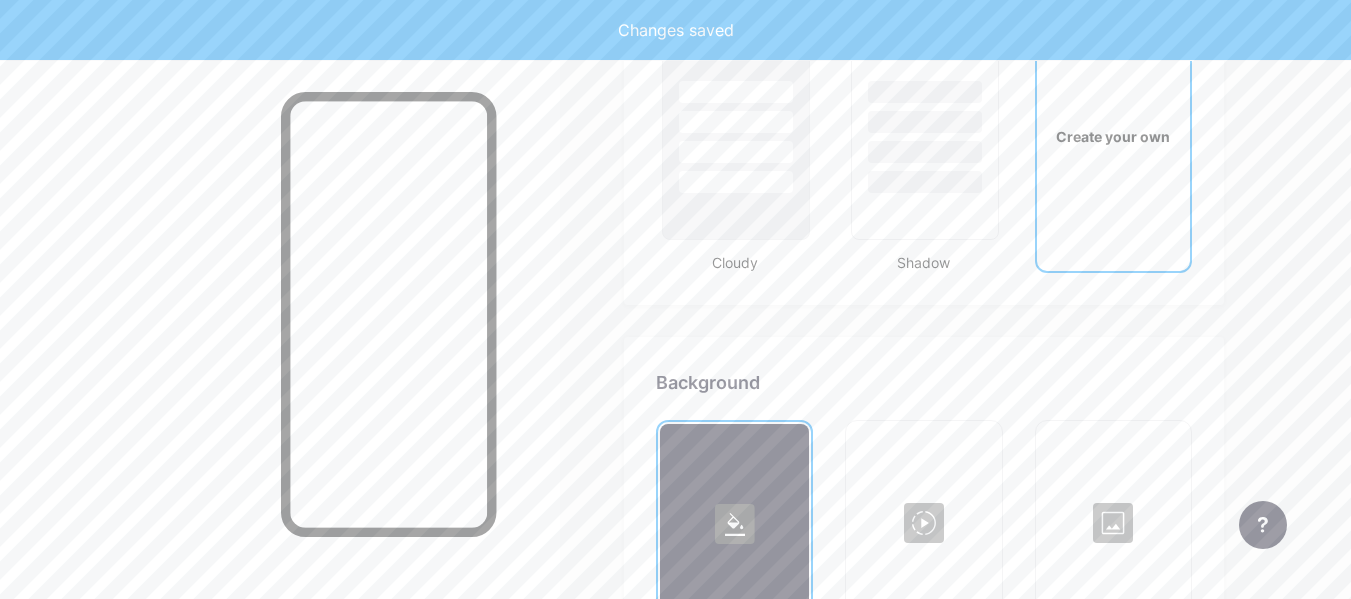 click on "Create your own" at bounding box center (1113, 136) 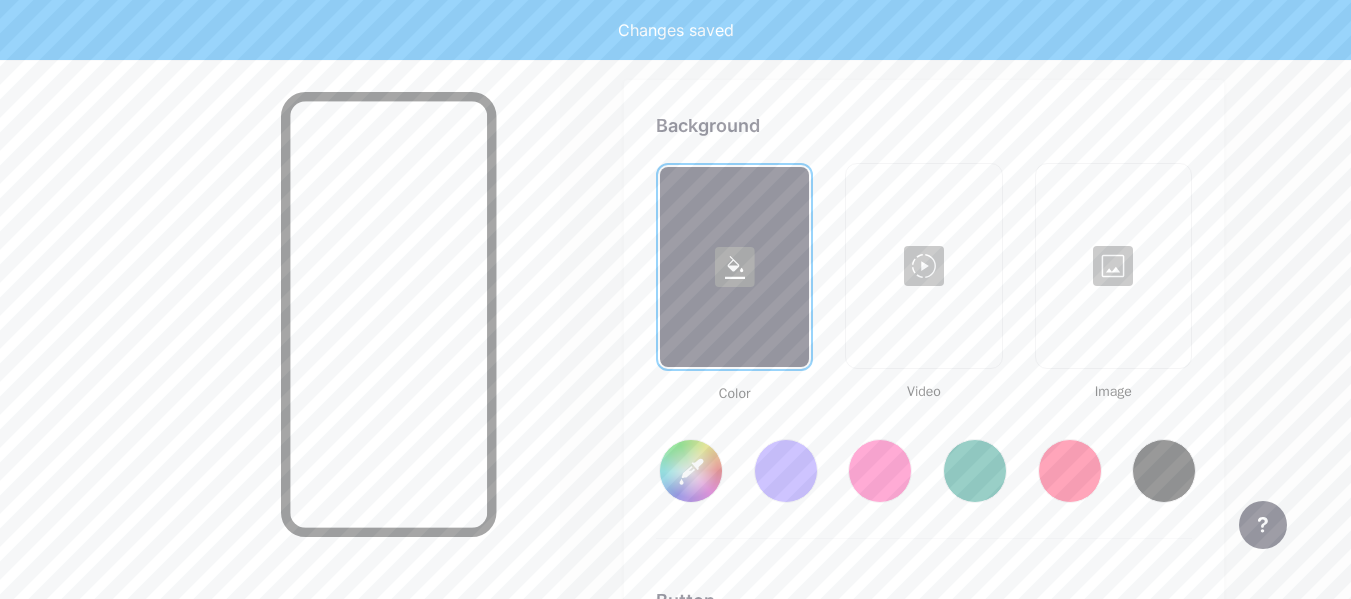 type on "#ffffff" 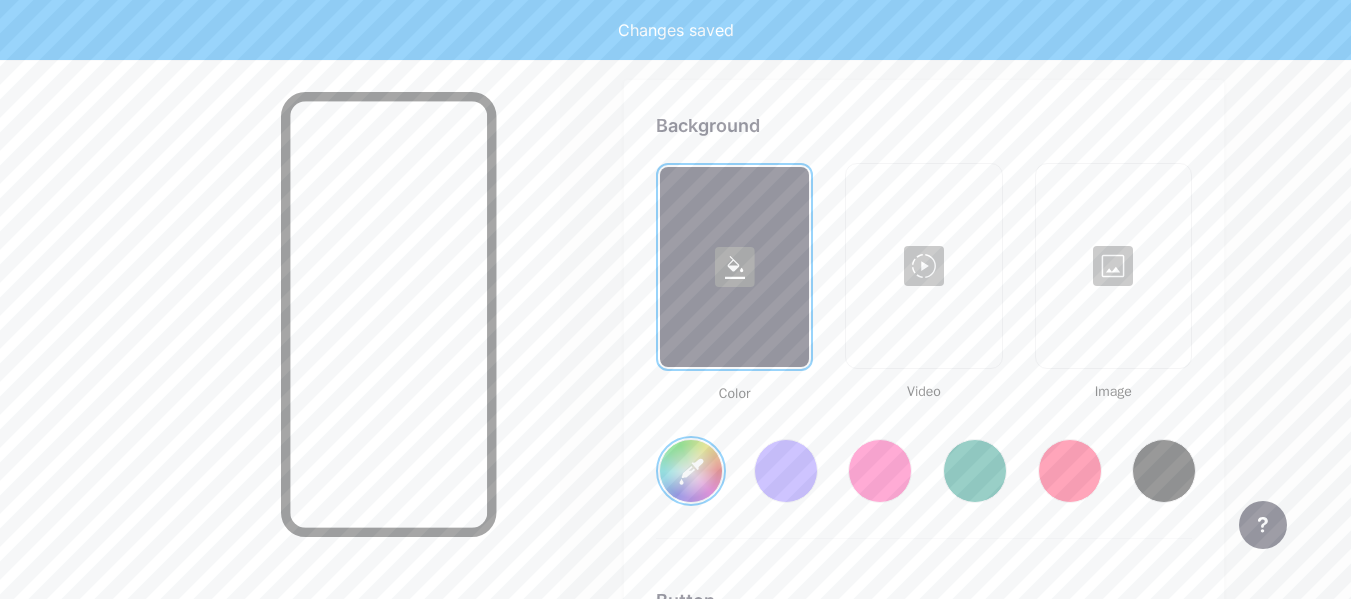type on "#ffffff" 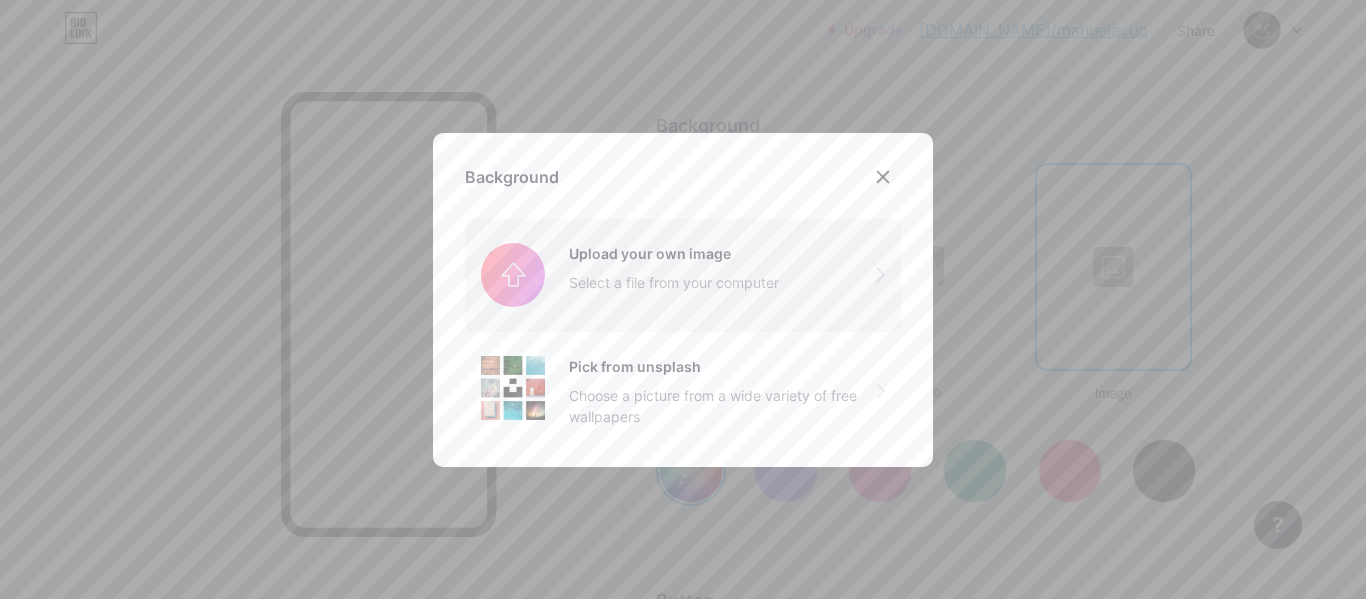 click at bounding box center (683, 275) 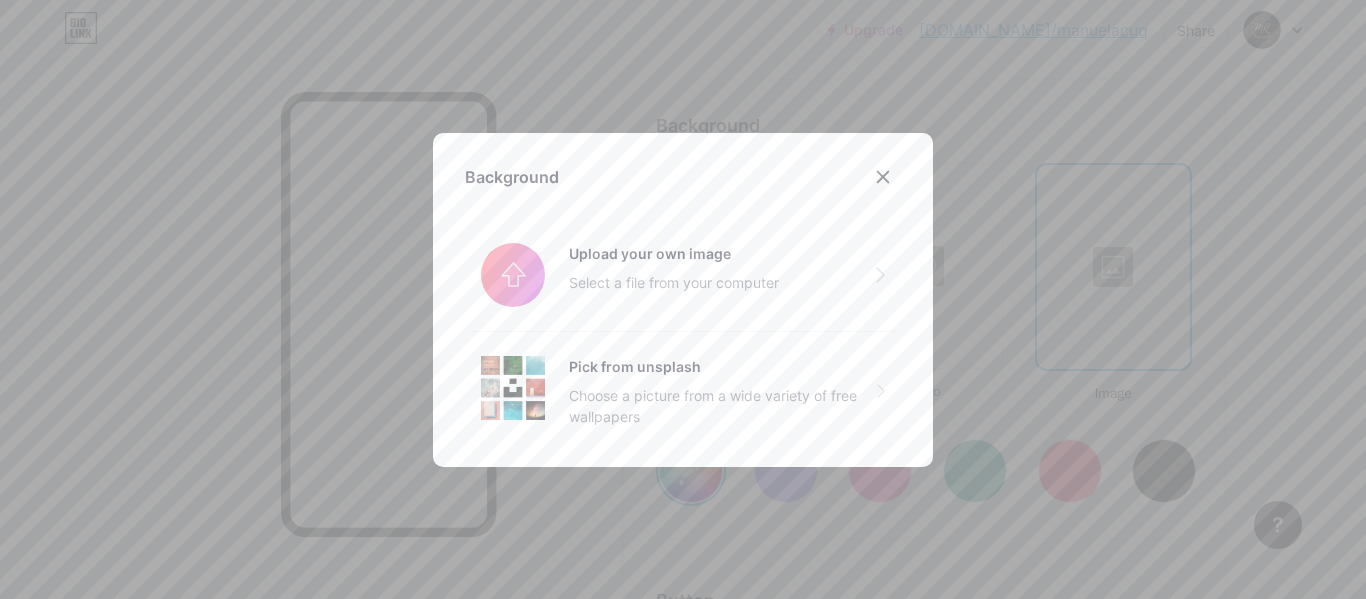 click at bounding box center [280, 359] 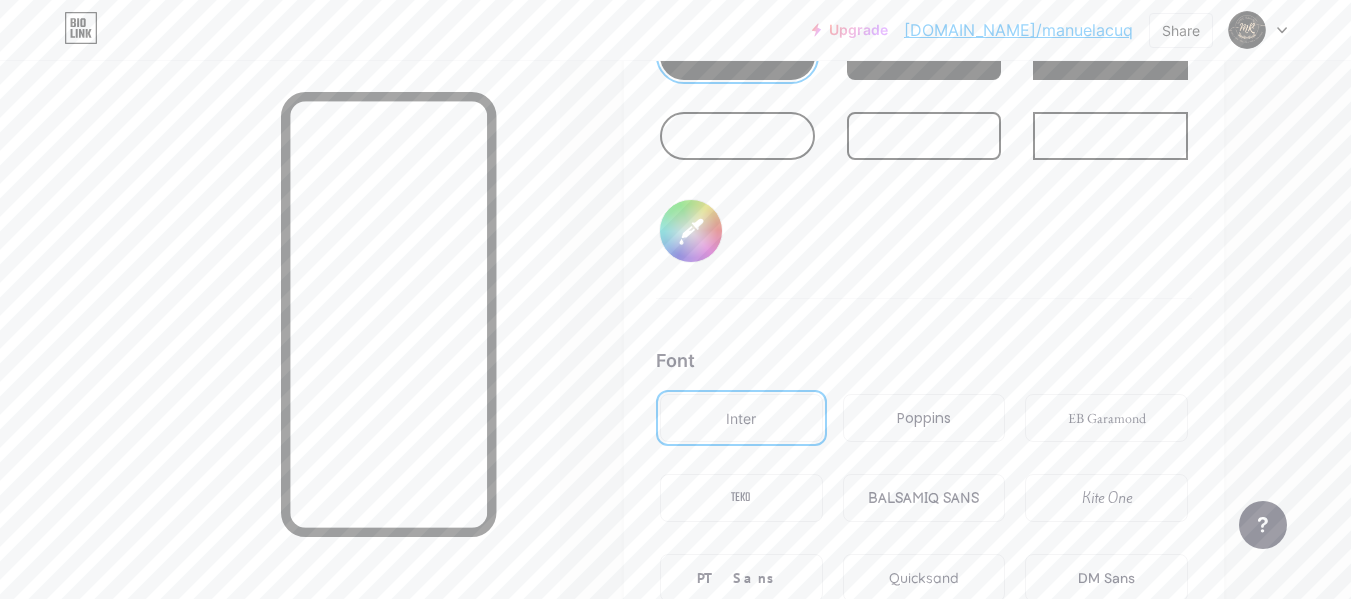 scroll, scrollTop: 3255, scrollLeft: 0, axis: vertical 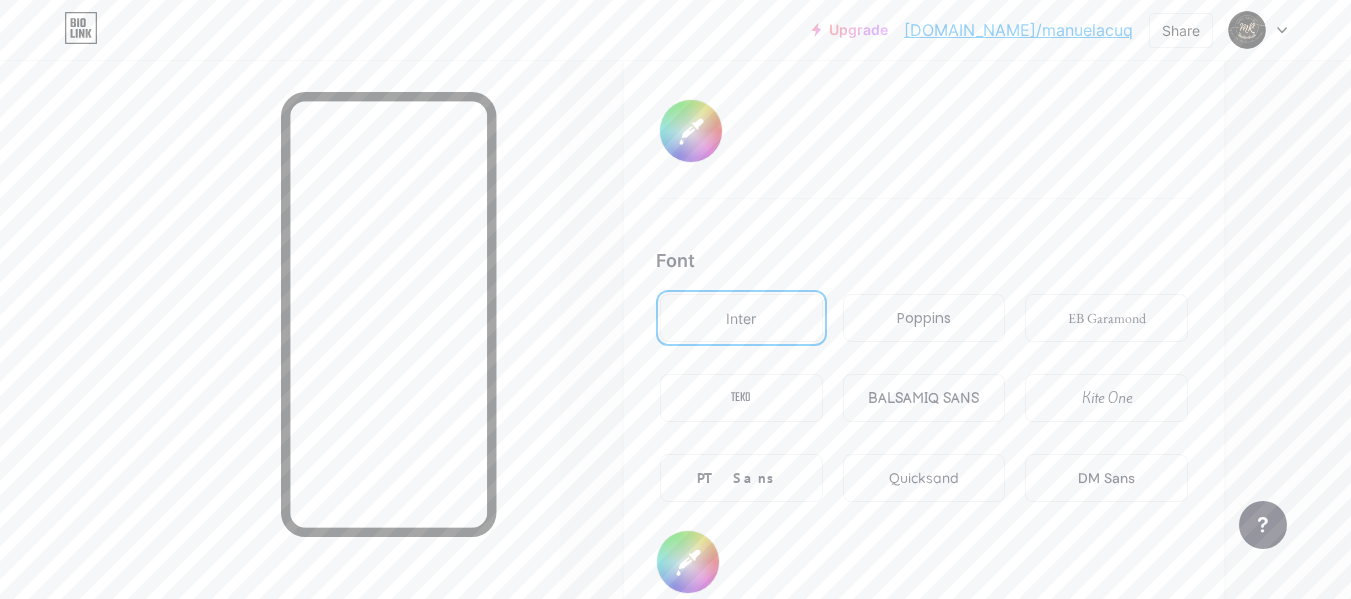 click on "PT Sans" at bounding box center (741, 478) 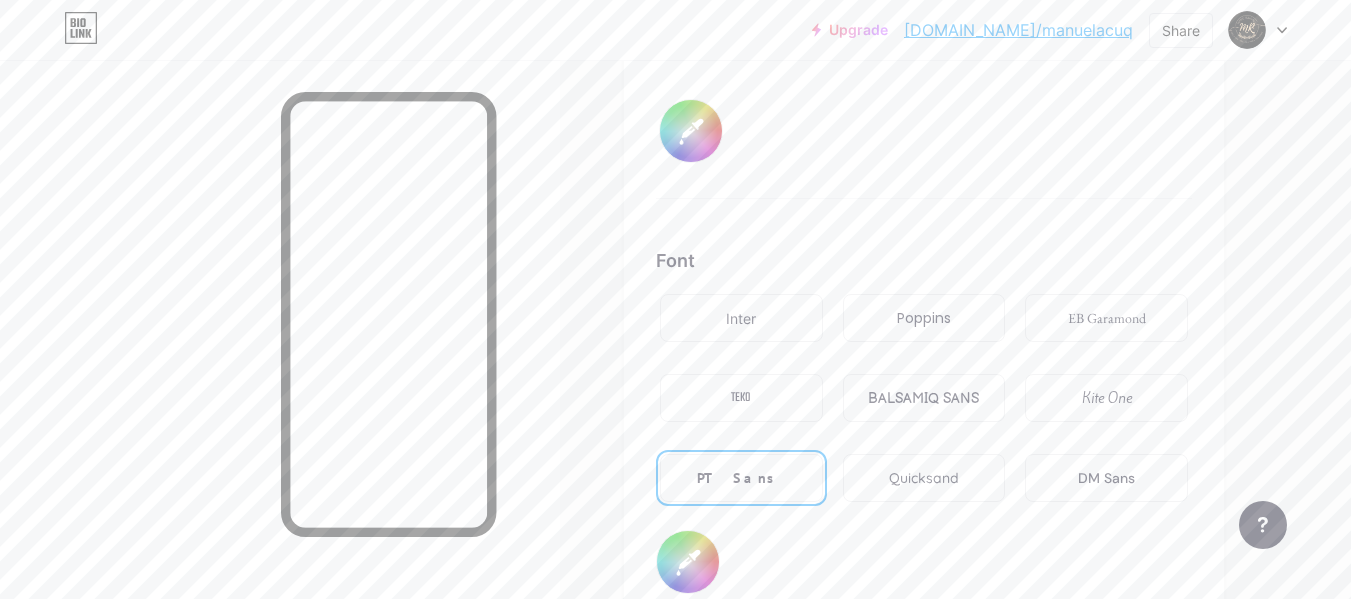 click on "TEKO" at bounding box center (741, 398) 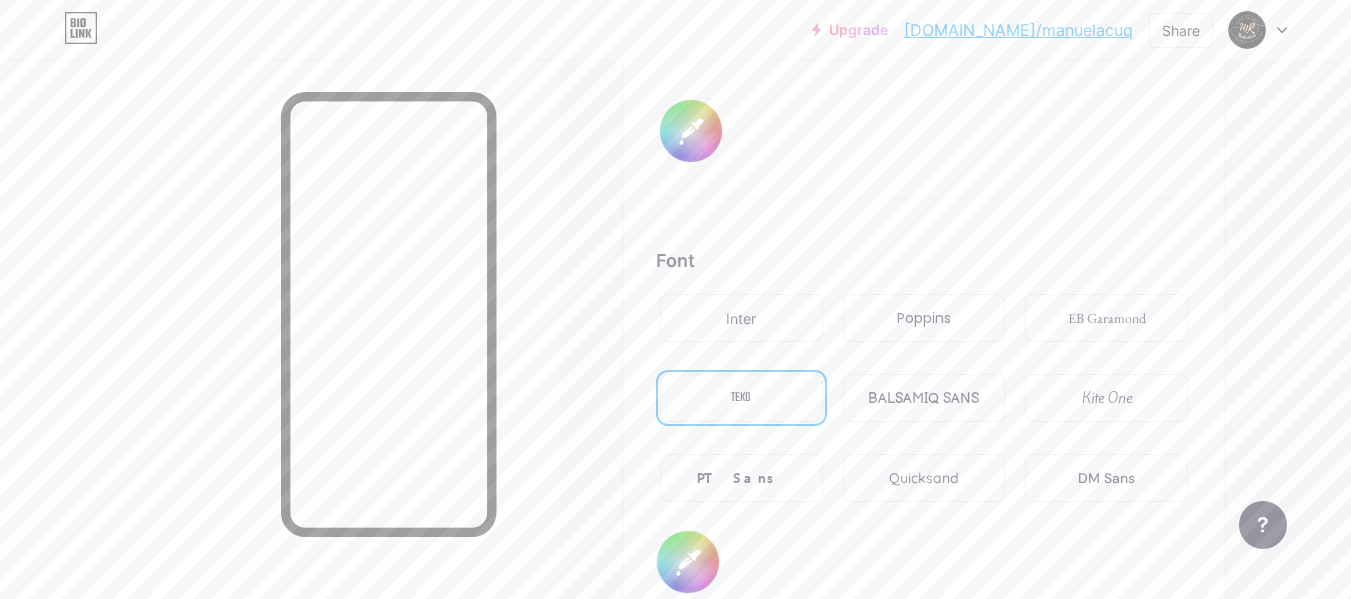click on "Inter" at bounding box center (741, 318) 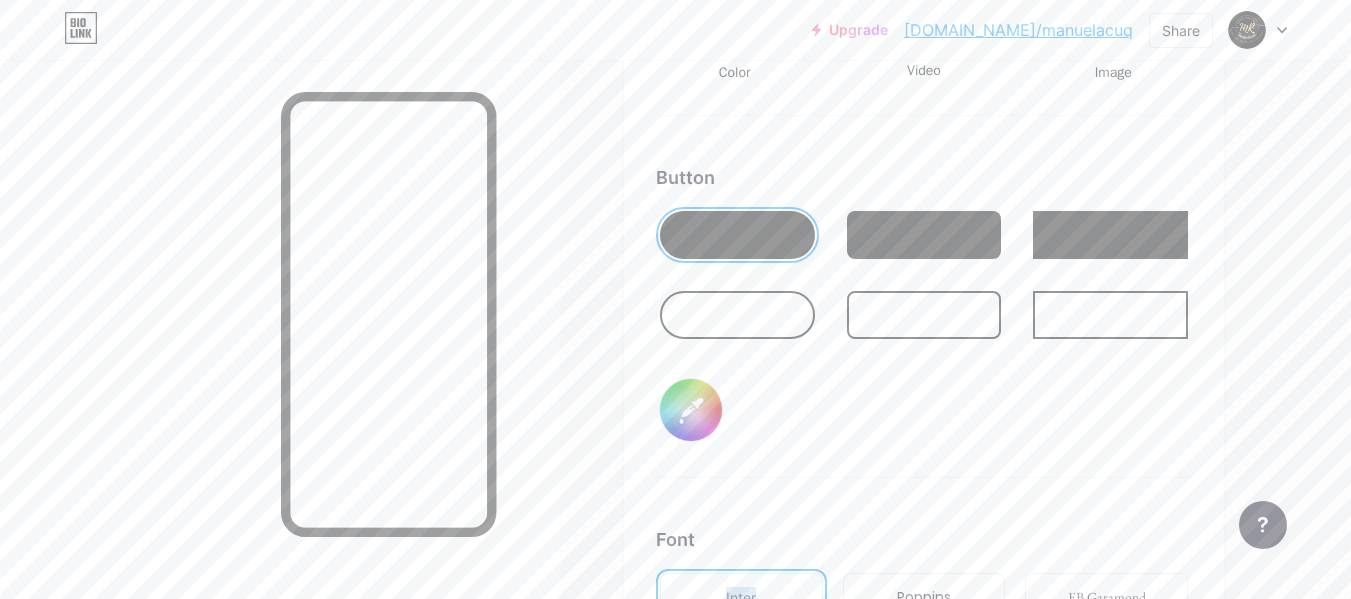 scroll, scrollTop: 2476, scrollLeft: 0, axis: vertical 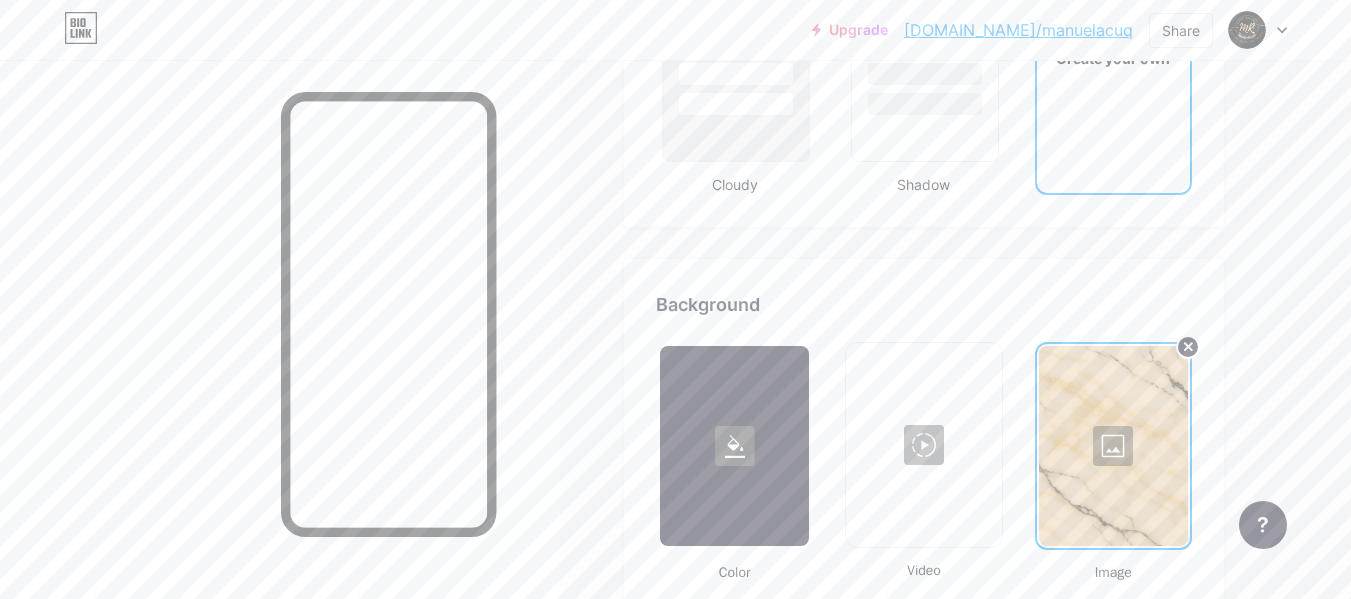 click on "[DOMAIN_NAME]/manuelacuq" at bounding box center [1018, 30] 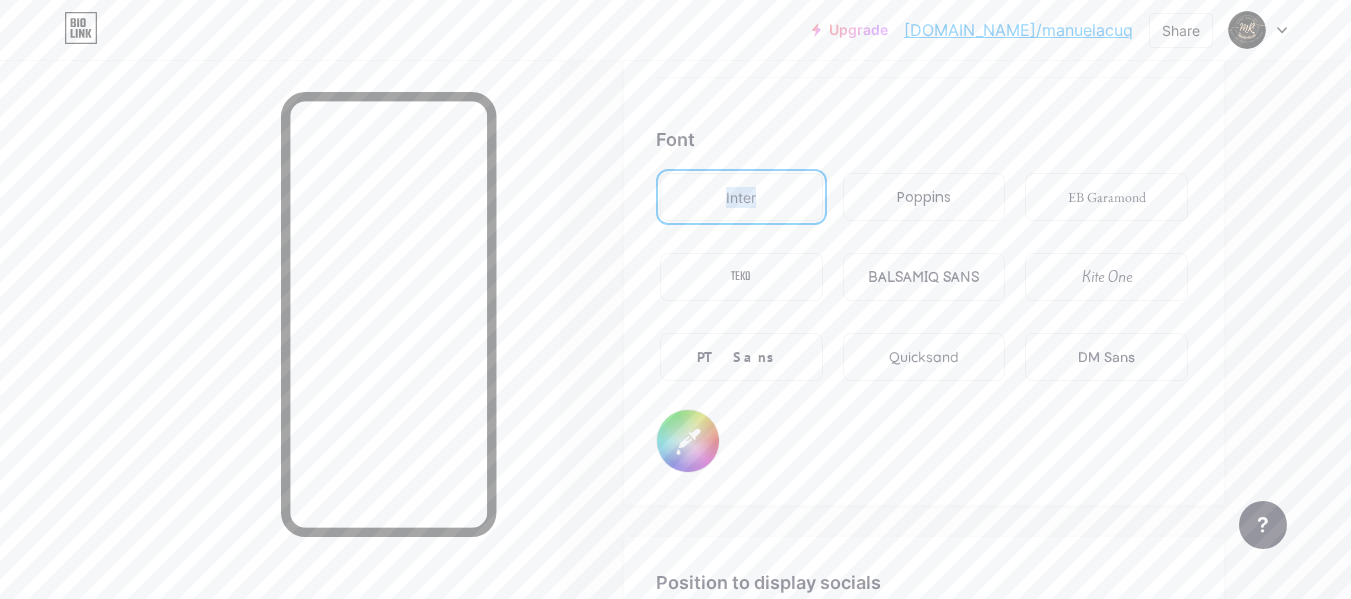 scroll, scrollTop: 2976, scrollLeft: 0, axis: vertical 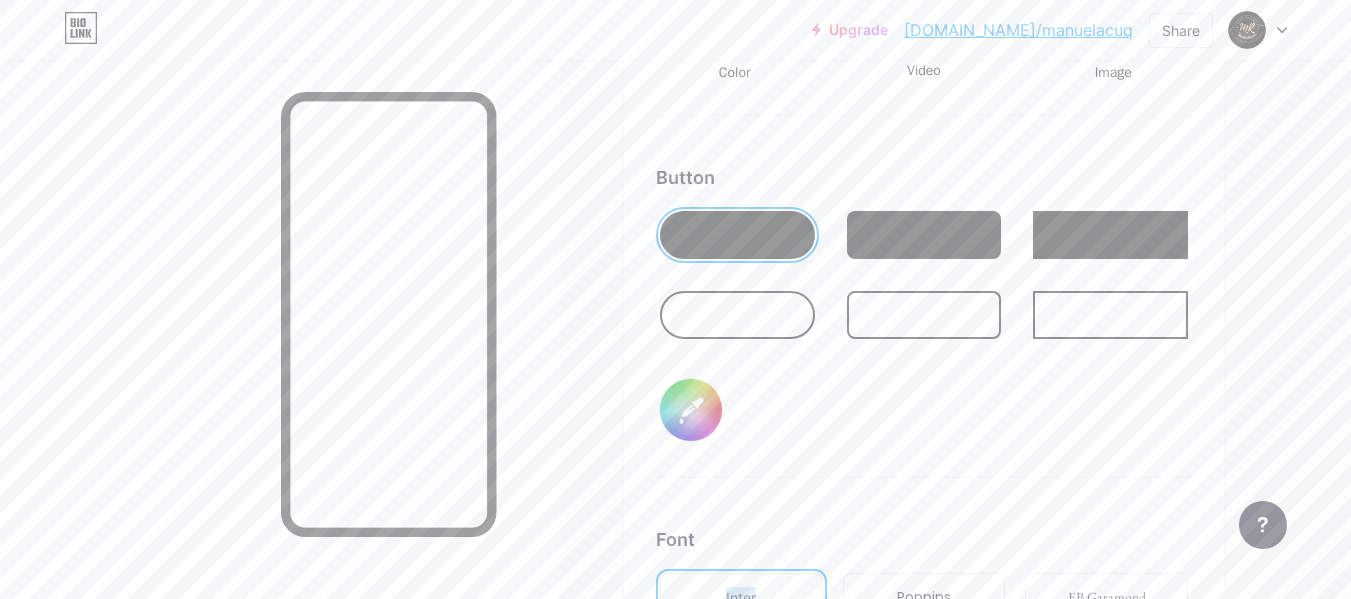 click on "#000000" at bounding box center [691, 410] 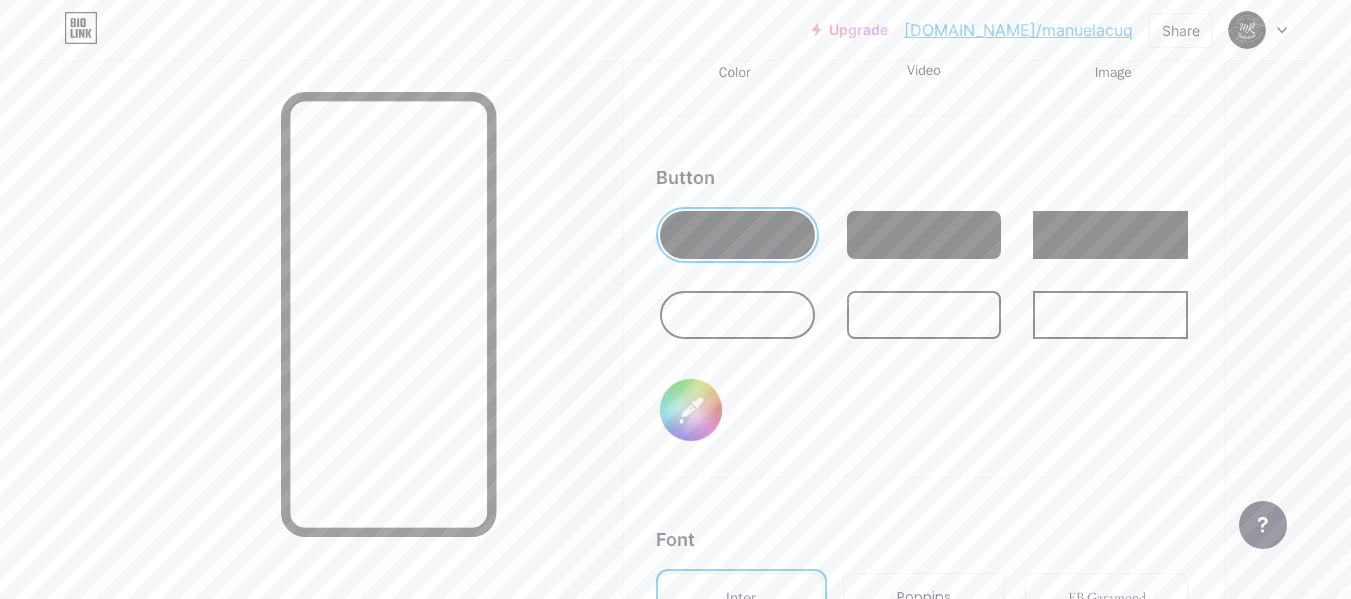 click on "Background         Color           Video                   Image           Button       #1f1f1f   Font   Inter Poppins EB Garamond TEKO BALSAMIQ SANS Kite One PT Sans Quicksand DM Sans     #000000   Changes saved" at bounding box center [924, 332] 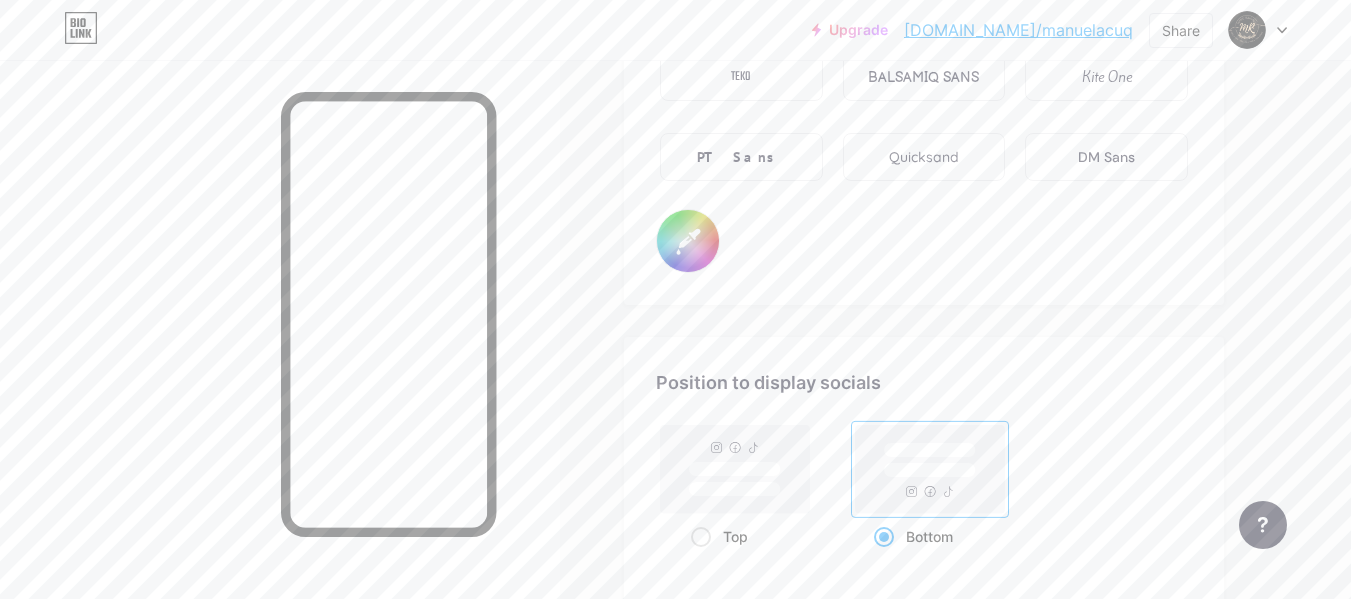 scroll, scrollTop: 3476, scrollLeft: 0, axis: vertical 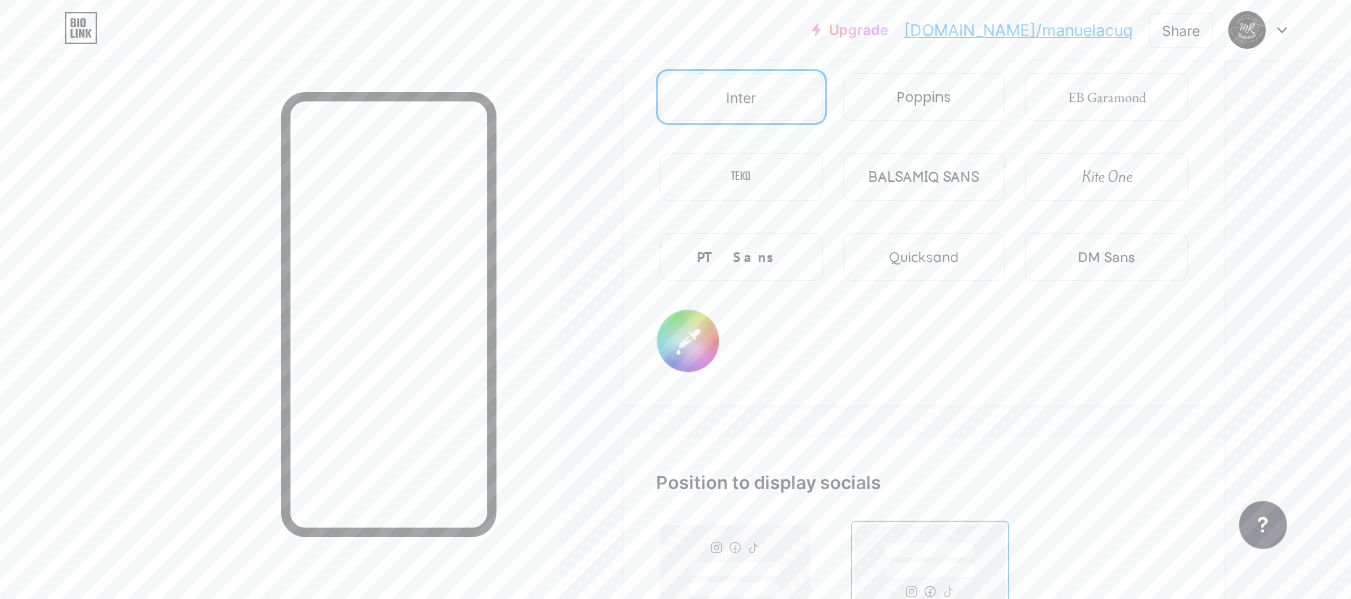 click on "#000000" at bounding box center [688, 341] 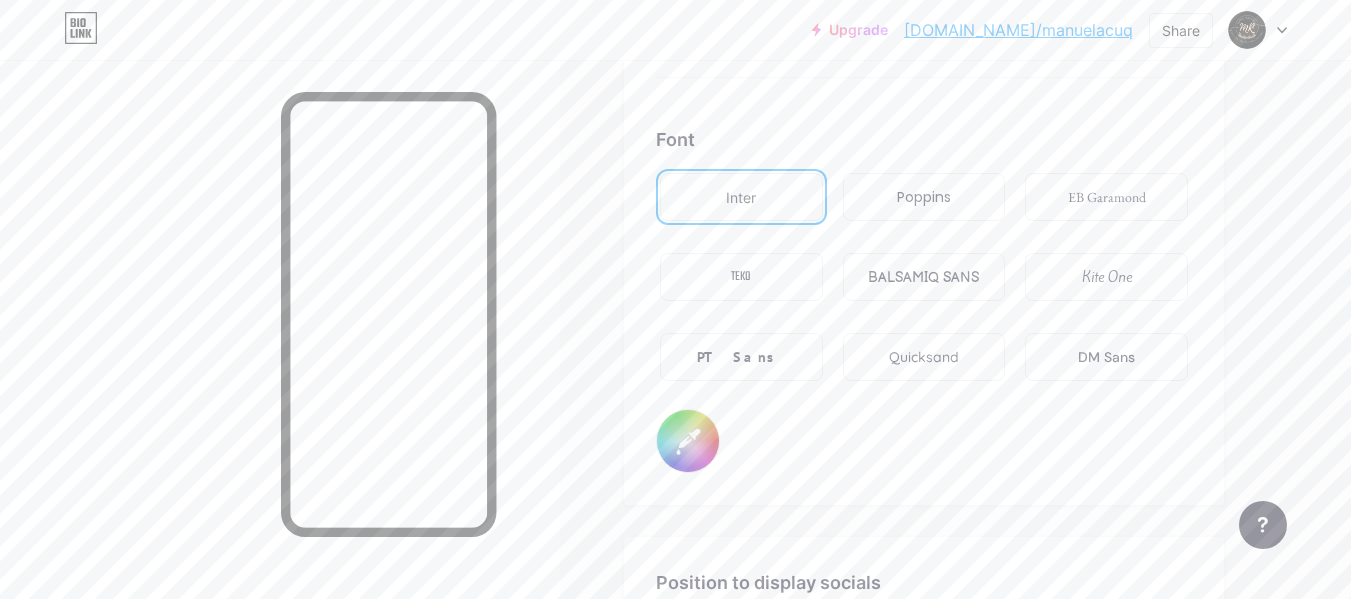 scroll, scrollTop: 2976, scrollLeft: 0, axis: vertical 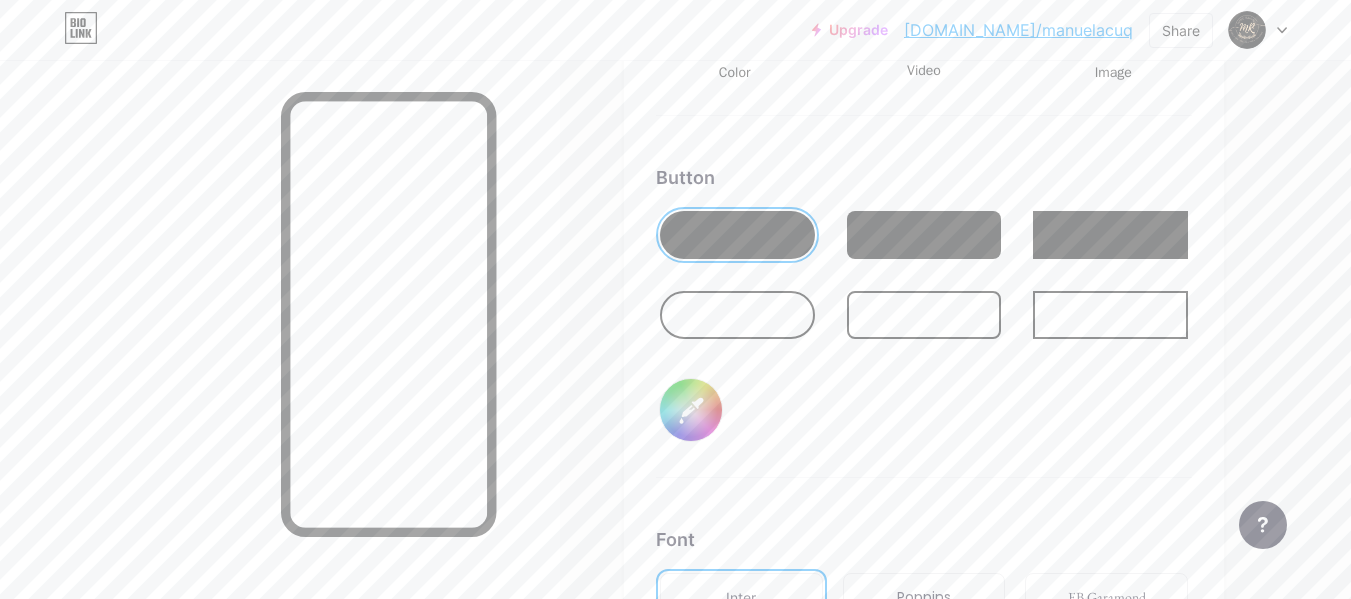 click on "#aea7be" at bounding box center [691, 410] 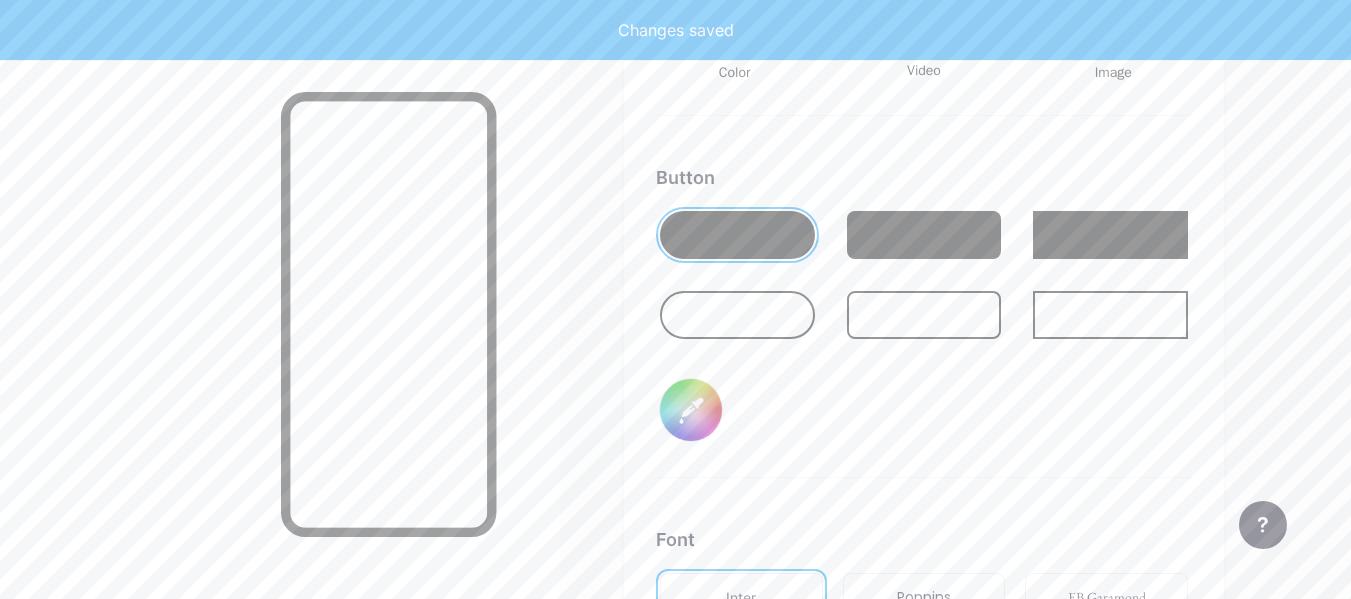 click on "#ae0abe" at bounding box center [691, 410] 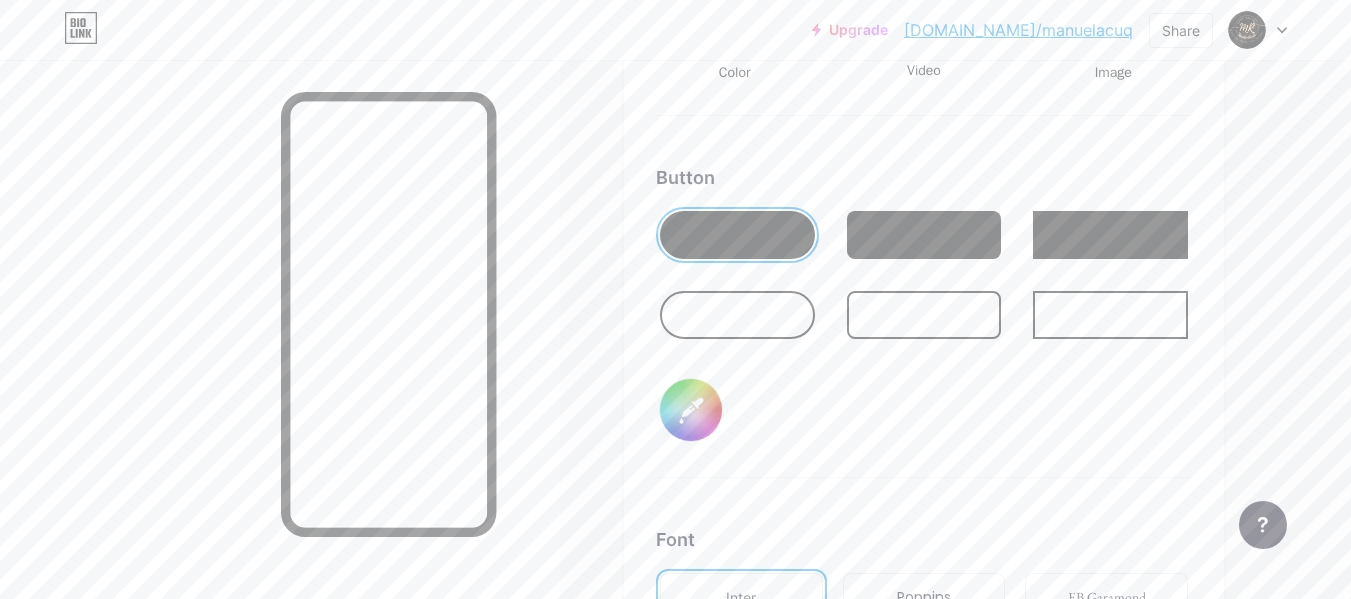 click on "#030303" at bounding box center (691, 410) 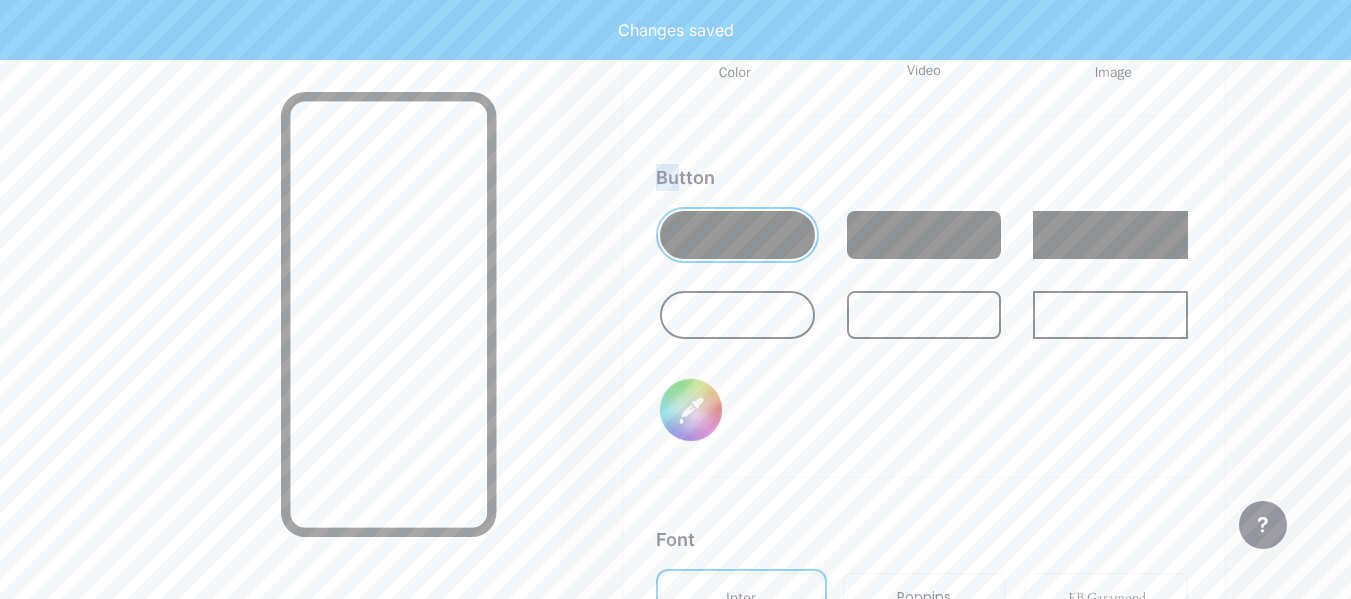 drag, startPoint x: 677, startPoint y: 126, endPoint x: 655, endPoint y: 127, distance: 22.022715 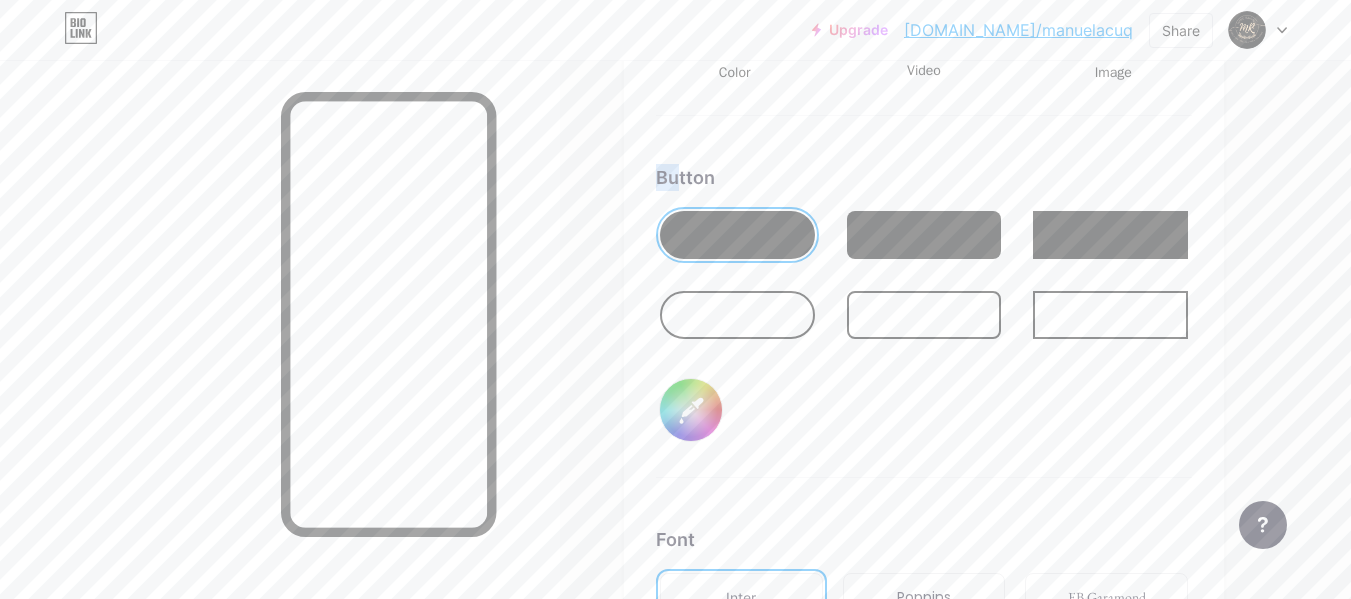 click on "#fff0f0" at bounding box center (691, 410) 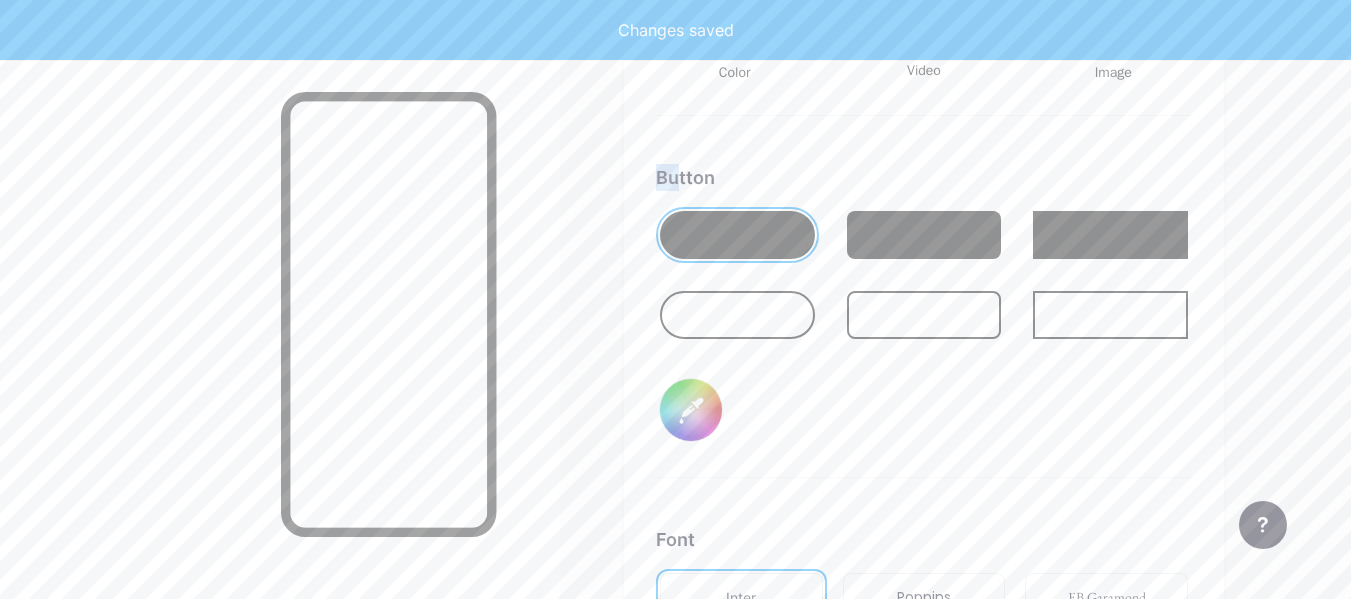 click on "Background         Color           Video                   Image           Button       #a5a1a1   Font   Inter Poppins EB Garamond TEKO BALSAMIQ SANS Kite One PT Sans Quicksand DM Sans     #000000   Changes saved" at bounding box center (924, 332) 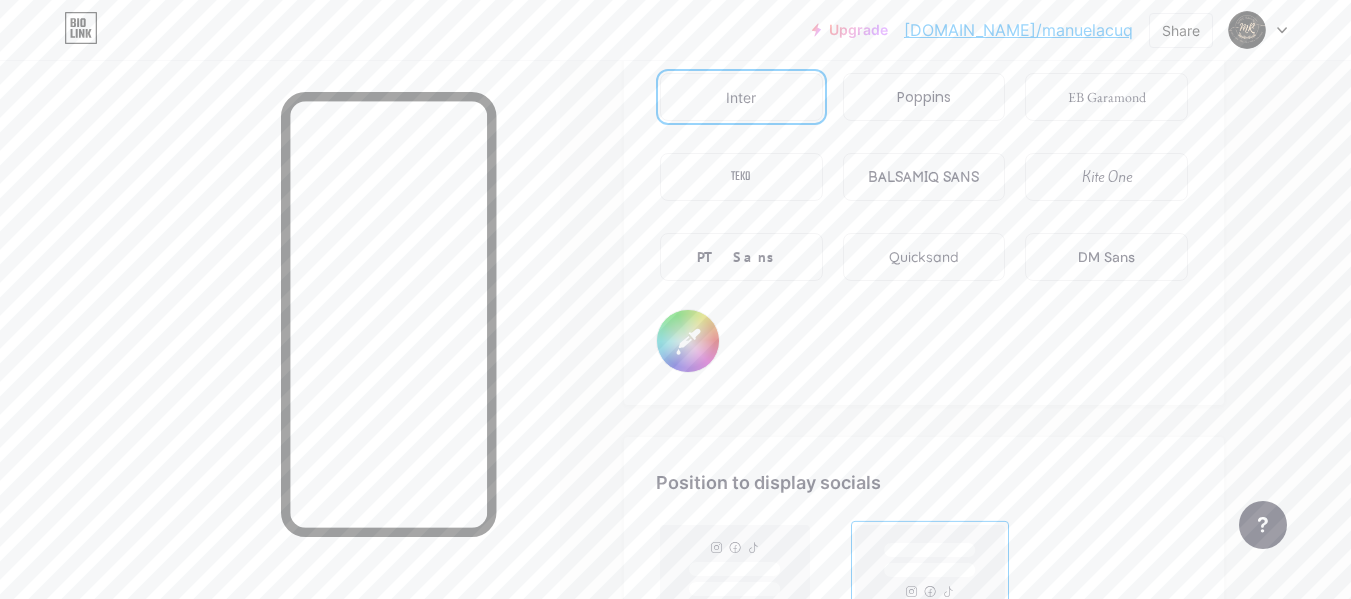 scroll, scrollTop: 3376, scrollLeft: 0, axis: vertical 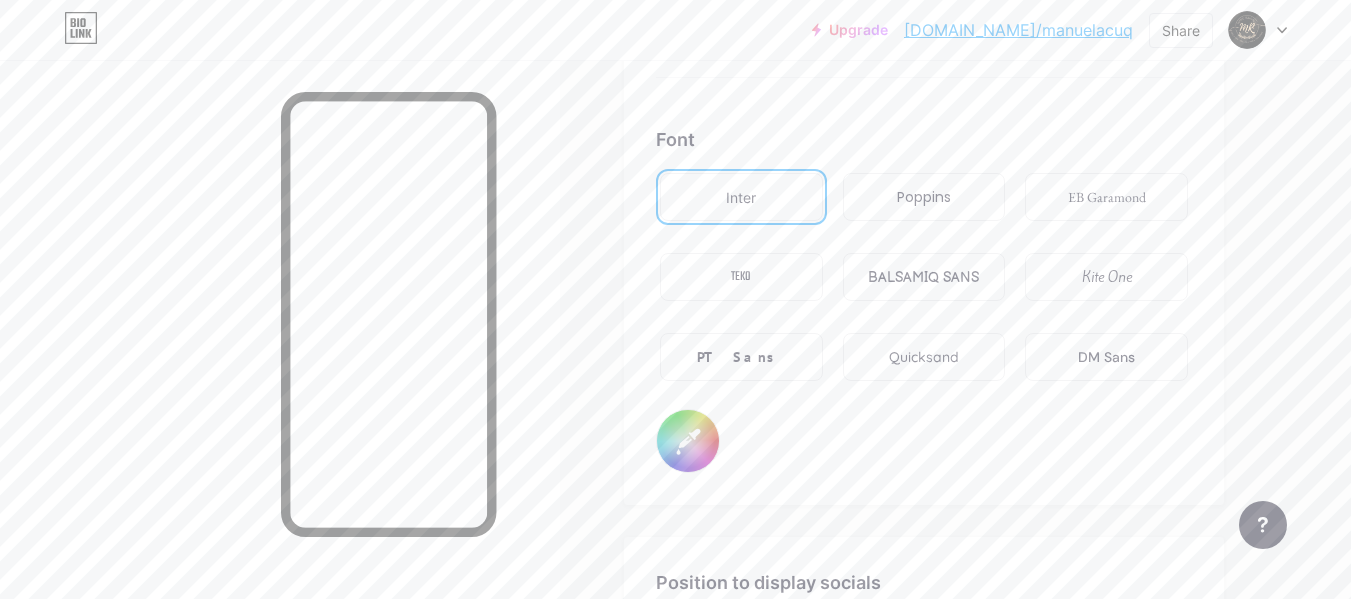 click on "#000000" at bounding box center [688, 441] 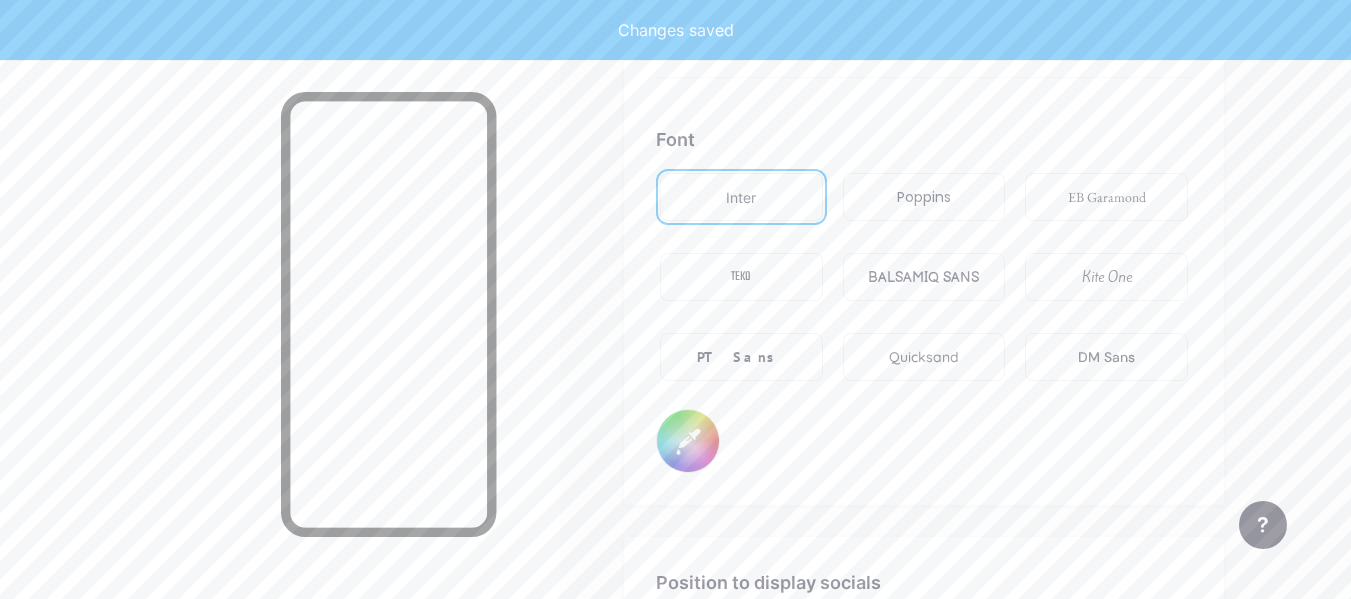 drag, startPoint x: 655, startPoint y: 195, endPoint x: 655, endPoint y: 184, distance: 11 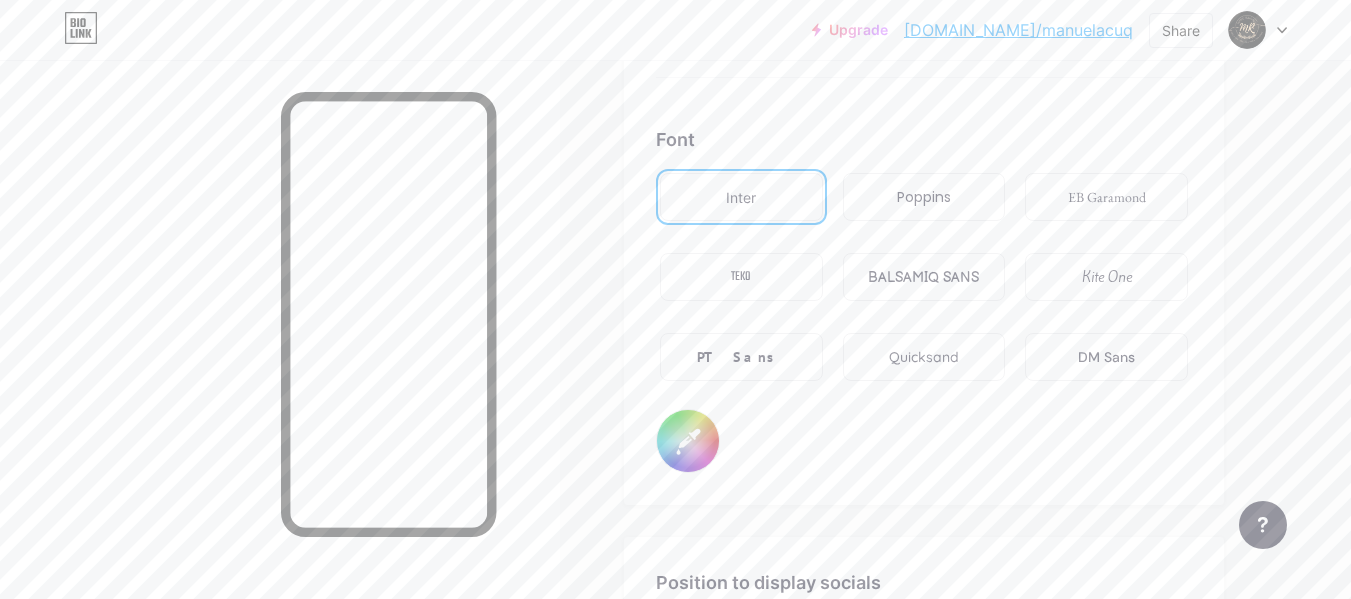 click on "#bfbfbf" at bounding box center (688, 441) 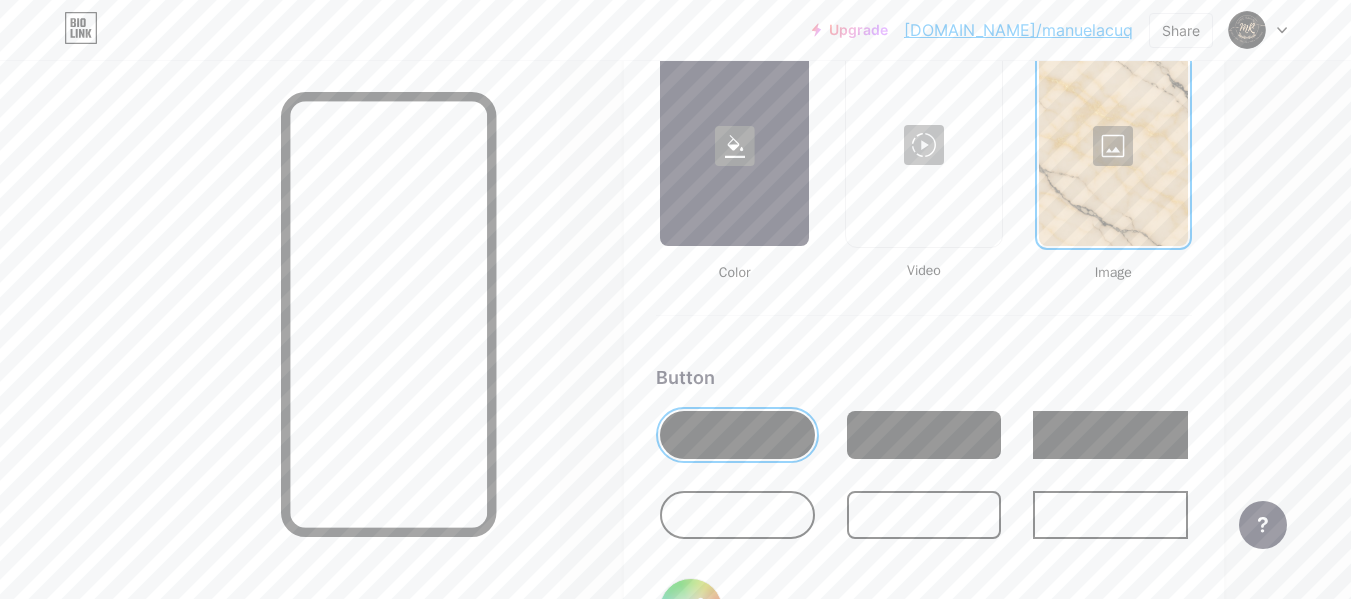 scroll, scrollTop: 2976, scrollLeft: 0, axis: vertical 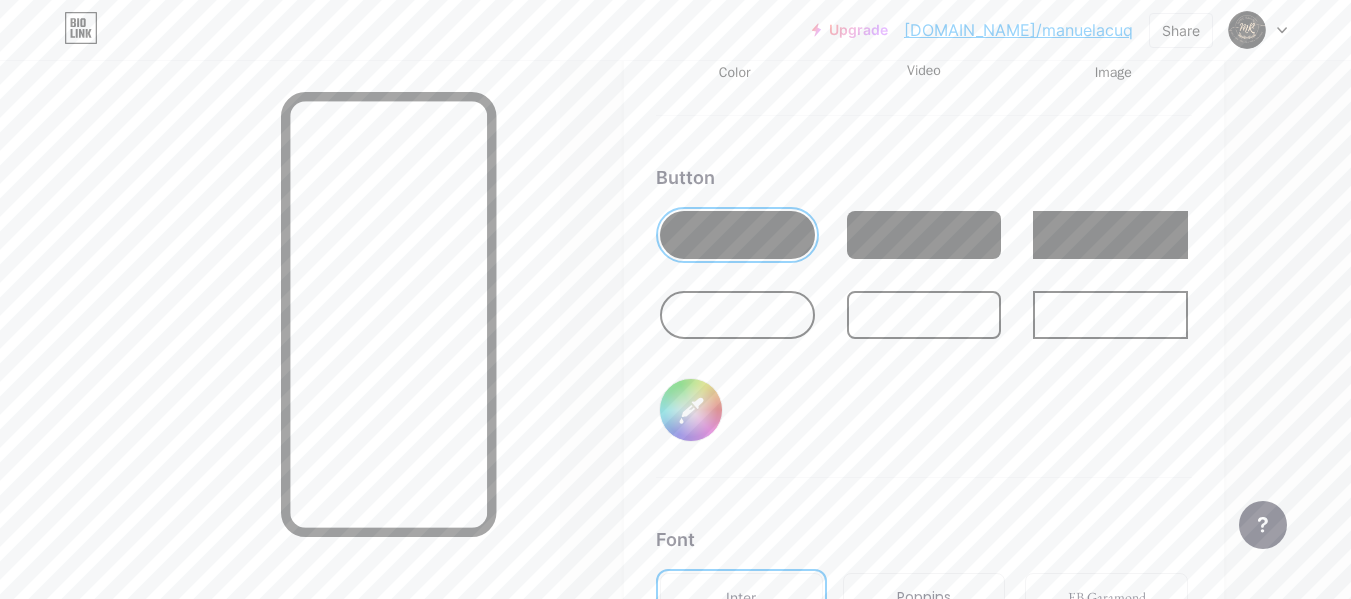 click on "#a5a1a1" at bounding box center (691, 410) 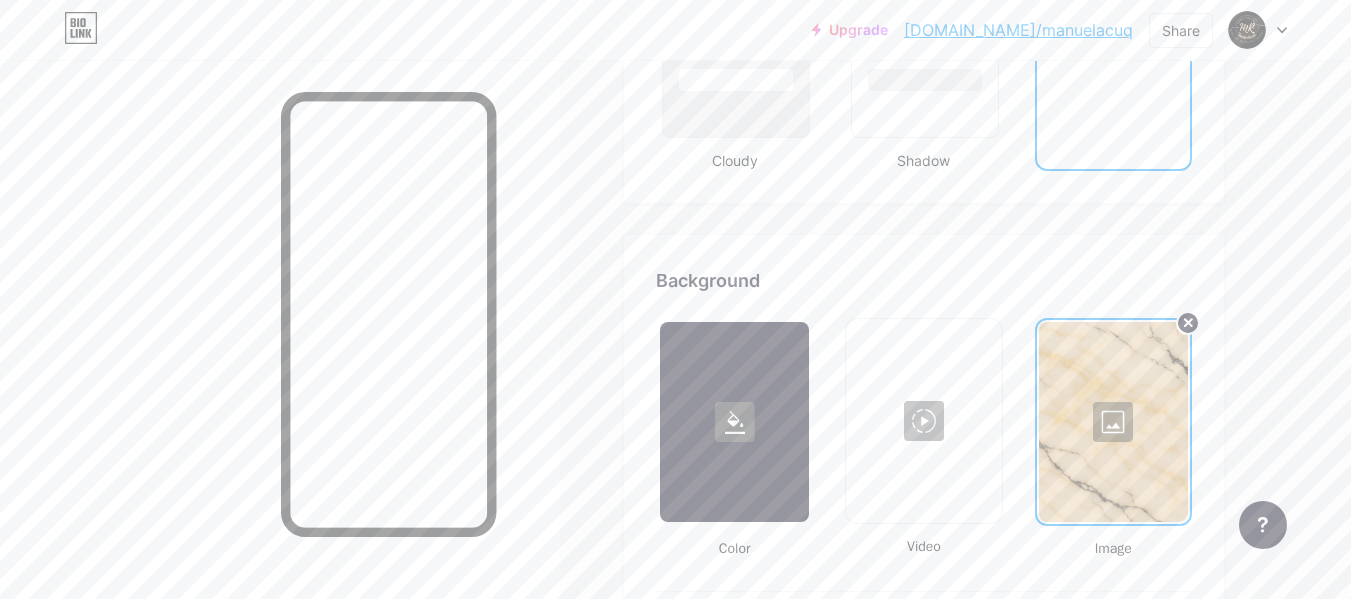 scroll, scrollTop: 2600, scrollLeft: 0, axis: vertical 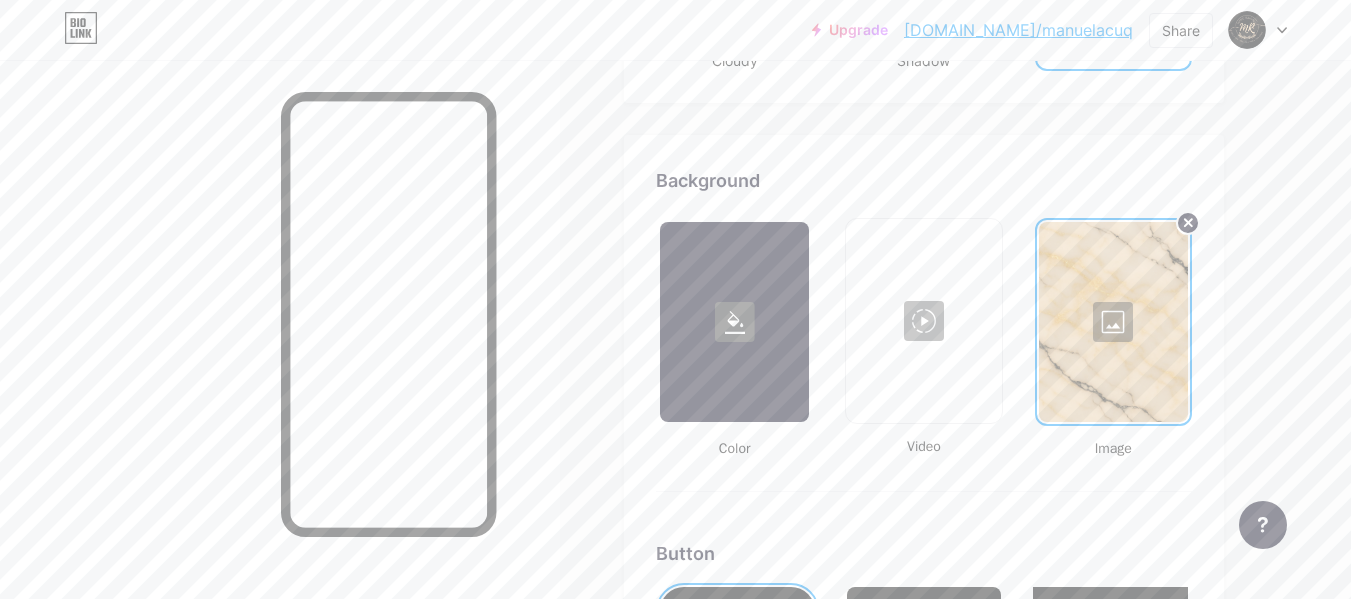 click at bounding box center (1113, 322) 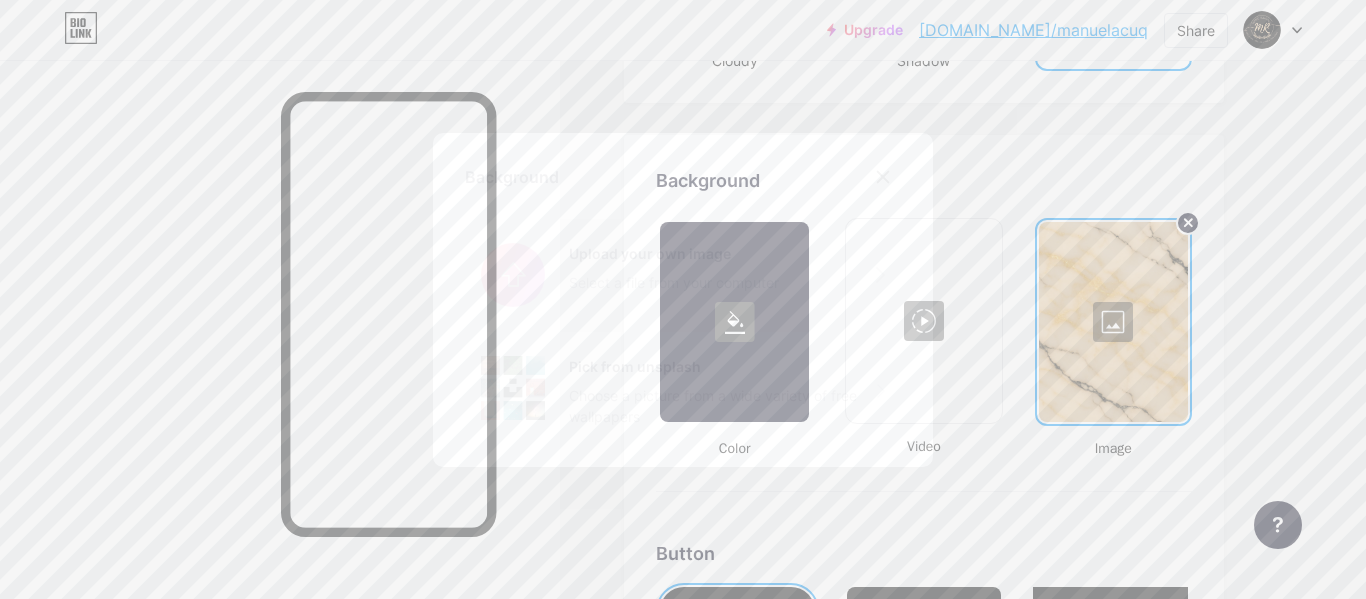 click at bounding box center (683, 275) 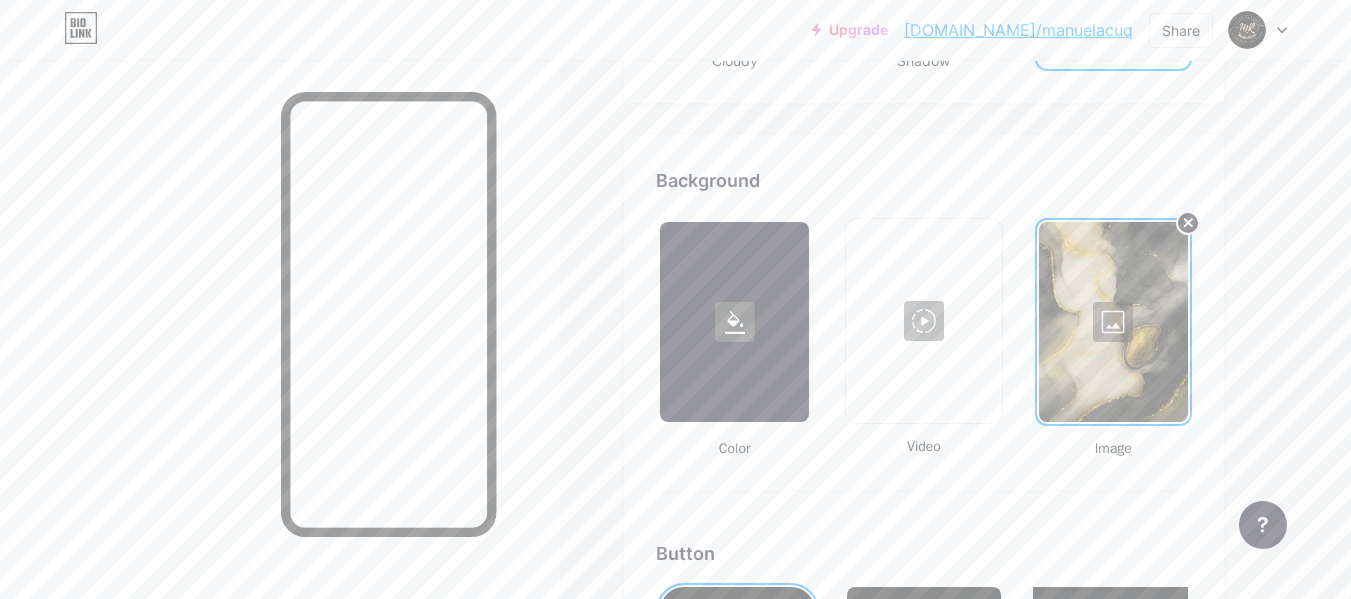 scroll, scrollTop: 2900, scrollLeft: 0, axis: vertical 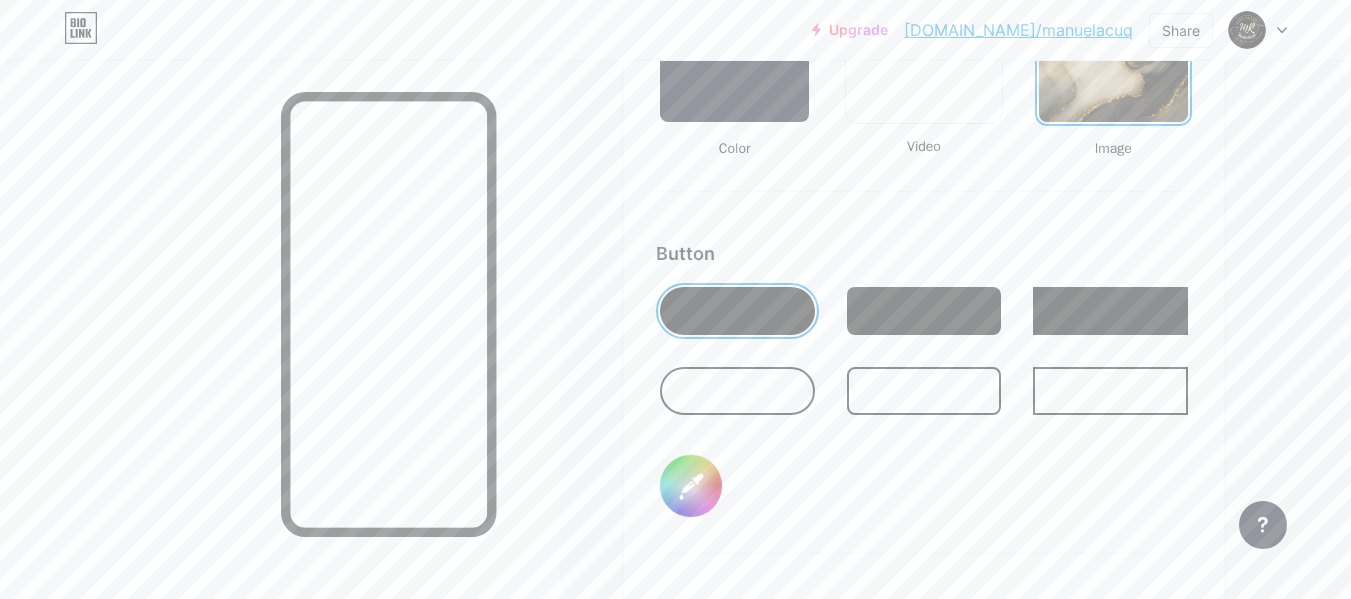 click on "#a5a1a1" at bounding box center [691, 486] 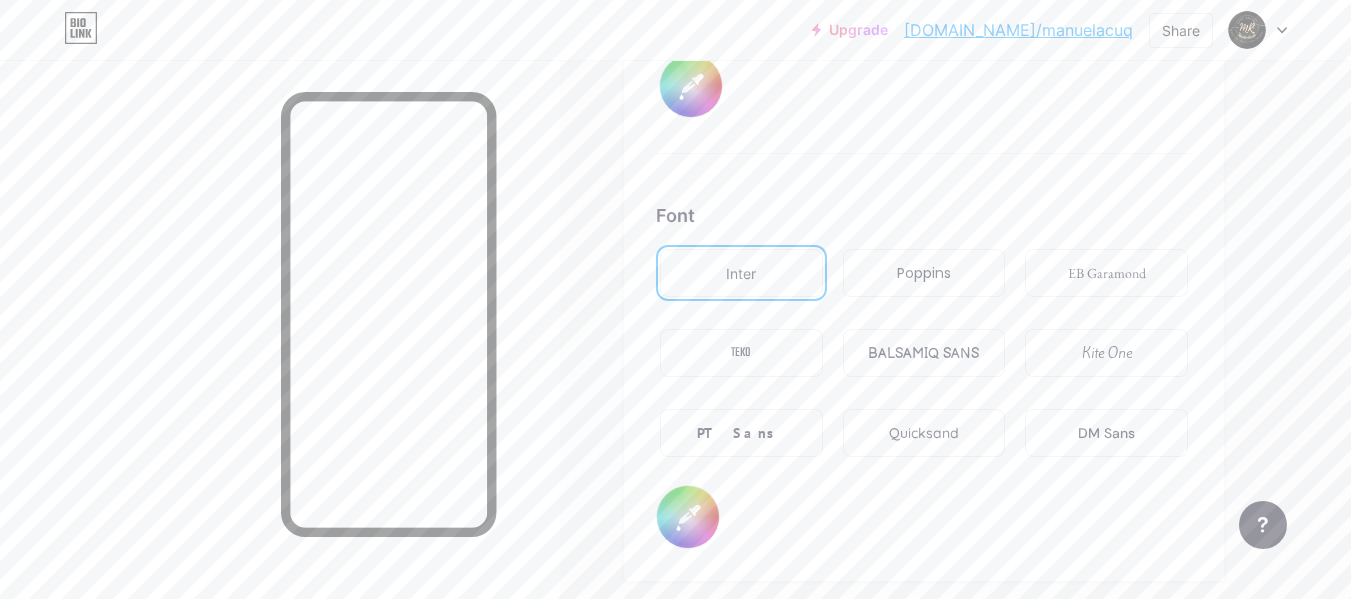 scroll, scrollTop: 3400, scrollLeft: 0, axis: vertical 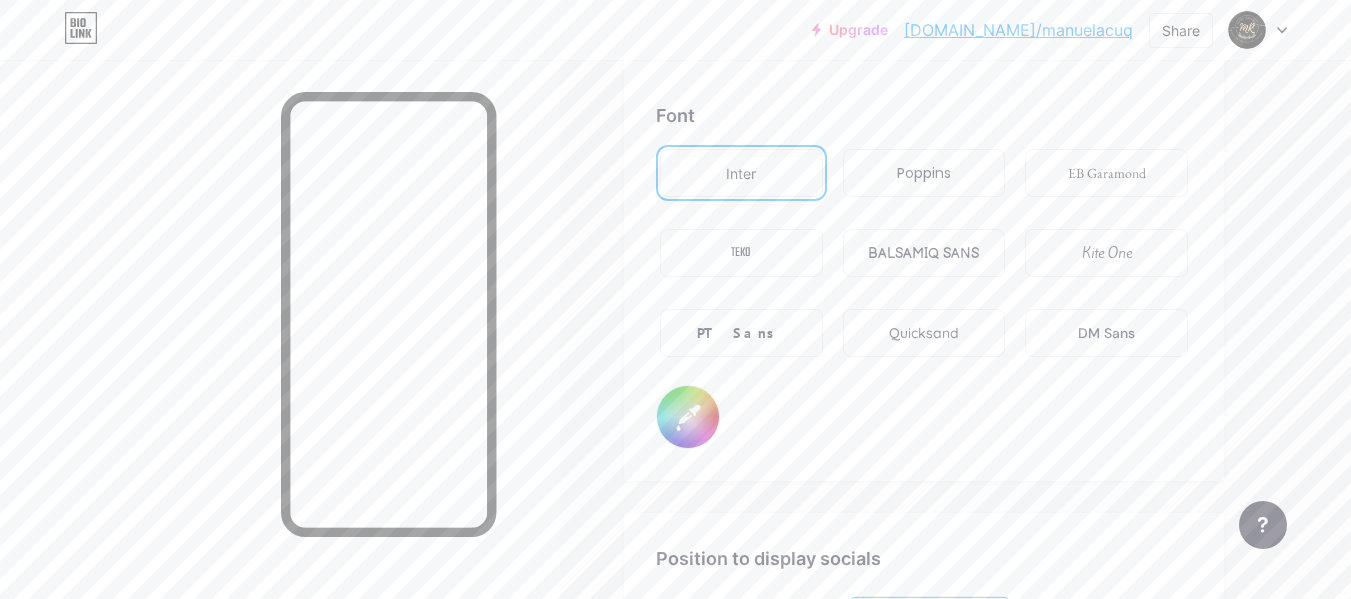 click on "#000000" at bounding box center [688, 417] 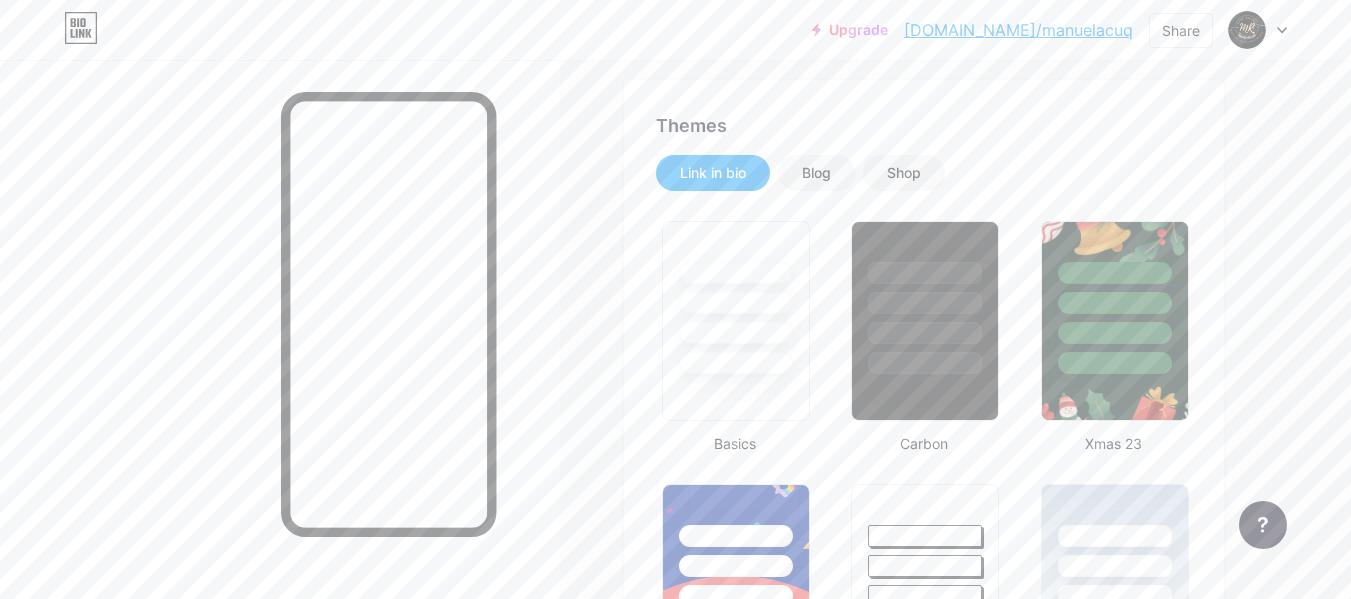 scroll, scrollTop: 0, scrollLeft: 0, axis: both 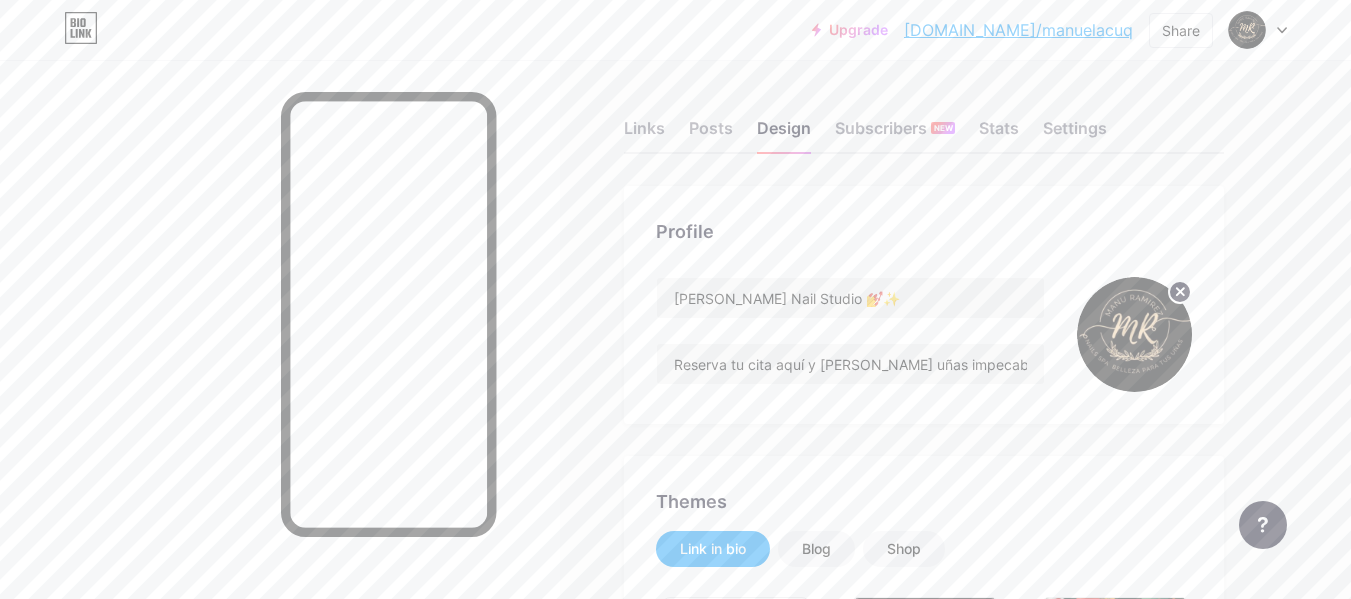 click on "Links
Posts
Design
Subscribers
NEW
Stats
Settings" at bounding box center [924, 119] 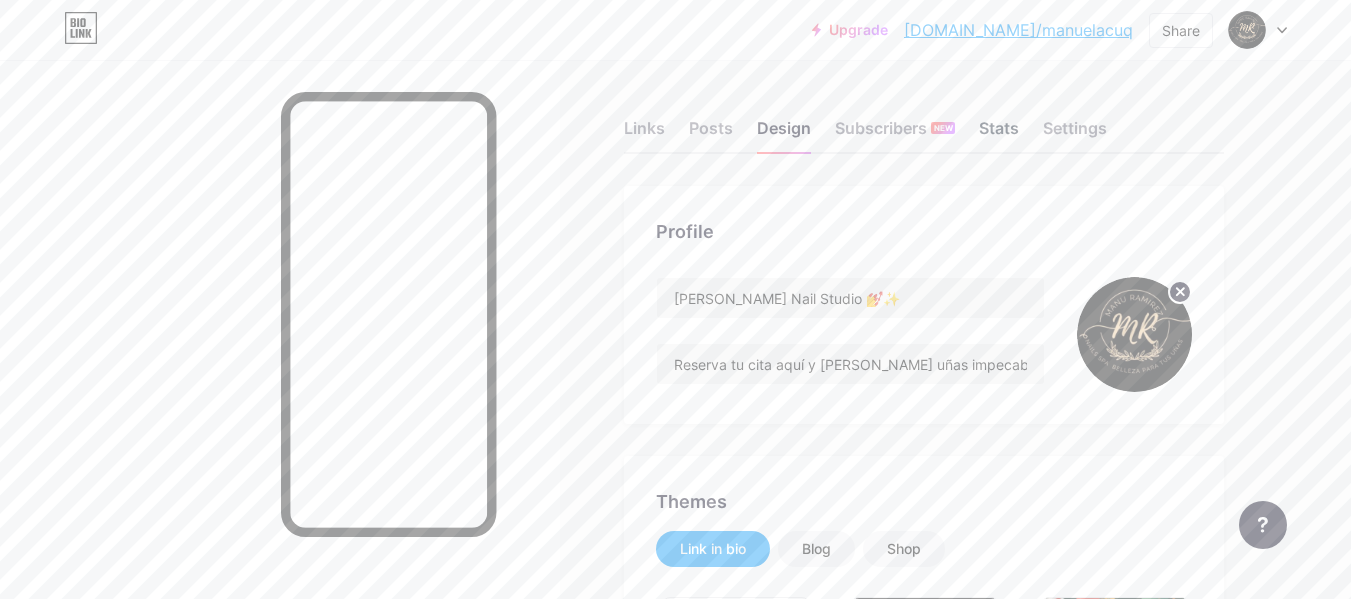 click on "Stats" at bounding box center [999, 134] 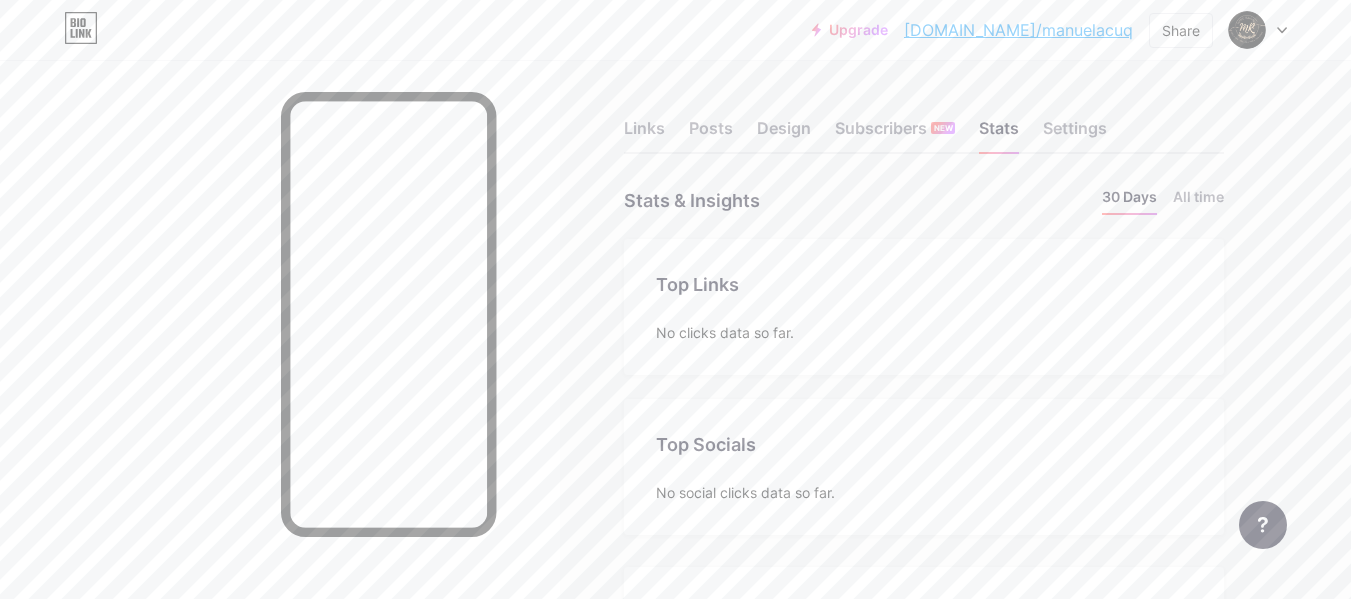 scroll, scrollTop: 999401, scrollLeft: 998649, axis: both 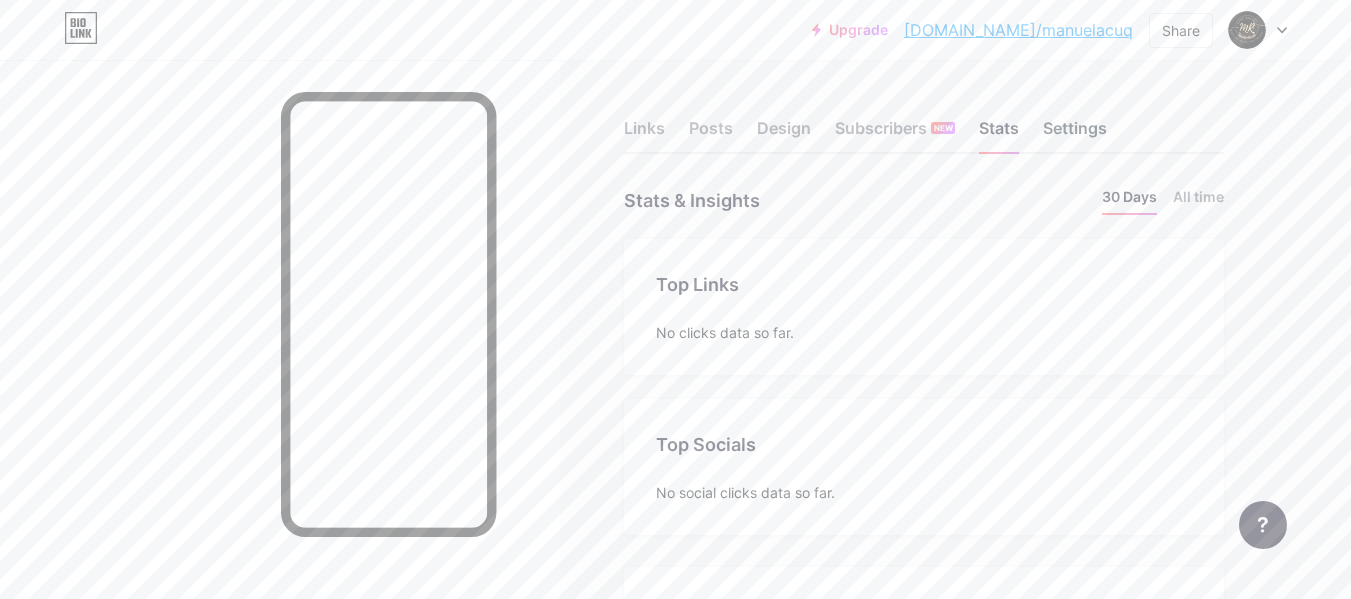 click on "Settings" at bounding box center (1075, 134) 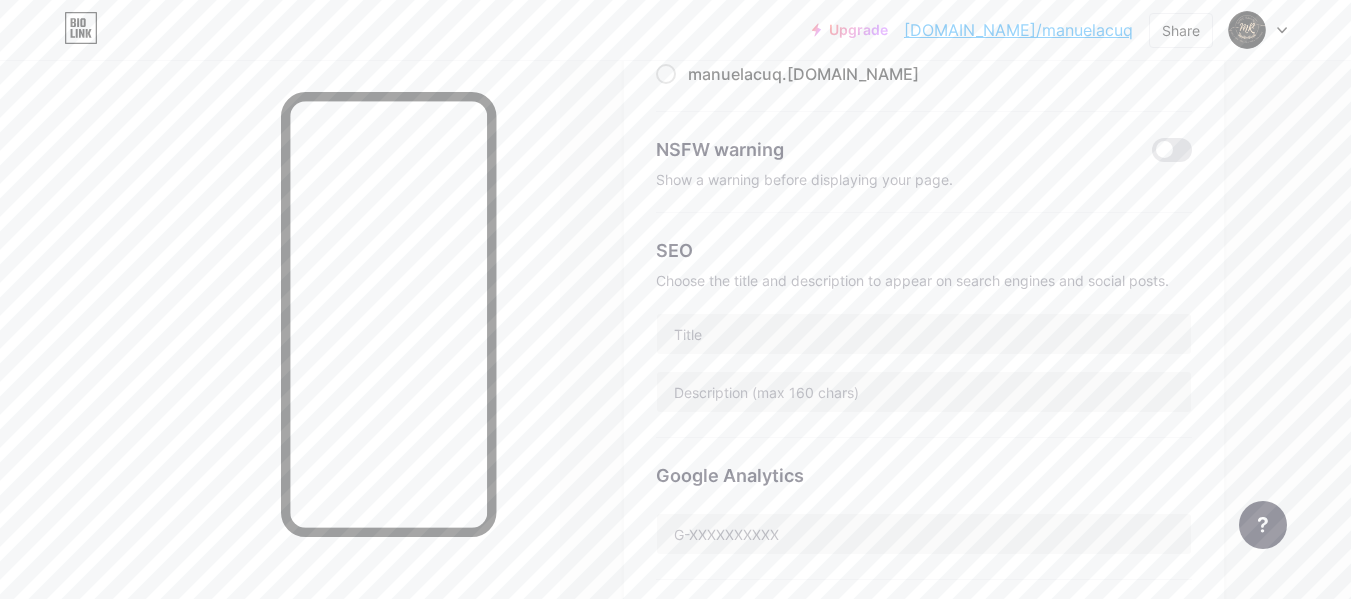 scroll, scrollTop: 0, scrollLeft: 0, axis: both 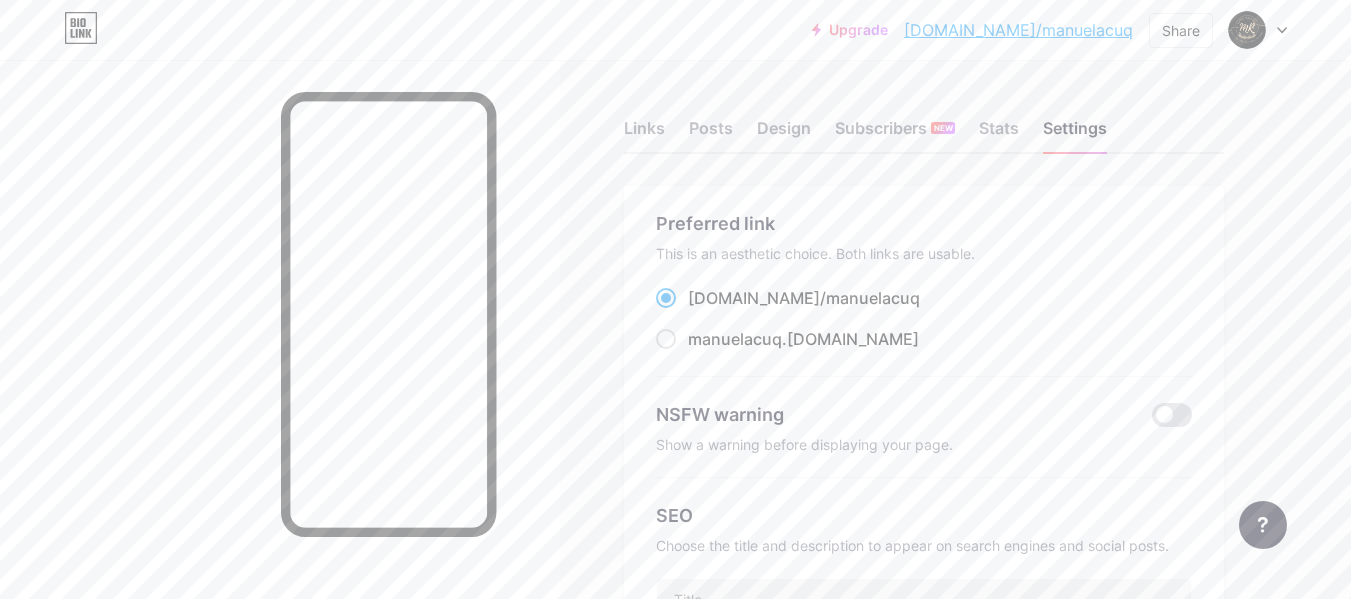 click on "Links
Posts
Design
Subscribers
NEW
Stats
Settings" at bounding box center [924, 119] 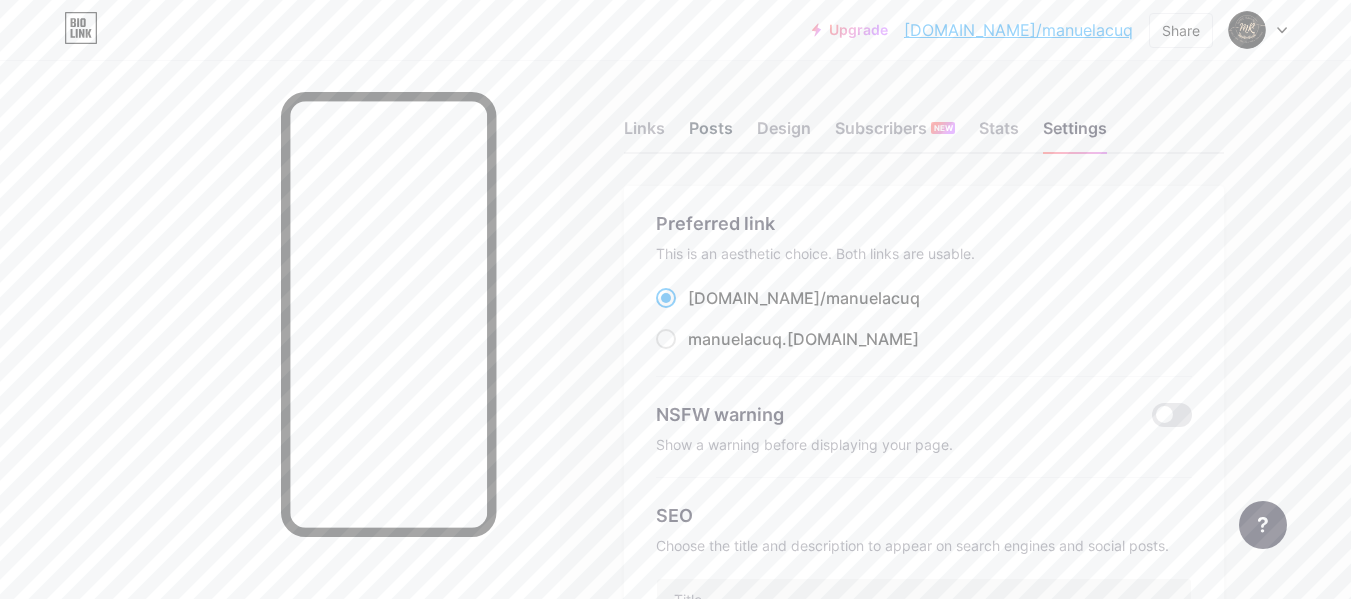 click on "Posts" at bounding box center [711, 134] 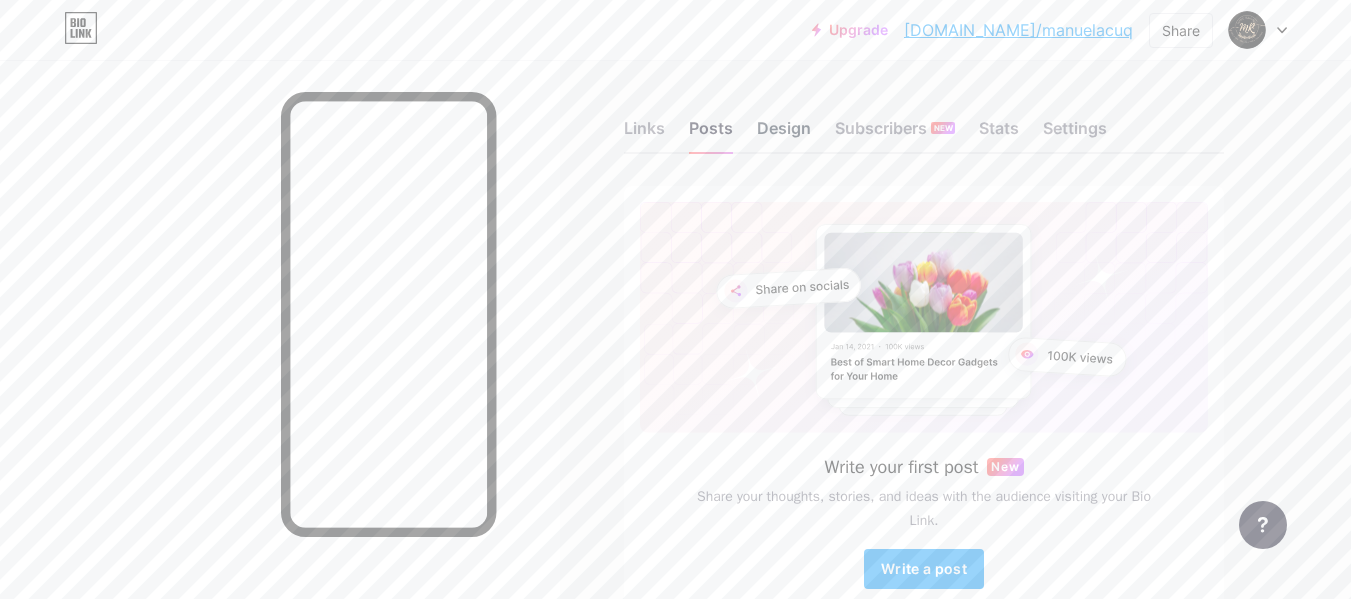 click on "Design" at bounding box center [784, 134] 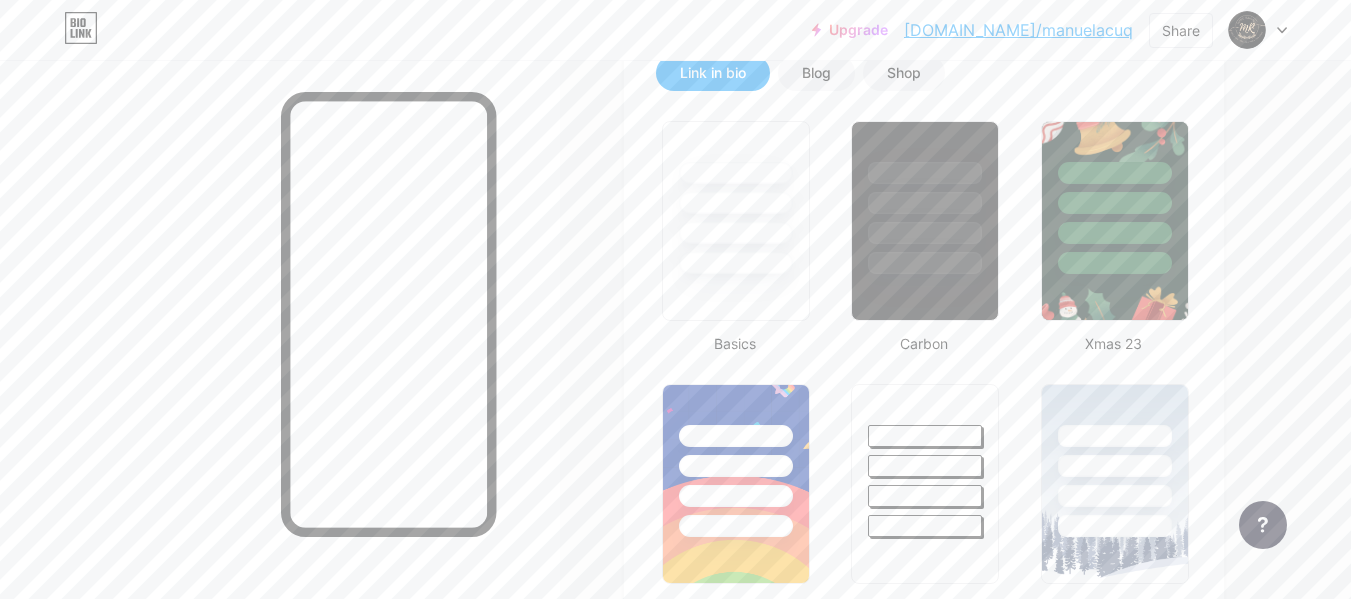 scroll, scrollTop: 0, scrollLeft: 0, axis: both 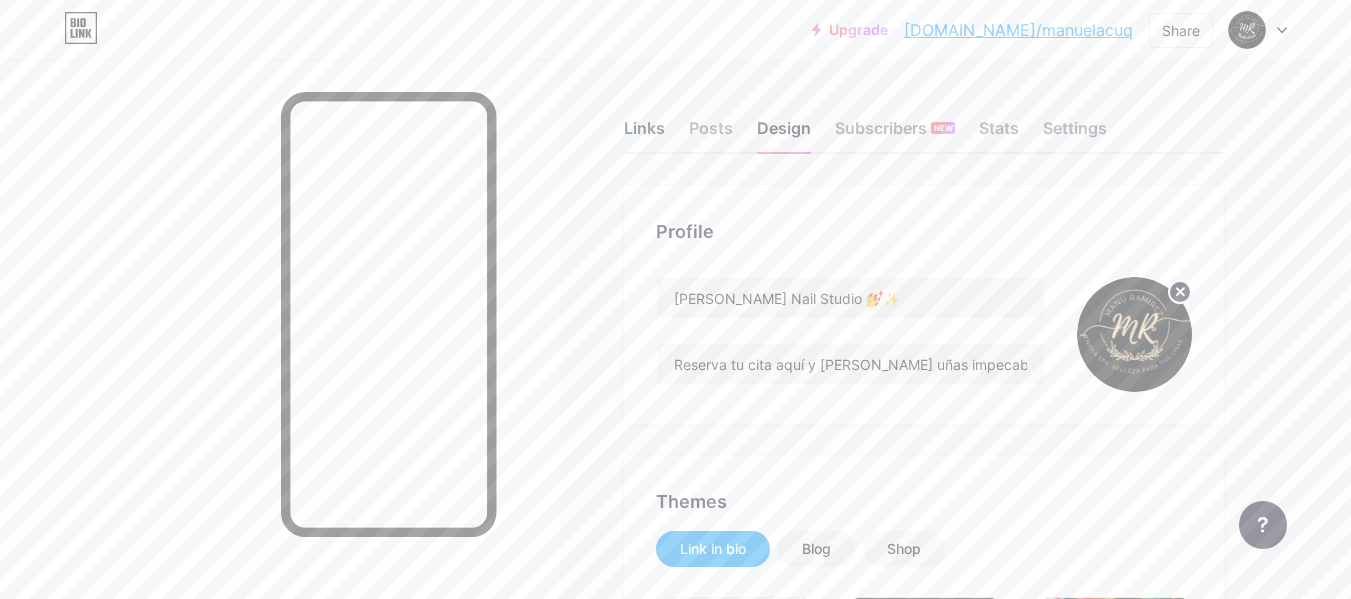 click on "Links" at bounding box center [644, 134] 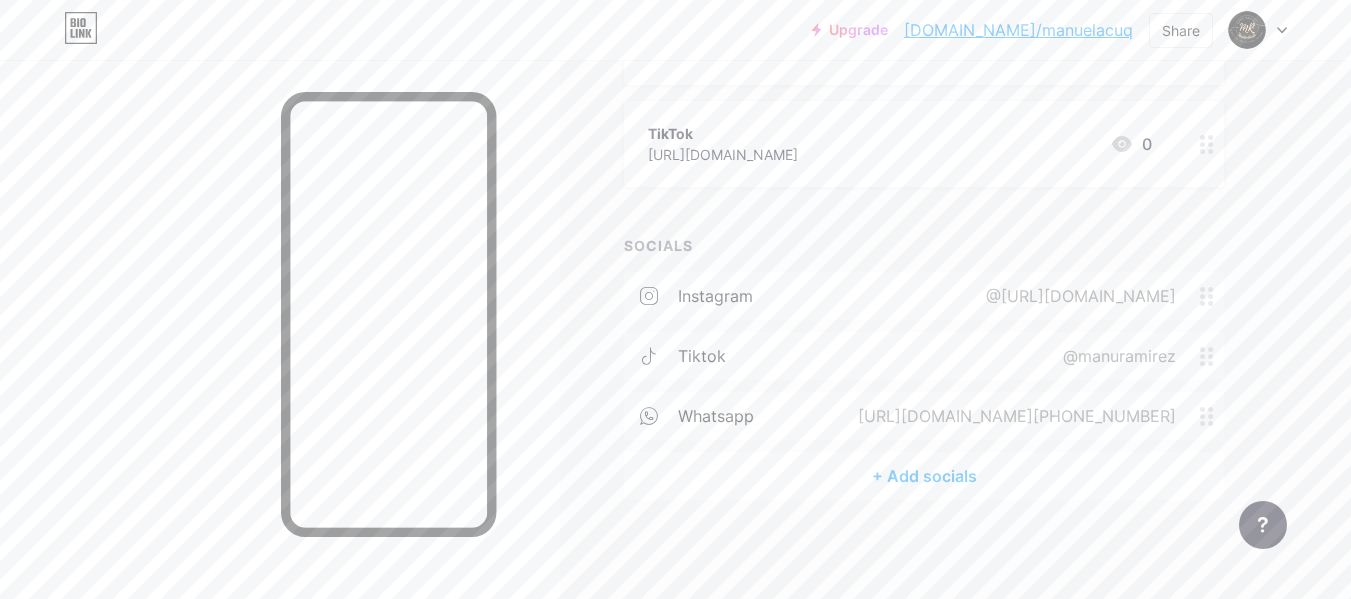 scroll, scrollTop: 0, scrollLeft: 0, axis: both 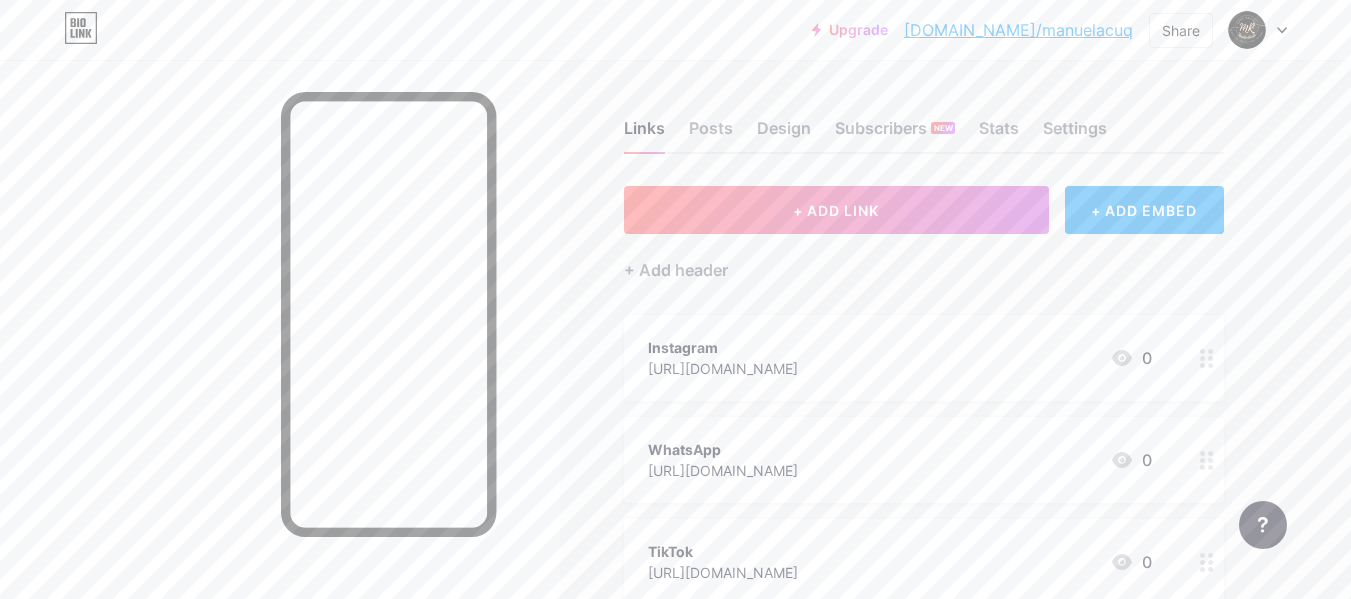click on "Upgrade   [DOMAIN_NAME]/[PERSON_NAME]...   [DOMAIN_NAME]/manuelacuq" at bounding box center (972, 30) 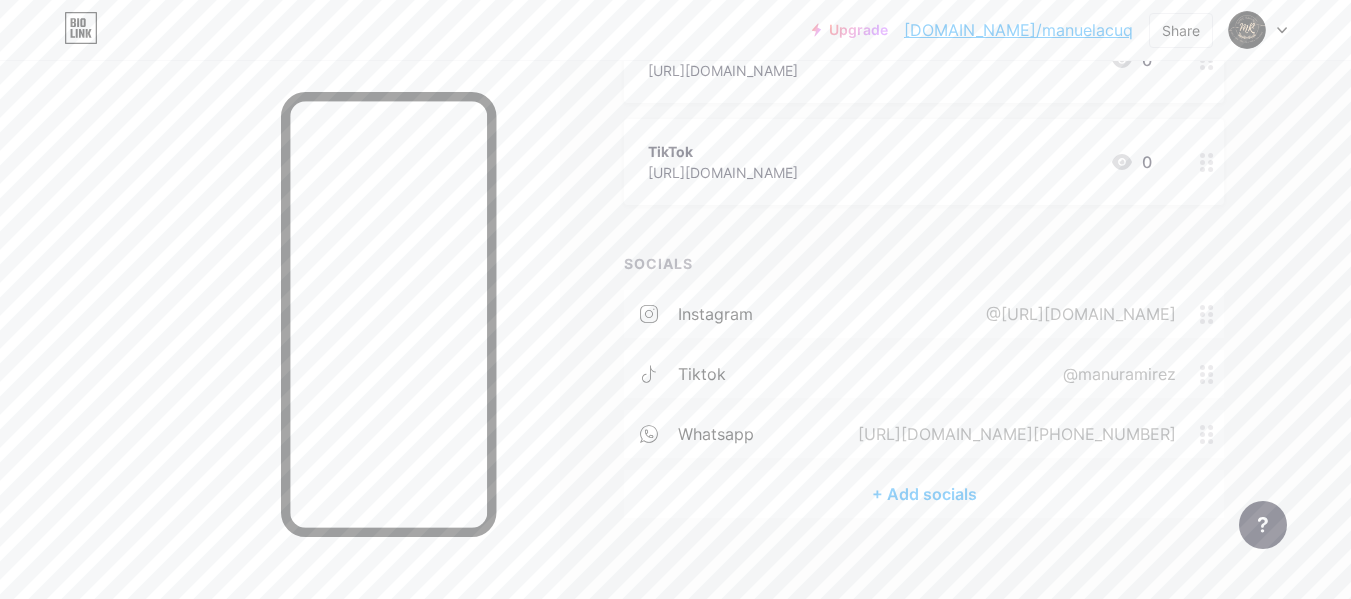 scroll, scrollTop: 418, scrollLeft: 0, axis: vertical 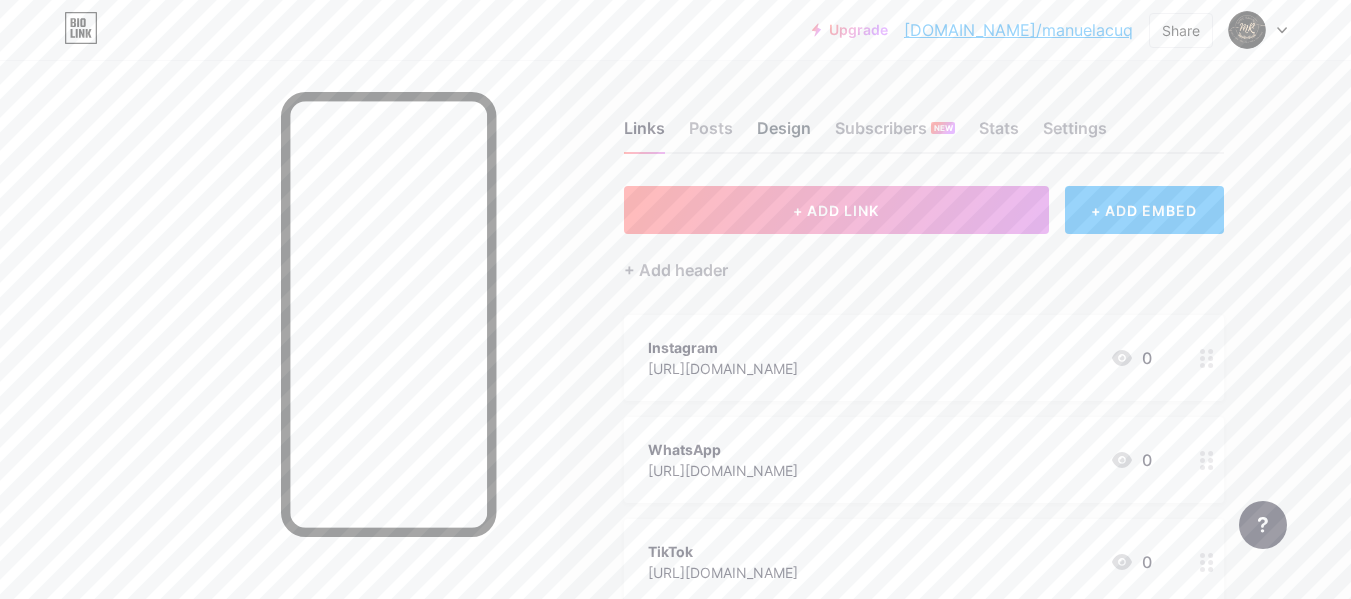 click on "Design" at bounding box center (784, 134) 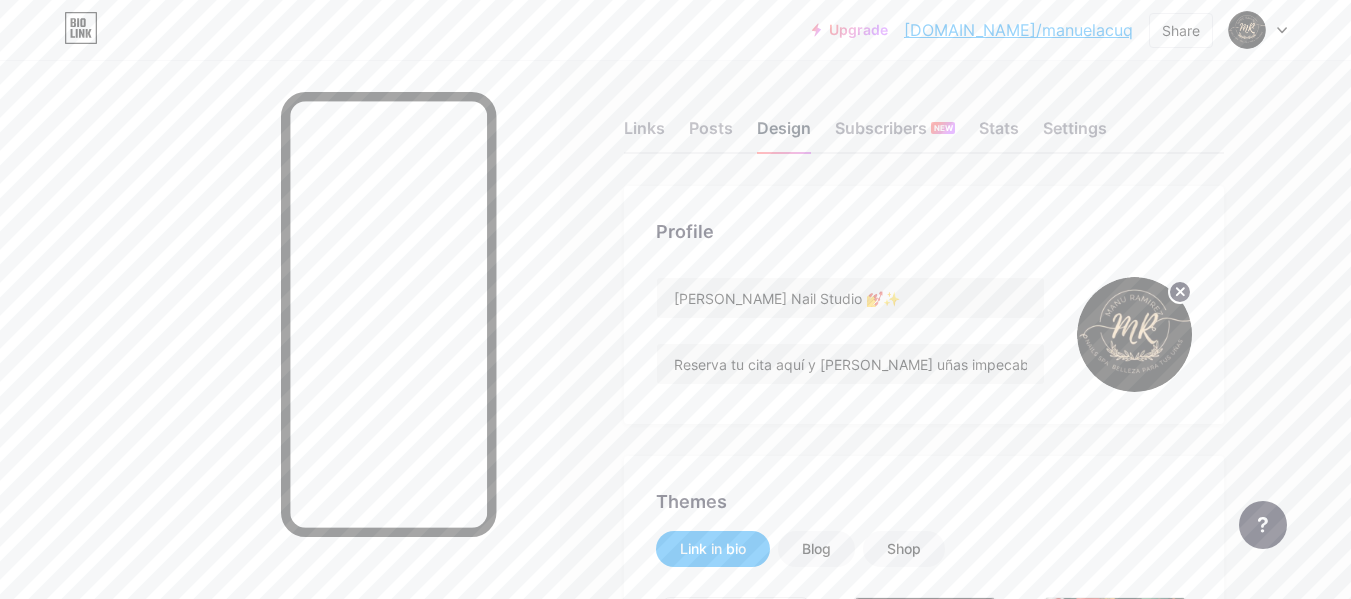 click on "Design" at bounding box center (784, 134) 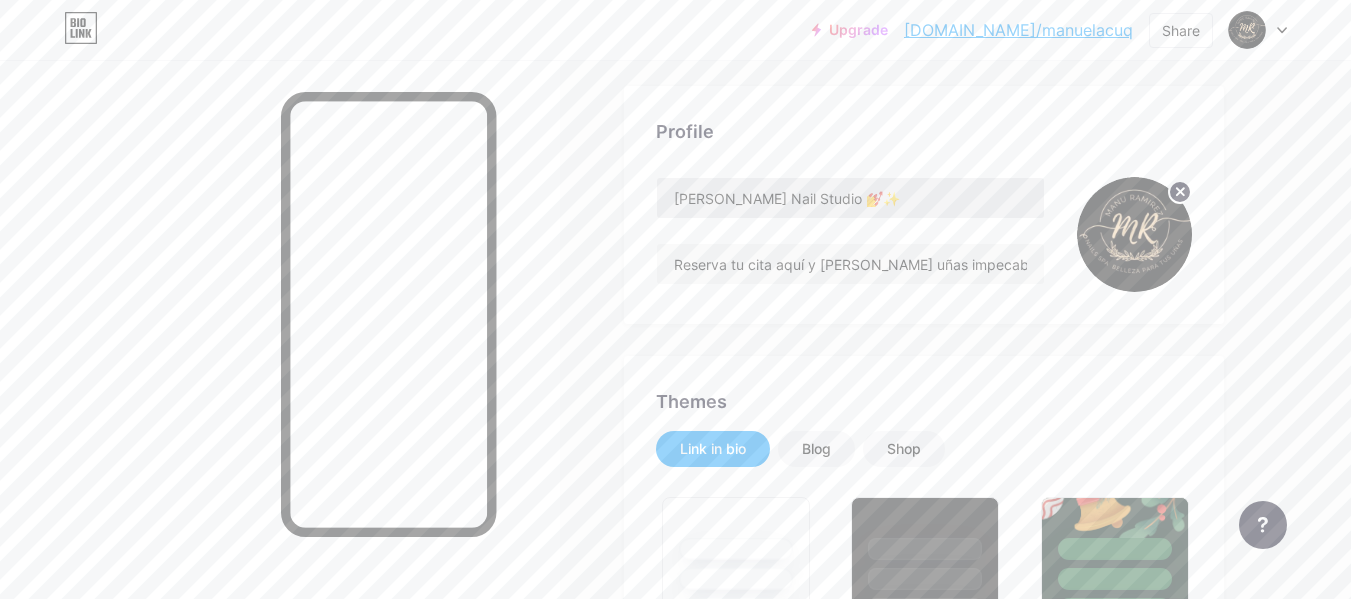 scroll, scrollTop: 0, scrollLeft: 0, axis: both 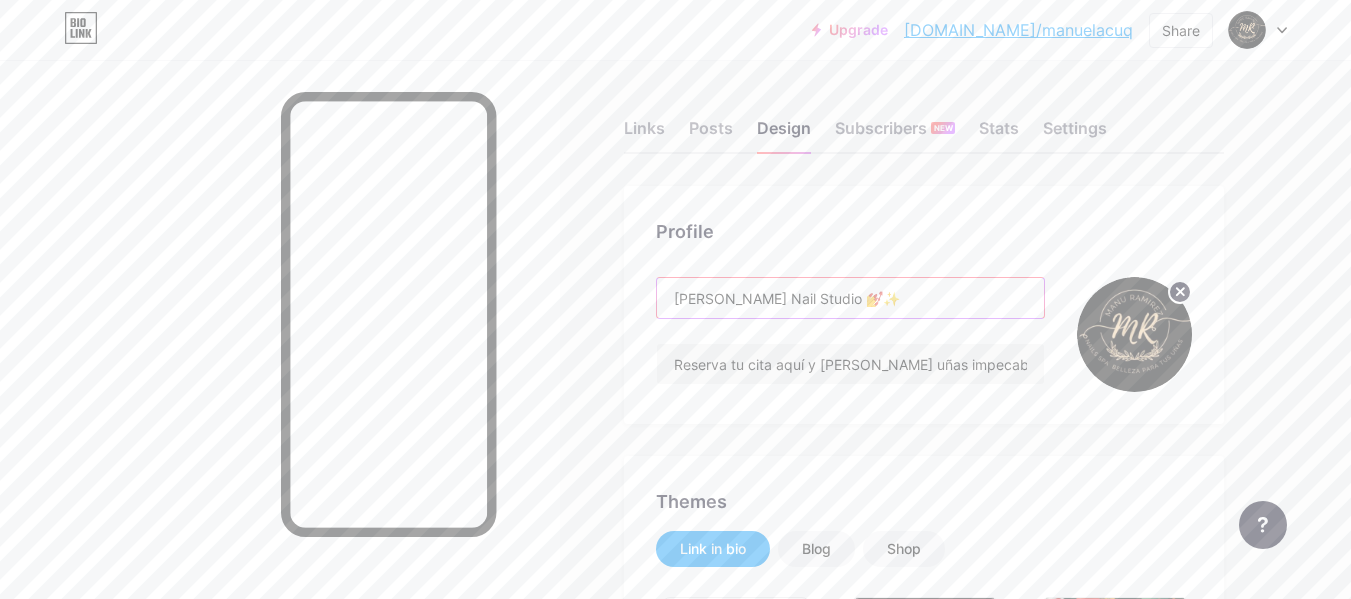 click on "[PERSON_NAME] Nail Studio 💅✨" at bounding box center (850, 298) 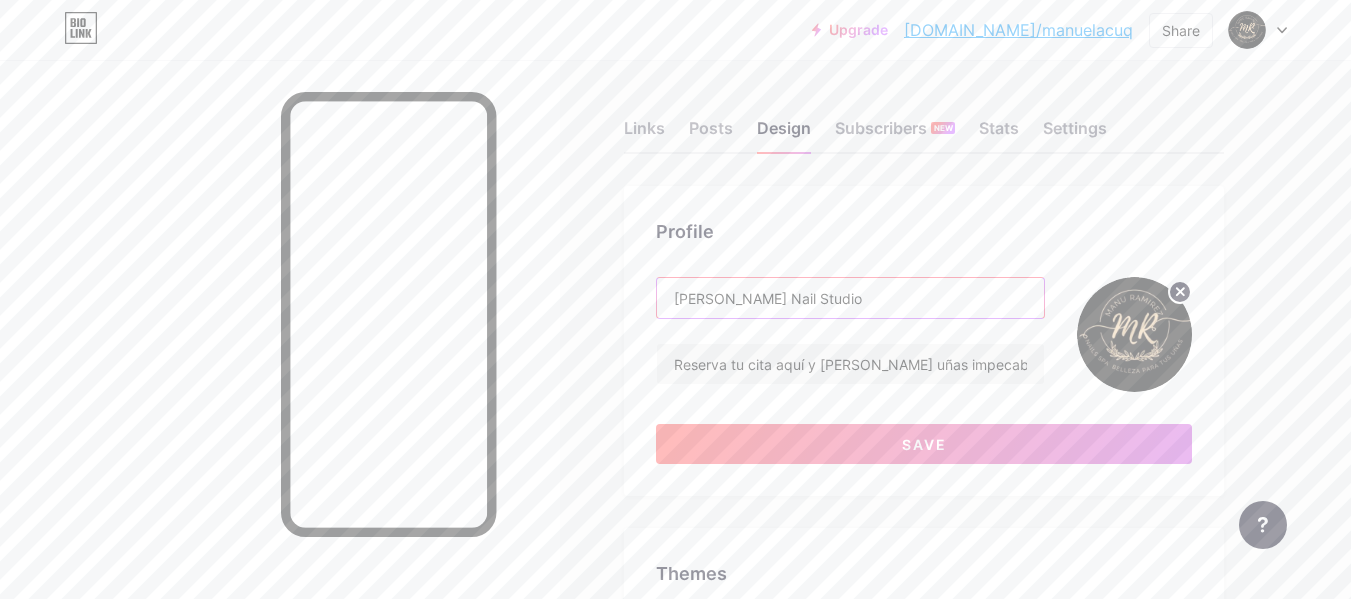 type on "[PERSON_NAME] Nail Studio" 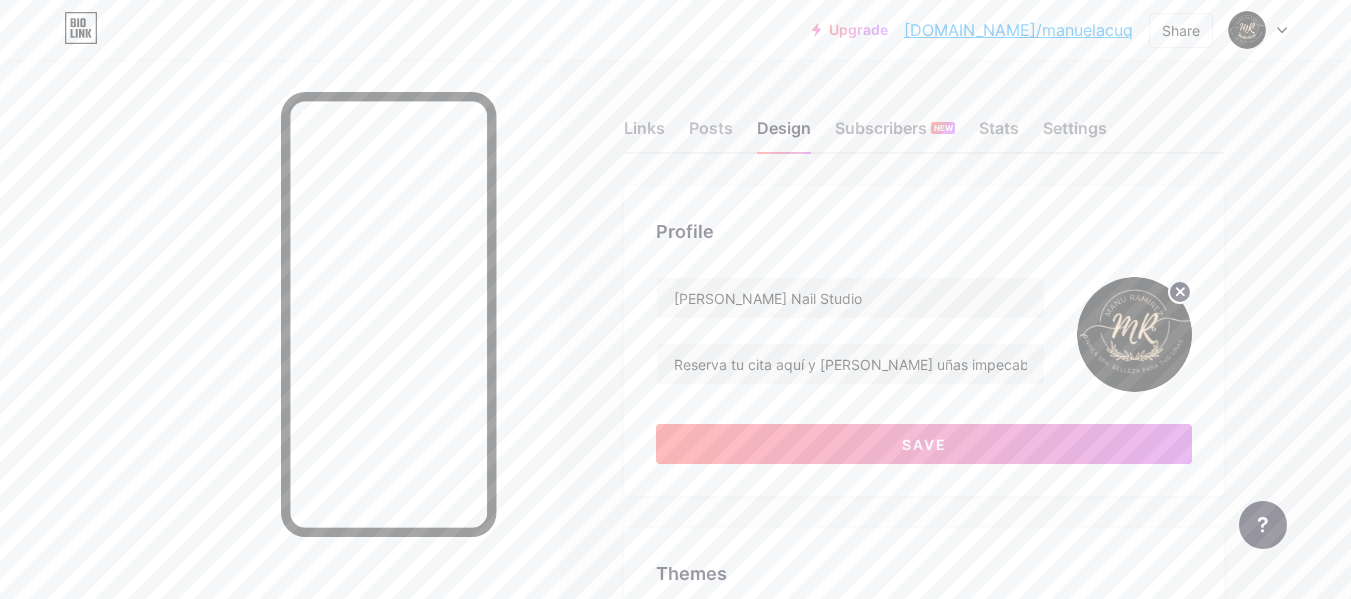 click on "Profile   [PERSON_NAME] Nail Studio     Reserva tu cita aquí y [PERSON_NAME] uñas impecables.✨💅                   Save" at bounding box center [924, 341] 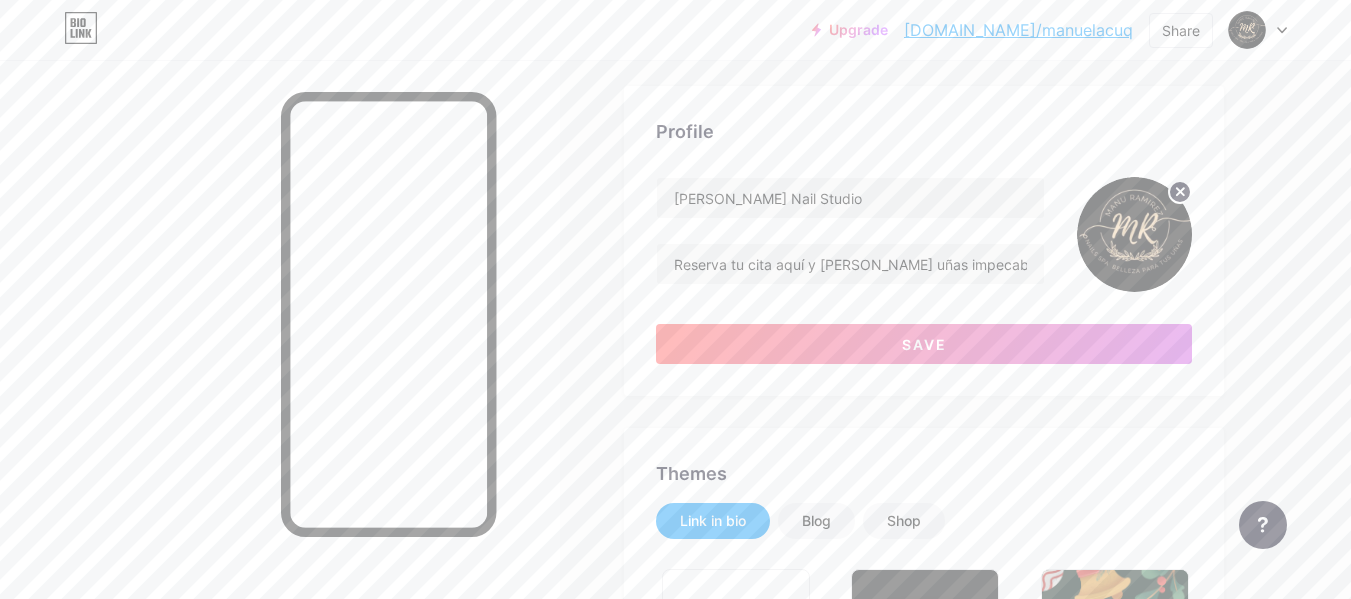 scroll, scrollTop: 0, scrollLeft: 0, axis: both 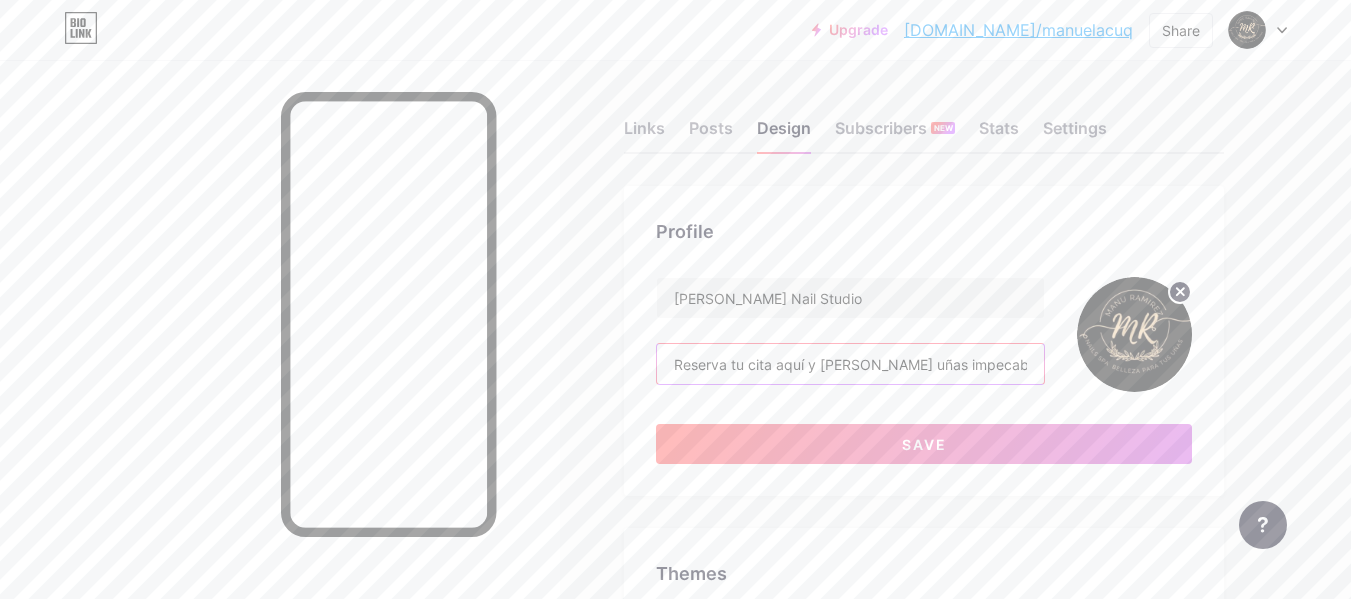 click on "Reserva tu cita aquí y [PERSON_NAME] uñas impecables.✨💅" at bounding box center (850, 364) 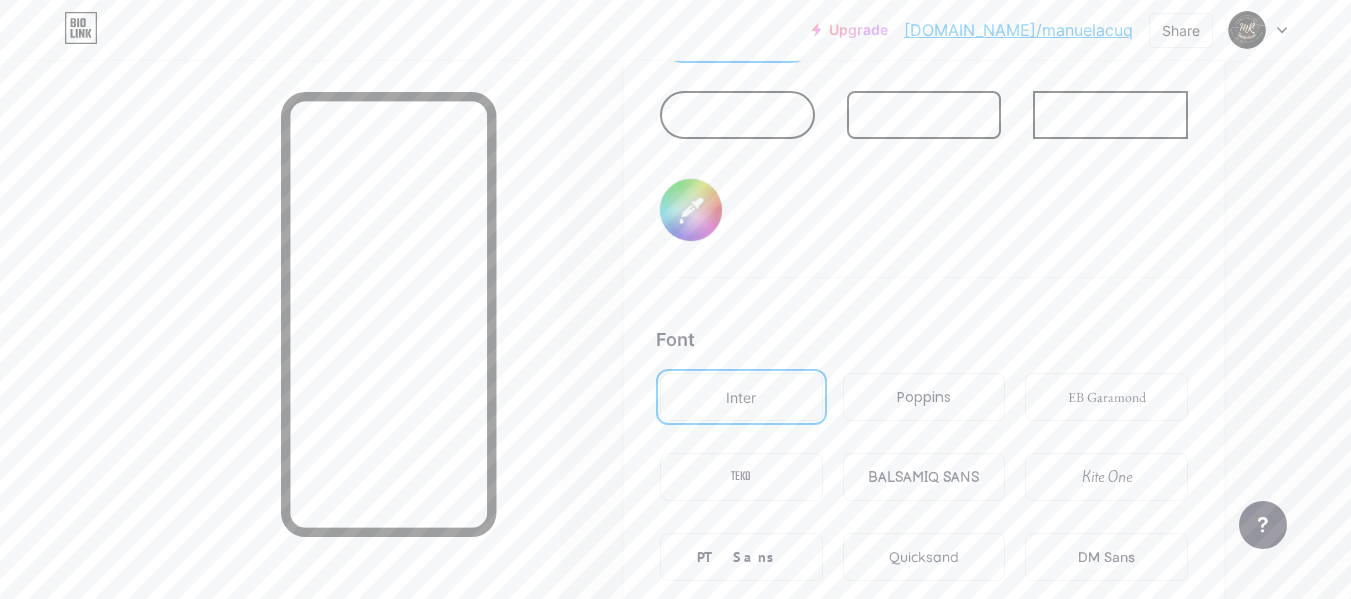 scroll, scrollTop: 3348, scrollLeft: 0, axis: vertical 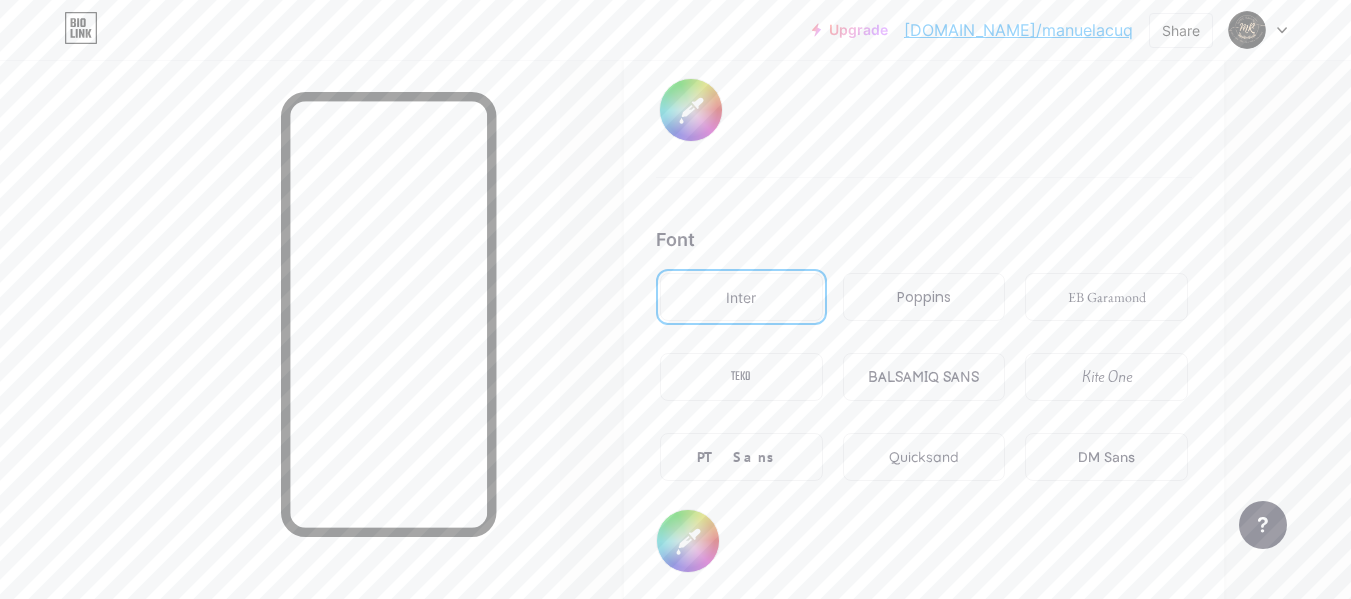 type on "Reserva tu cita aquí y [PERSON_NAME] uñas impecables.✨" 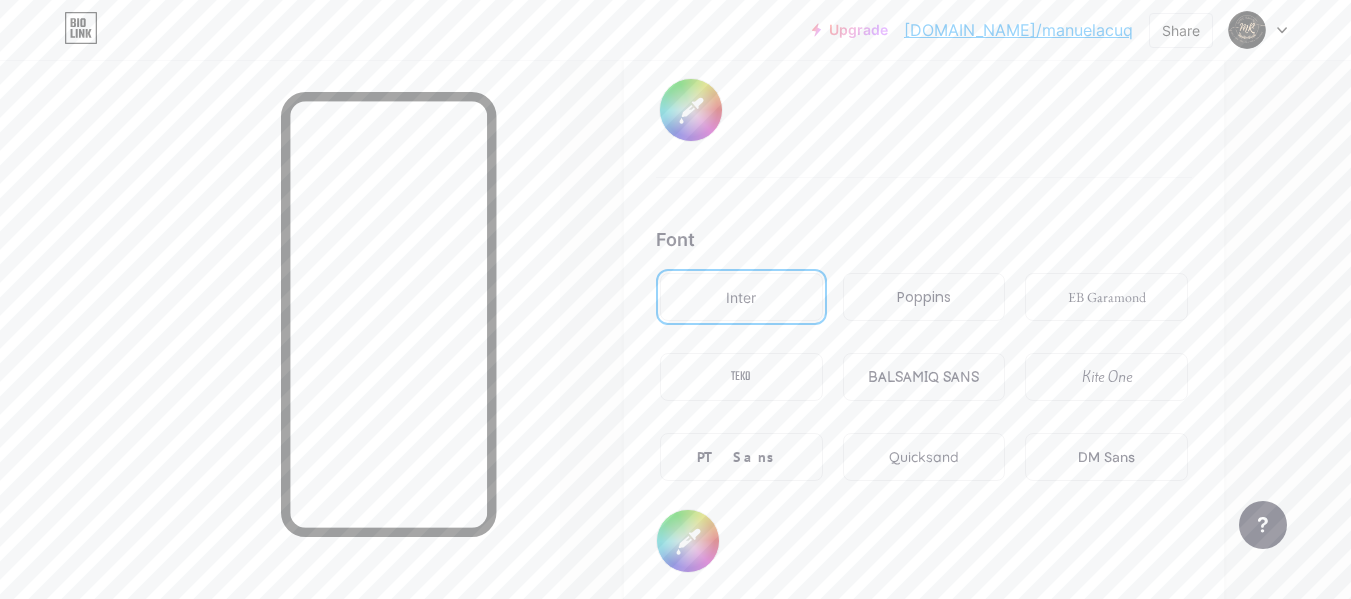 type on "#ffffff" 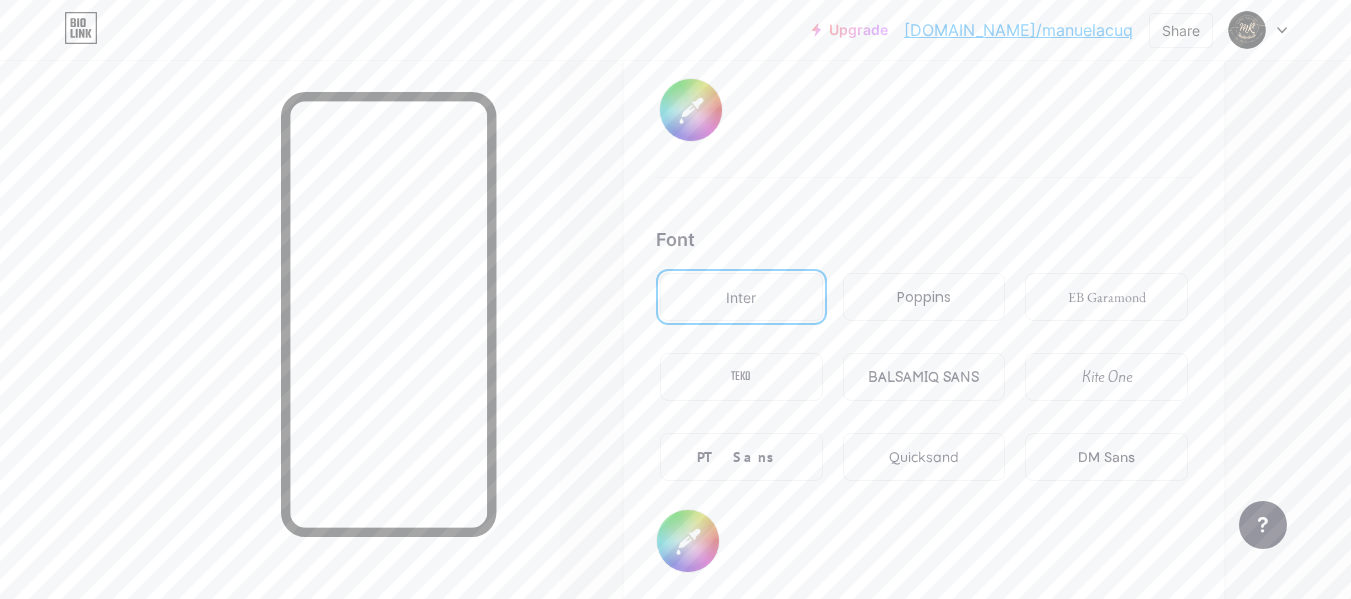 click on "Links
Posts
Design
Subscribers
NEW
Stats
Settings     Profile   [PERSON_NAME] Nail Studio     Reserva tu cita aquí y [PERSON_NAME] uñas impecables.✨                   Save     Themes   Link in bio   Blog   Shop       Basics       Carbon       Xmas 23       Pride       Glitch       Winter · Live       Glassy · Live       Chameleon · Live       Rainy Night · Live       Neon · Live       Summer       Retro       Strawberry · Live       Desert       Sunny       Autumn       Leaf       Clear Sky       Blush       Unicorn       Minimal       Cloudy       Shadow     Create your own           Changes saved     Background         Color           Video                   Image           Button       #000000   Font   Inter Poppins EB Garamond TEKO BALSAMIQ SANS Kite One PT Sans Quicksand DM Sans     #ffffff   Changes saved     Position to display socials                 Top                     Bottom" at bounding box center [654, -995] 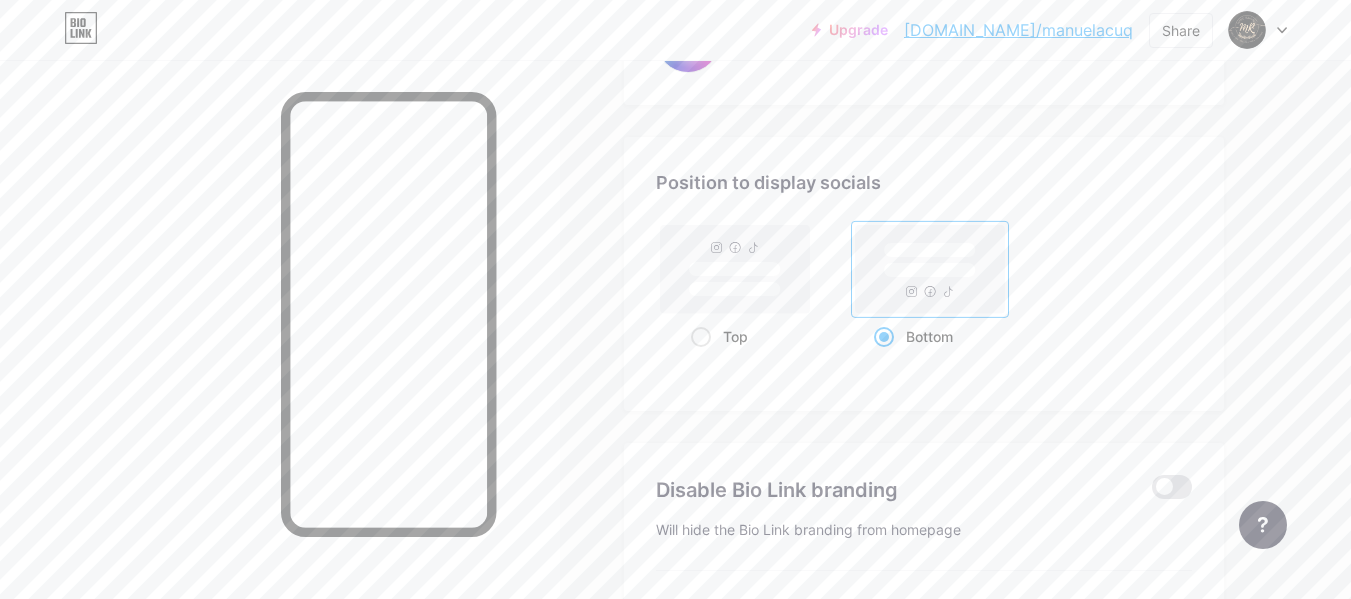 scroll, scrollTop: 4048, scrollLeft: 0, axis: vertical 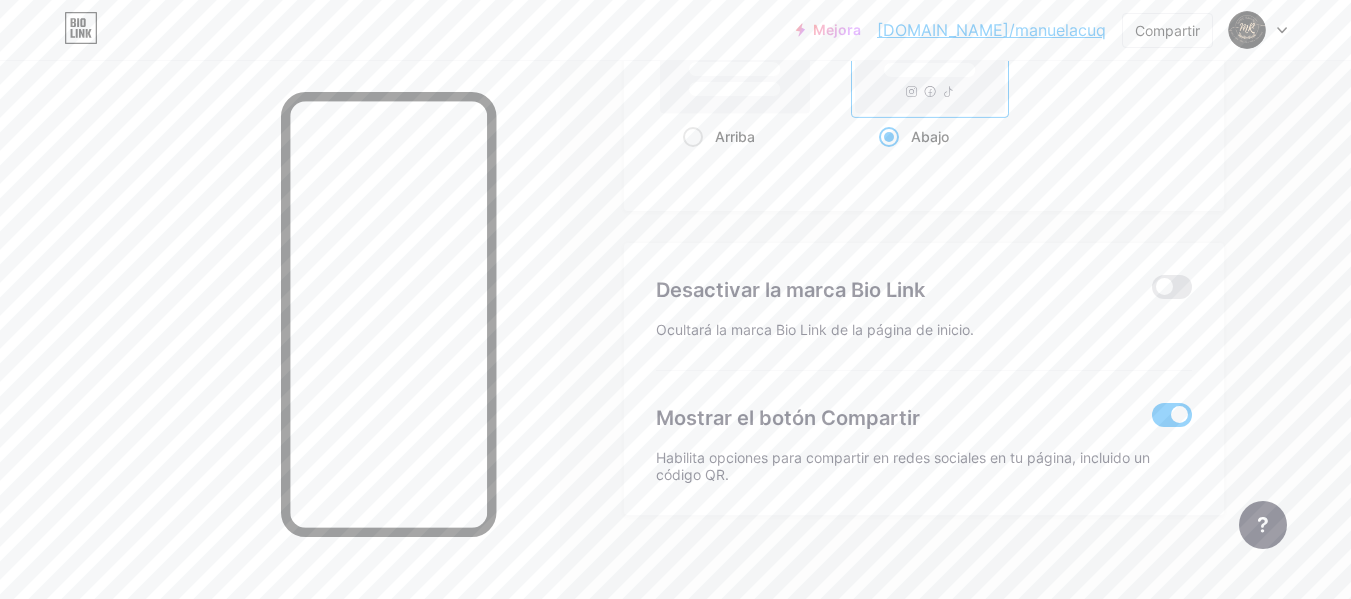 click on "Desactivar la marca Bio Link
Ocultará la marca Bio Link de la página de inicio." at bounding box center (924, 307) 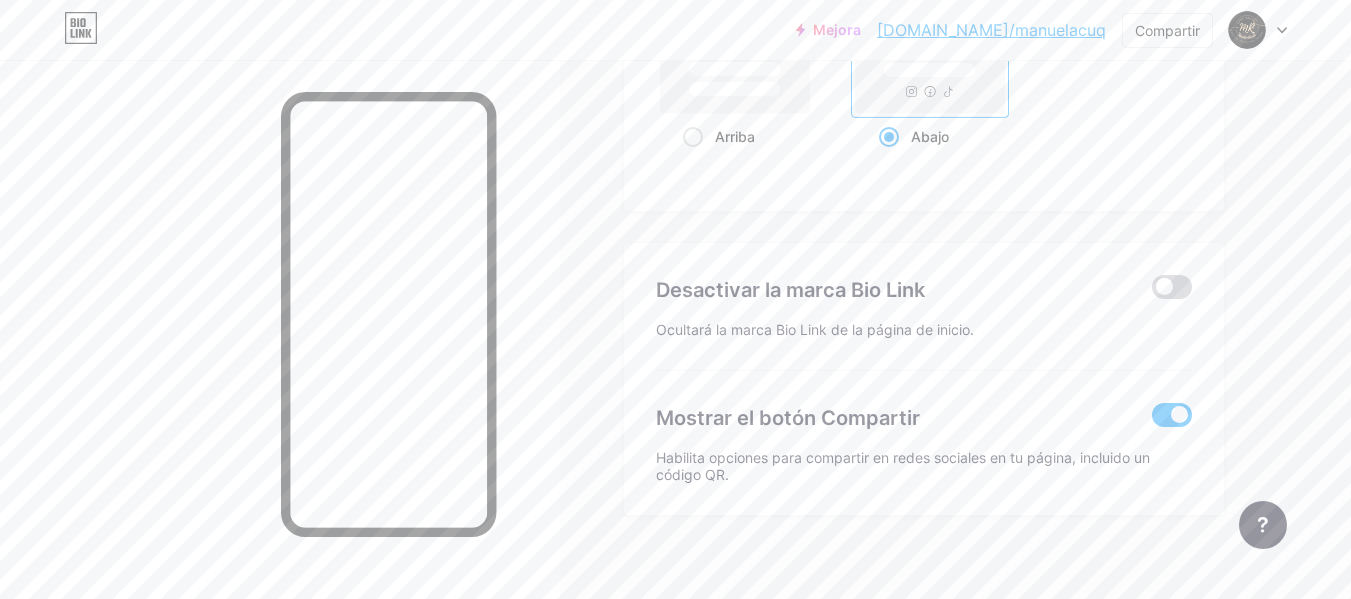 click at bounding box center [1172, 287] 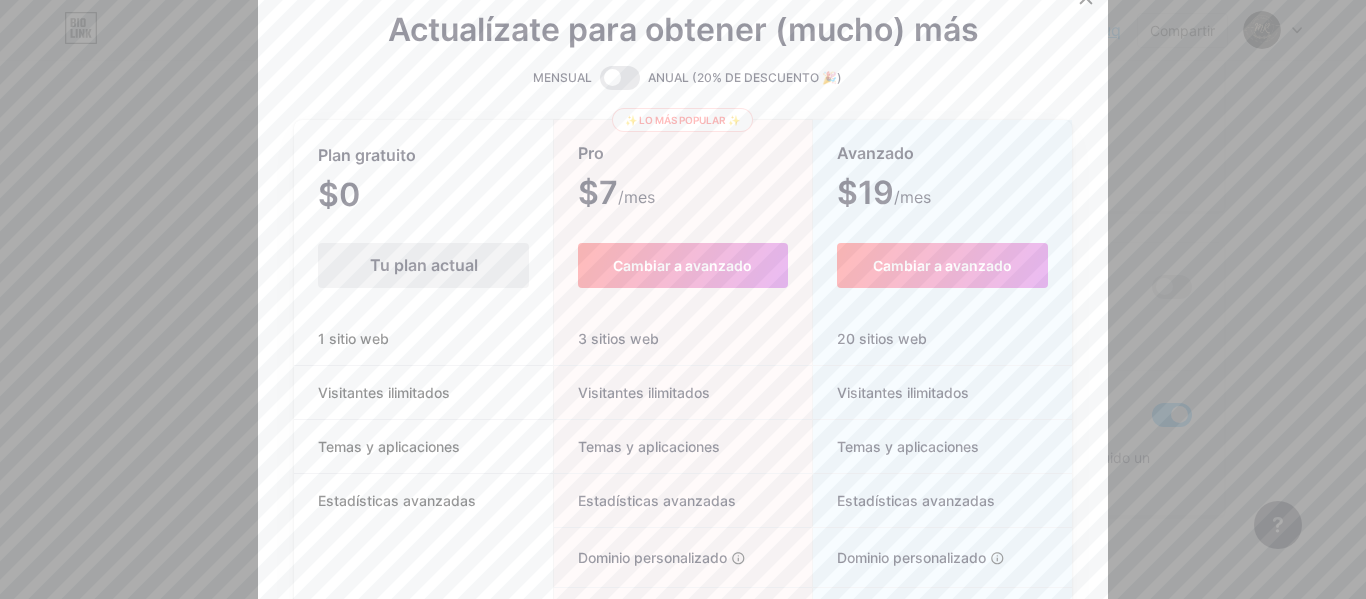 click on "Tu plan actual" at bounding box center [423, 265] 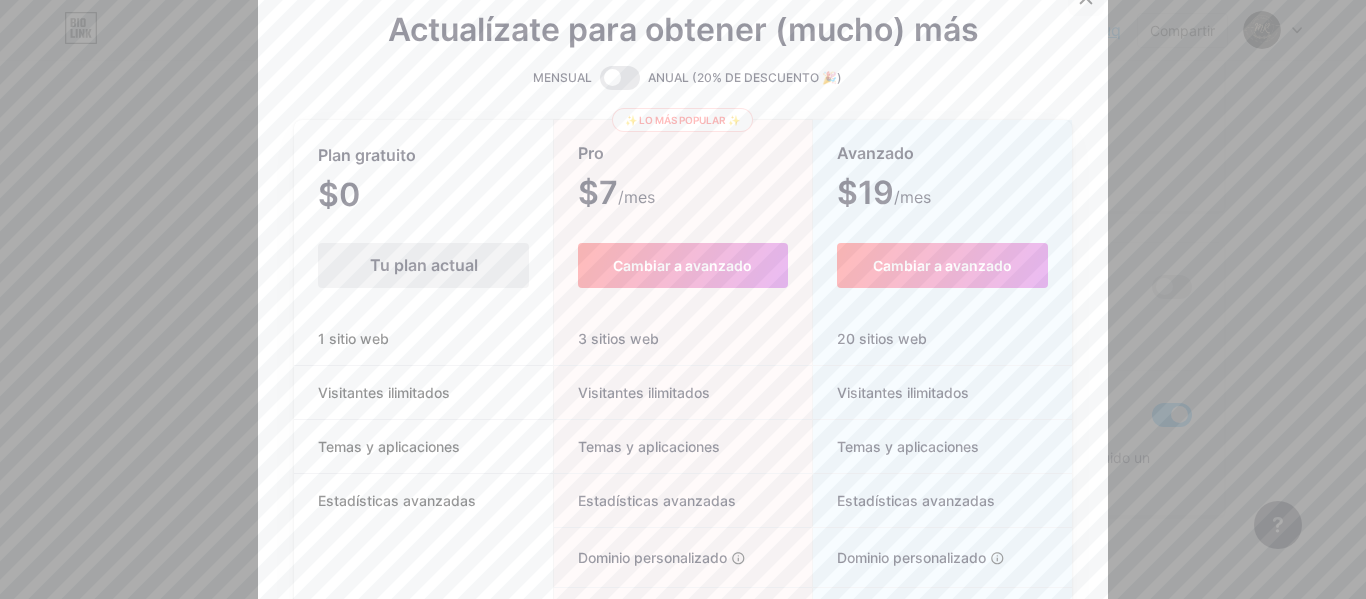 click at bounding box center (1086, -2) 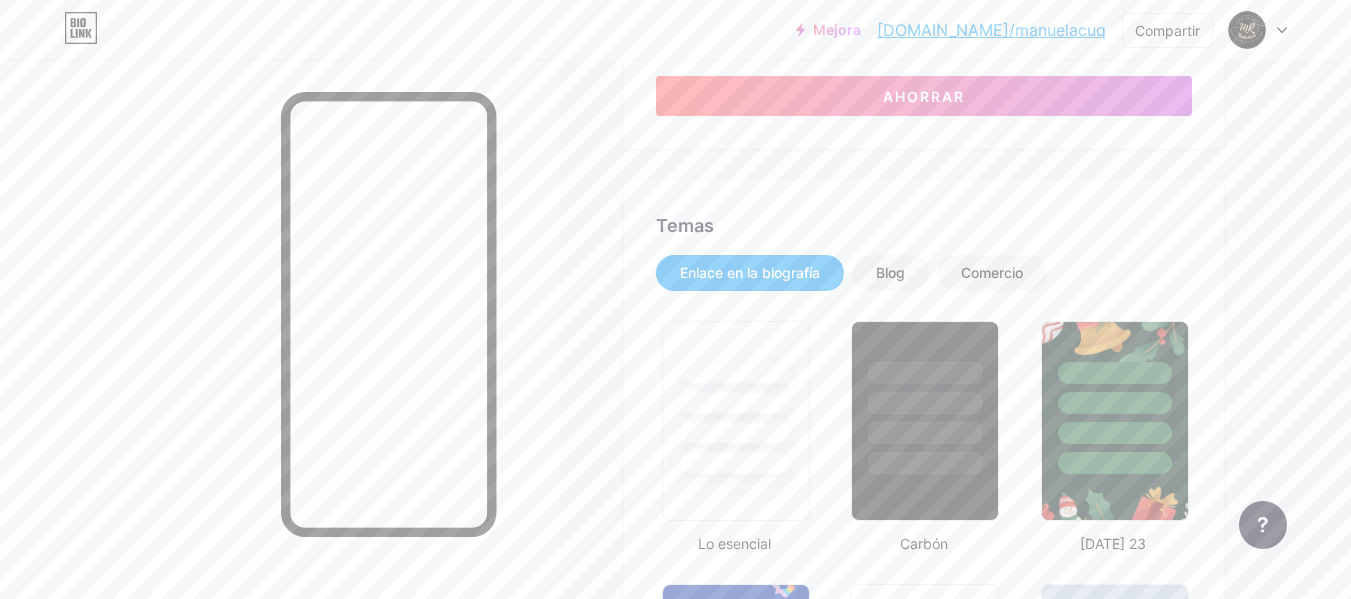 scroll, scrollTop: 0, scrollLeft: 0, axis: both 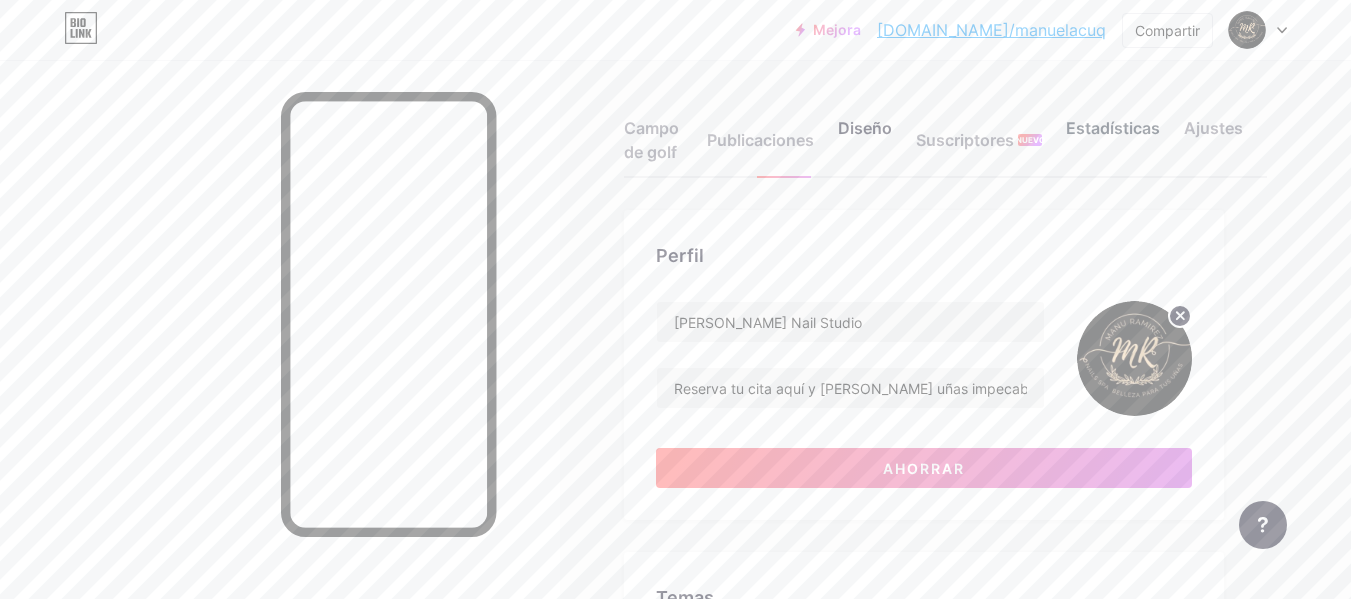 click on "Estadísticas" at bounding box center (1113, 146) 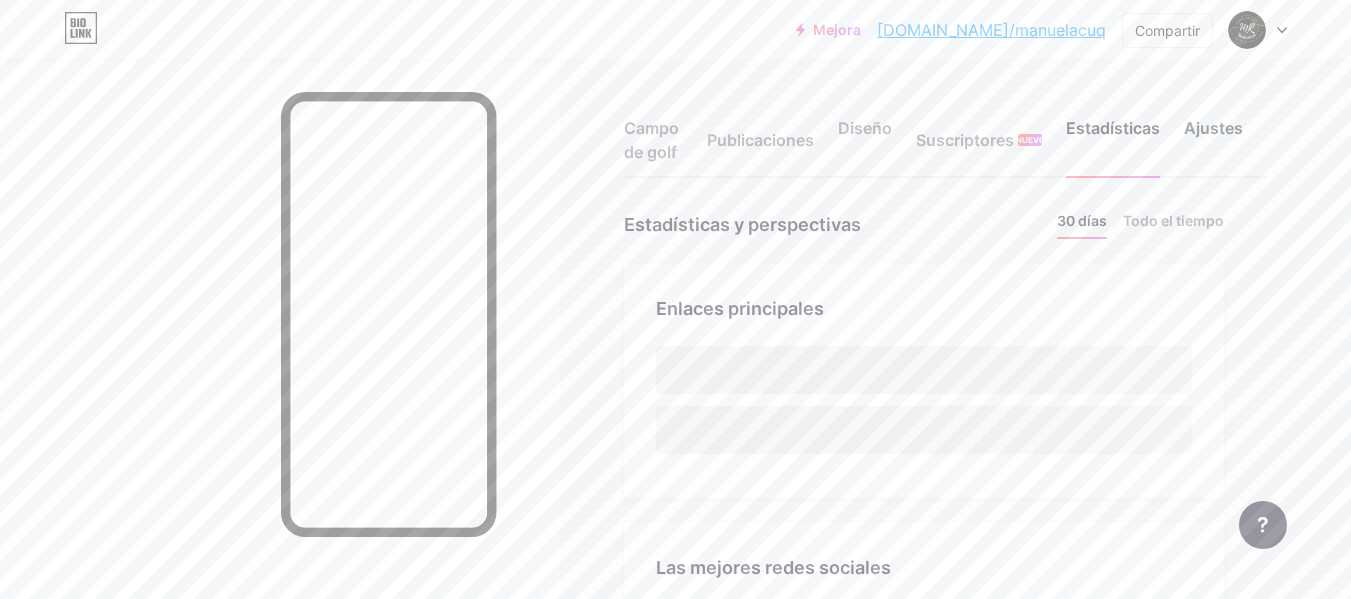 click on "Ajustes" at bounding box center [1213, 128] 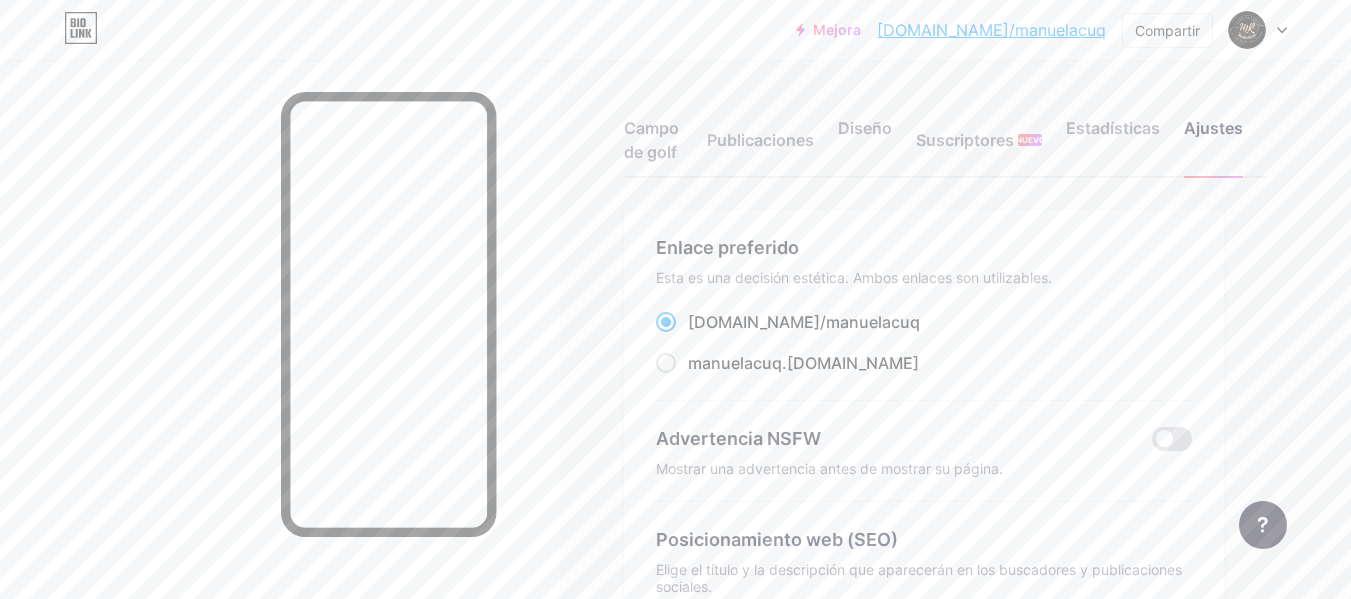 scroll, scrollTop: 300, scrollLeft: 0, axis: vertical 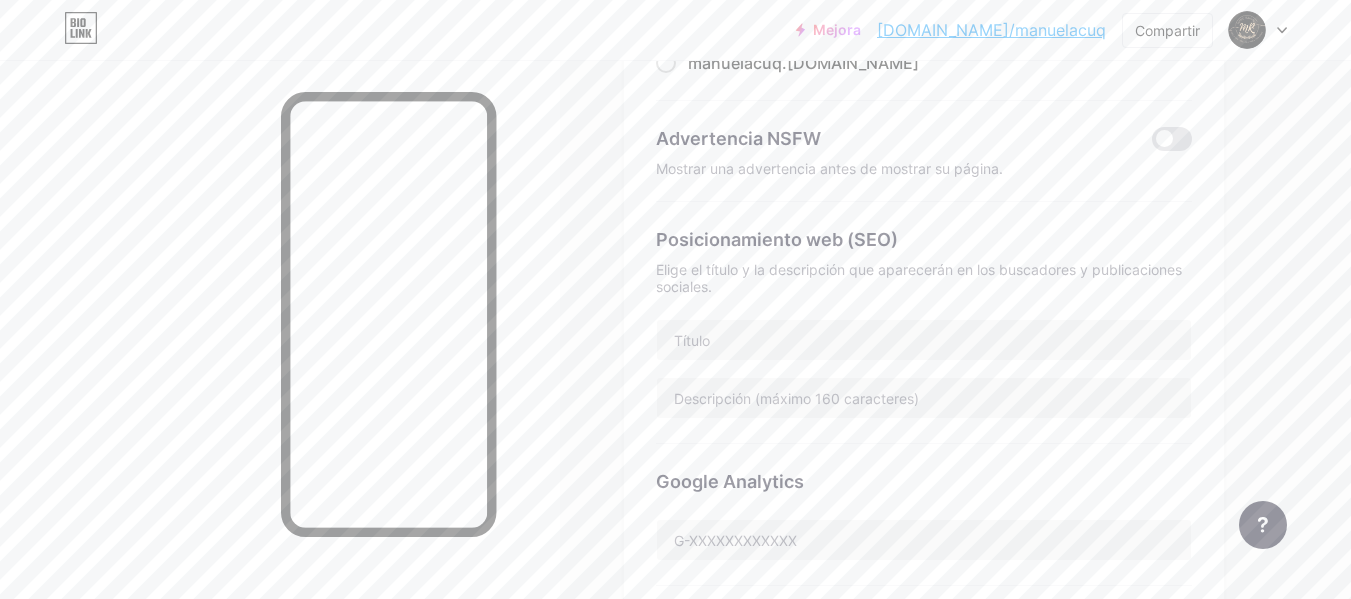 click on "Advertencia NSFW       Mostrar una advertencia antes de mostrar su página." at bounding box center (924, 151) 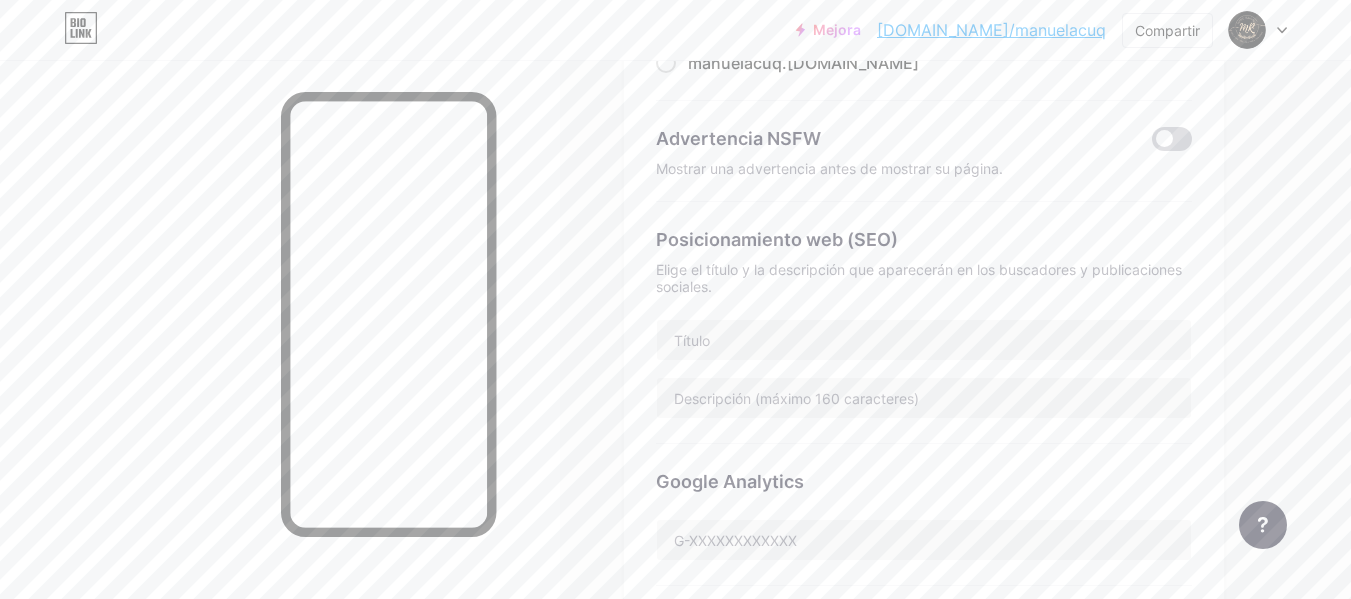 click at bounding box center (1172, 139) 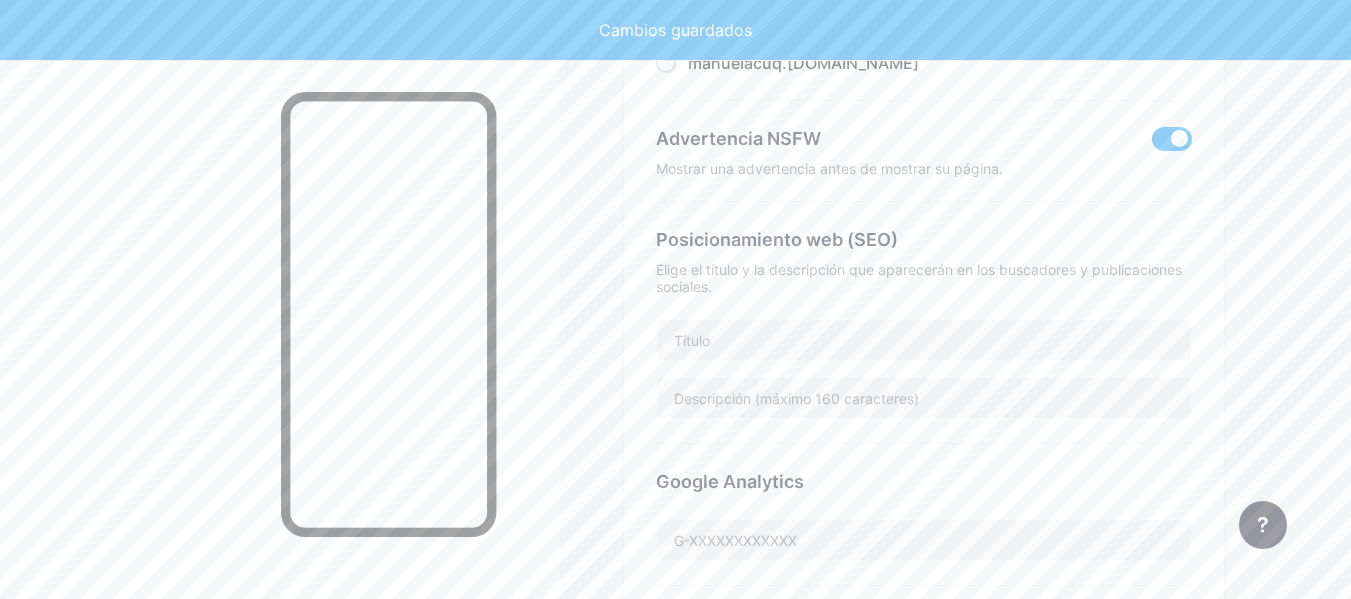click at bounding box center [1172, 139] 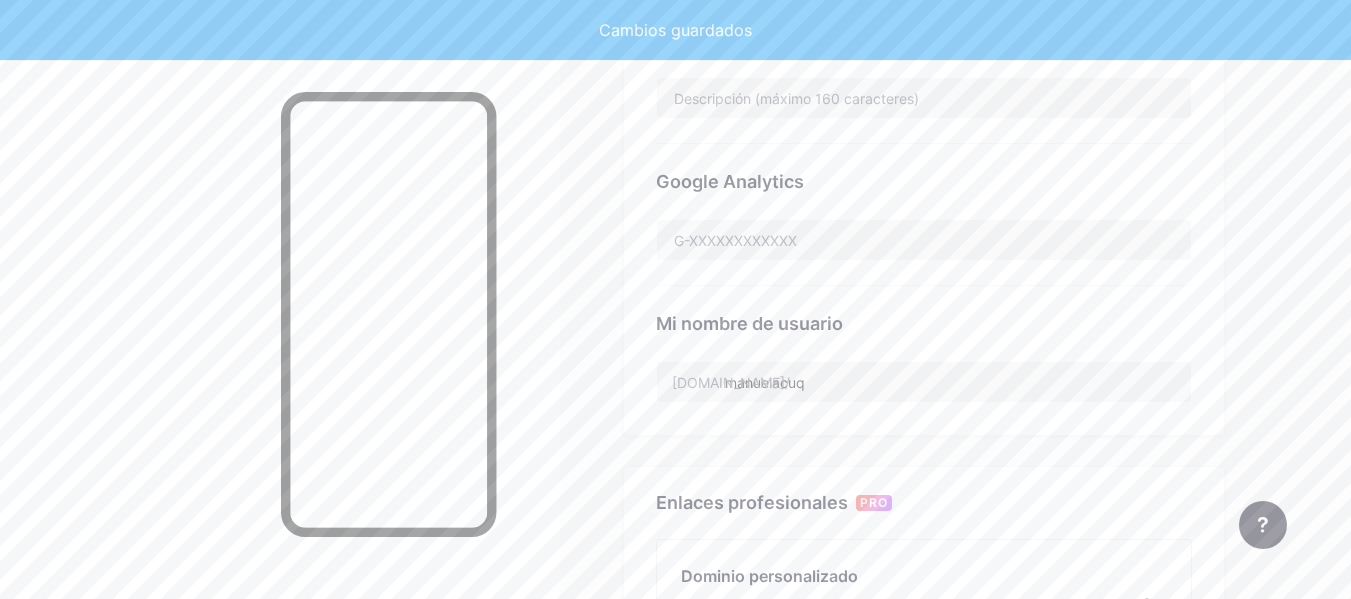 scroll, scrollTop: 300, scrollLeft: 0, axis: vertical 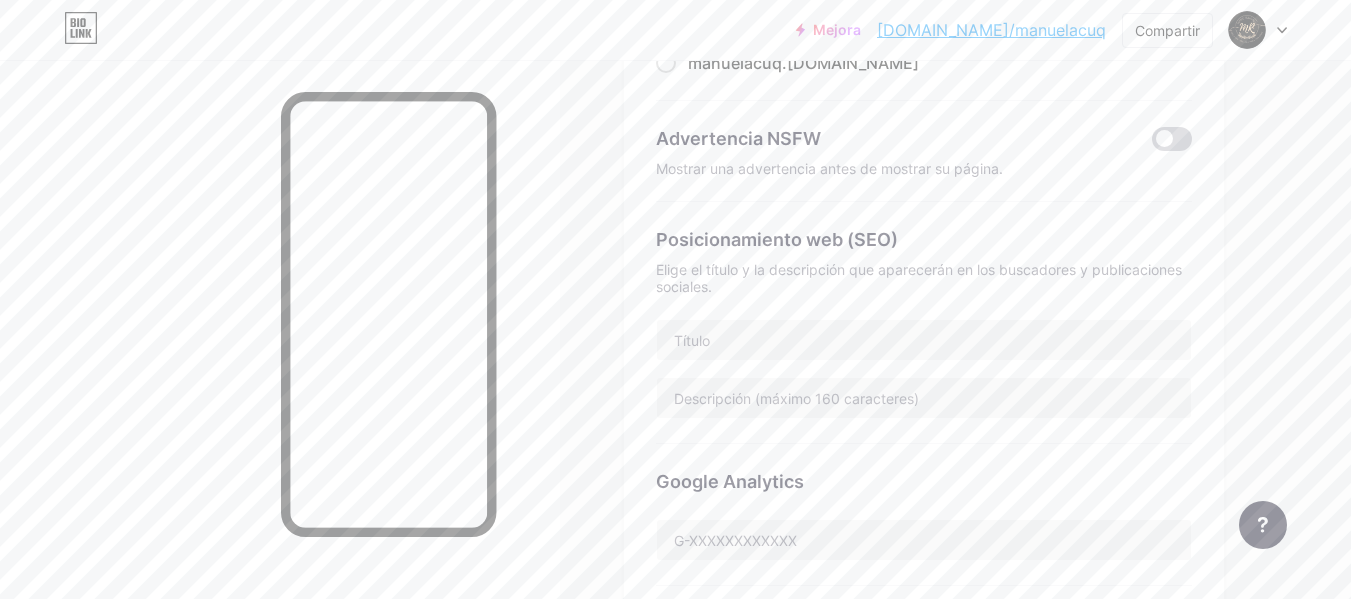 click at bounding box center [1172, 139] 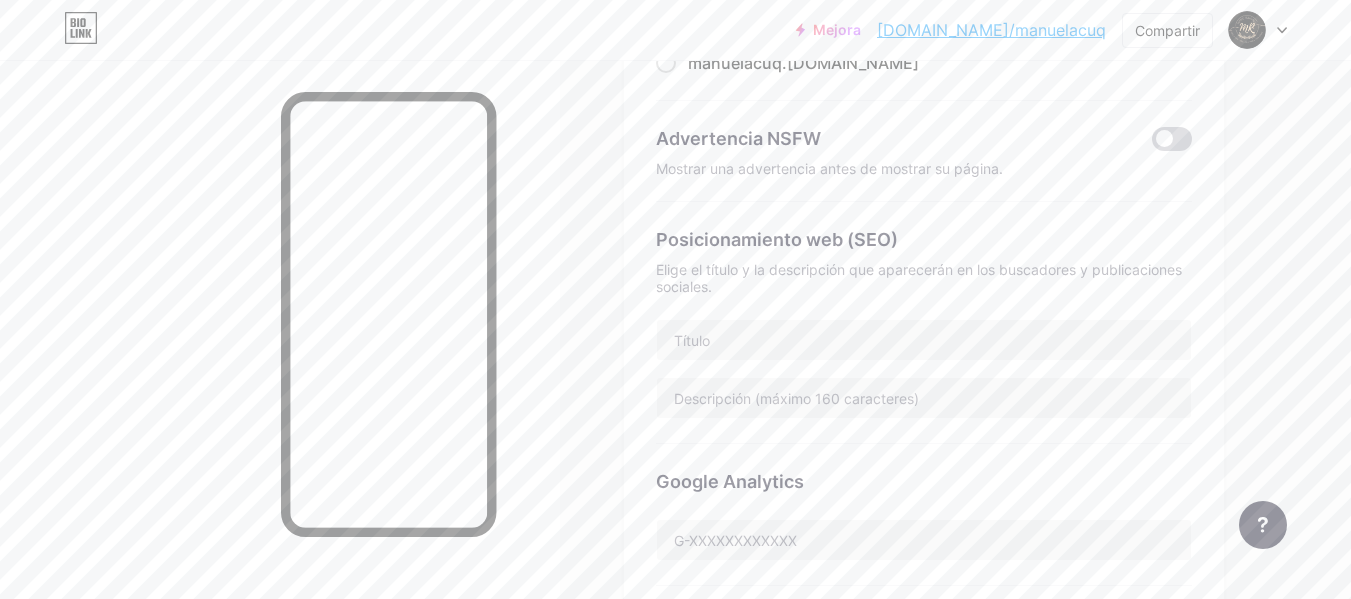 click at bounding box center [1152, 144] 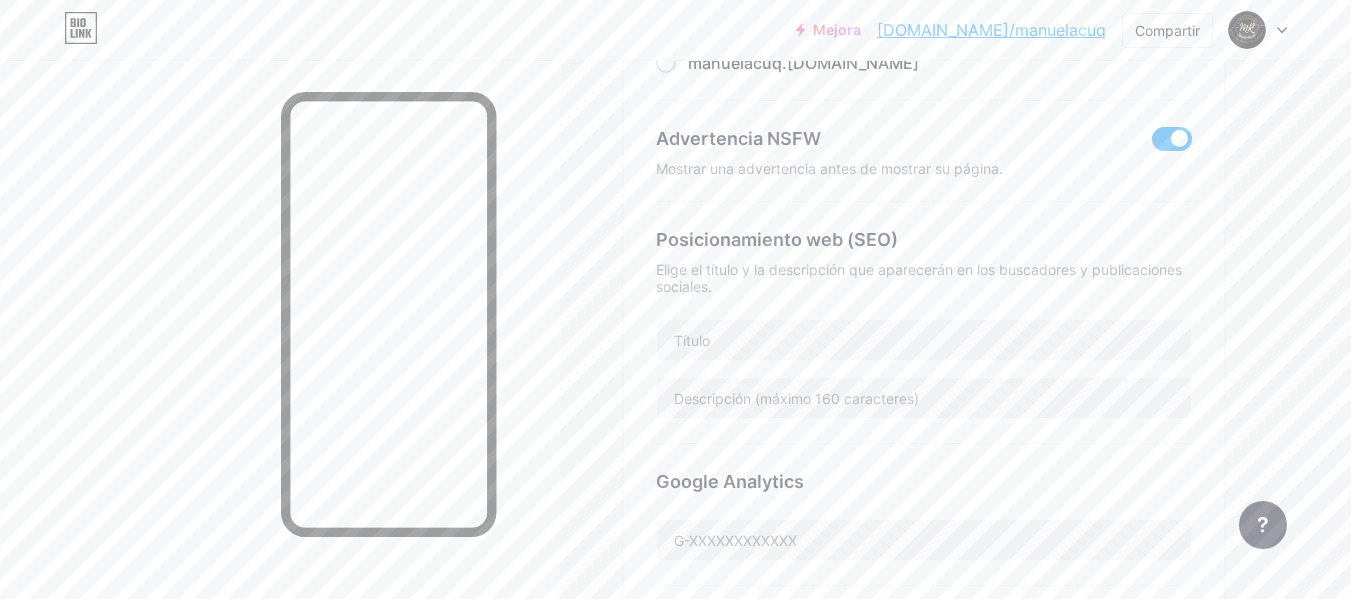 click at bounding box center (1172, 139) 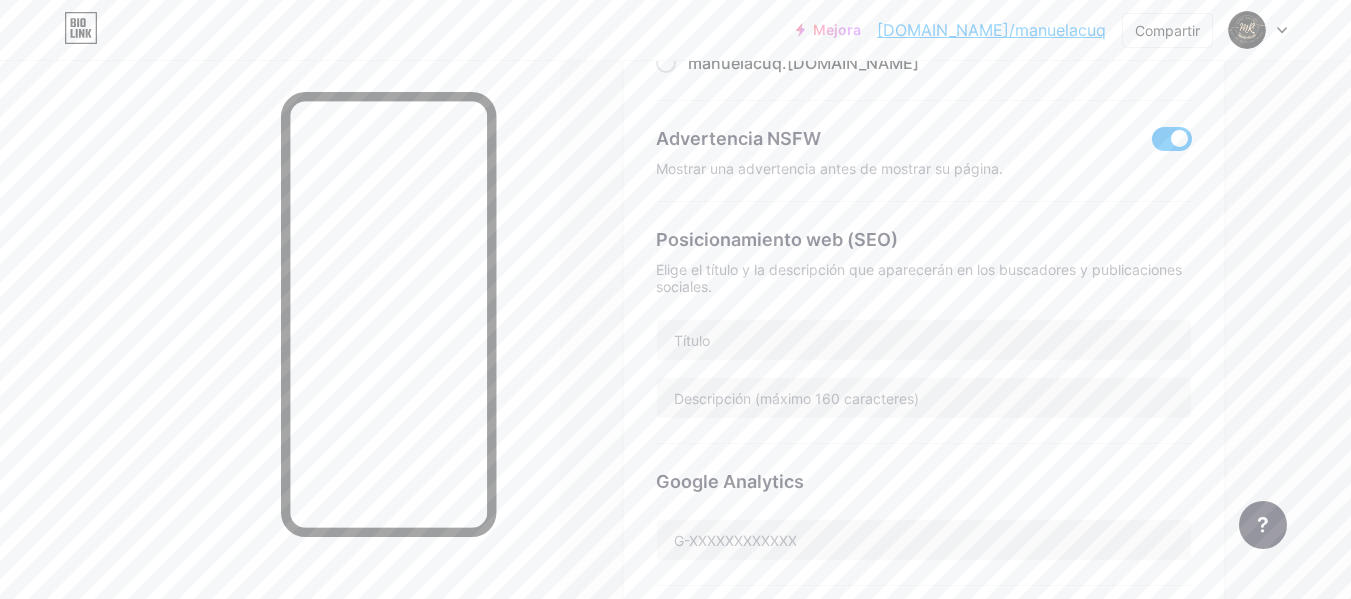 click at bounding box center (1152, 144) 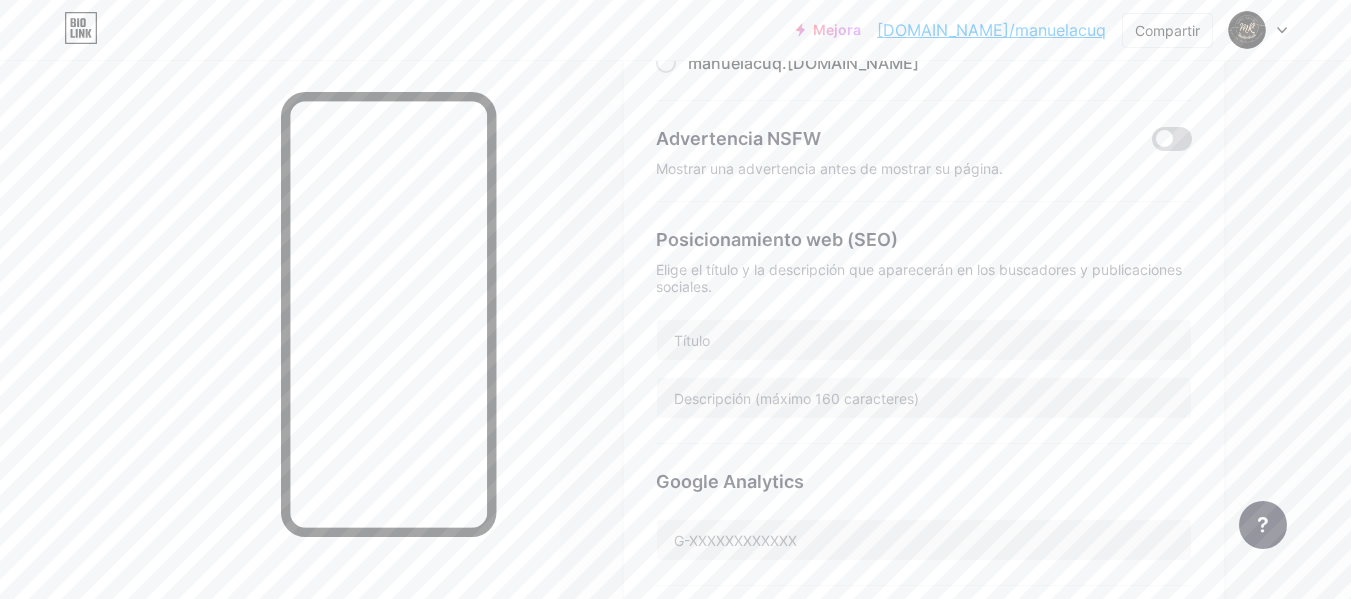 click at bounding box center (1172, 139) 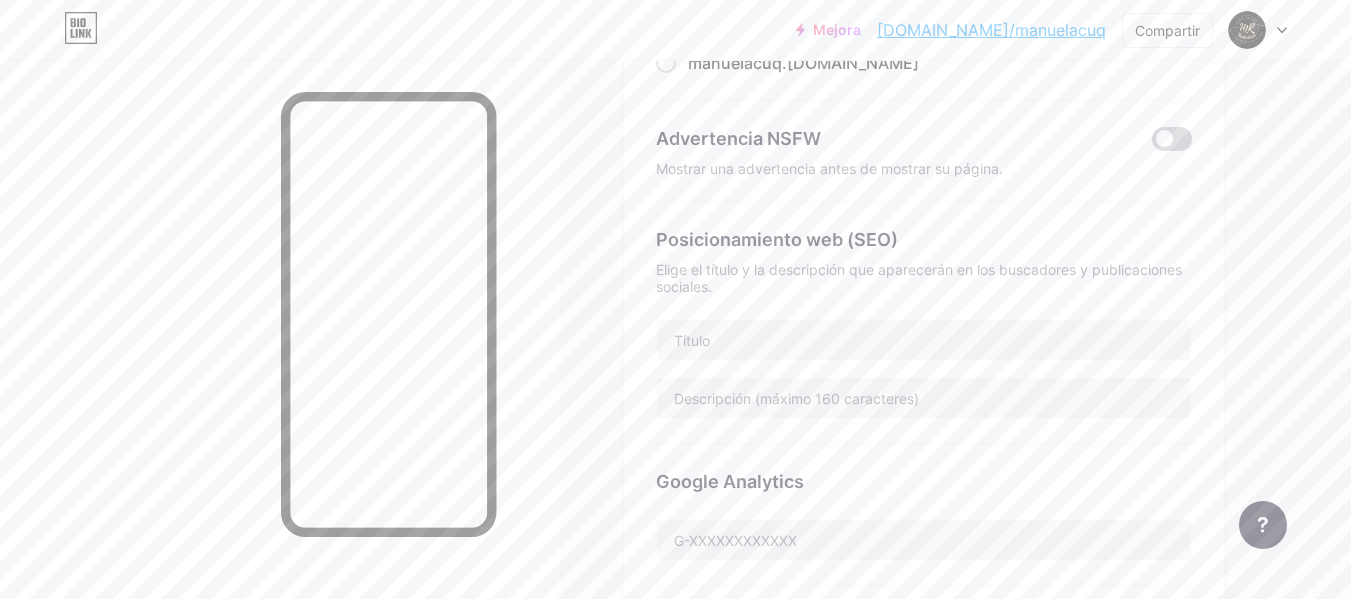 click at bounding box center (1152, 144) 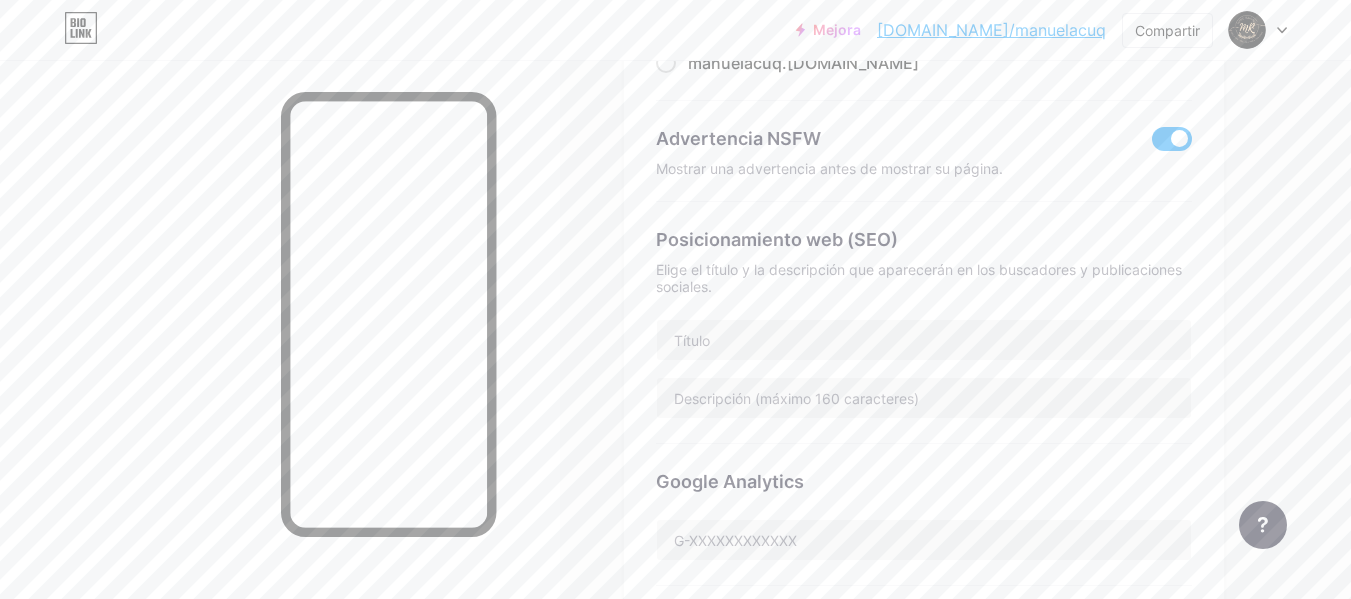 click at bounding box center [1172, 139] 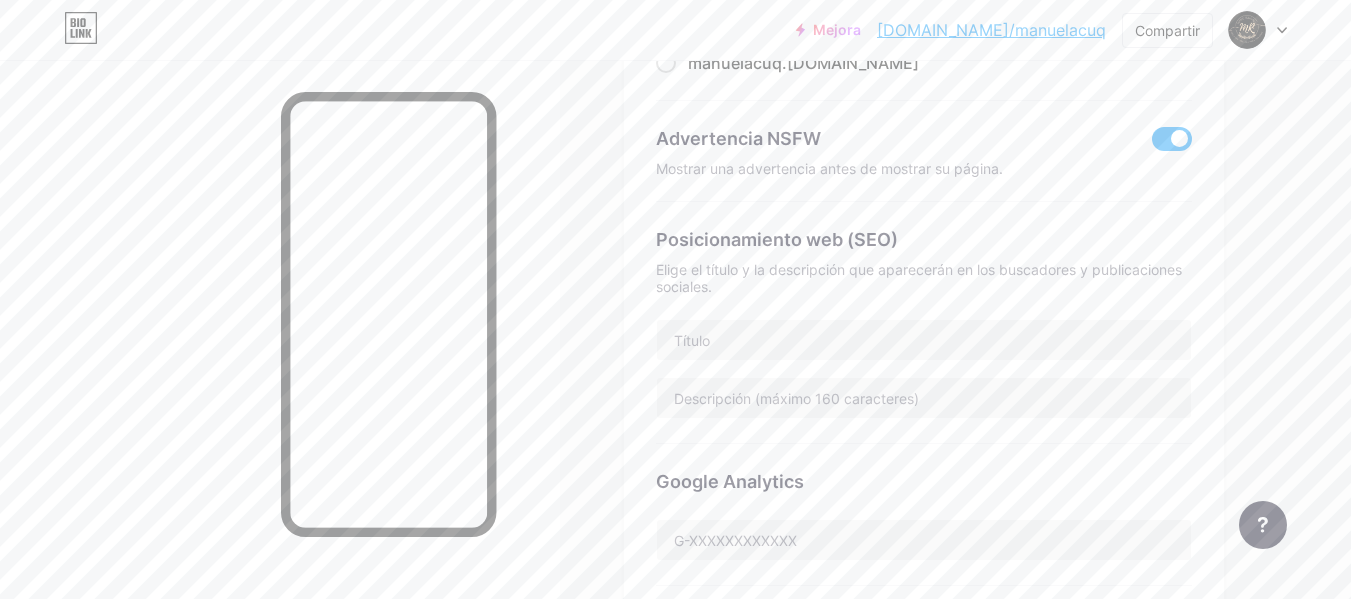 click at bounding box center (1152, 144) 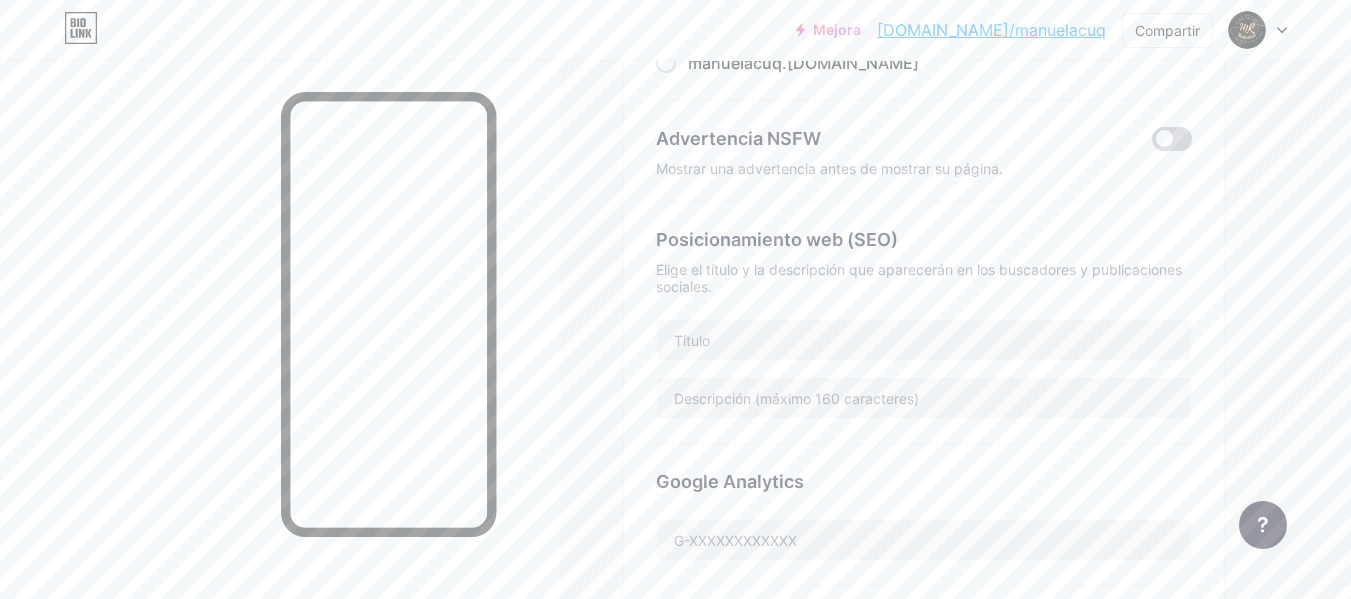 click at bounding box center [1172, 139] 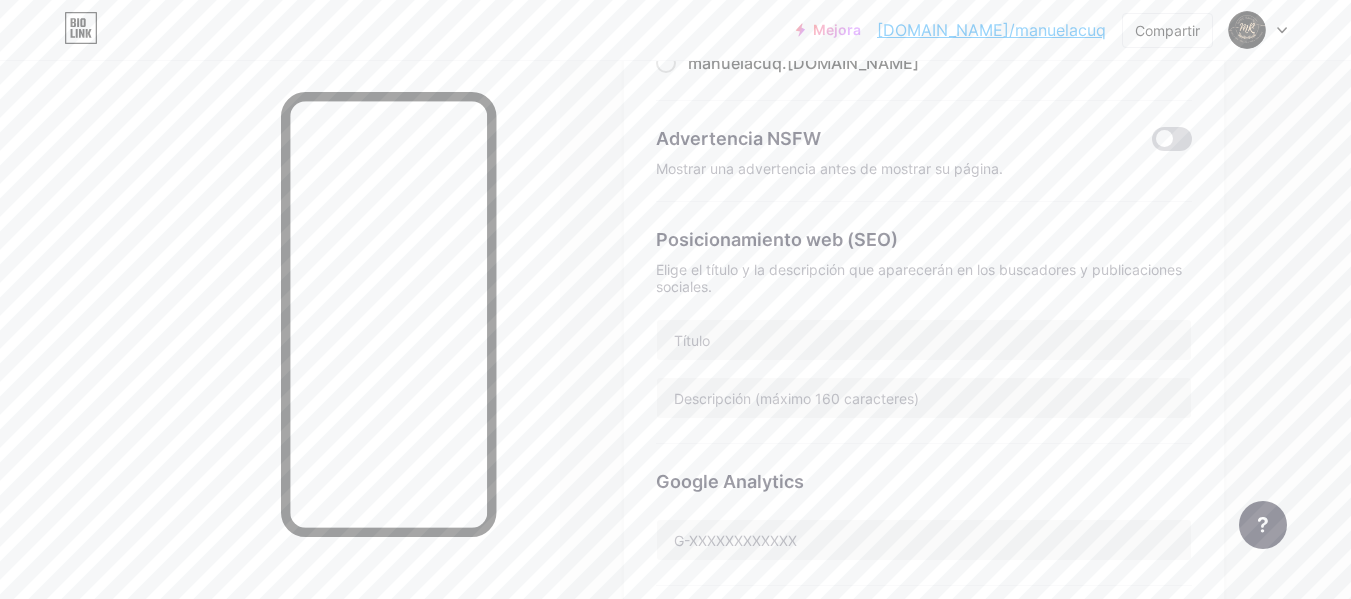 click at bounding box center (1152, 144) 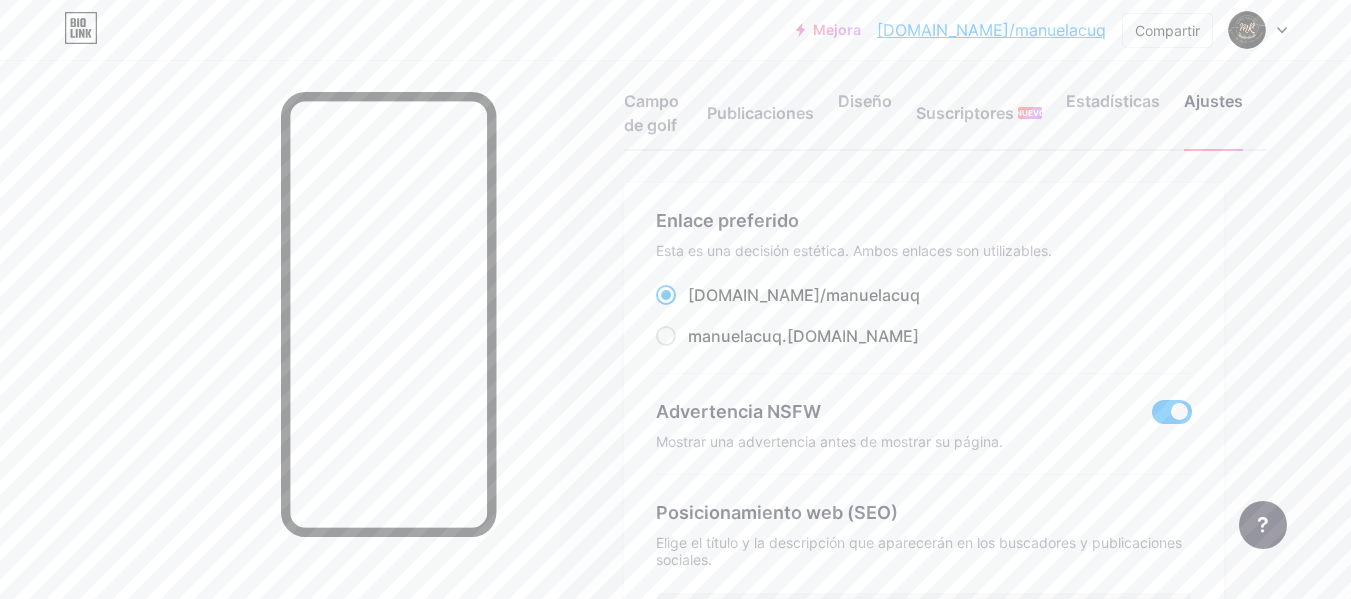 scroll, scrollTop: 0, scrollLeft: 0, axis: both 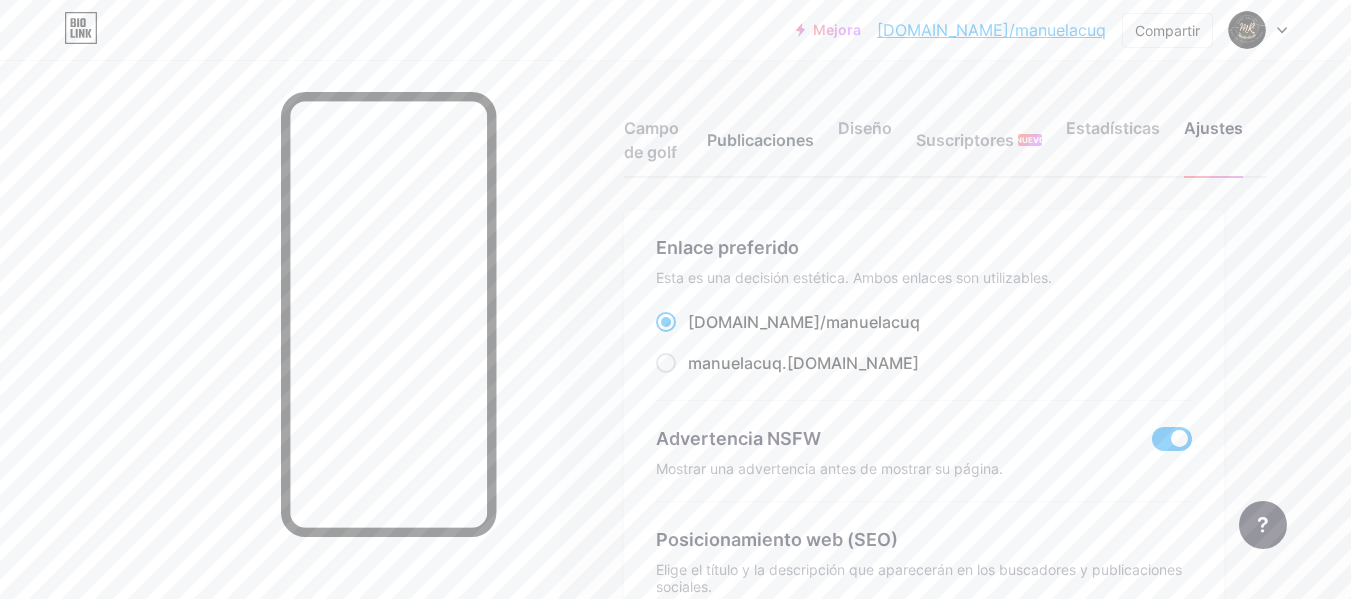click on "Publicaciones" at bounding box center [760, 140] 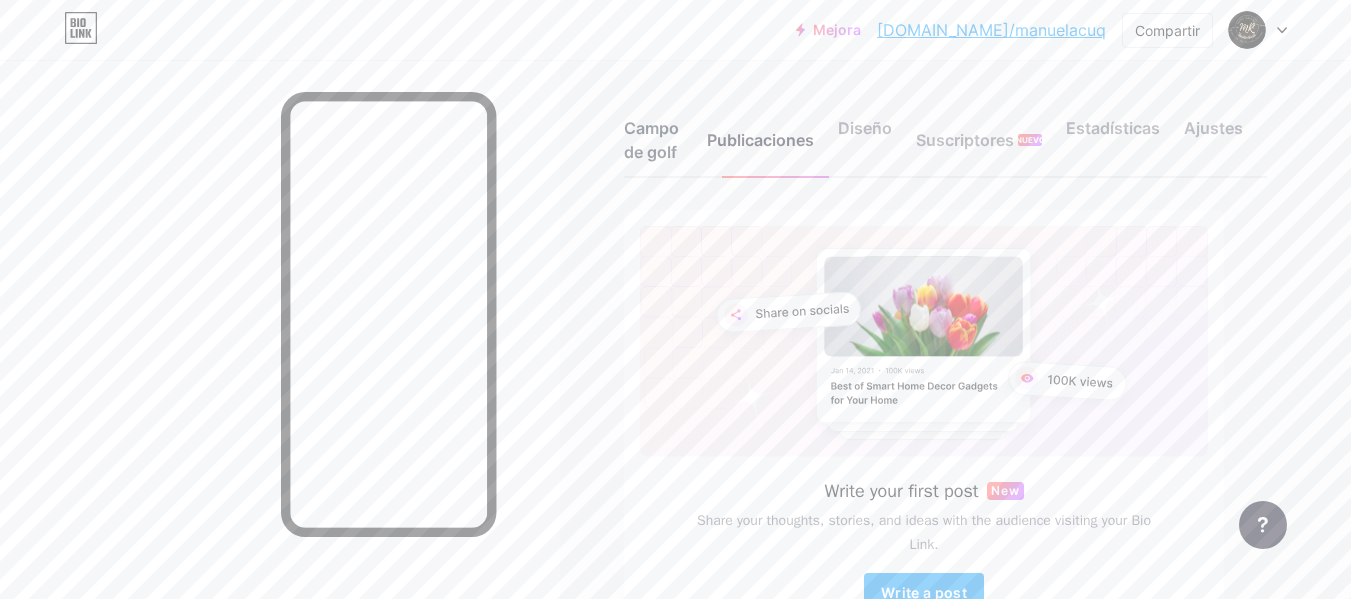 click on "Campo de golf" at bounding box center [651, 140] 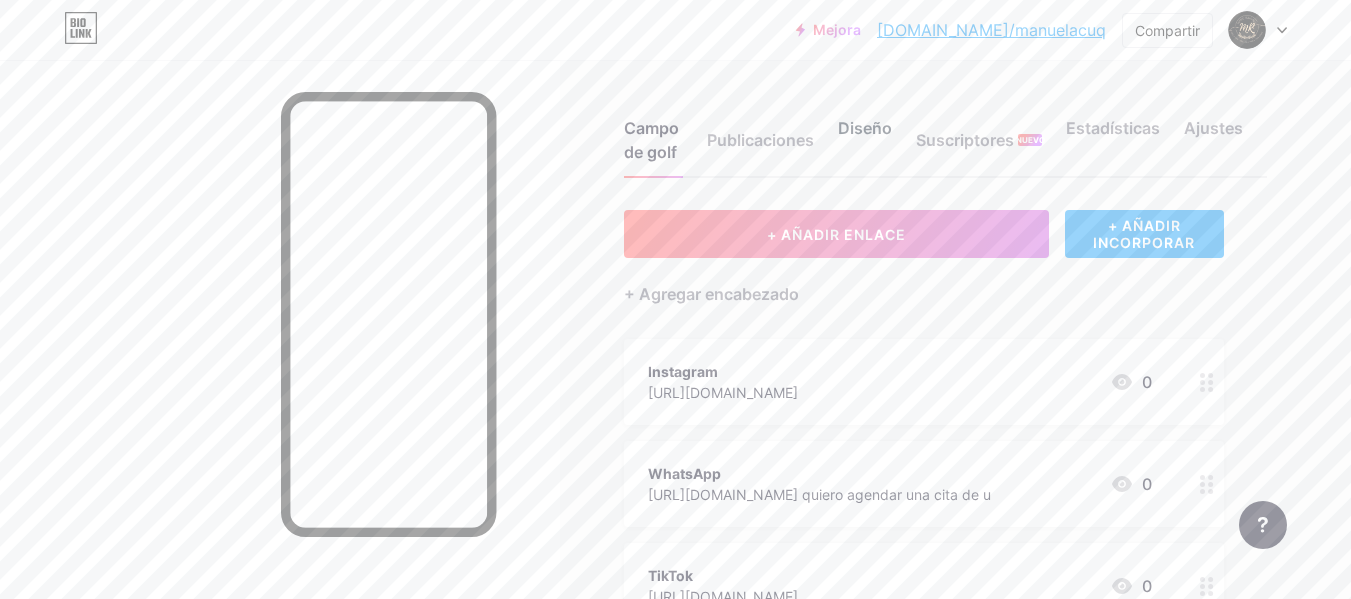 click on "Diseño" at bounding box center [865, 146] 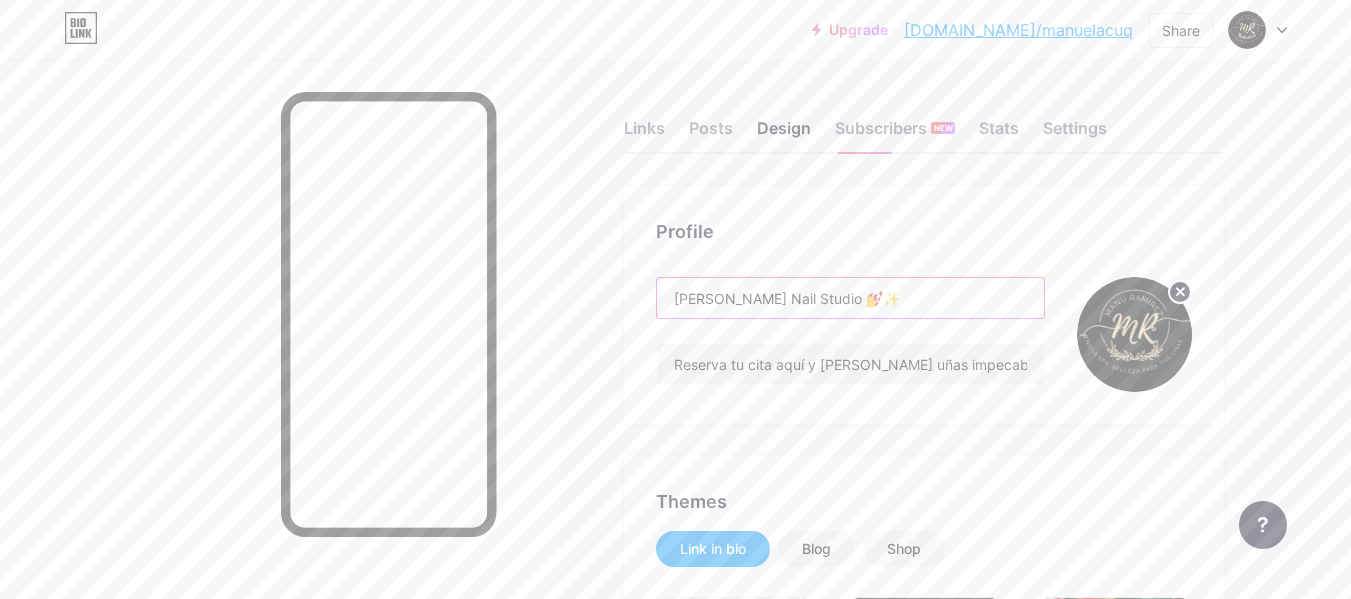 click on "[PERSON_NAME] Nail Studio 💅✨" at bounding box center (850, 298) 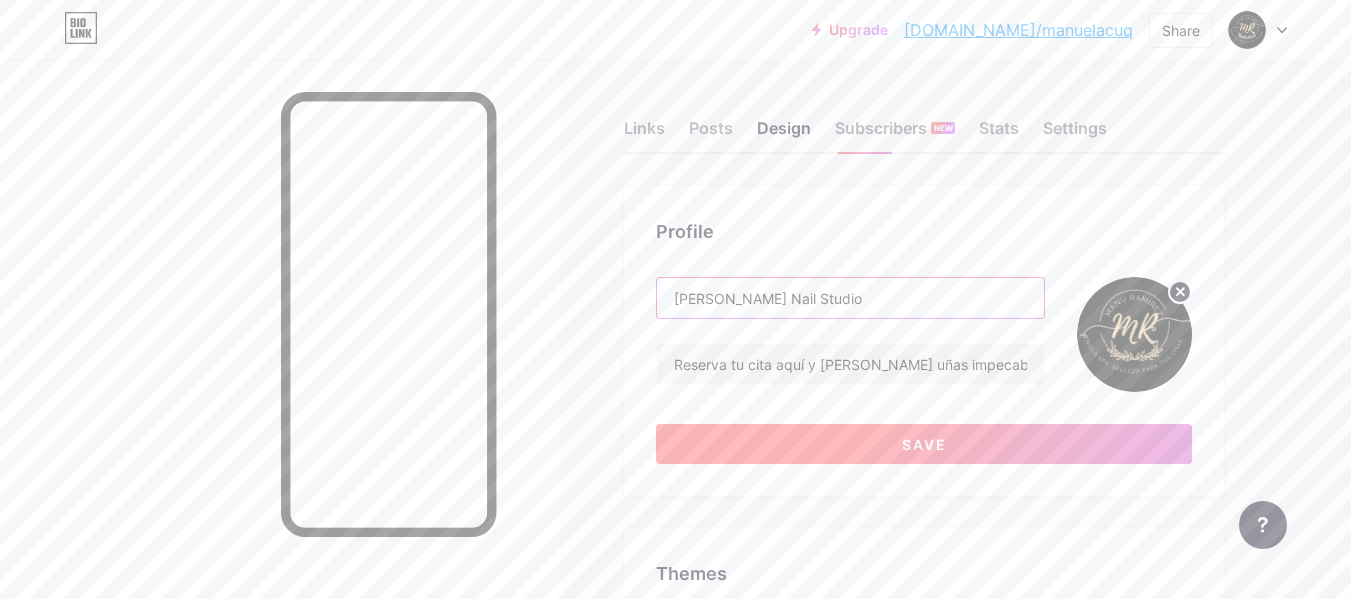 type on "[PERSON_NAME] Nail Studio" 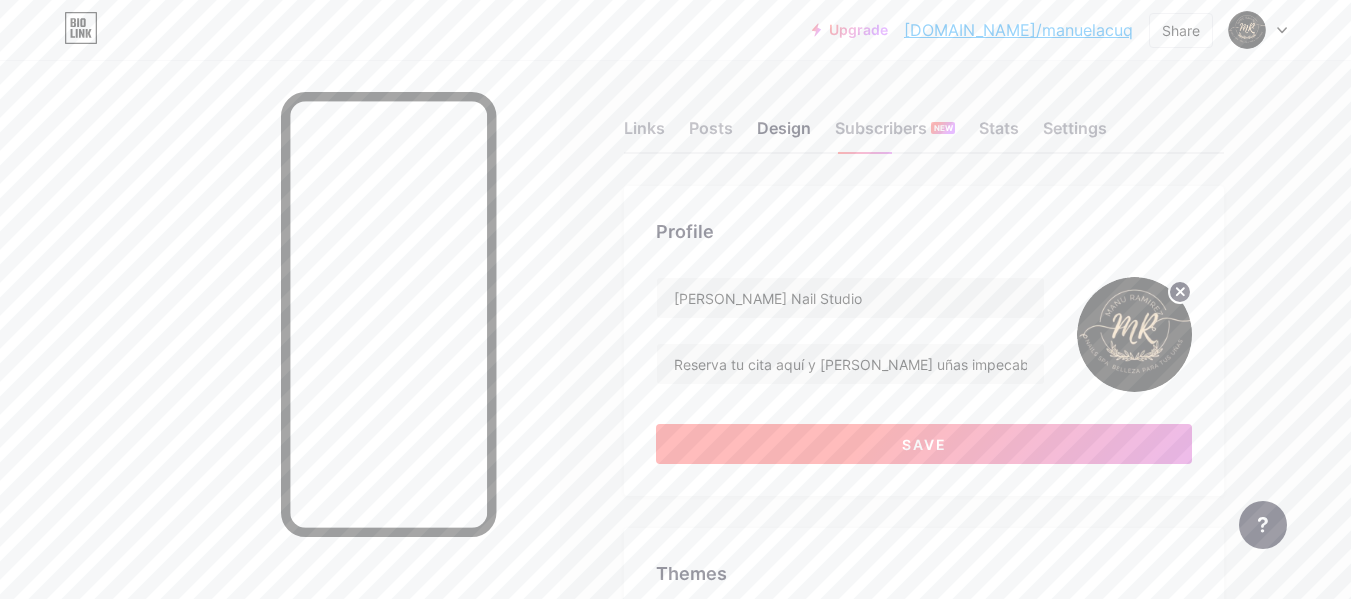 click on "Save" at bounding box center (924, 444) 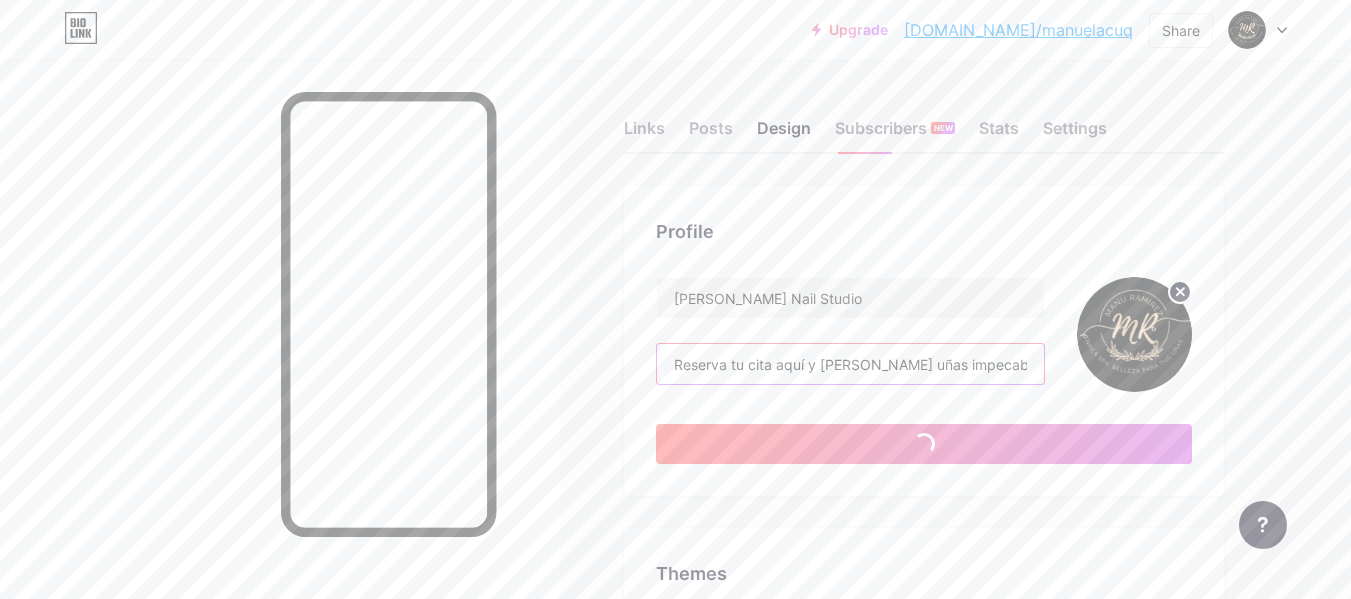 click on "Reserva tu cita aquí y [PERSON_NAME] uñas impecables.✨💅" at bounding box center [850, 364] 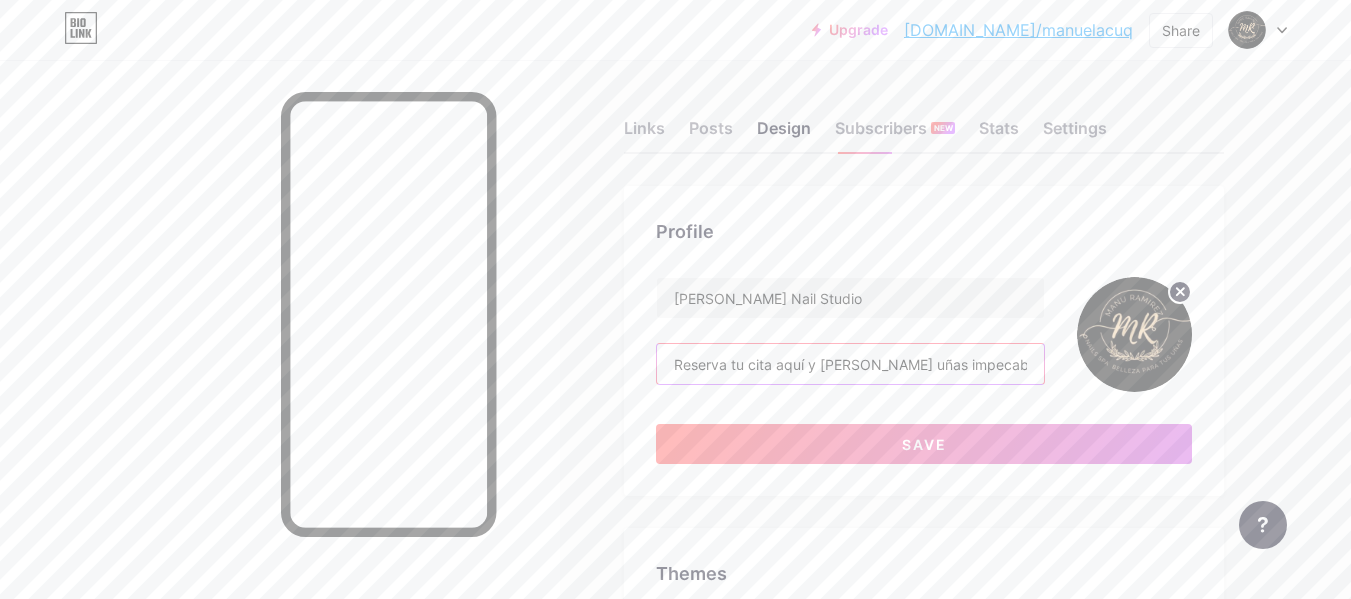 click on "Reserva tu cita aquí y [PERSON_NAME] uñas impecables.✨♥️" at bounding box center [850, 364] 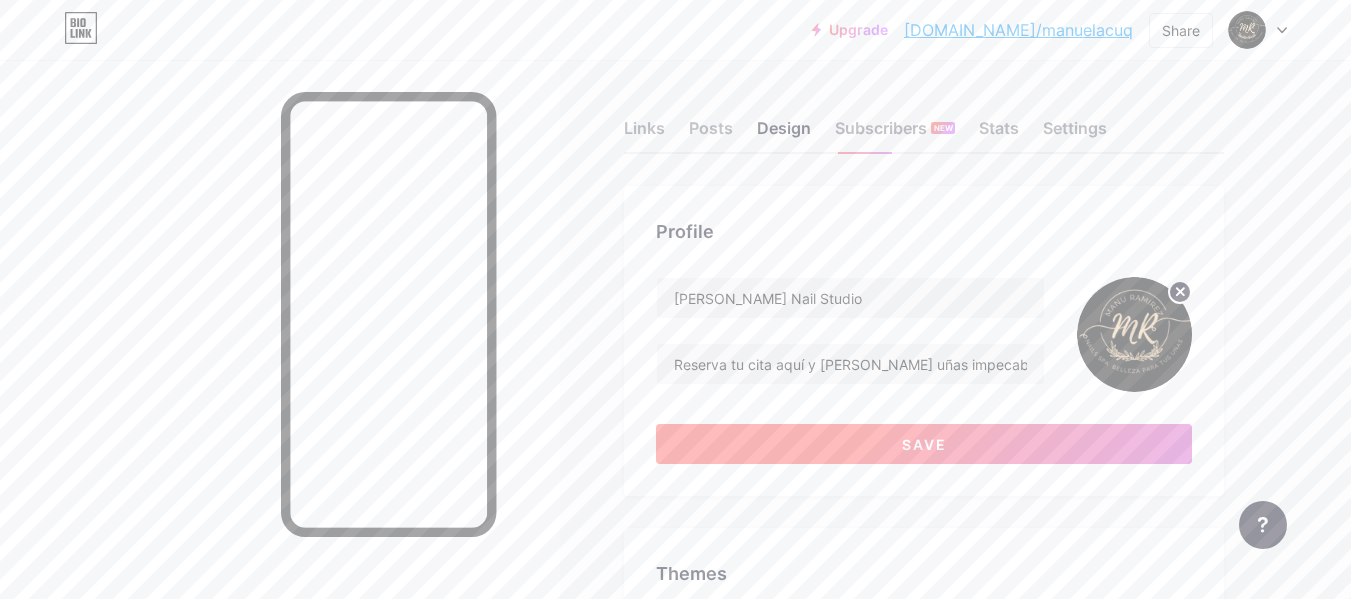 click on "Save" at bounding box center [924, 444] 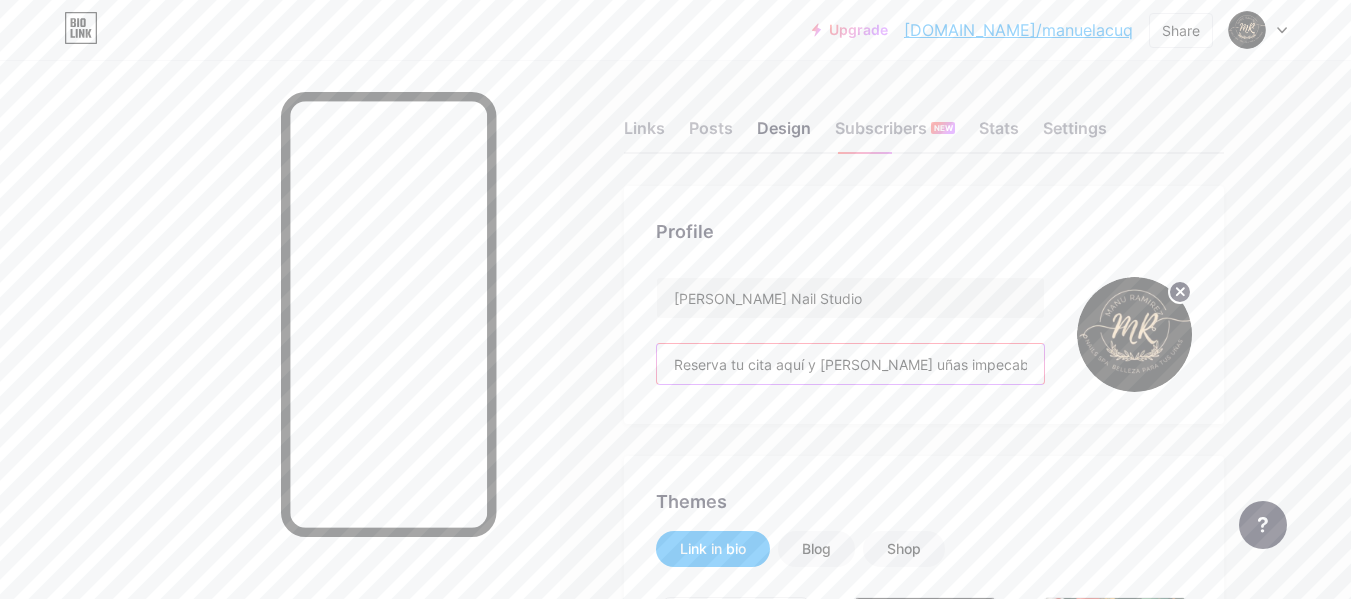 click on "Reserva tu cita aquí y [PERSON_NAME] uñas impecables.✨🩶🖤" at bounding box center [850, 364] 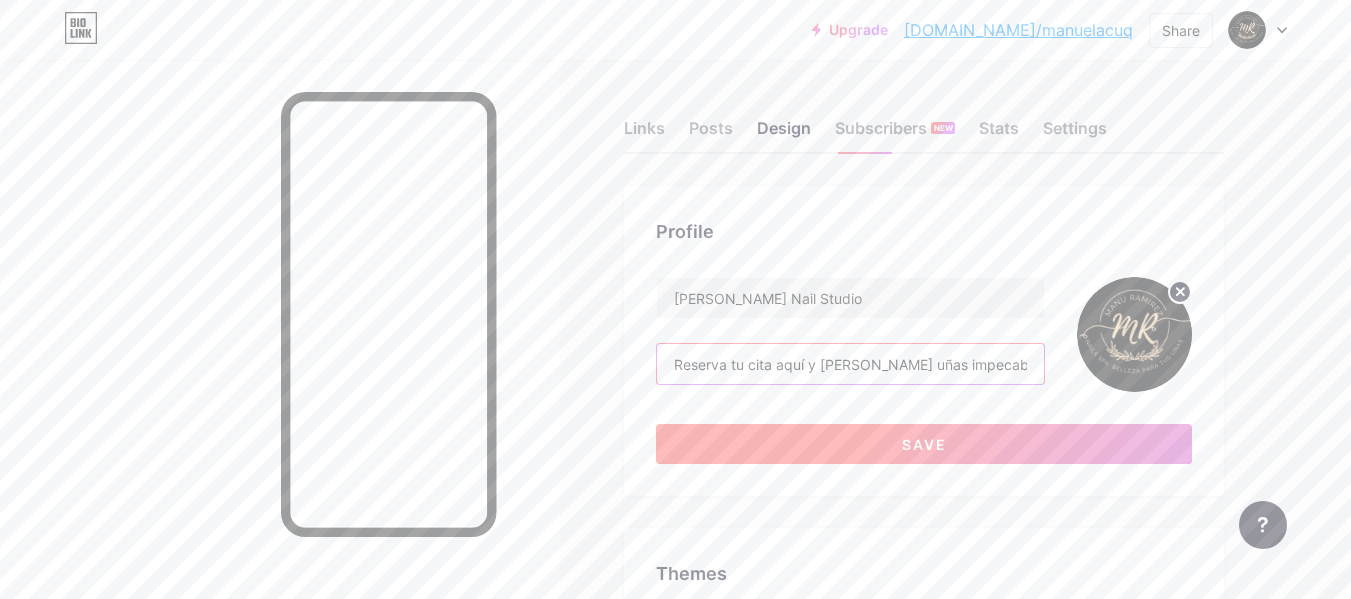 type on "Reserva tu cita aquí y [PERSON_NAME] uñas impecables.✨🩶" 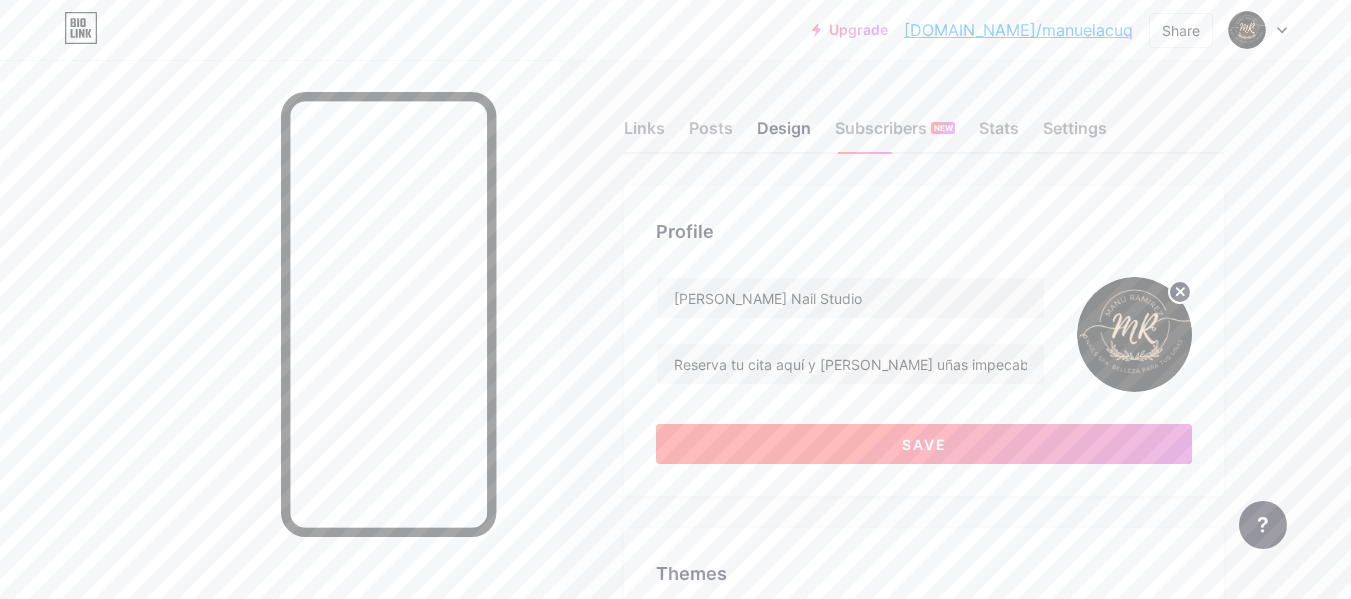 click on "Save" at bounding box center (924, 444) 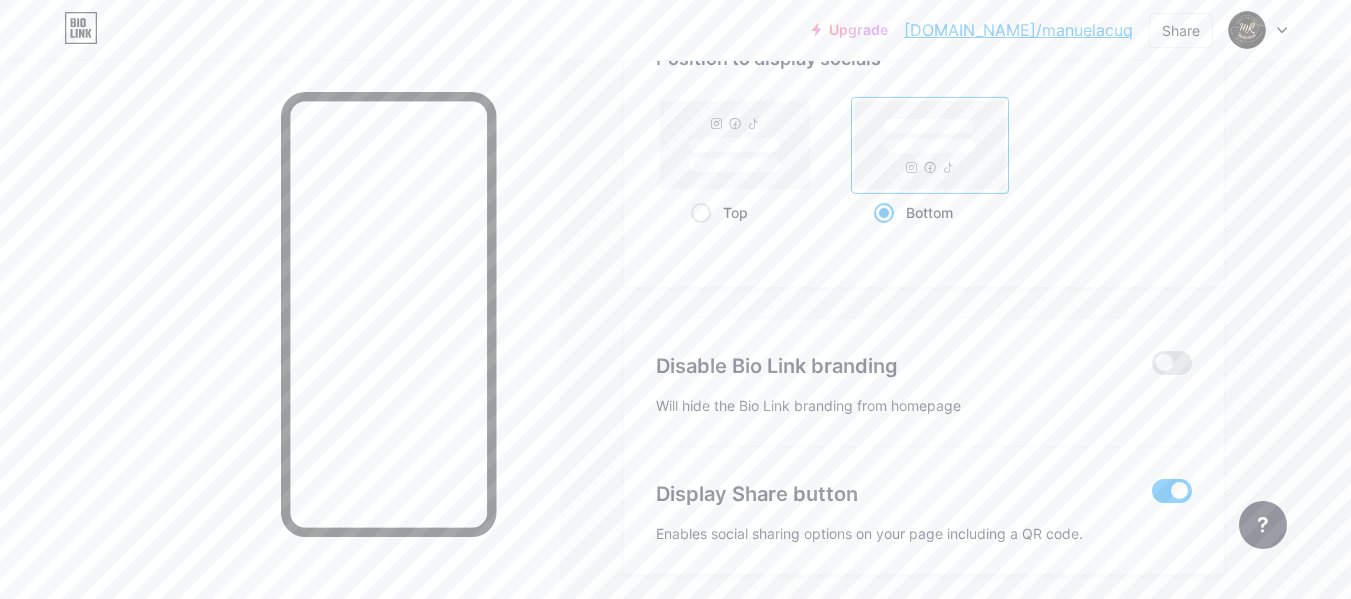 scroll, scrollTop: 3976, scrollLeft: 0, axis: vertical 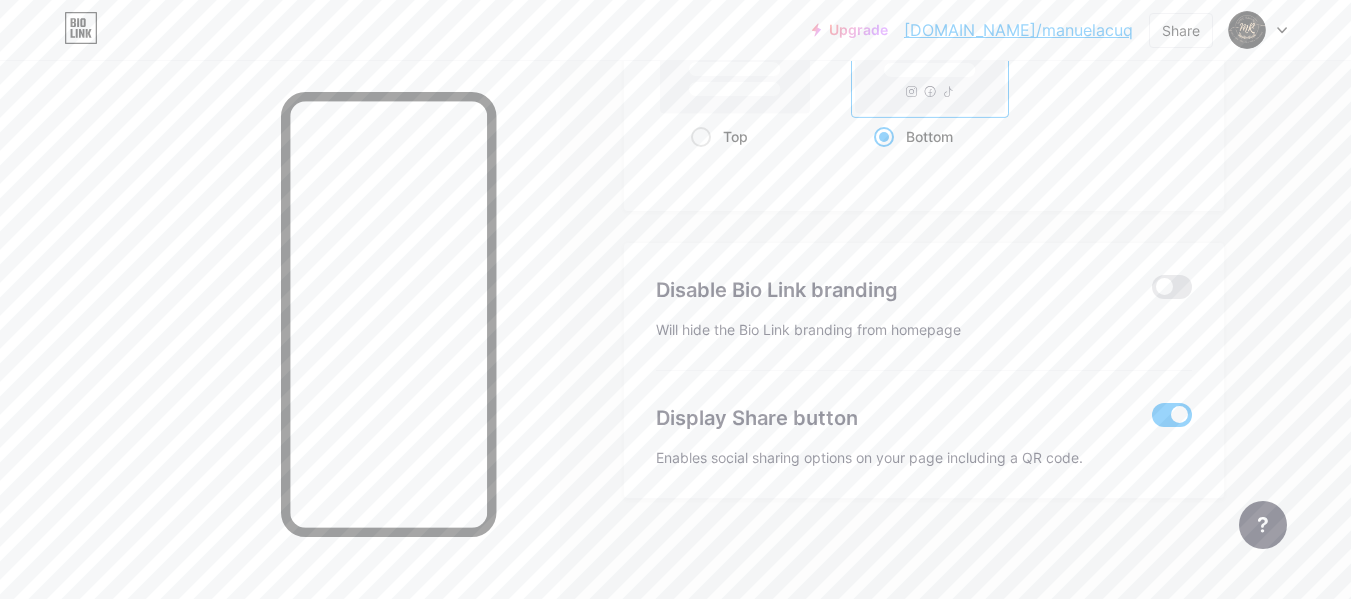 click on "[DOMAIN_NAME]/manuelacuq" at bounding box center [1018, 30] 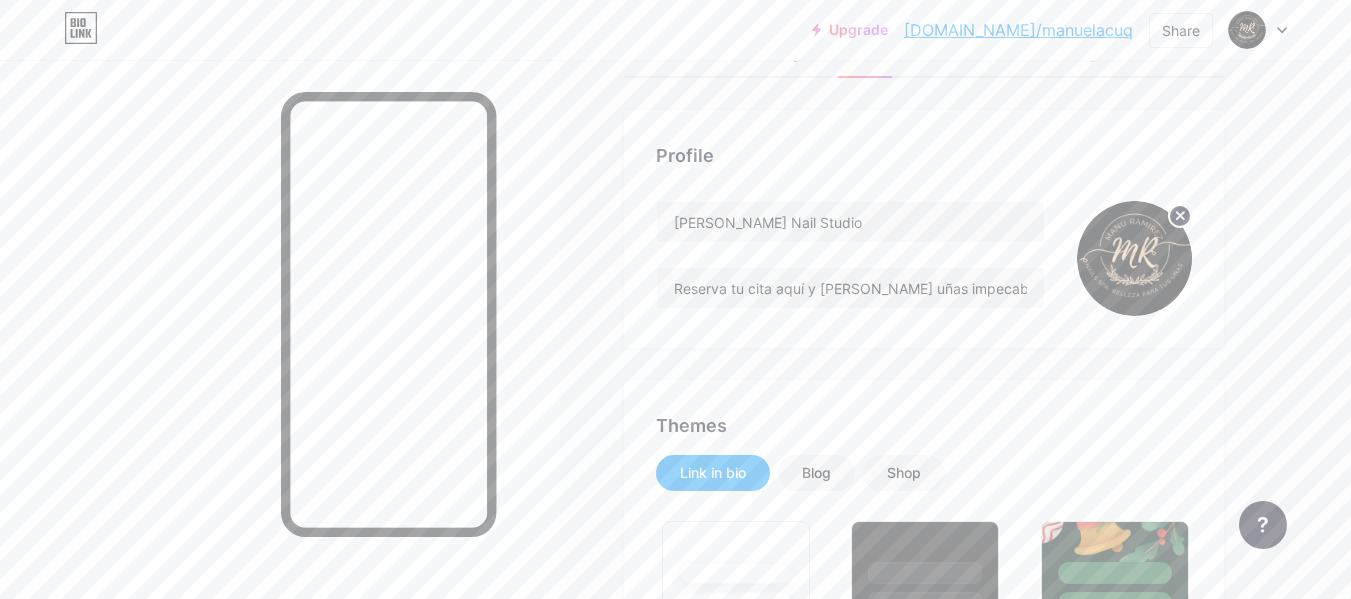 scroll, scrollTop: 0, scrollLeft: 0, axis: both 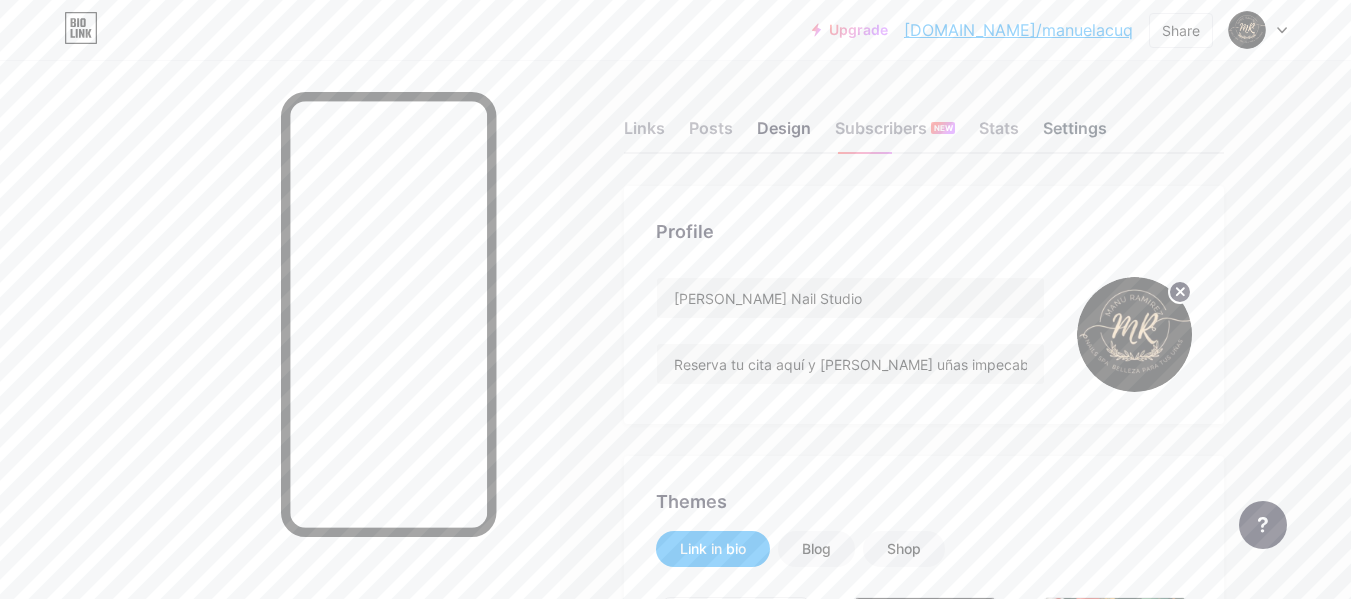 click on "Settings" at bounding box center [1075, 134] 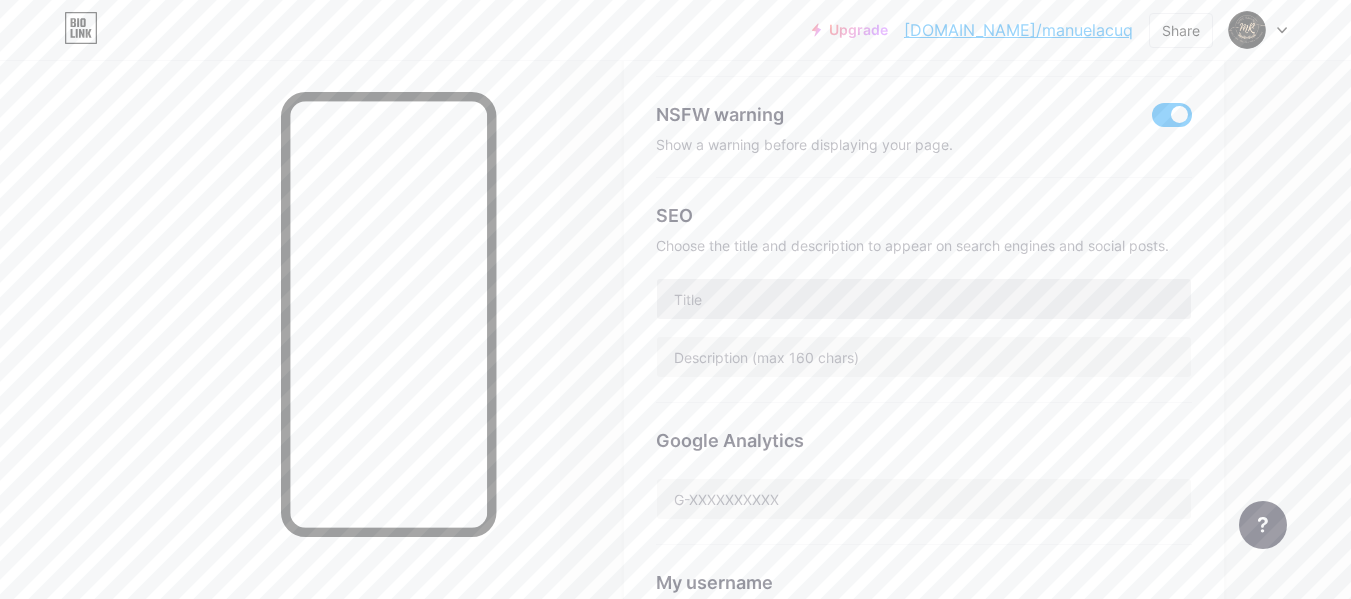 scroll, scrollTop: 200, scrollLeft: 0, axis: vertical 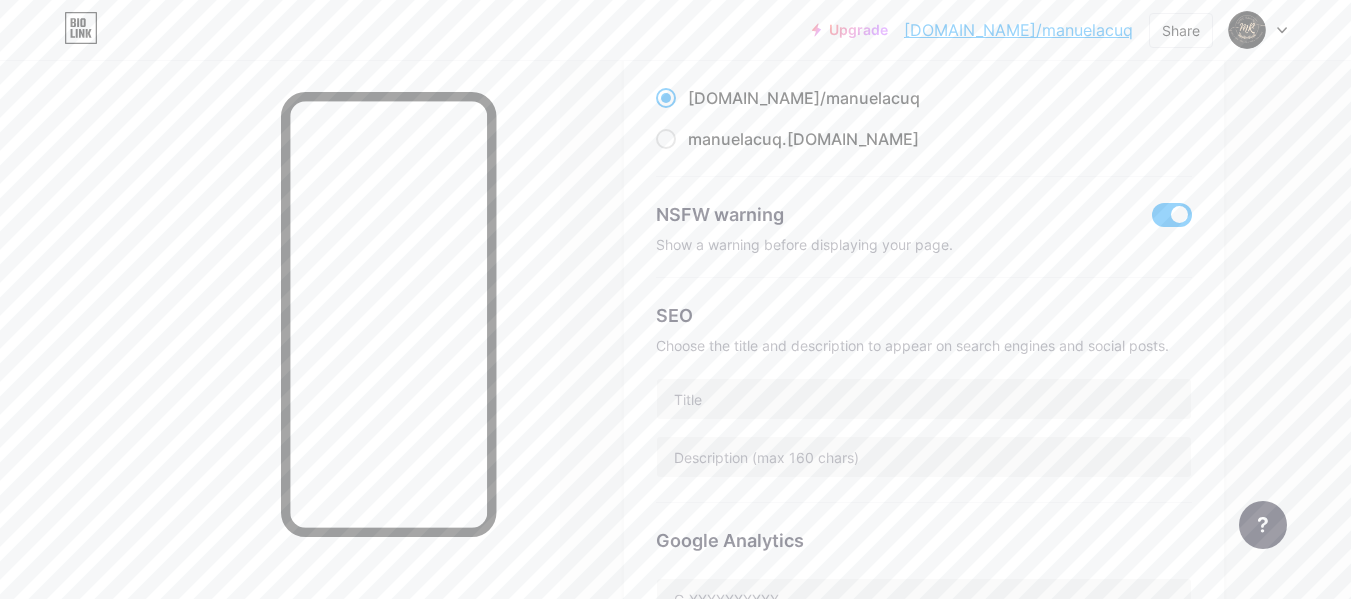 click on "Preferred link   This is an aesthetic choice. Both links are usable.
[DOMAIN_NAME]/ [PERSON_NAME] .[DOMAIN_NAME]
NSFW warning       Show a warning before displaying your page.     SEO   Choose the title and description to appear on search engines and social posts.           Google Analytics       My username   [DOMAIN_NAME]/   manuelacuq" at bounding box center (924, 390) 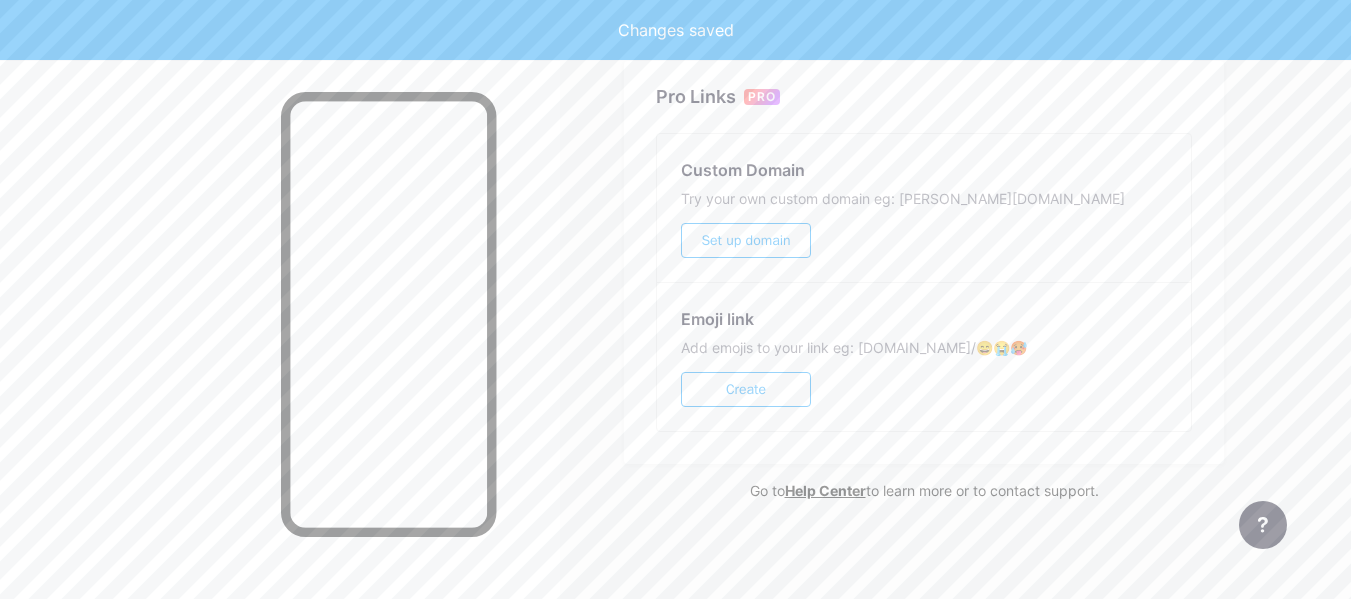 scroll, scrollTop: 365, scrollLeft: 0, axis: vertical 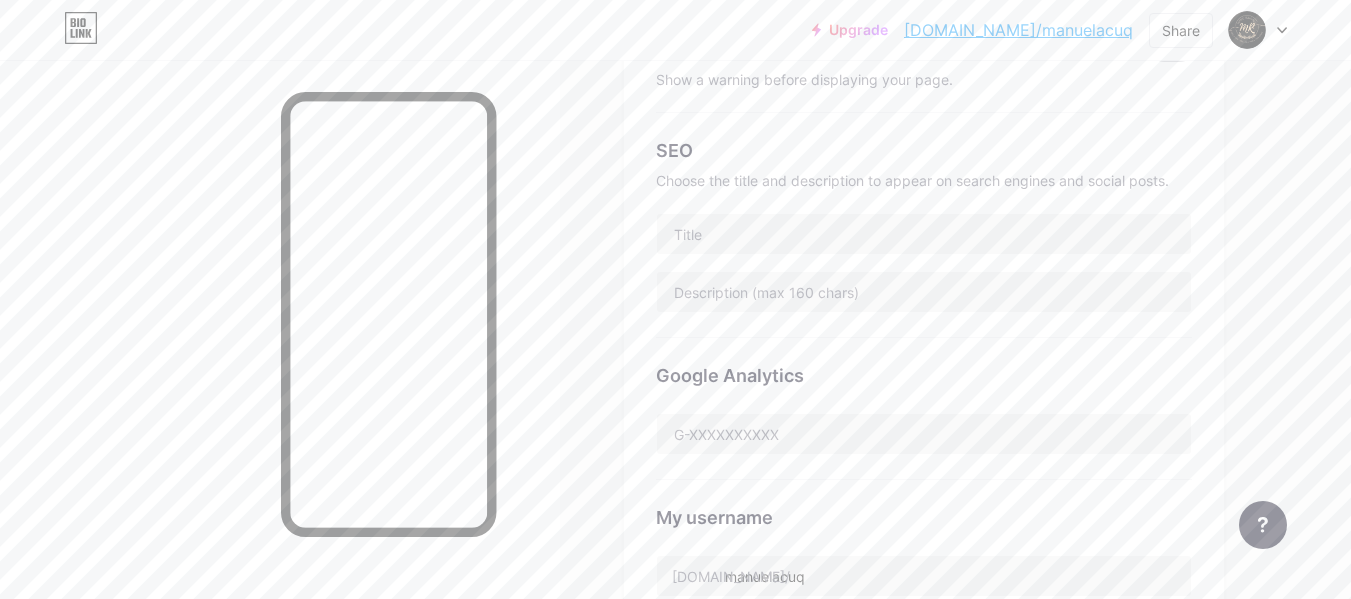 click on "[DOMAIN_NAME]/manuelacuq" at bounding box center (1018, 30) 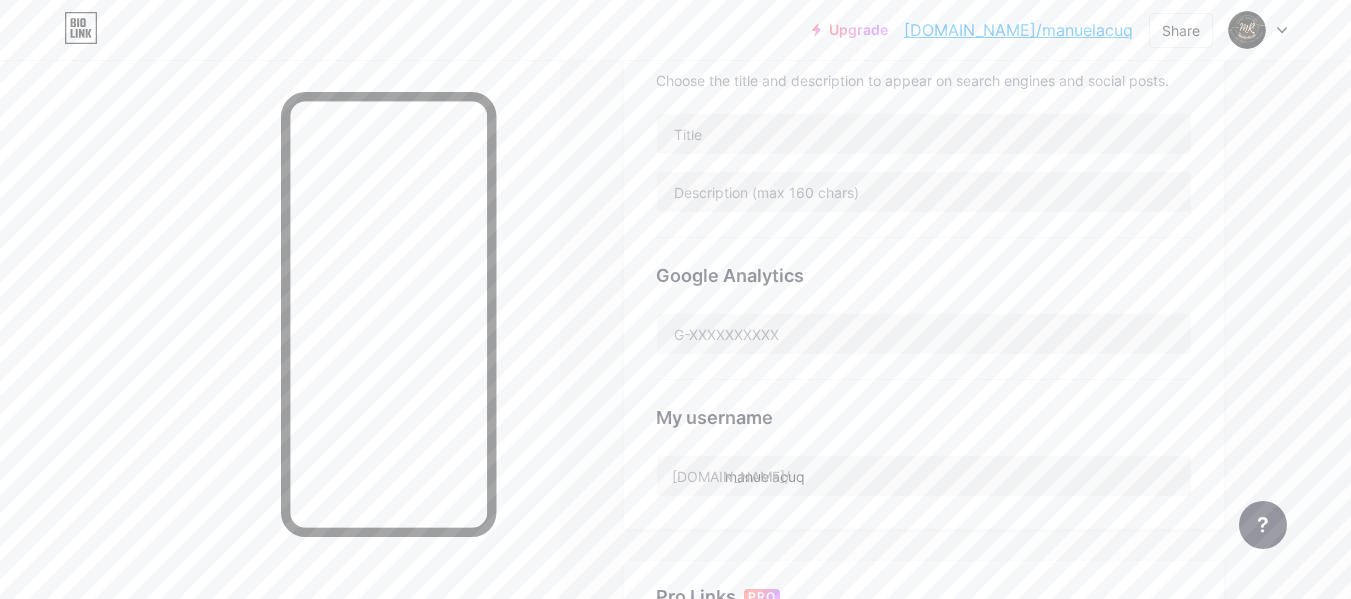 scroll, scrollTop: 0, scrollLeft: 0, axis: both 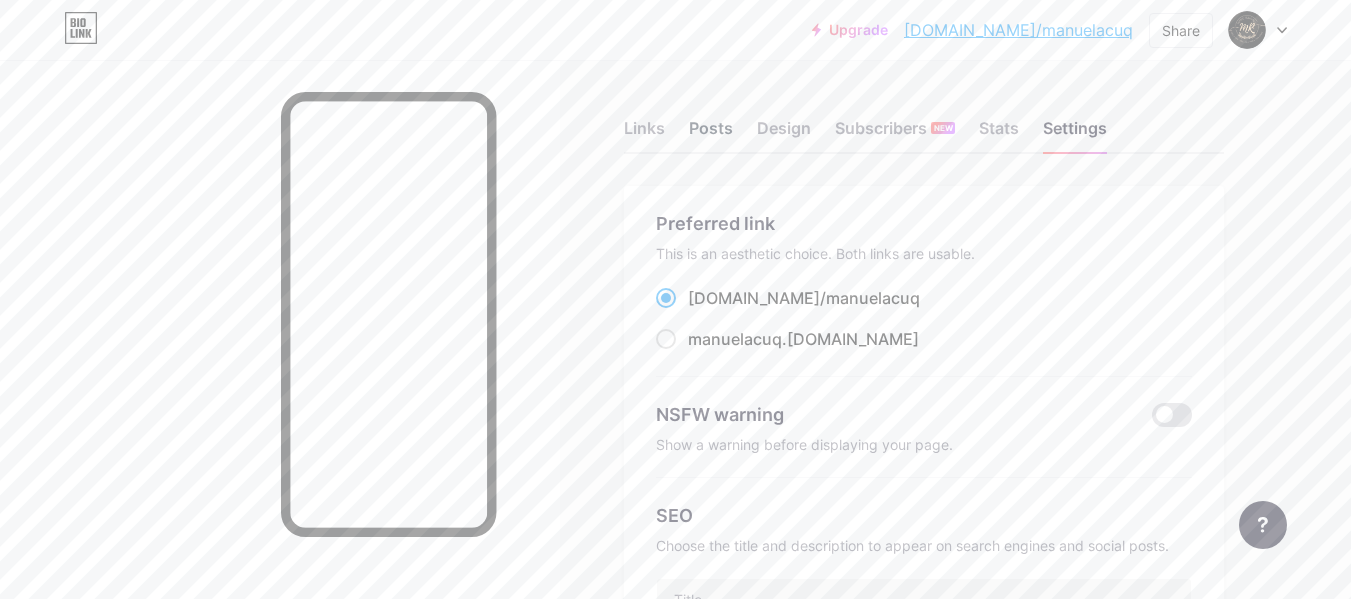 click on "Posts" at bounding box center [711, 134] 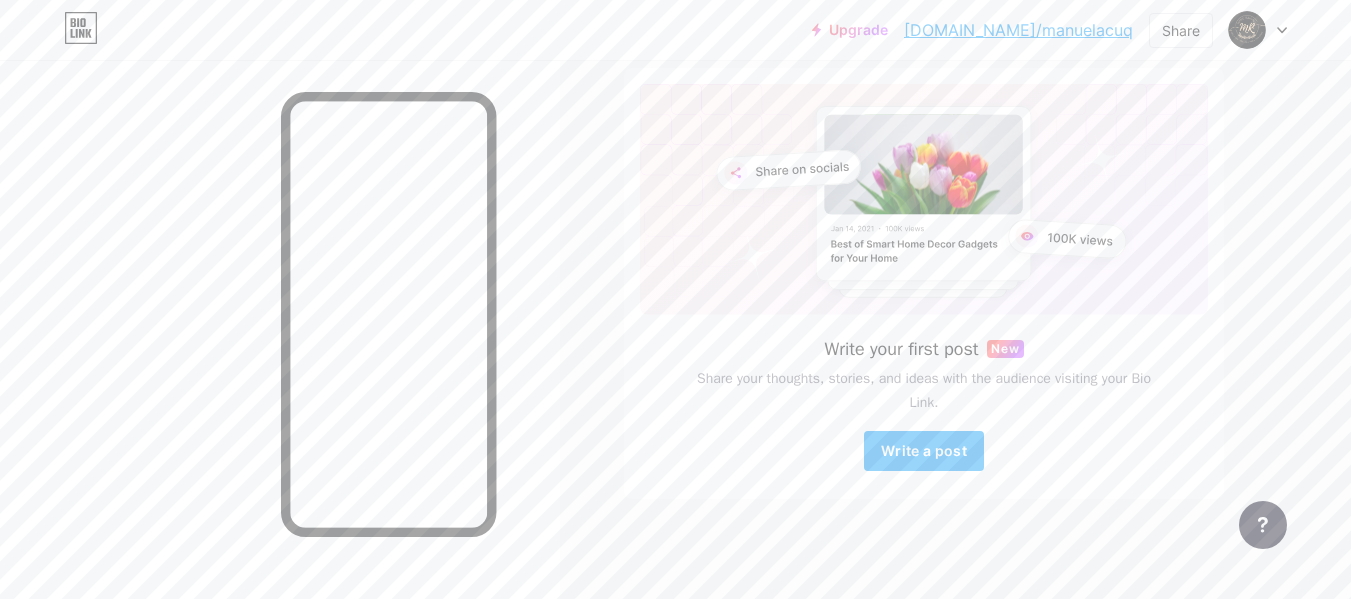 scroll, scrollTop: 0, scrollLeft: 0, axis: both 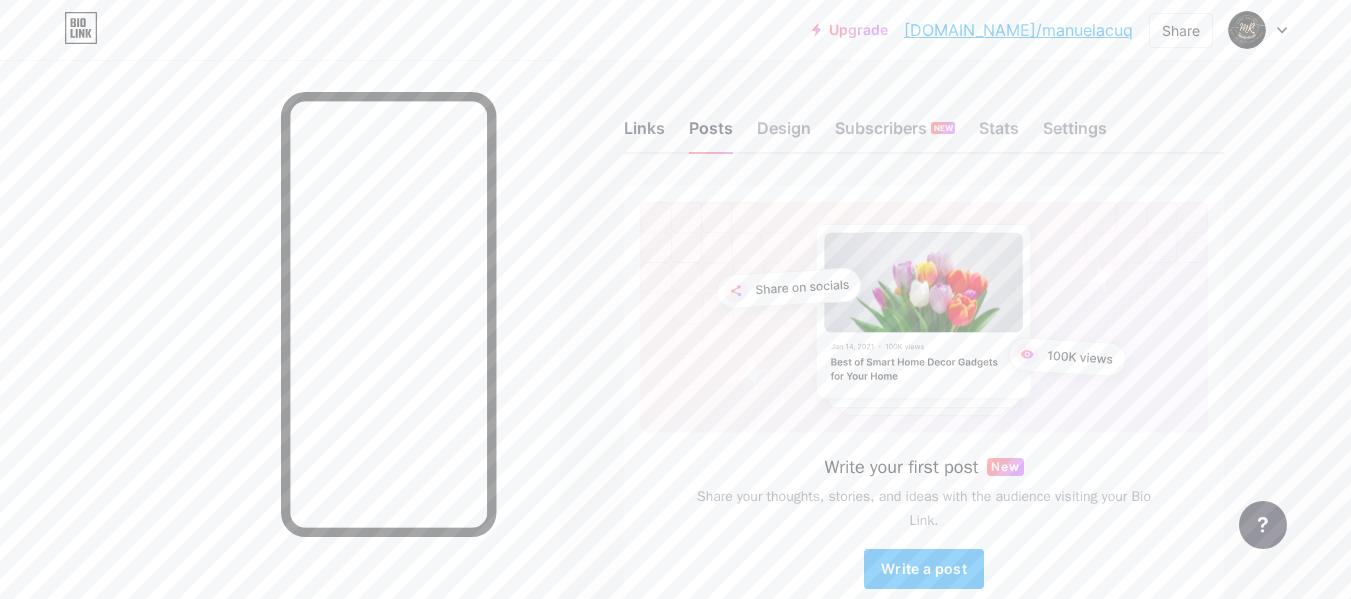 click on "Links" at bounding box center [644, 134] 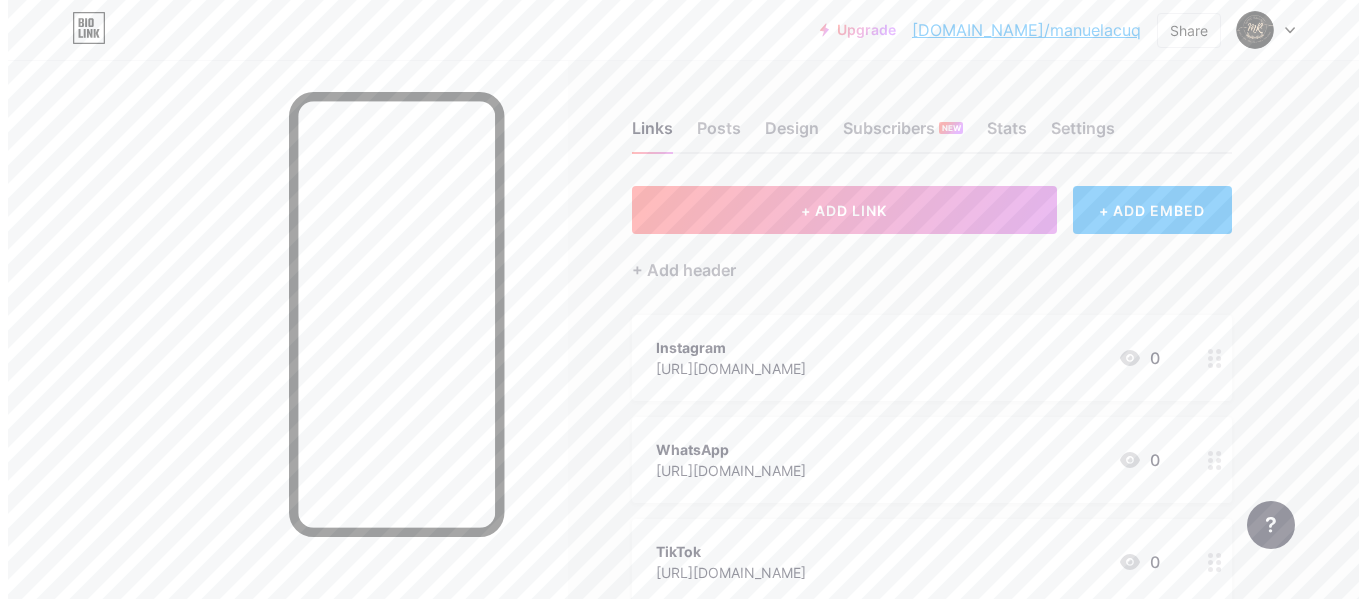 scroll, scrollTop: 418, scrollLeft: 0, axis: vertical 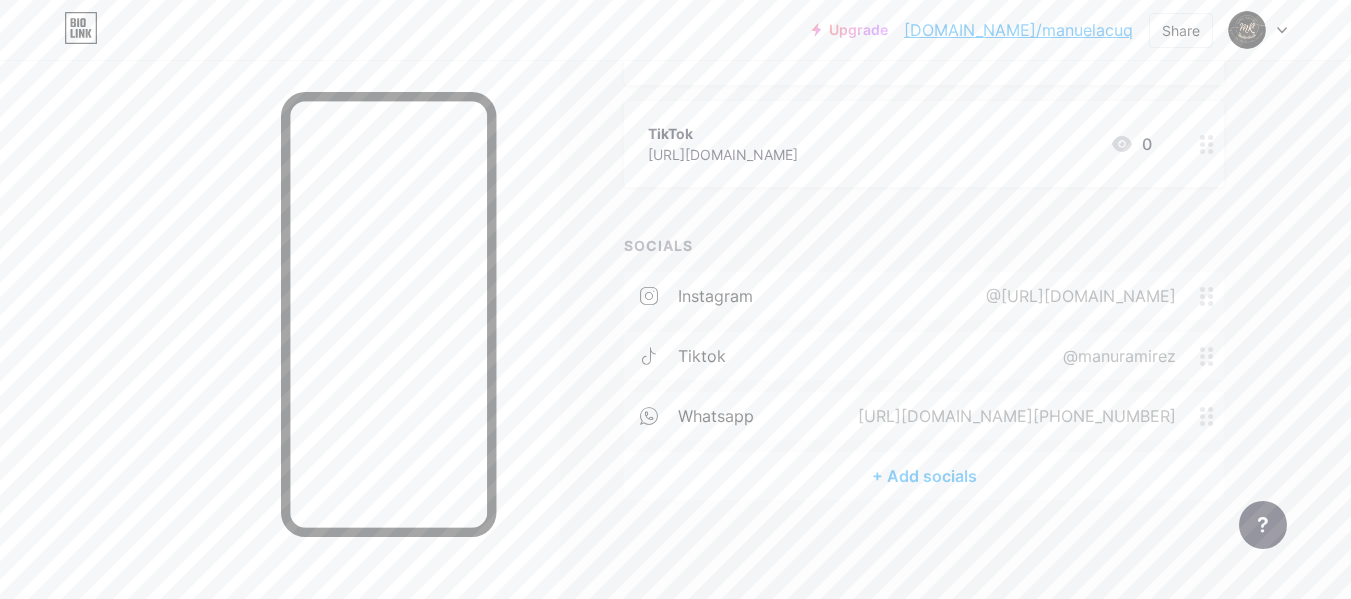 click 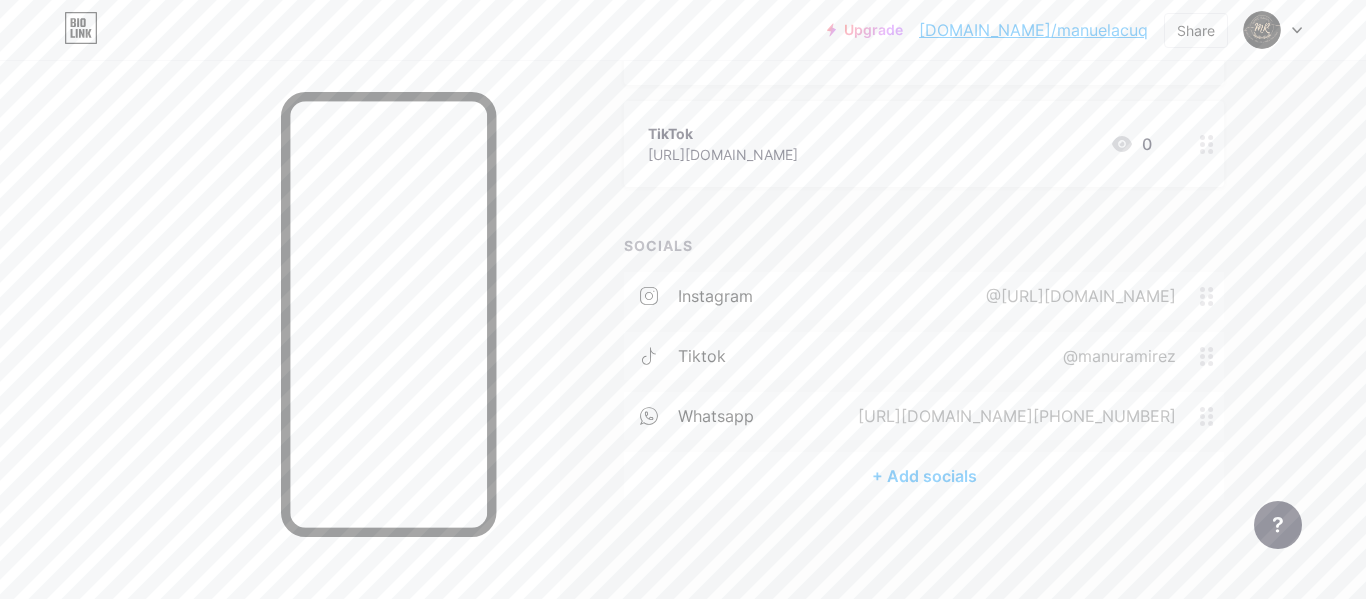 click 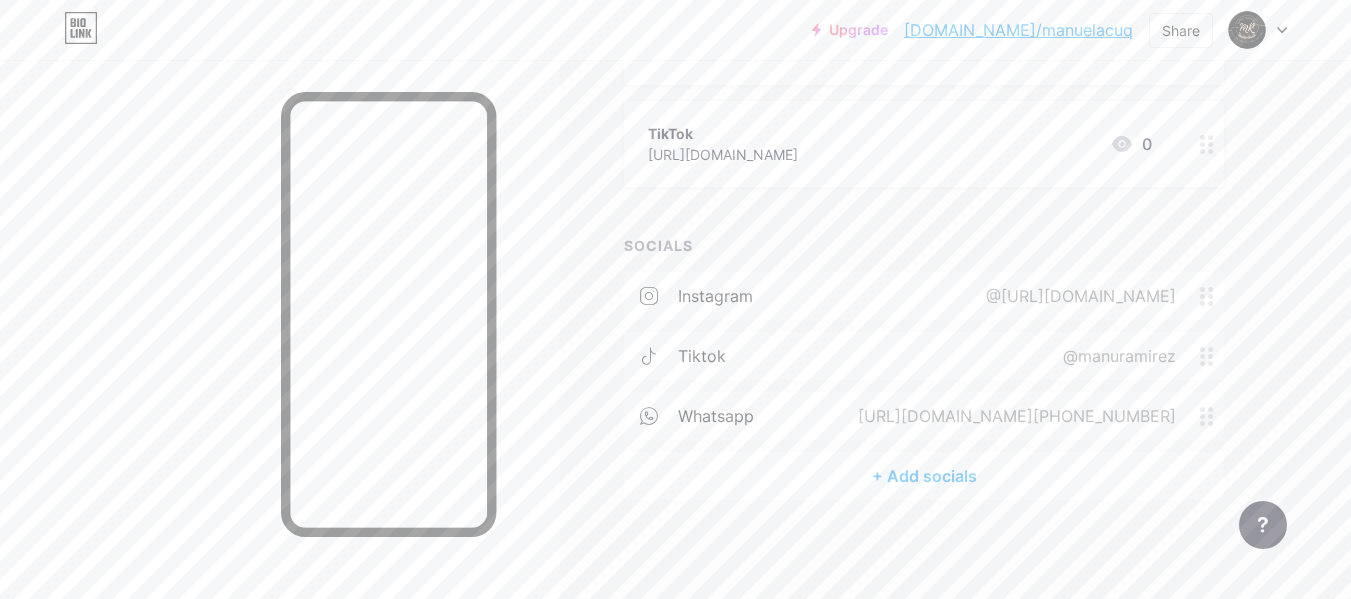 click on "+ Add socials" at bounding box center (924, 476) 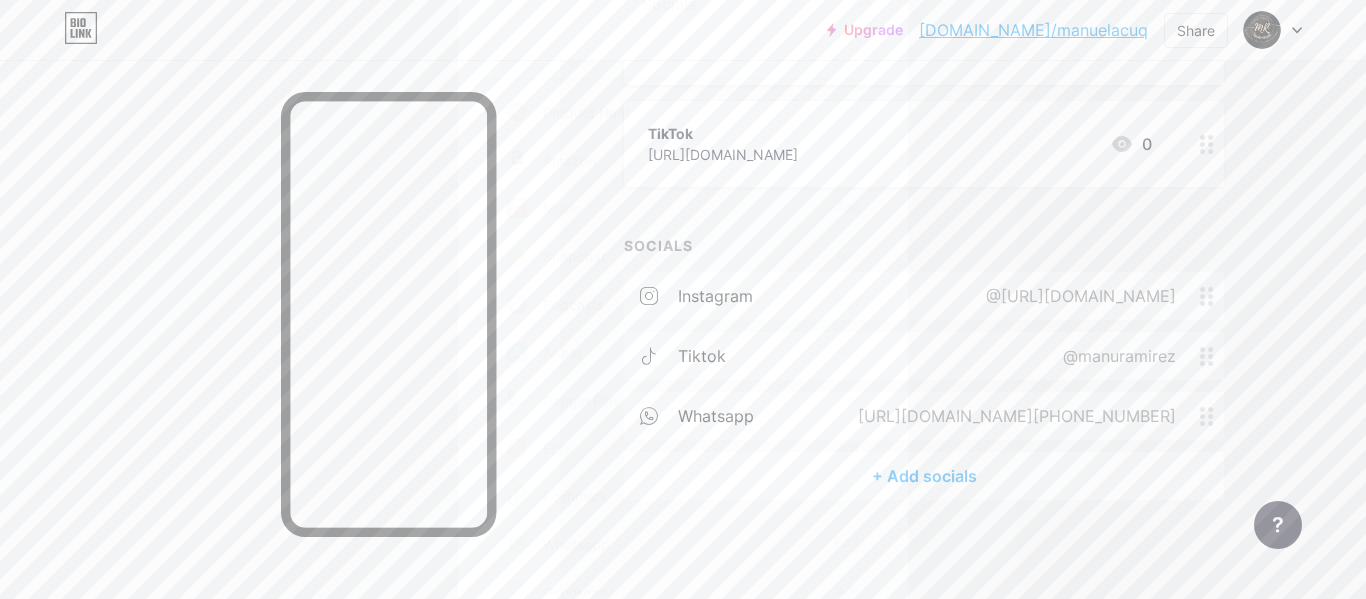 scroll, scrollTop: 1500, scrollLeft: 0, axis: vertical 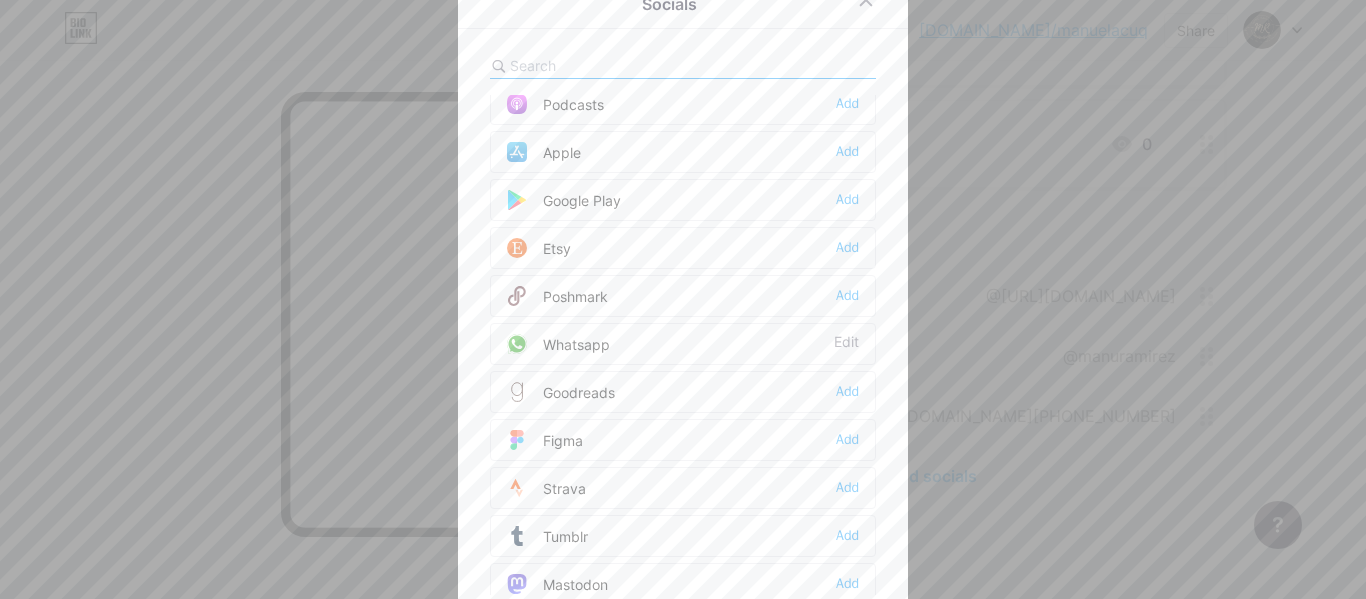 click on "Whatsapp
Edit" at bounding box center (683, 344) 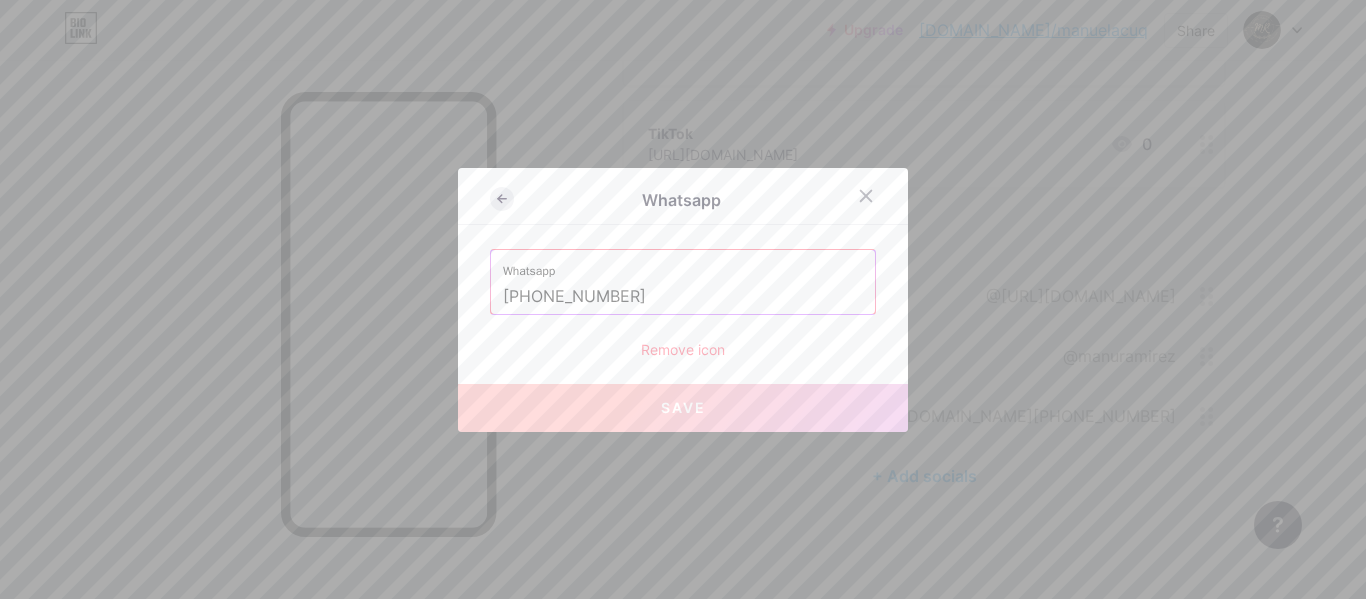 click 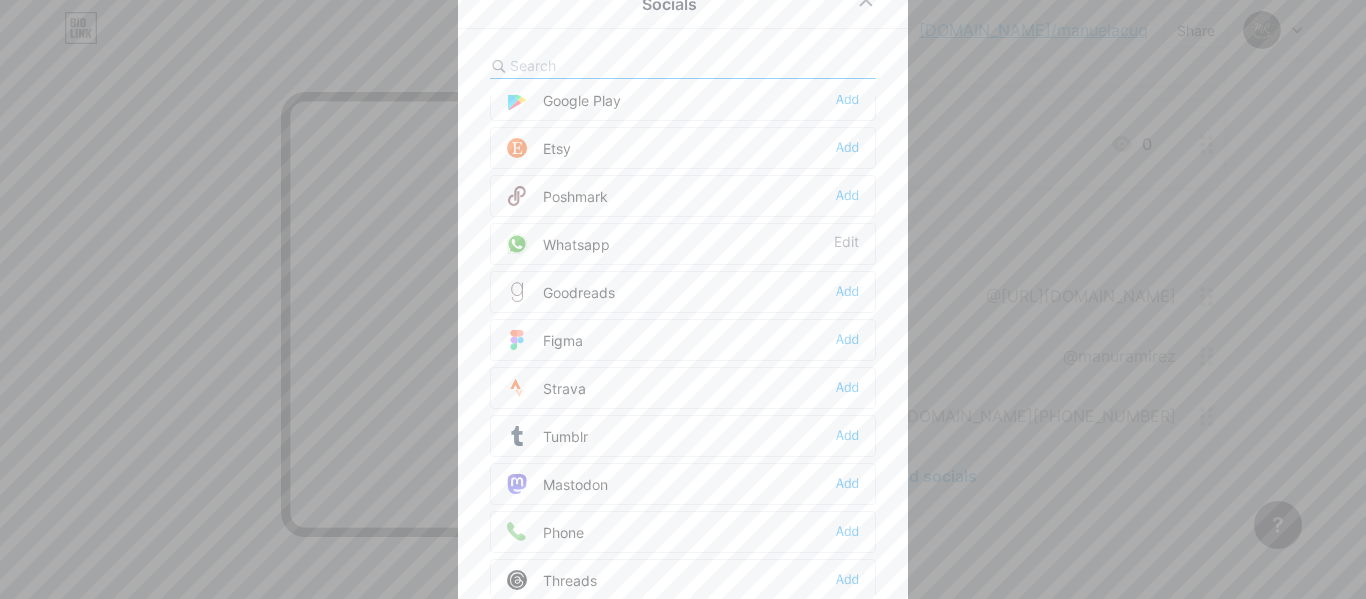 scroll, scrollTop: 1804, scrollLeft: 0, axis: vertical 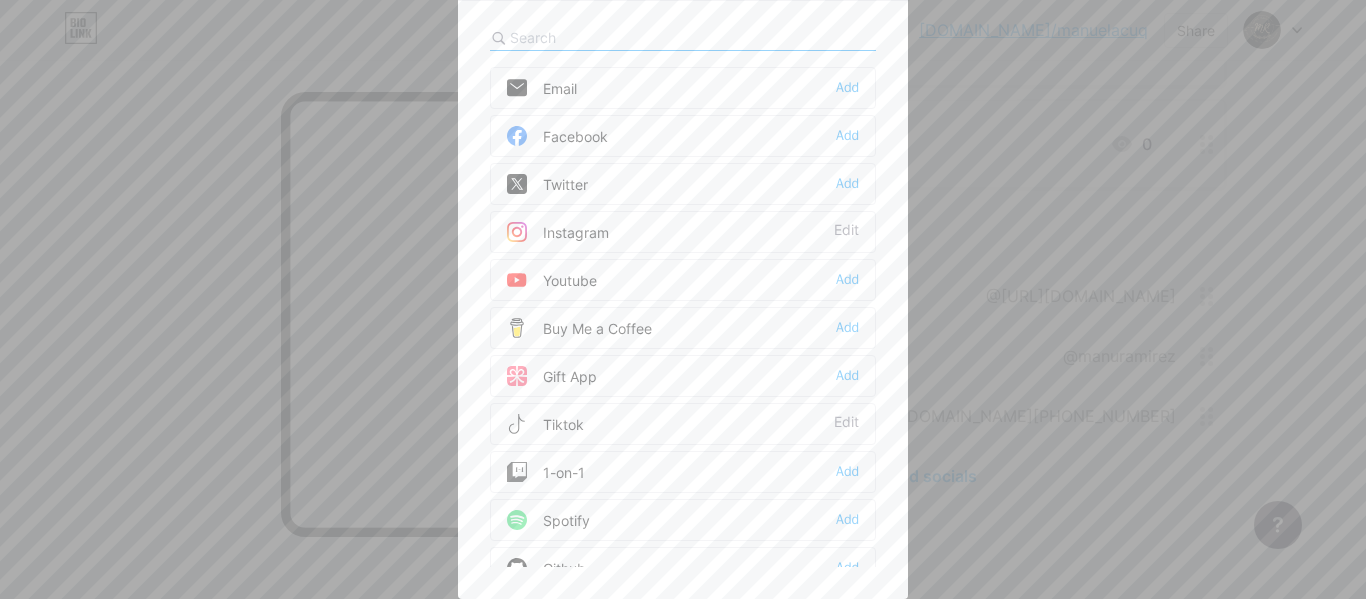 click at bounding box center [683, 271] 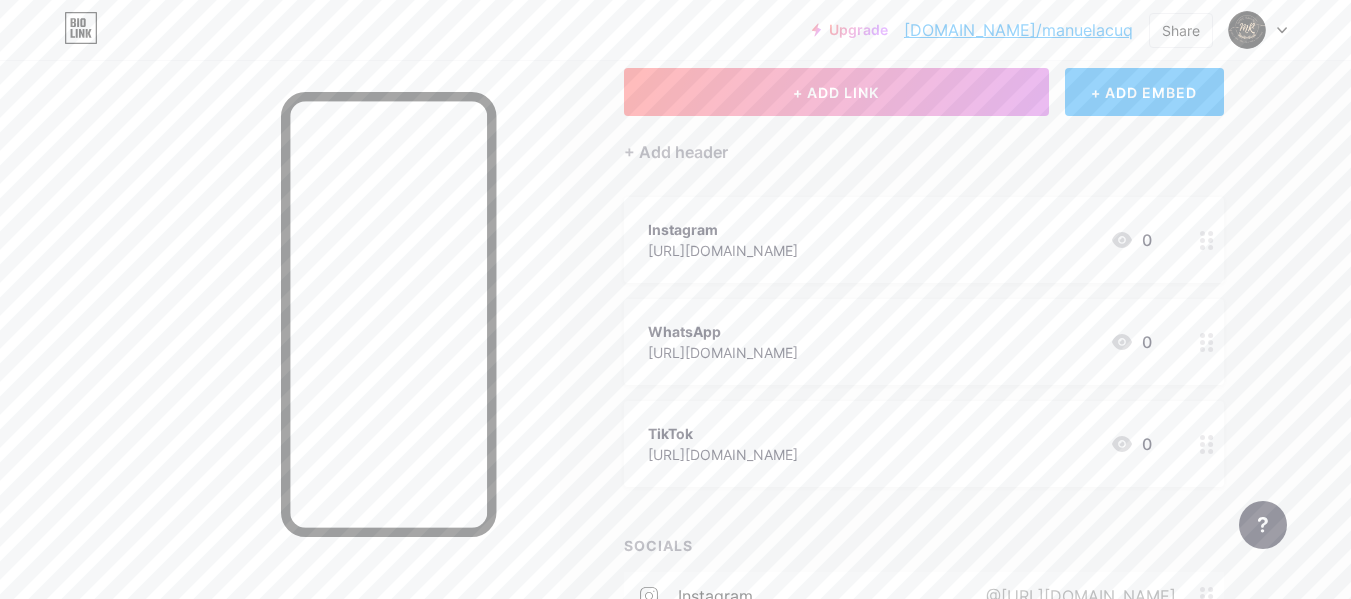 scroll, scrollTop: 18, scrollLeft: 0, axis: vertical 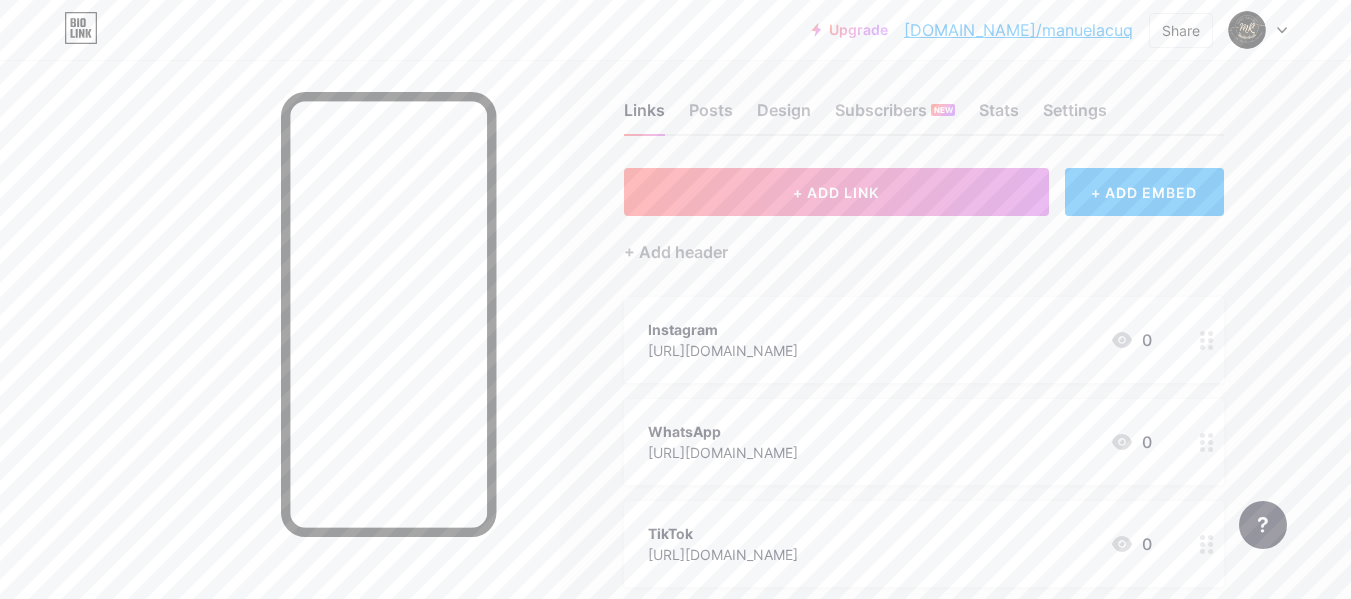 click on "Links
Posts
Design
Subscribers
NEW
Stats
Settings" at bounding box center (924, 101) 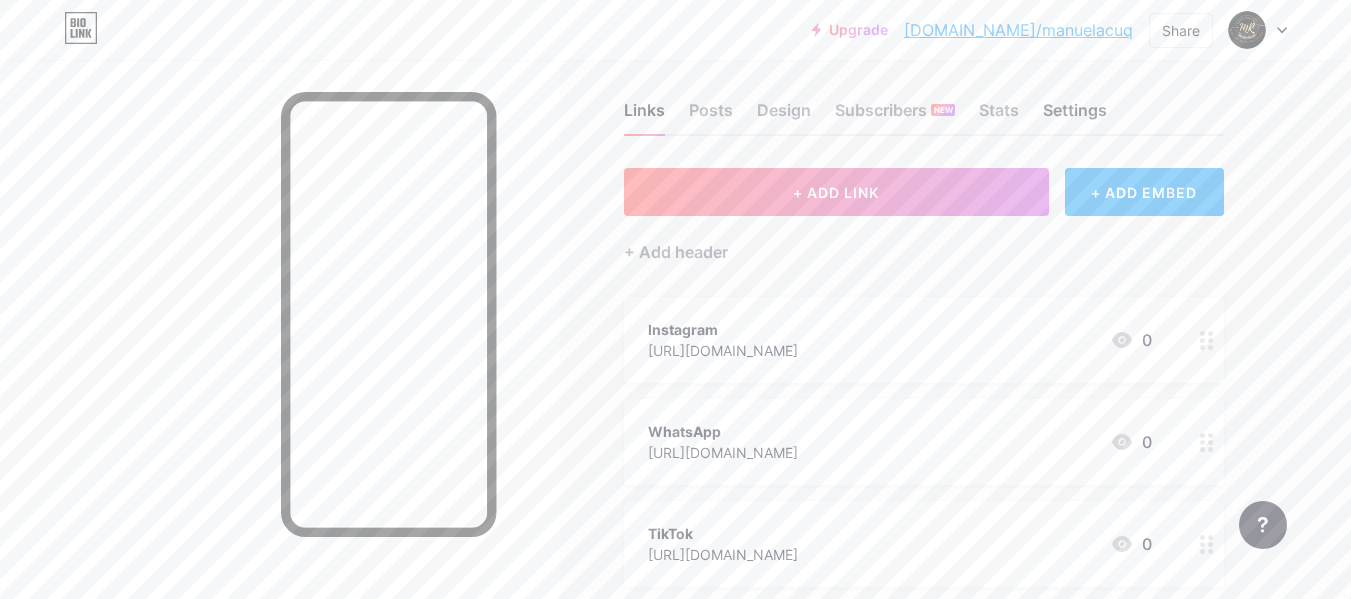 click on "Settings" at bounding box center [1075, 116] 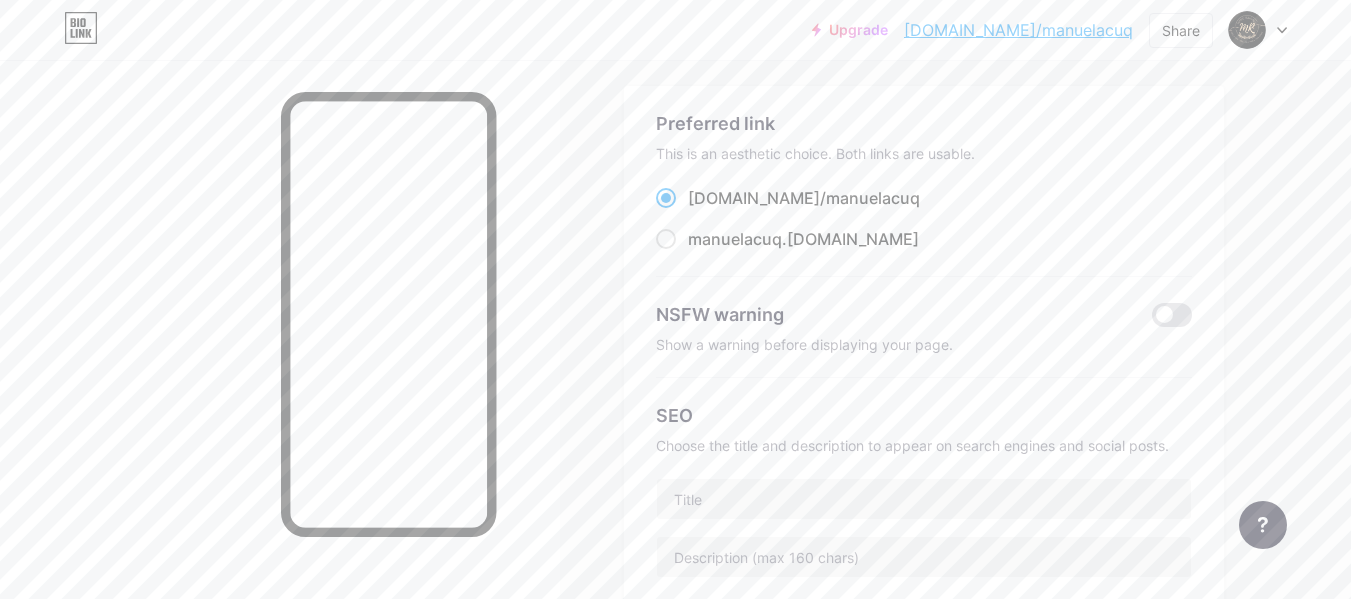 scroll, scrollTop: 500, scrollLeft: 0, axis: vertical 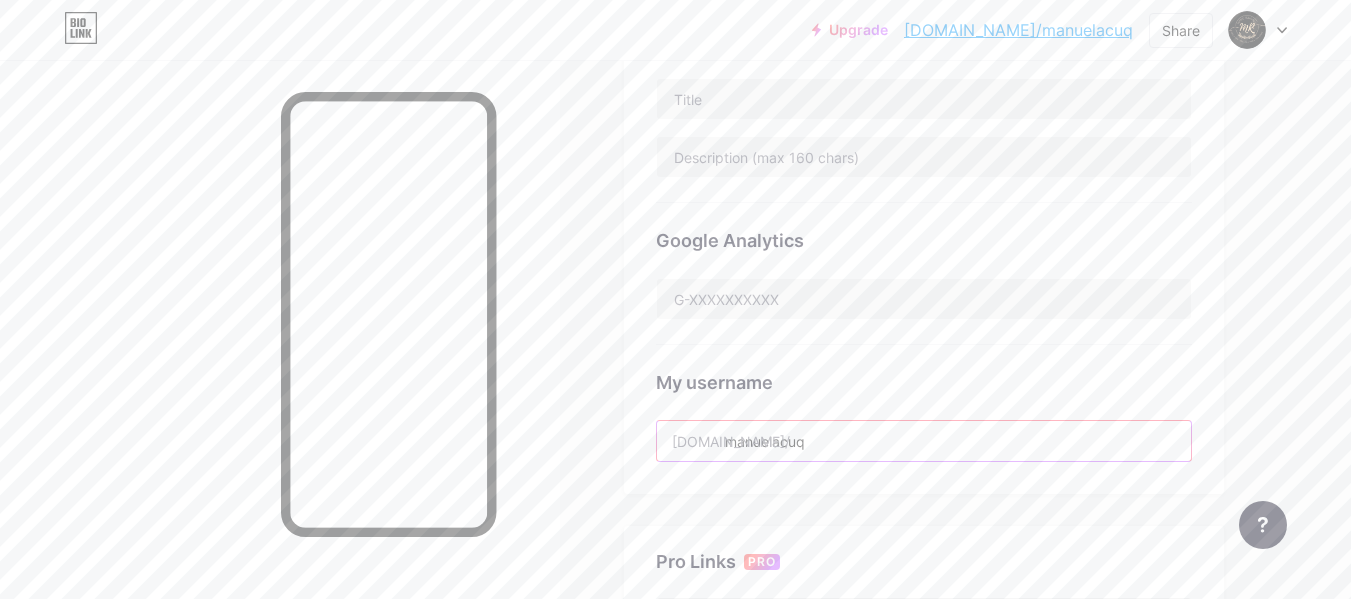 click on "manuelacuq" at bounding box center (924, 441) 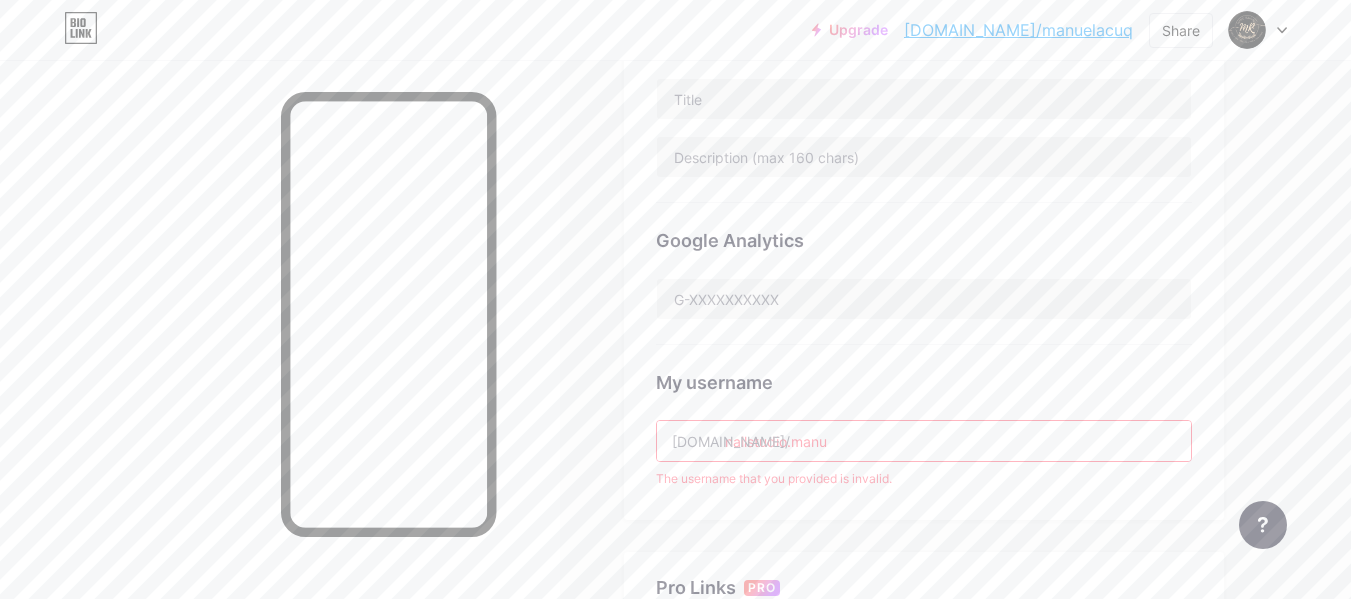 click on "nailstudio.manu" at bounding box center (924, 441) 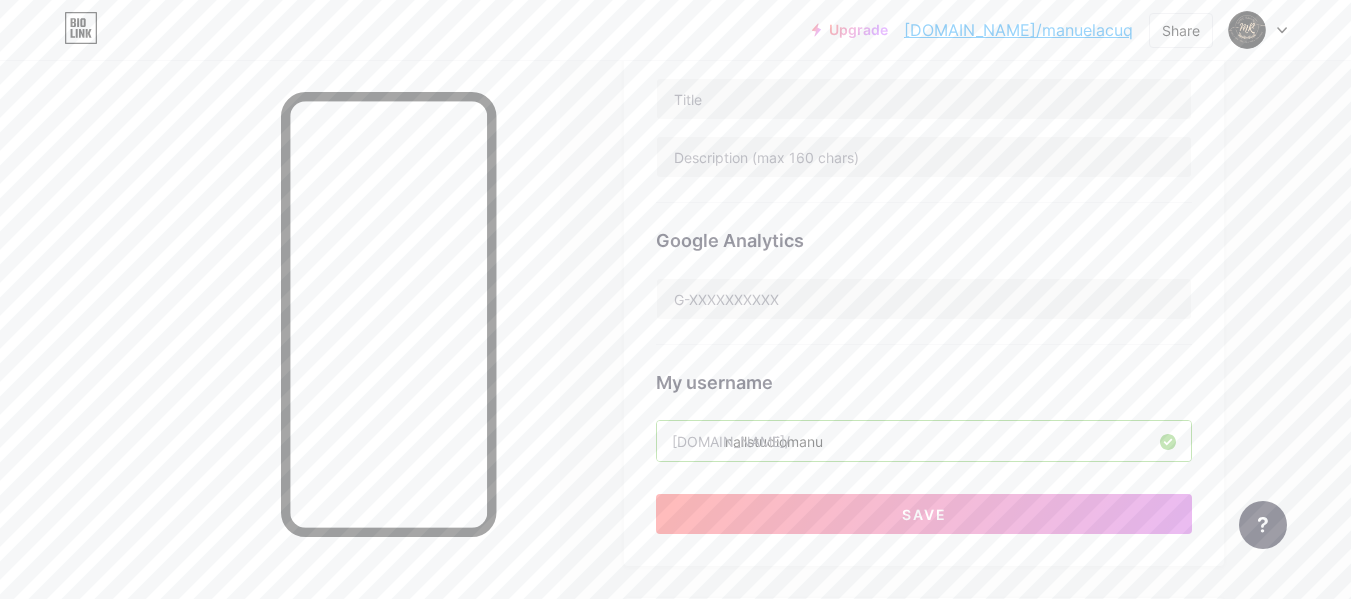 type on "nailstudiomanu" 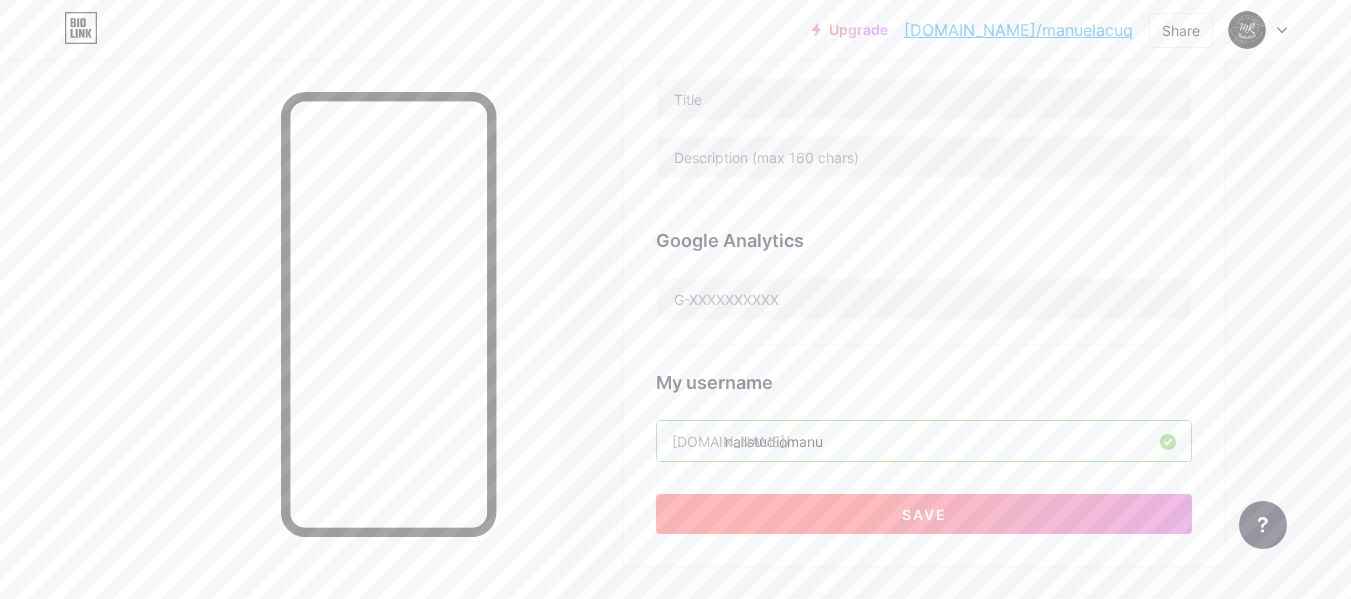 click on "Save" at bounding box center (924, 514) 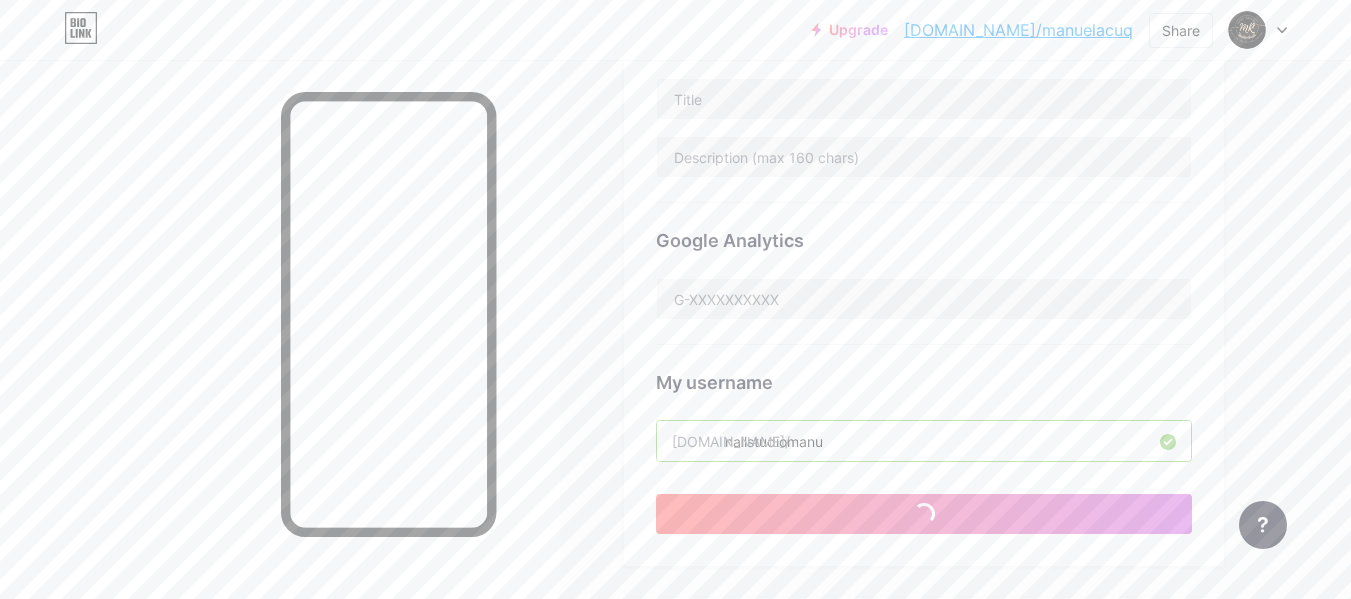 click on "nailstudiomanu" at bounding box center (924, 441) 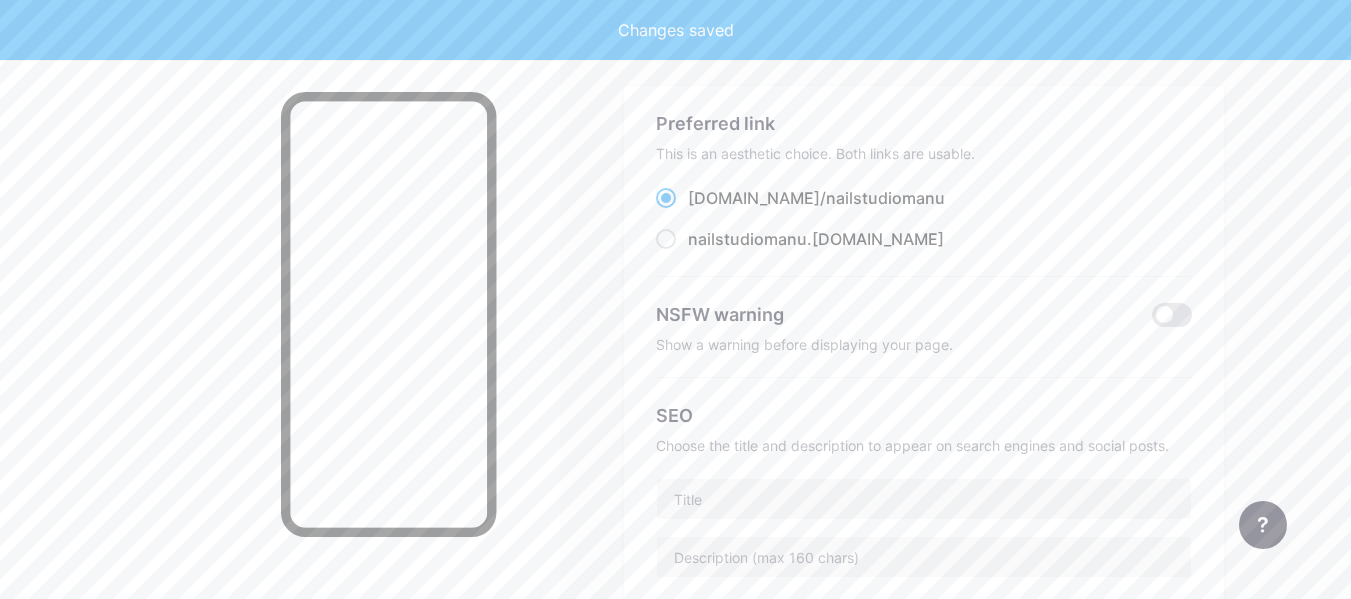 scroll, scrollTop: 0, scrollLeft: 0, axis: both 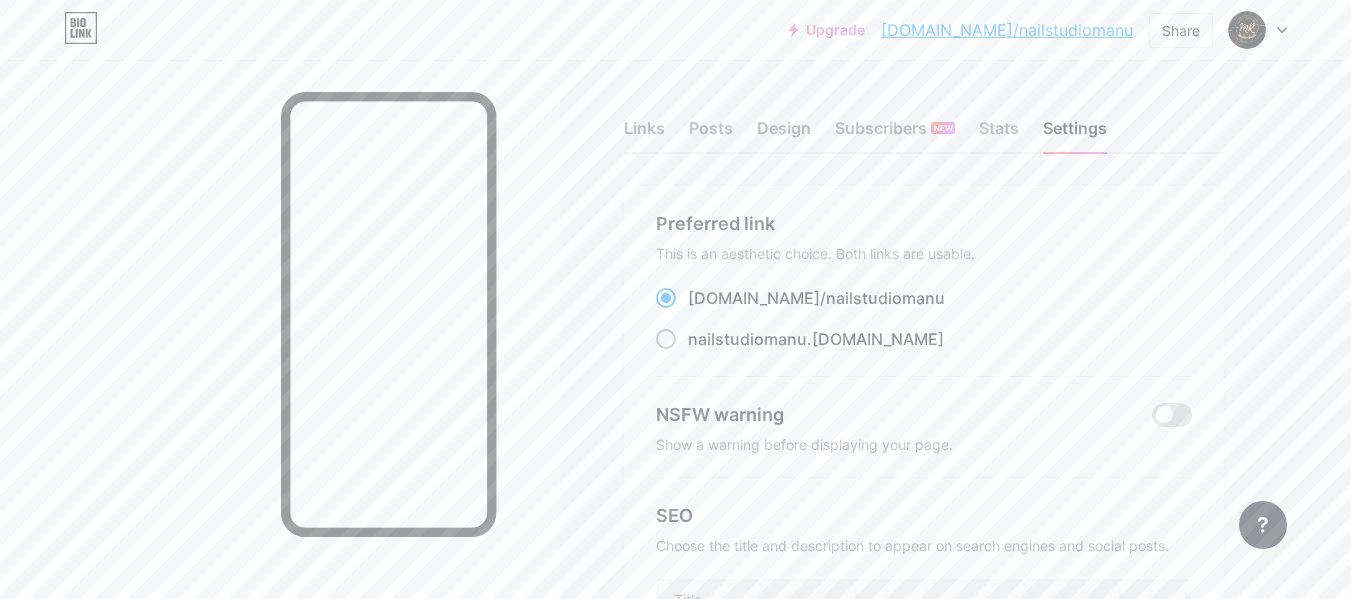 click on "nailstudiomanu" at bounding box center [747, 339] 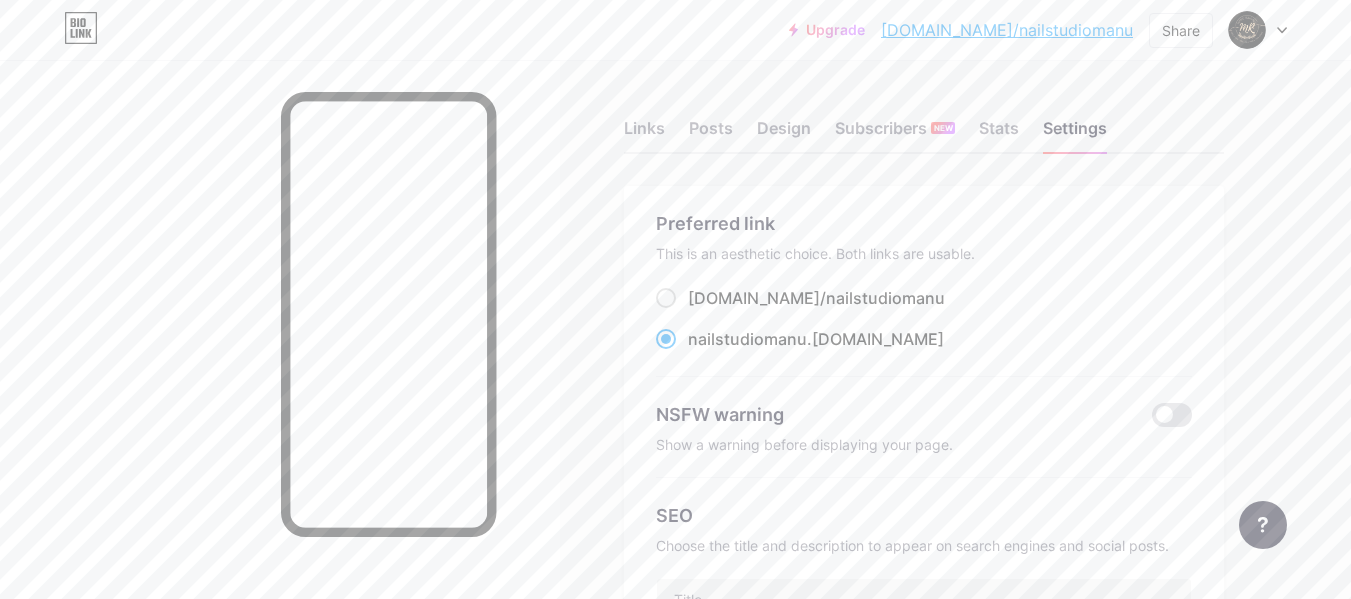 scroll, scrollTop: 600, scrollLeft: 0, axis: vertical 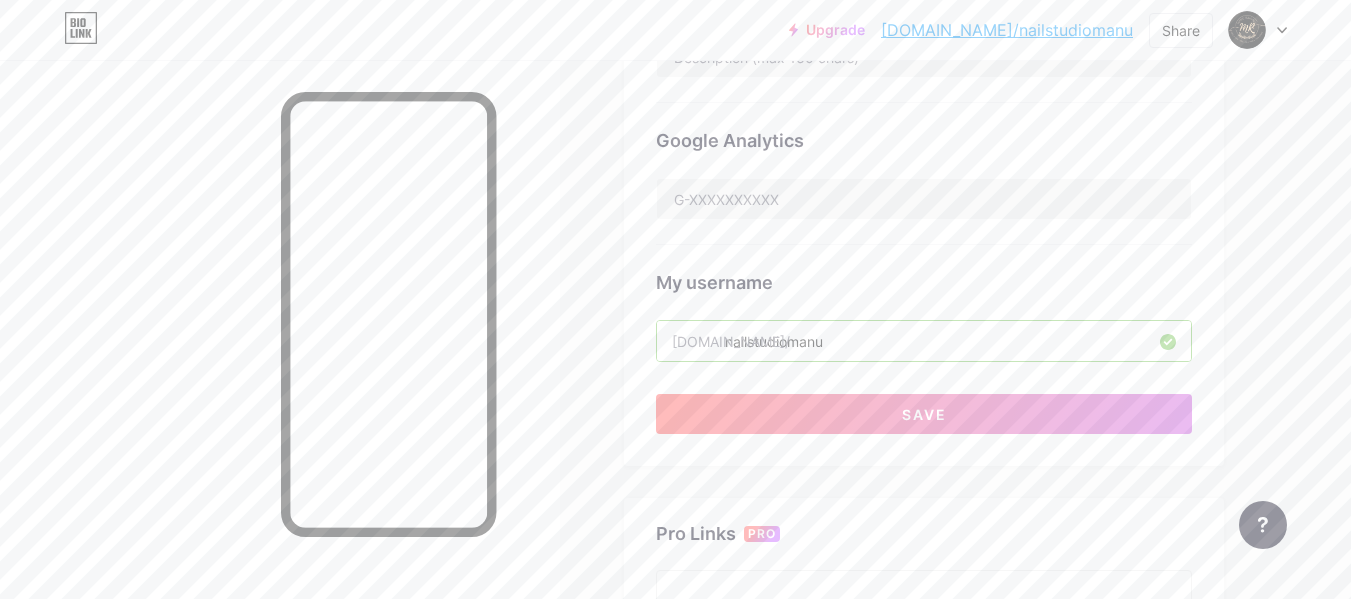 click on "Preferred link   This is an aesthetic choice. Both links are usable.
[DOMAIN_NAME]/ nailstudiomanu       nailstudiomanu .[DOMAIN_NAME]
NSFW warning       Show a warning before displaying your page.     SEO   Choose the title and description to appear on search engines and social posts.           Google Analytics       My username   [DOMAIN_NAME]/   nailstudiomanu           Save" at bounding box center (924, 26) 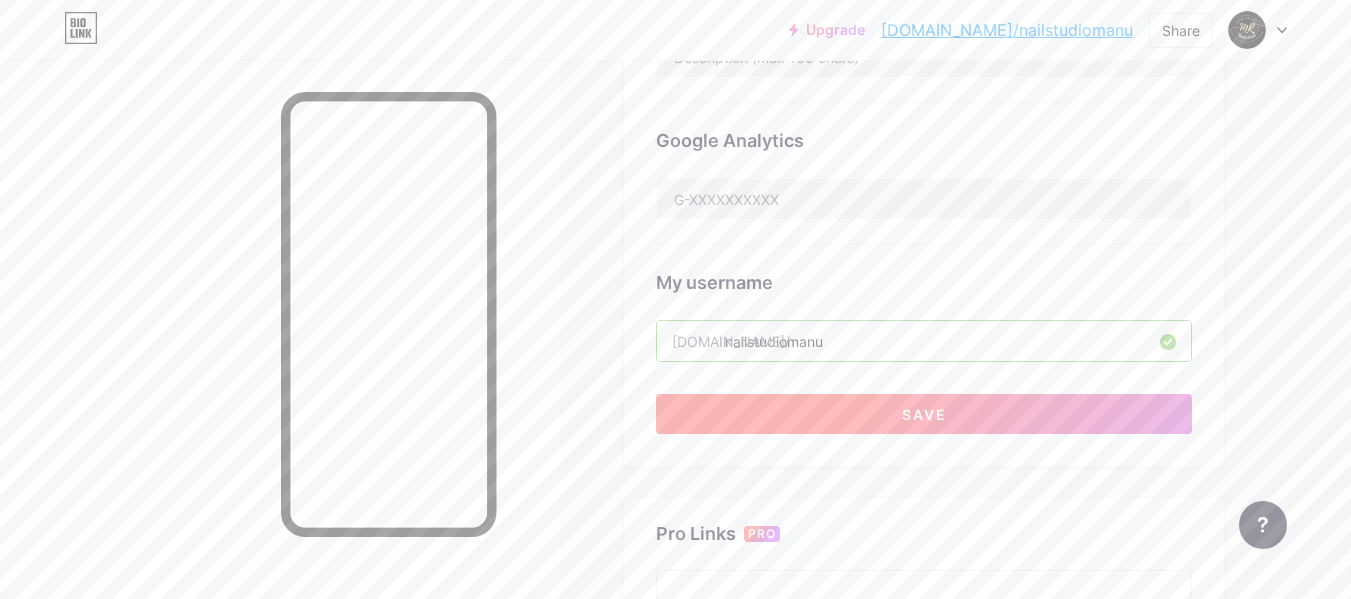 click on "Save" at bounding box center [924, 414] 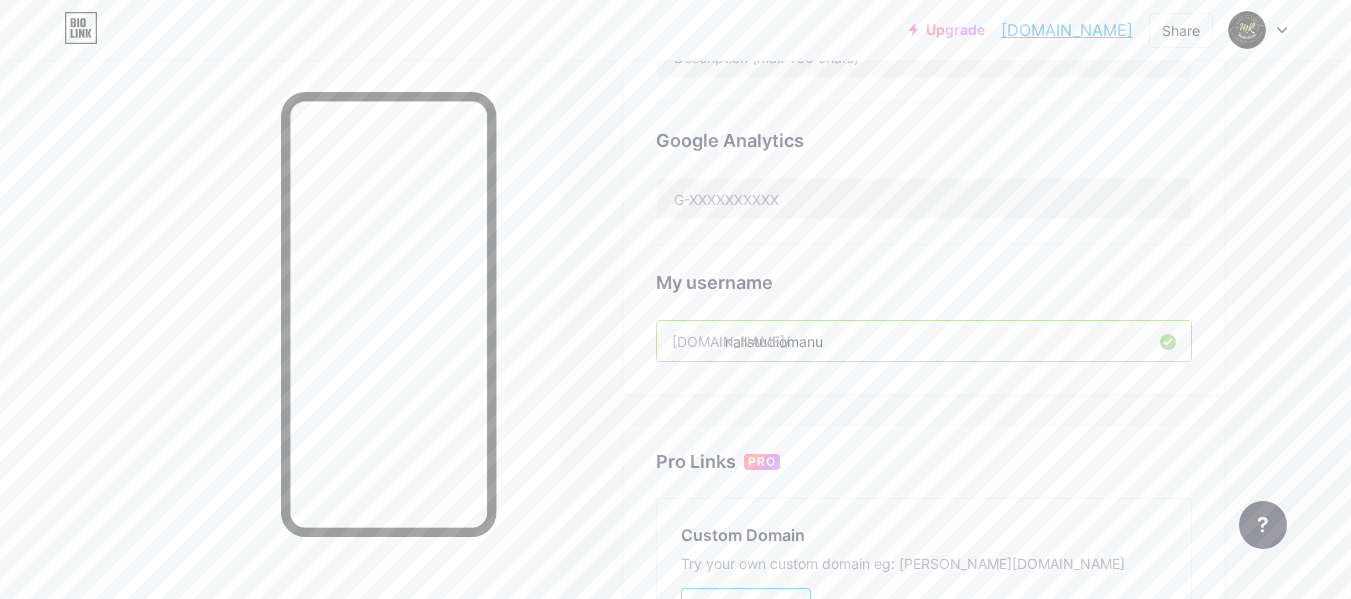 click on "Links
Posts
Design
Subscribers
NEW
Stats
Settings     Preferred link   This is an aesthetic choice. Both links are usable.
[DOMAIN_NAME]/ nailstudiomanu       nailstudiomanu .[DOMAIN_NAME]
NSFW warning       Show a warning before displaying your page.     SEO   Choose the title and description to appear on search engines and social posts.           Google Analytics       My username   [DOMAIN_NAME]/   nailstudiomanu             Pro Links   PRO   Custom Domain   Try your own custom domain eg: [PERSON_NAME][DOMAIN_NAME]   Set
up domain             Emoji link   Add emojis to your link eg: [DOMAIN_NAME]/😄😭🥵   Create
Go to  Help Center  to learn more or to contact support.   Changes saved           Feature requests             Help center         Contact support" at bounding box center [654, 213] 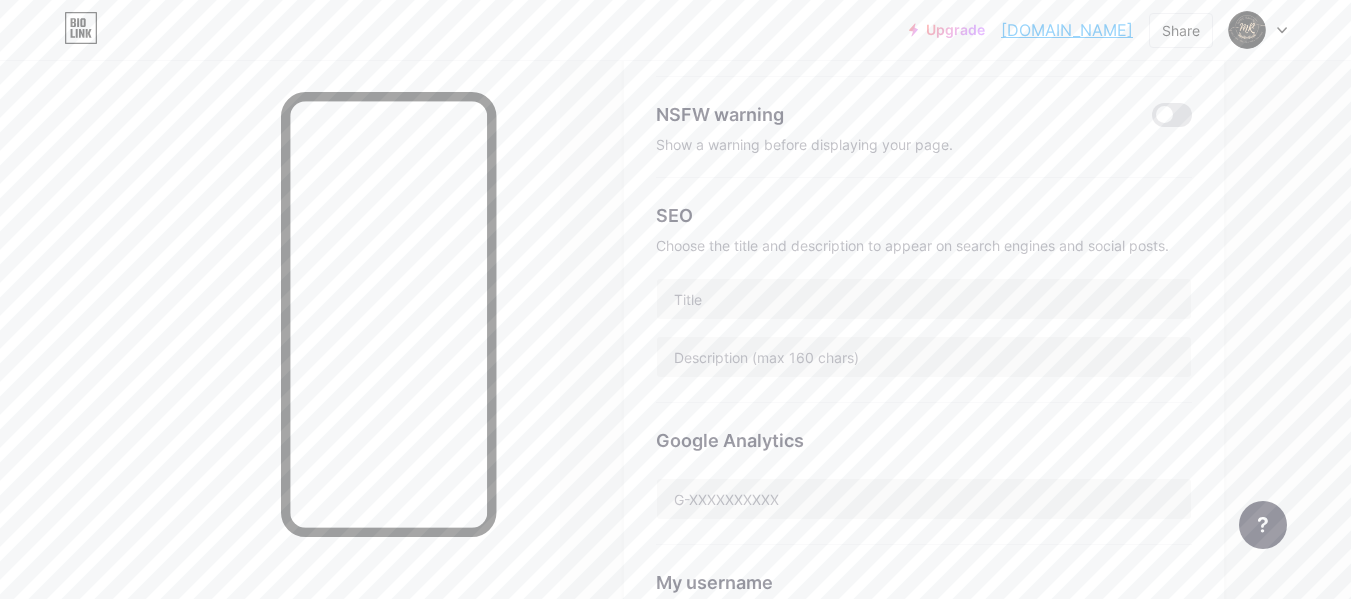 scroll, scrollTop: 100, scrollLeft: 0, axis: vertical 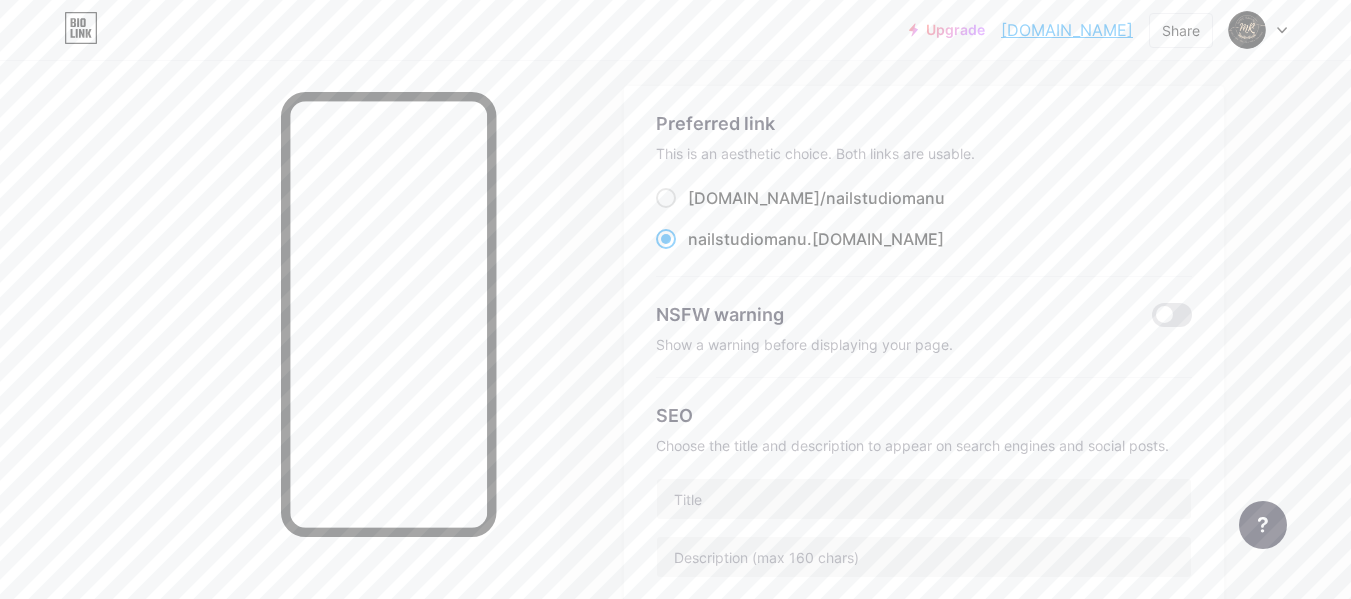 click on "Upgrade   nailstudiomanu....   [DOMAIN_NAME]" at bounding box center (1021, 30) 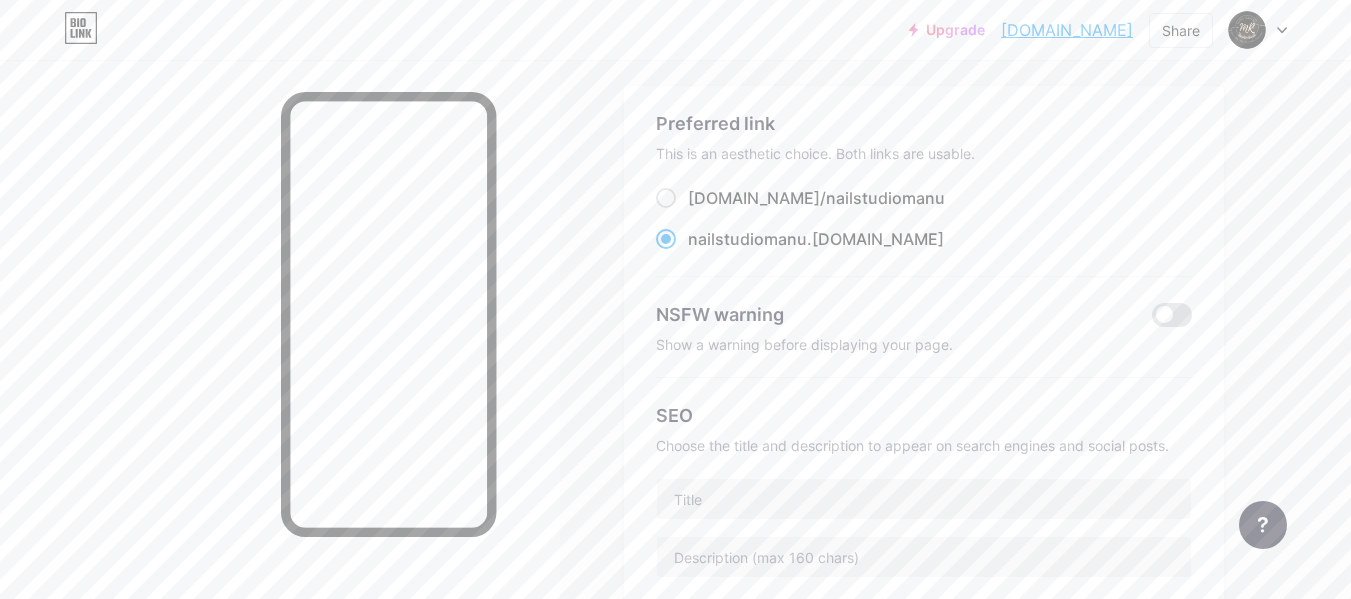 scroll, scrollTop: 300, scrollLeft: 0, axis: vertical 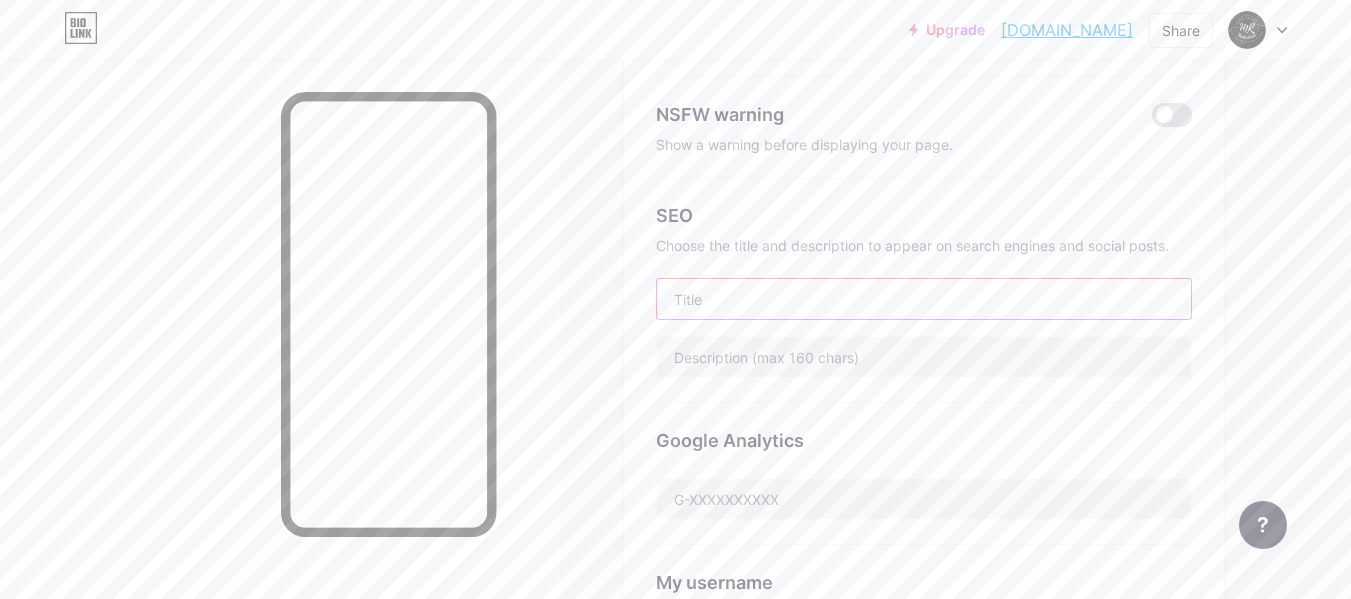 click at bounding box center (924, 299) 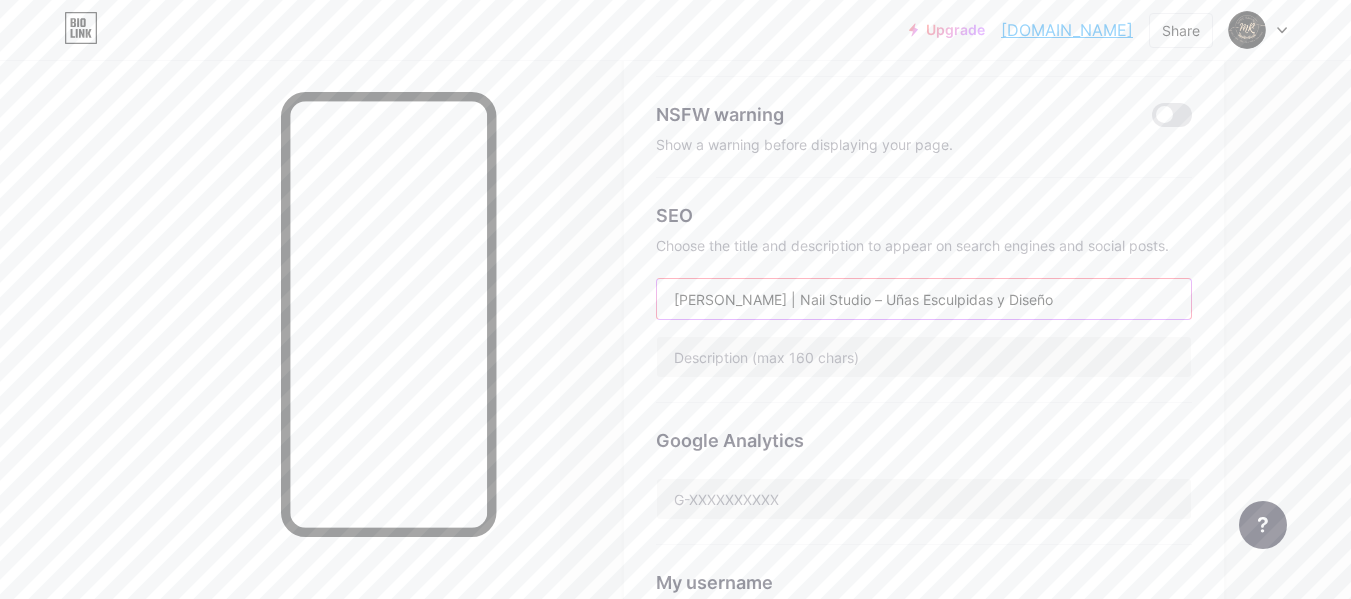 click on "[PERSON_NAME] | Nail Studio – Uñas Esculpidas y Diseño" at bounding box center [924, 299] 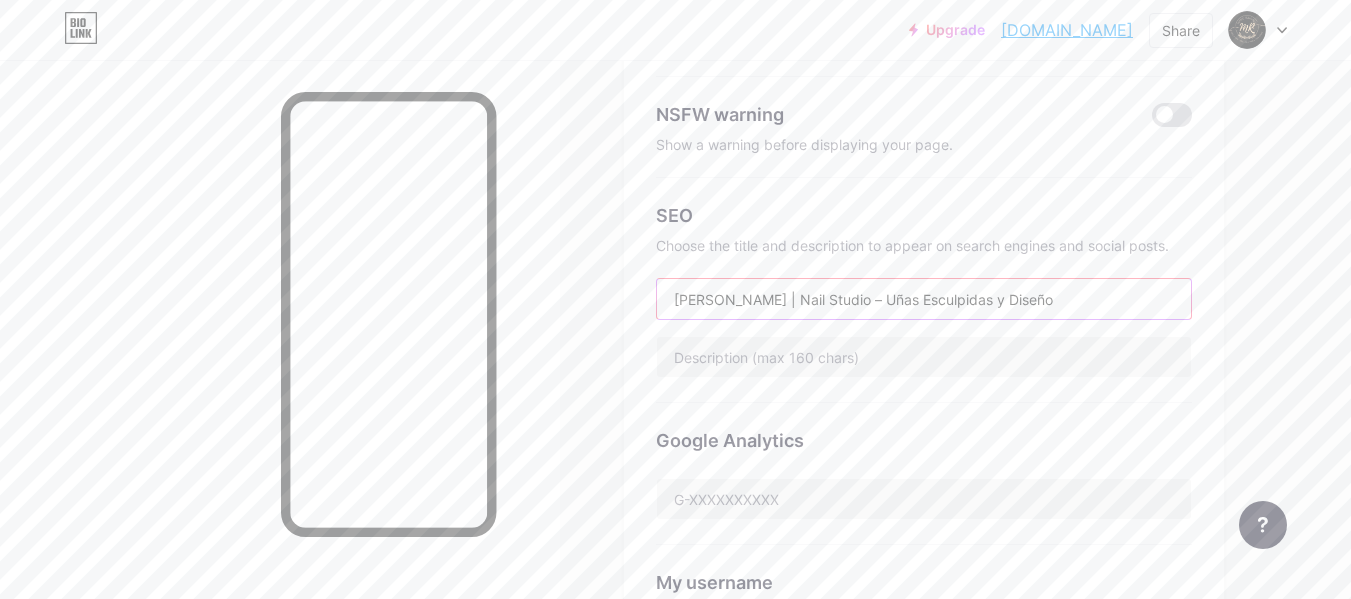 type on "[PERSON_NAME] | Nail Studio – Uñas Esculpidas y Diseño" 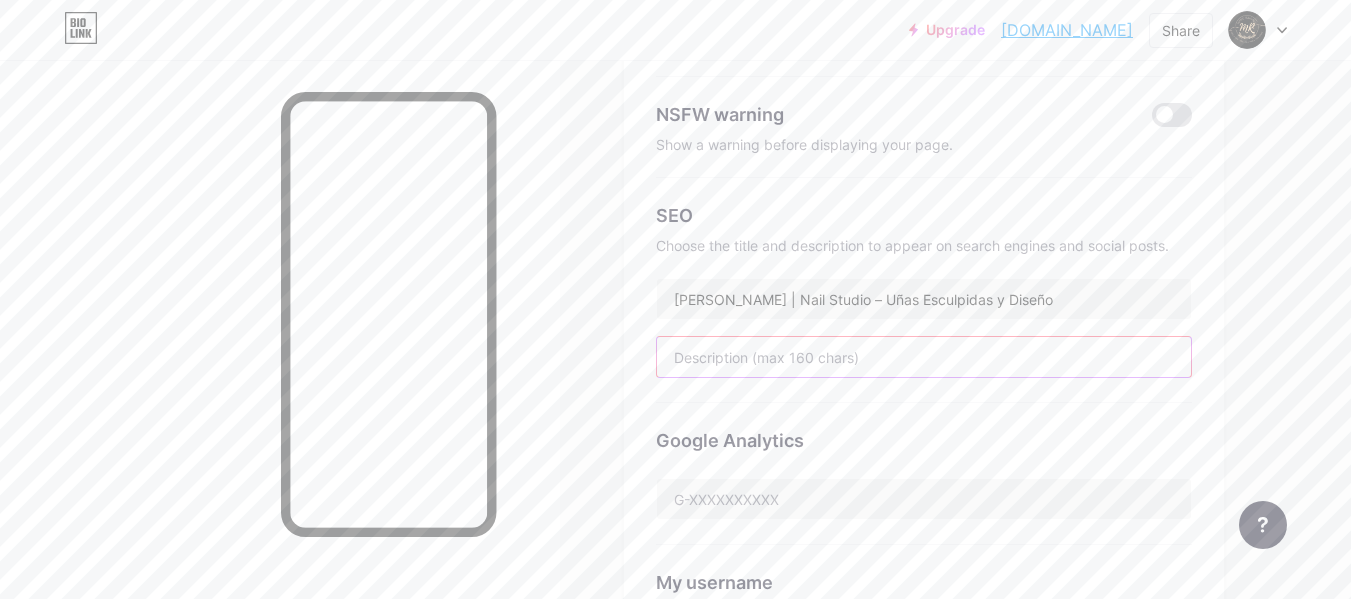 click at bounding box center (924, 357) 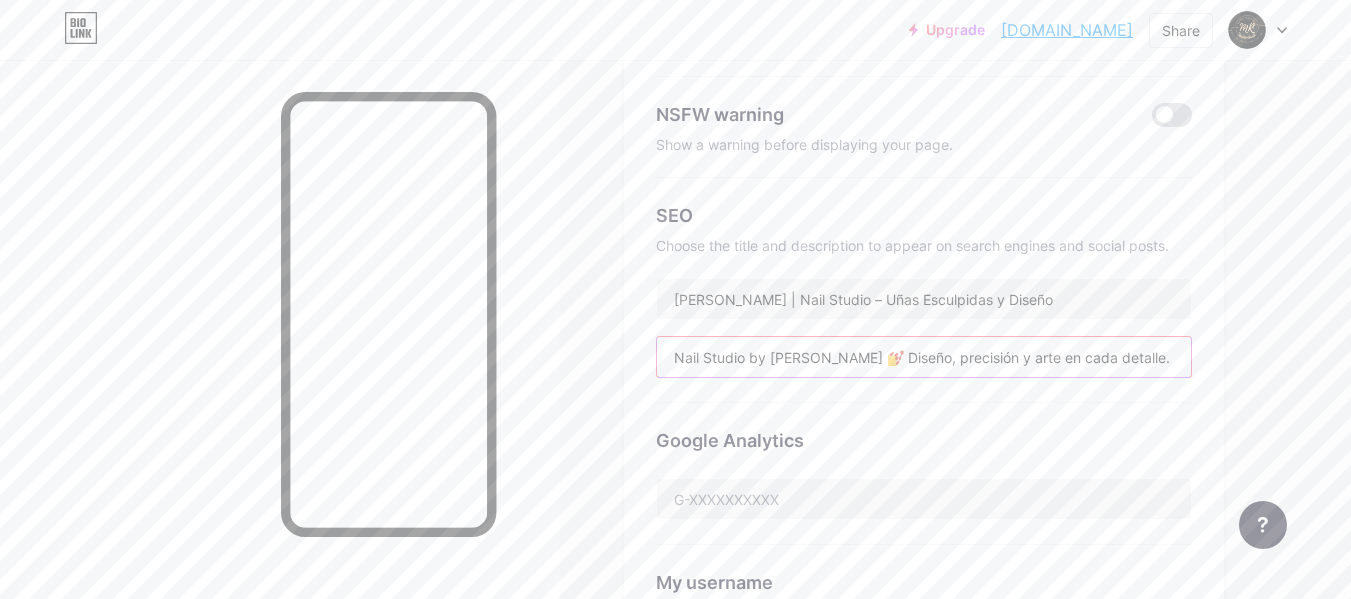 scroll, scrollTop: 0, scrollLeft: 266, axis: horizontal 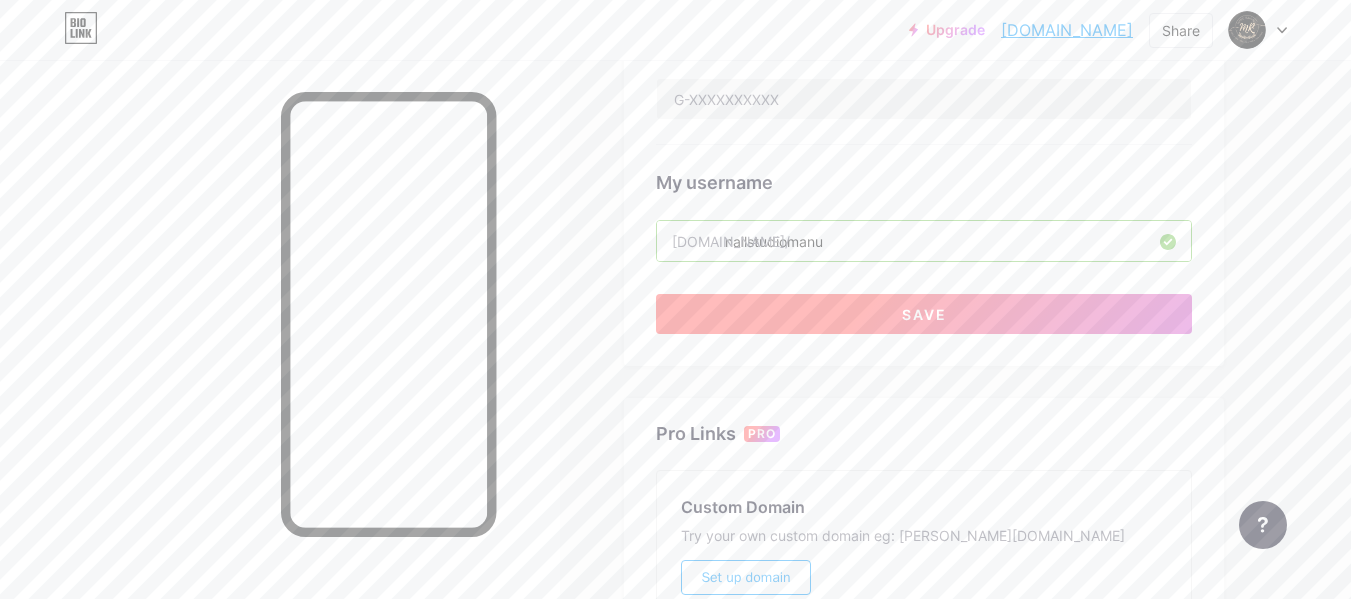 type on "Nail Studio by [PERSON_NAME] 💅 Diseño, precisión y arte en cada detalle. Reserva tu [PERSON_NAME] uñas espectaculares." 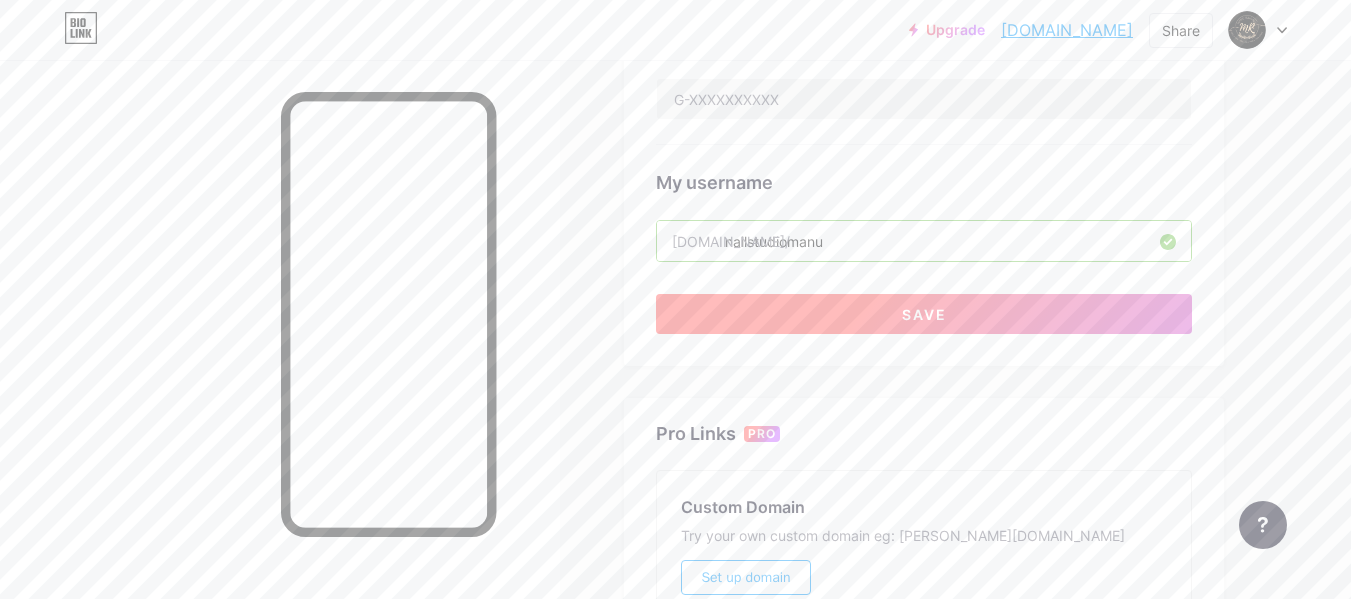 scroll, scrollTop: 0, scrollLeft: 0, axis: both 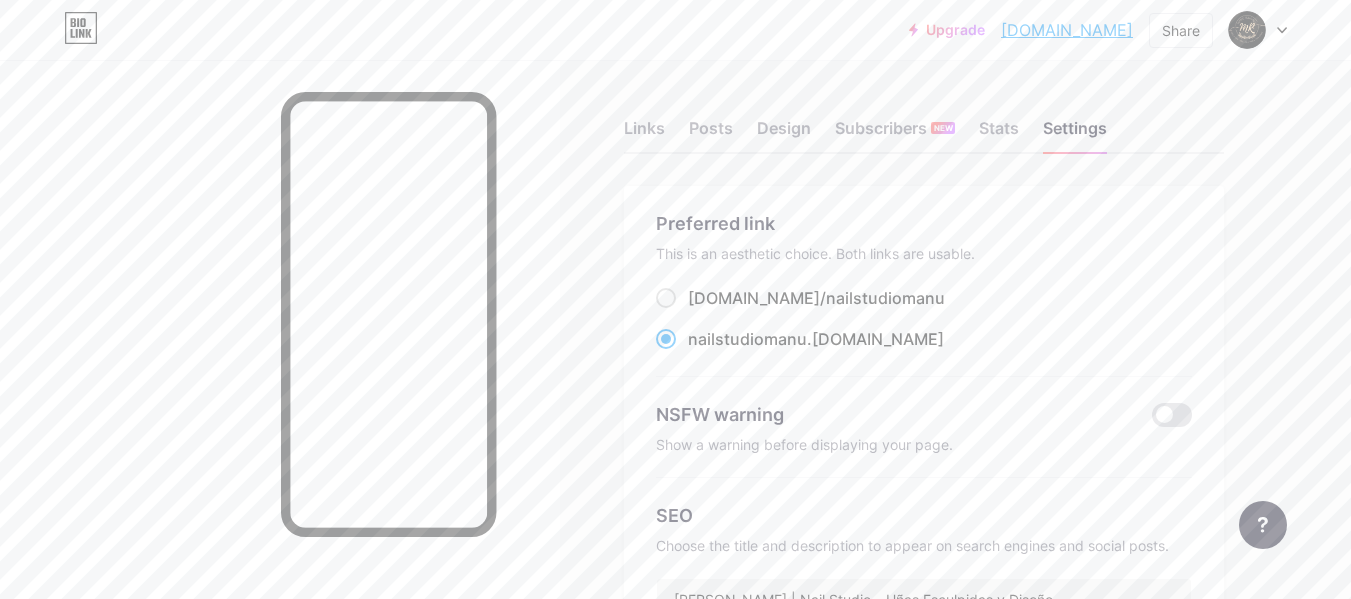 click on "Changes saved" at bounding box center (675, -25) 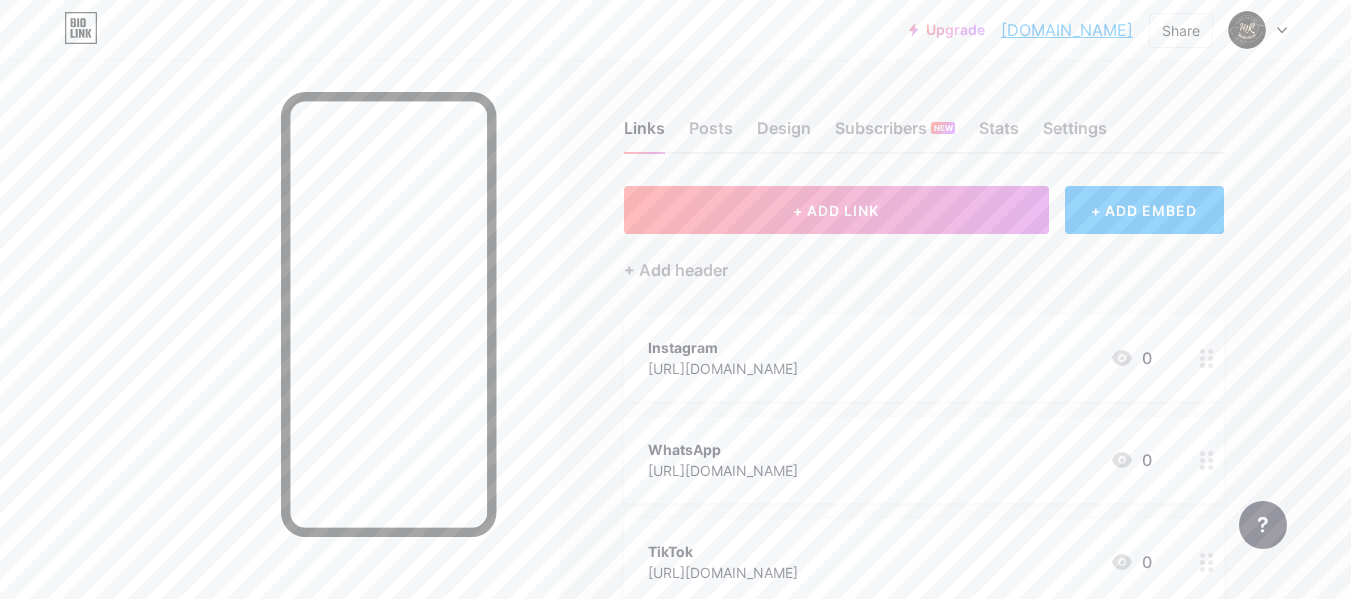 click 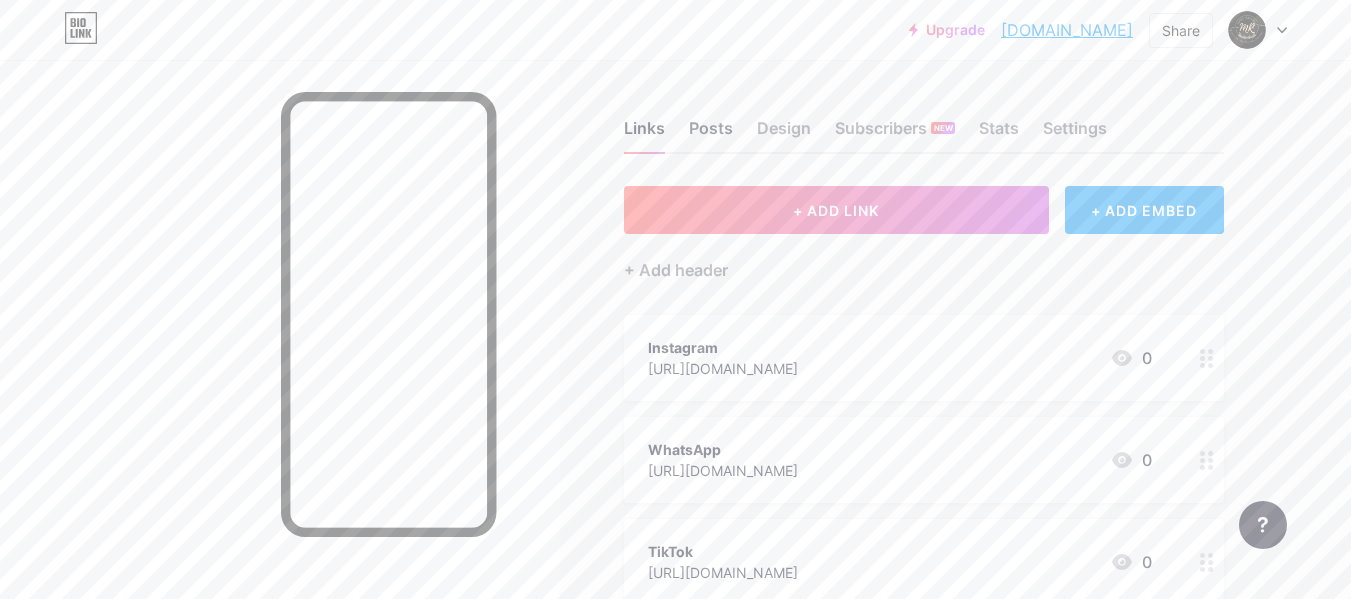 click on "Posts" at bounding box center [711, 134] 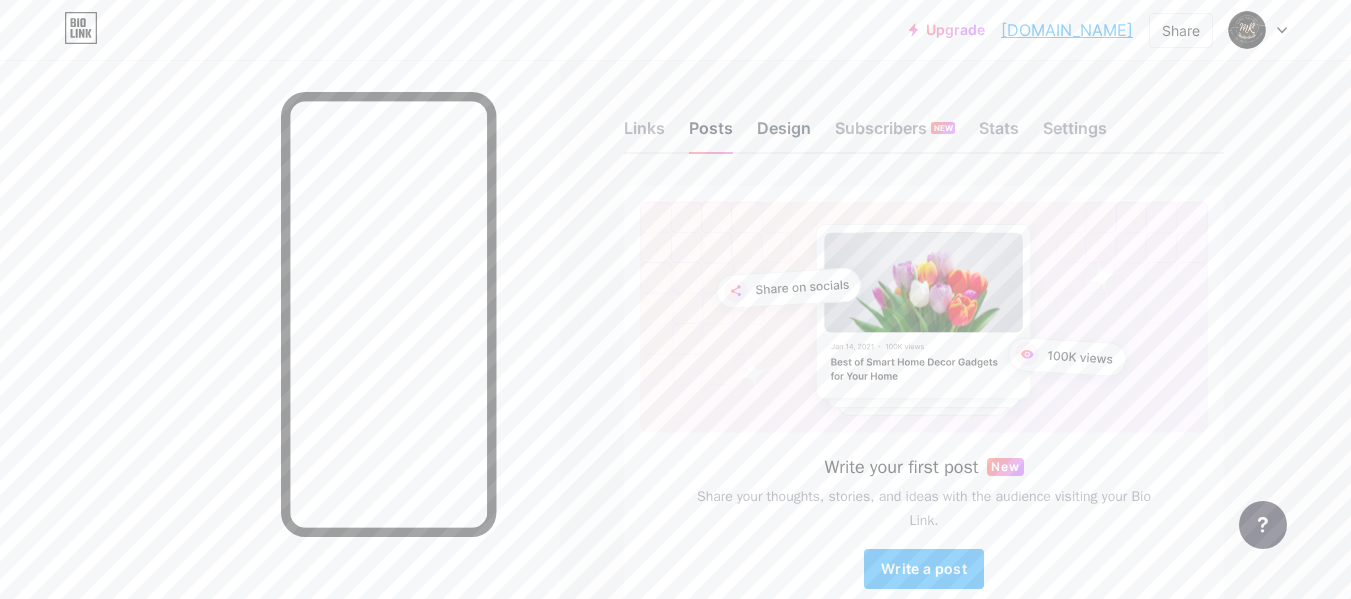 click on "Design" at bounding box center [784, 134] 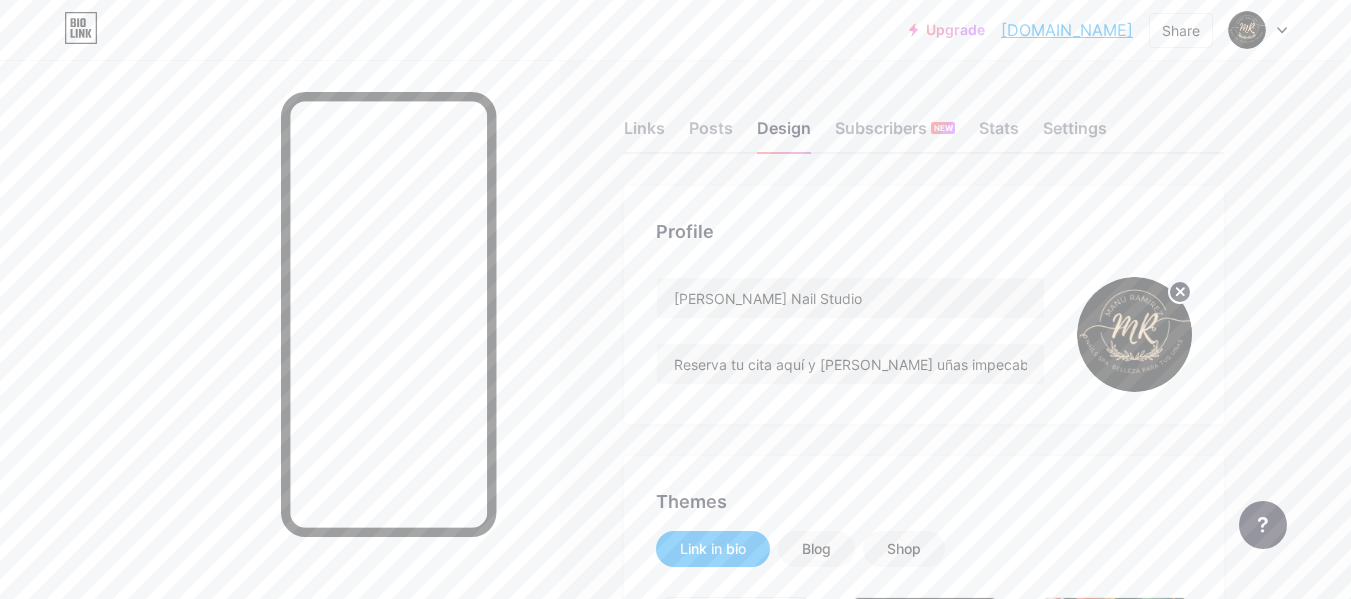 click on "Links
Posts
Design
Subscribers
NEW
Stats
Settings" at bounding box center (924, 119) 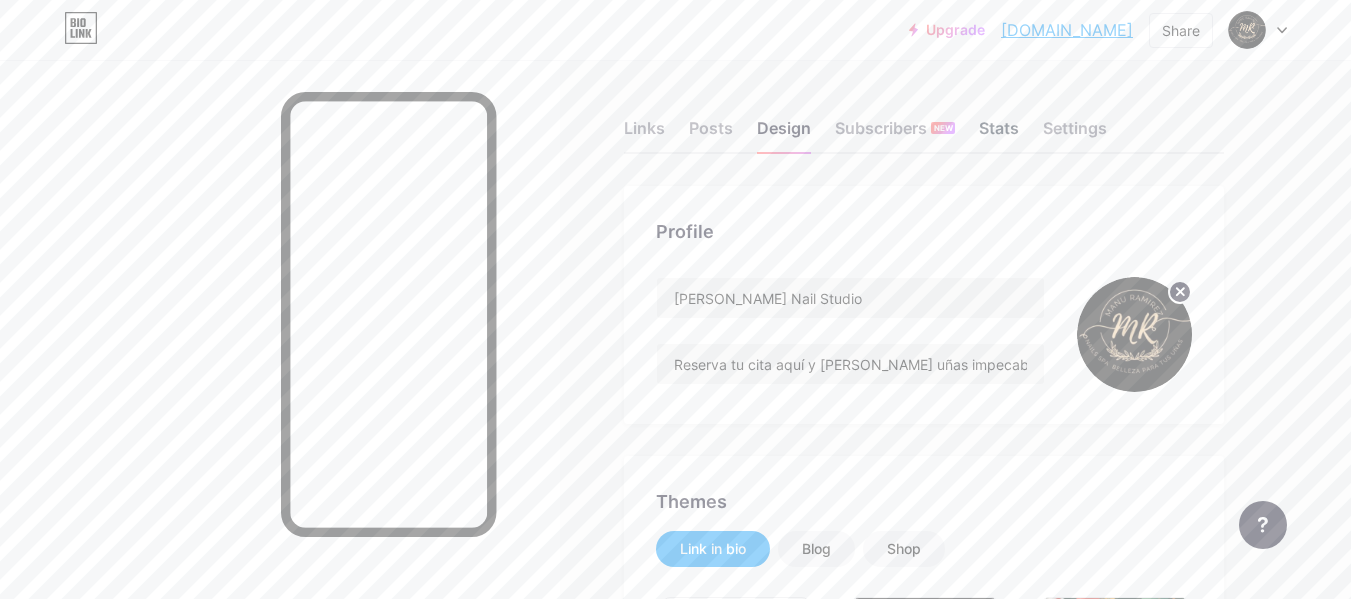 click on "Stats" at bounding box center (999, 134) 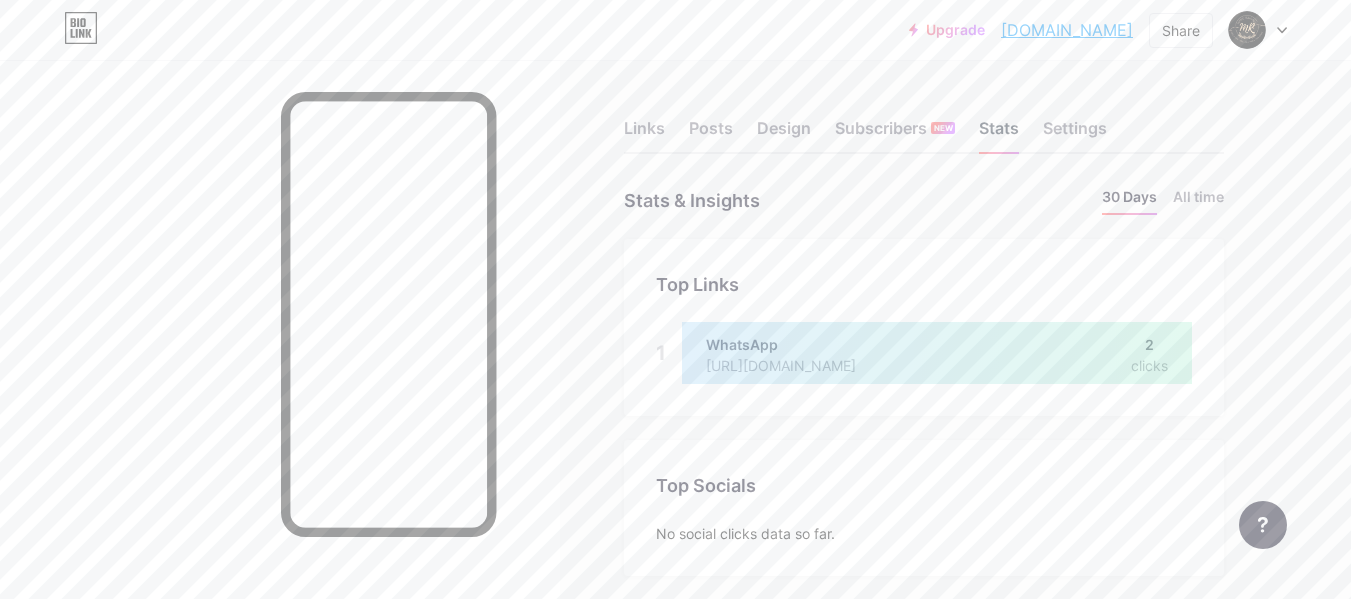 scroll, scrollTop: 999401, scrollLeft: 998649, axis: both 